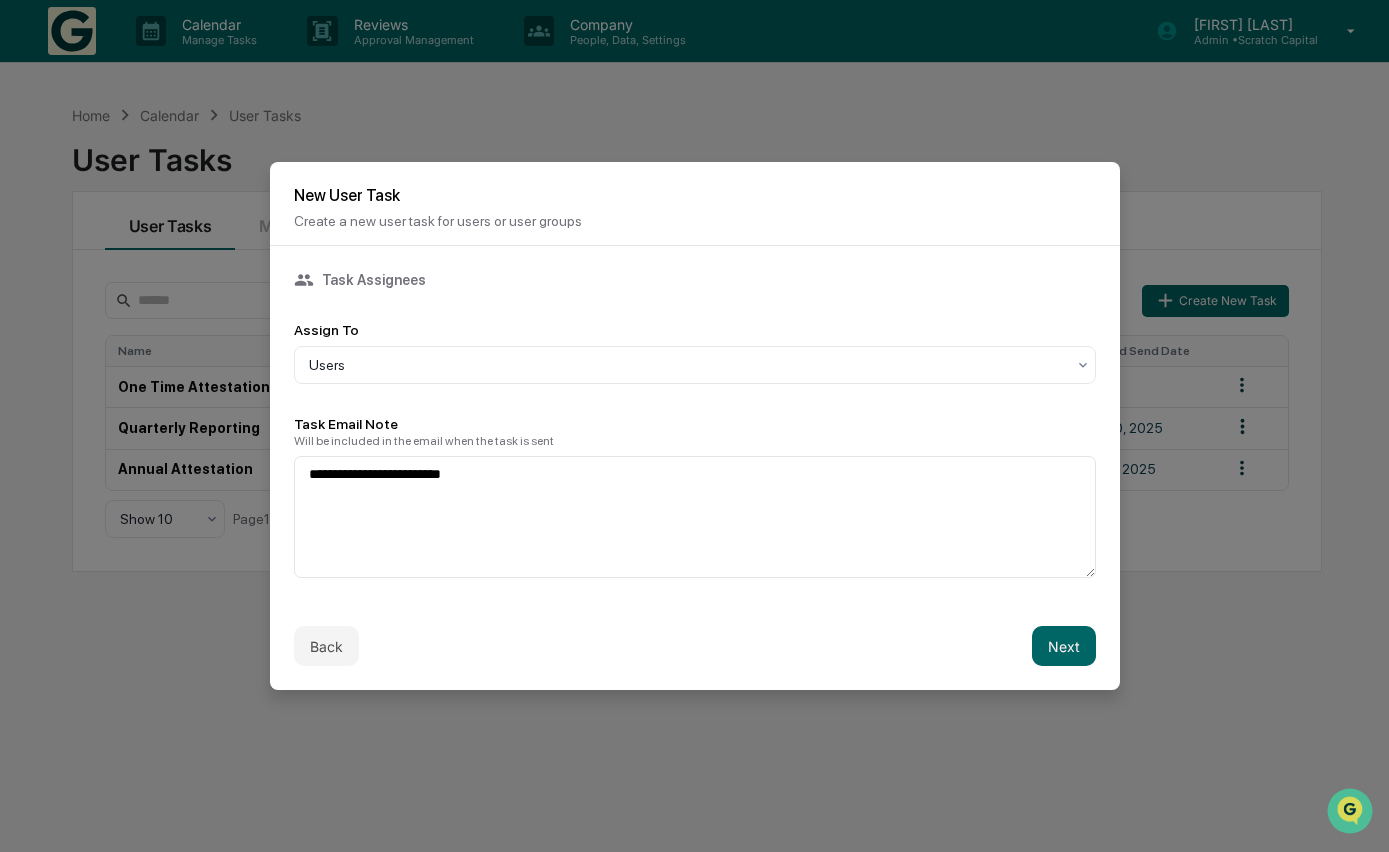 scroll, scrollTop: 0, scrollLeft: 0, axis: both 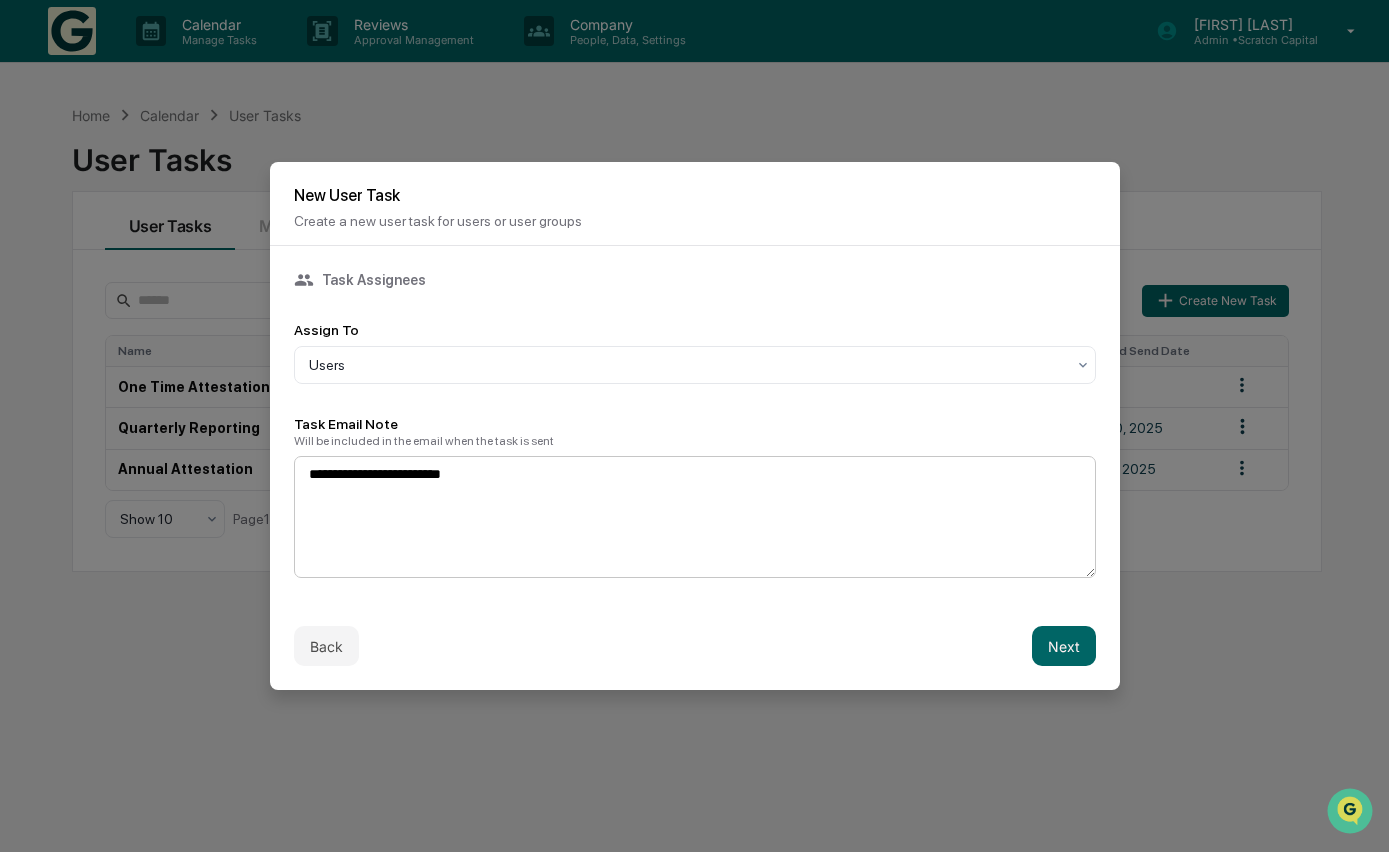 click on "**********" at bounding box center (695, 517) 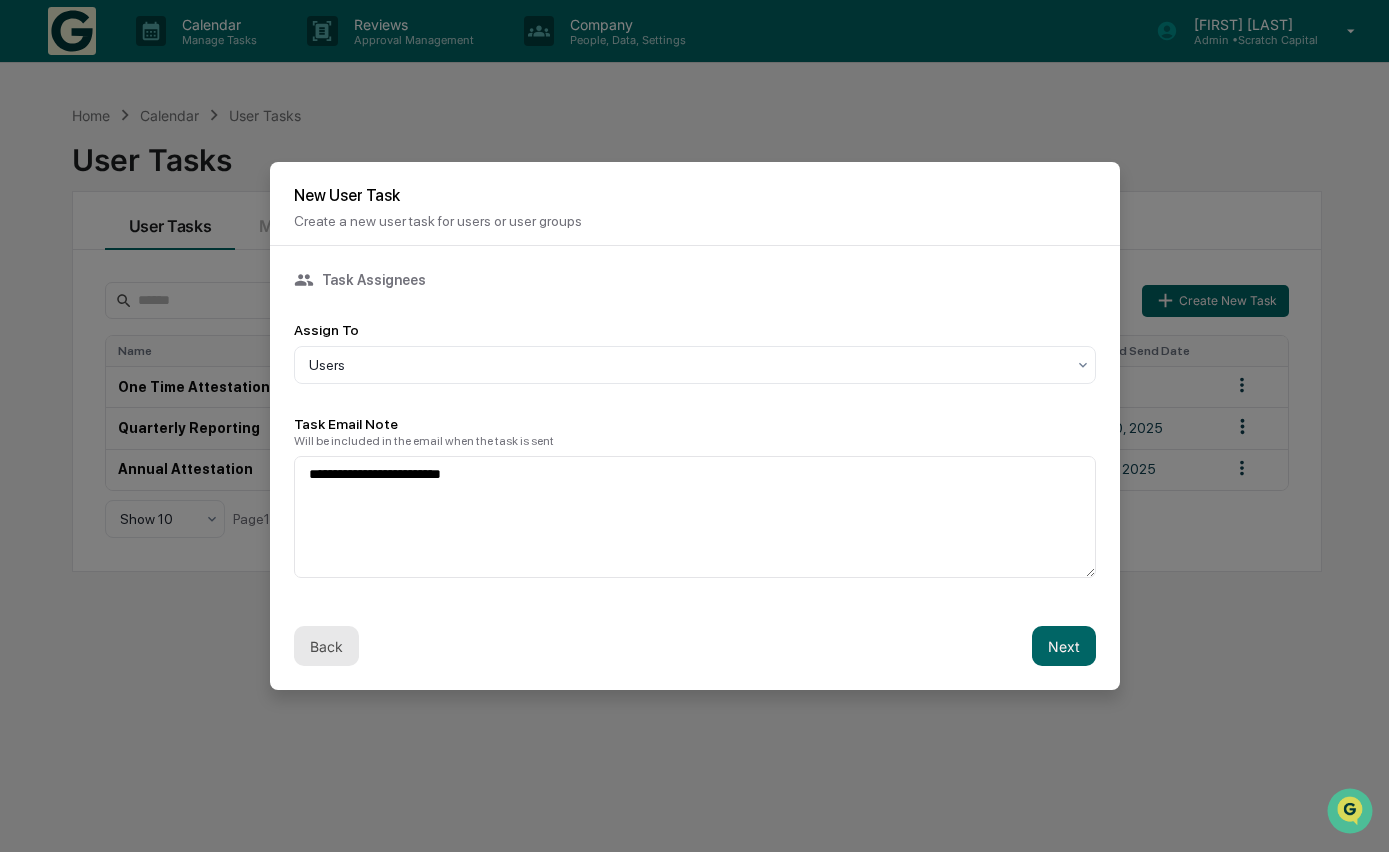 click on "Back" at bounding box center (326, 646) 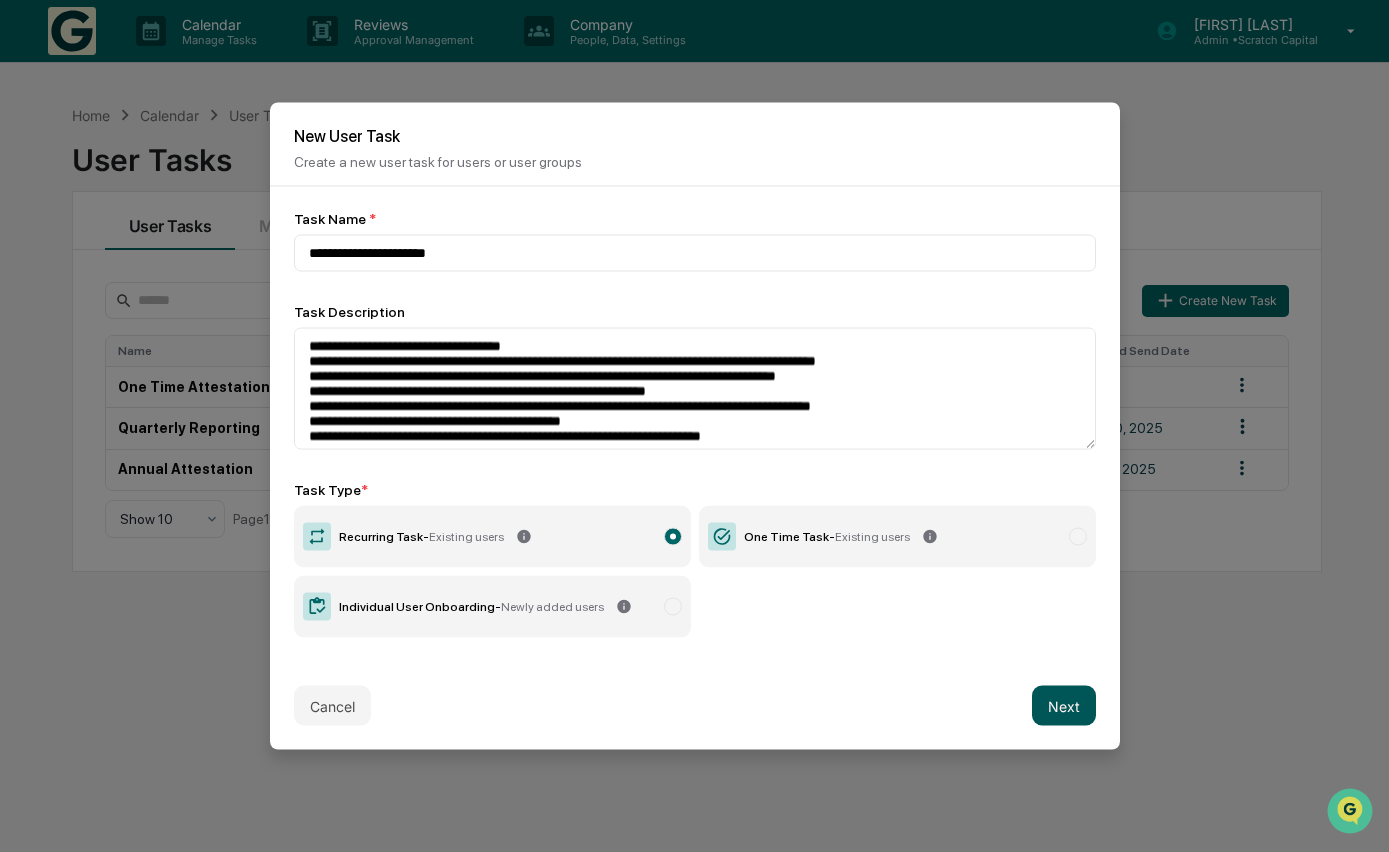 click on "Next" at bounding box center [1064, 706] 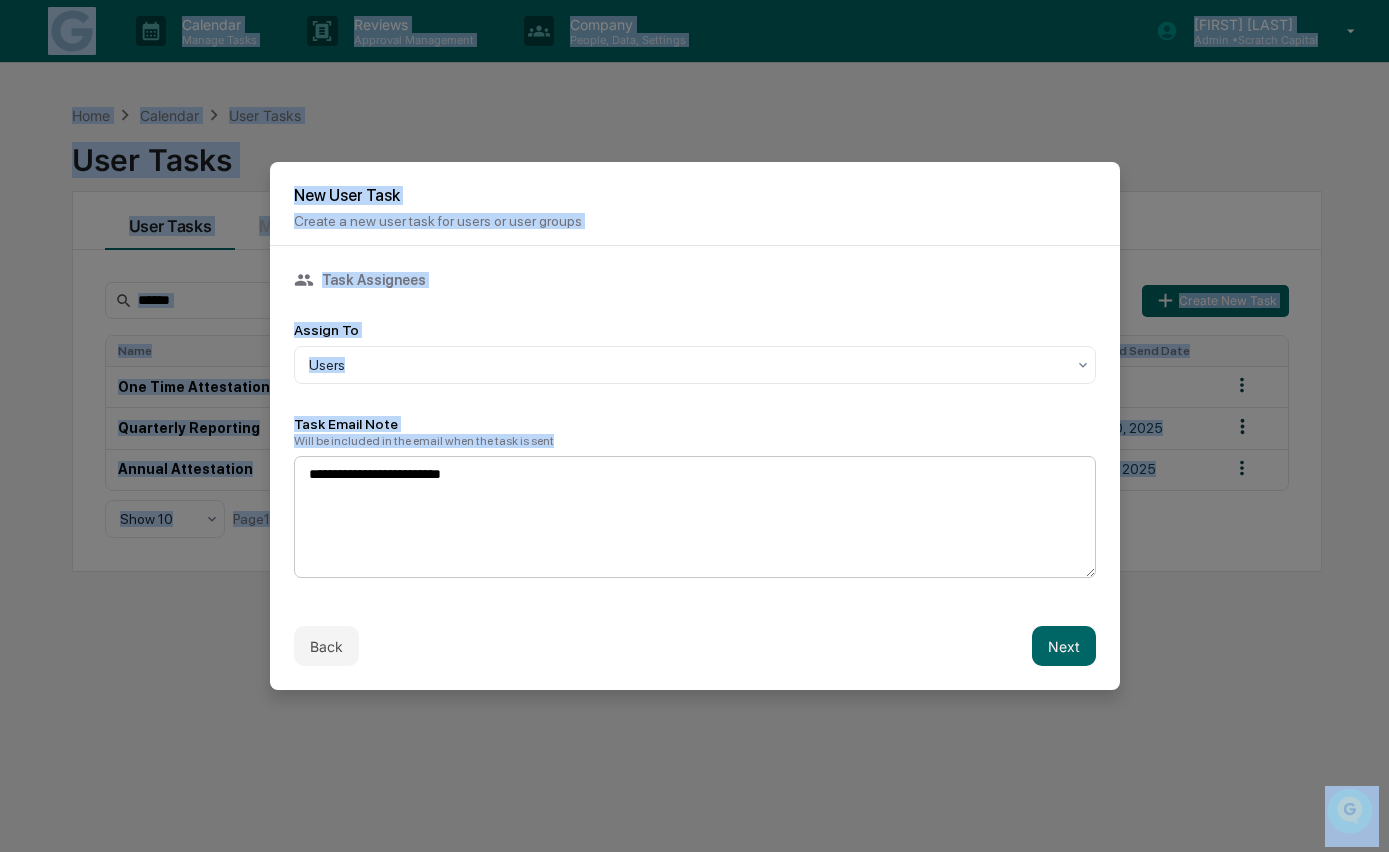 drag, startPoint x: 1058, startPoint y: 700, endPoint x: 738, endPoint y: 476, distance: 390.60977 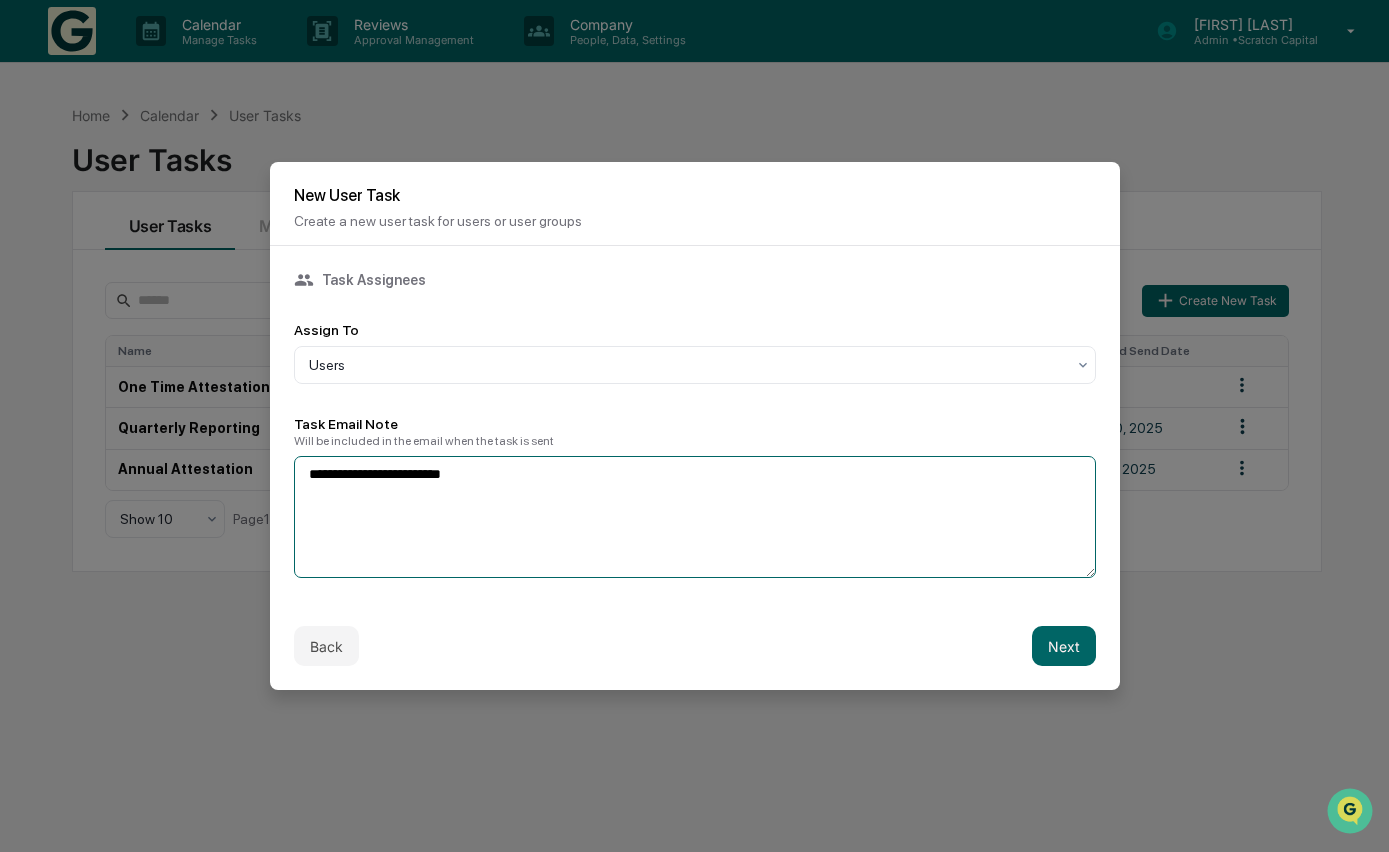 click on "**********" at bounding box center [695, 517] 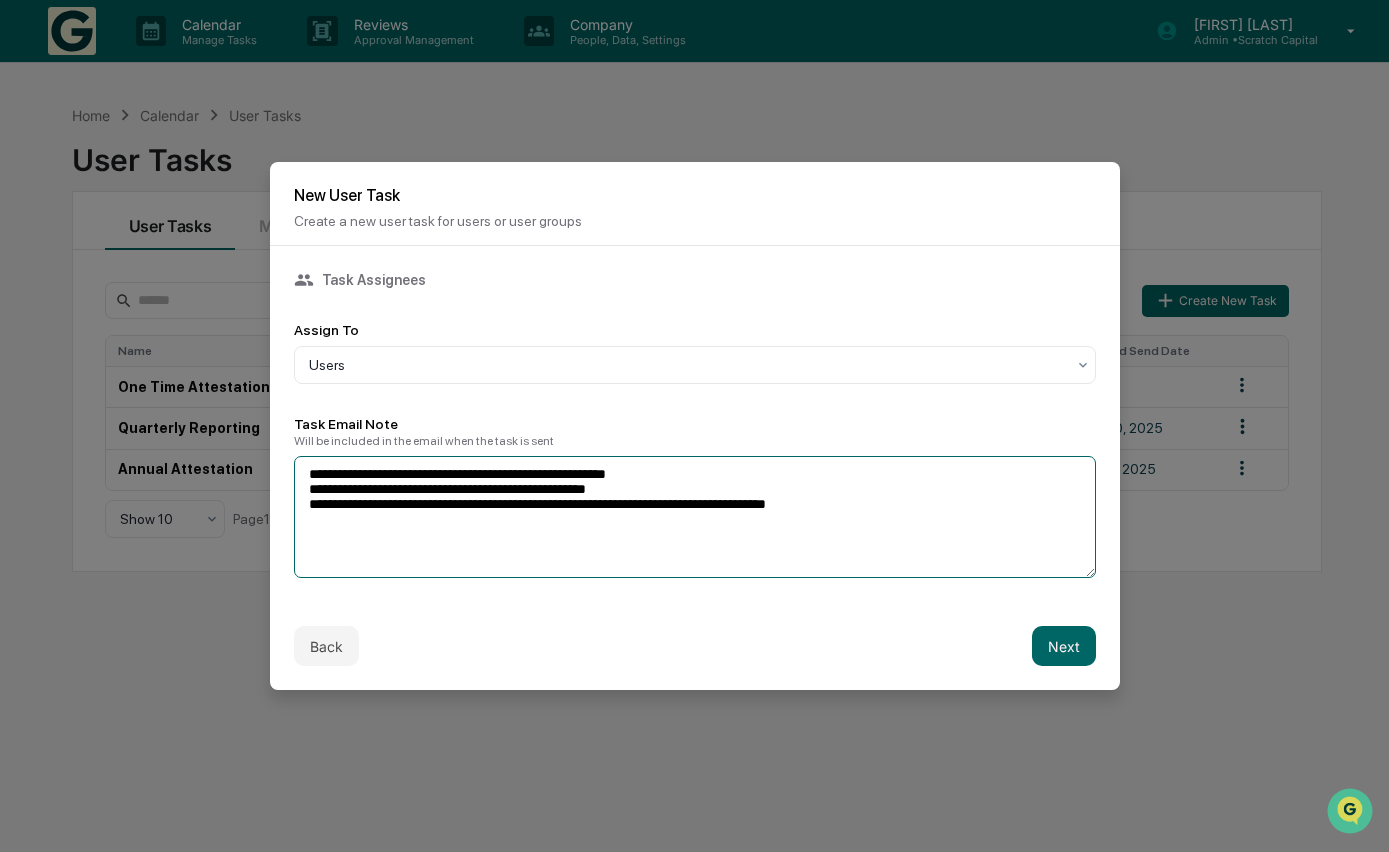 paste on "**********" 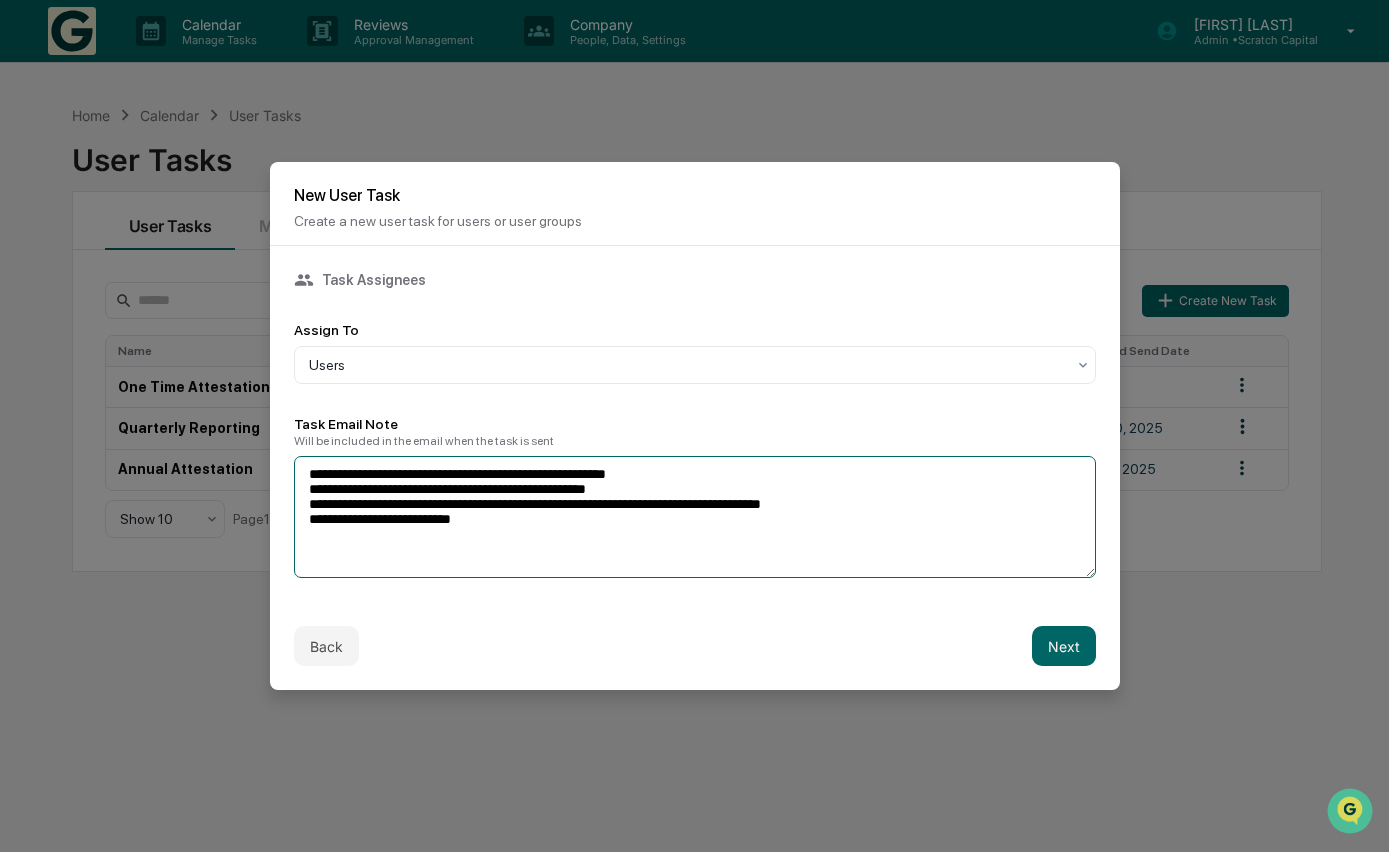 click on "**********" at bounding box center [695, 517] 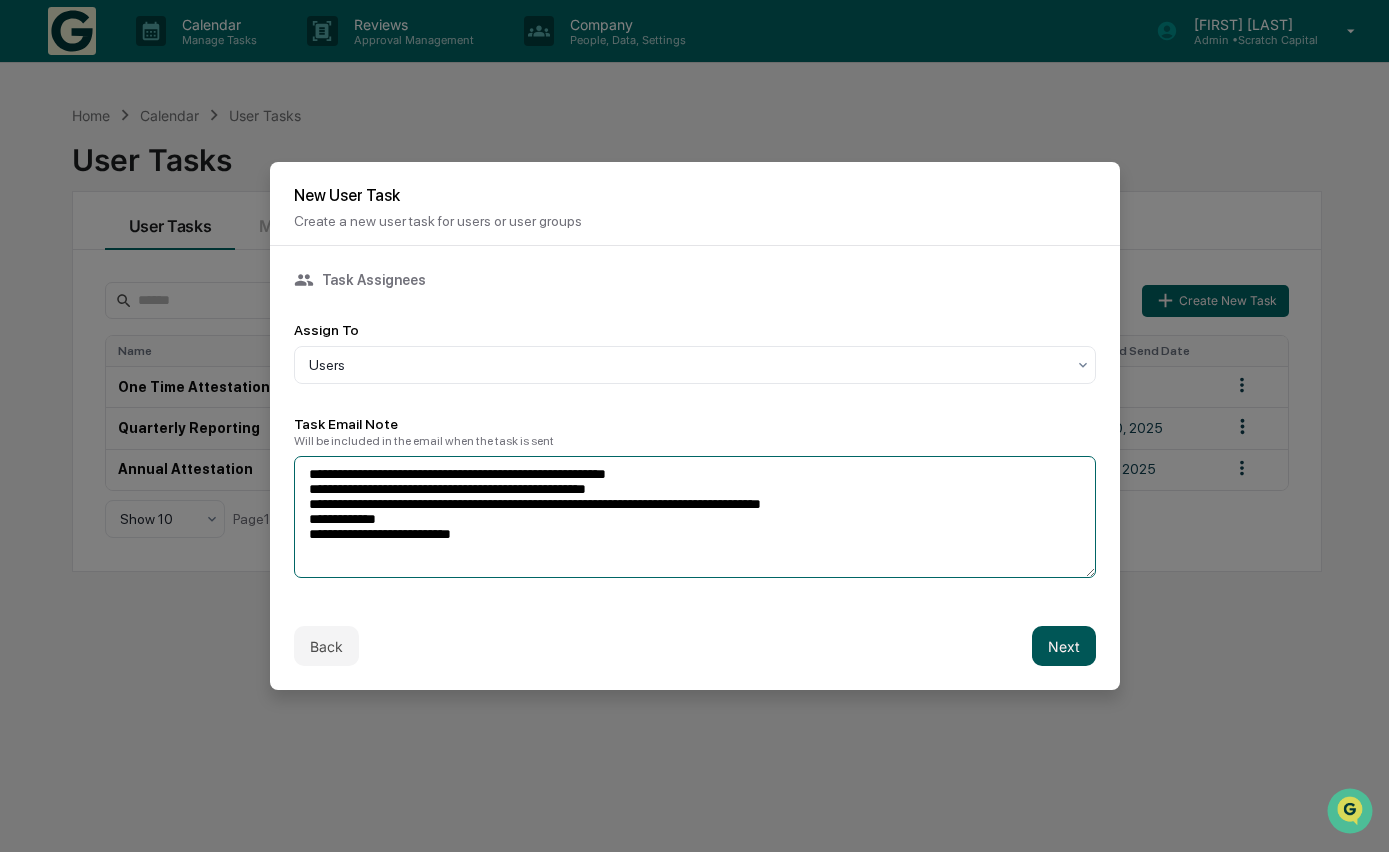 type on "**********" 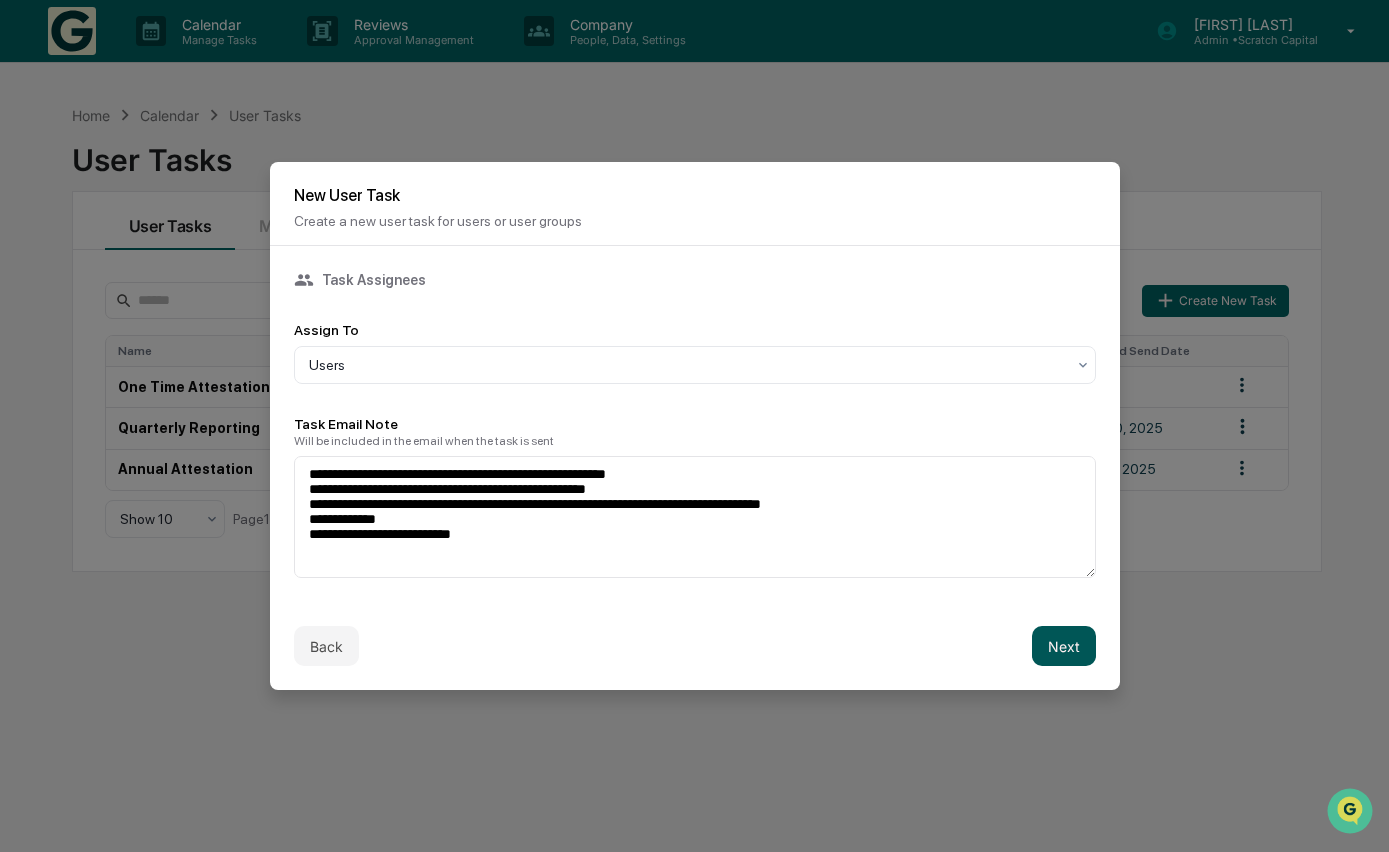 click on "Next" at bounding box center (1064, 646) 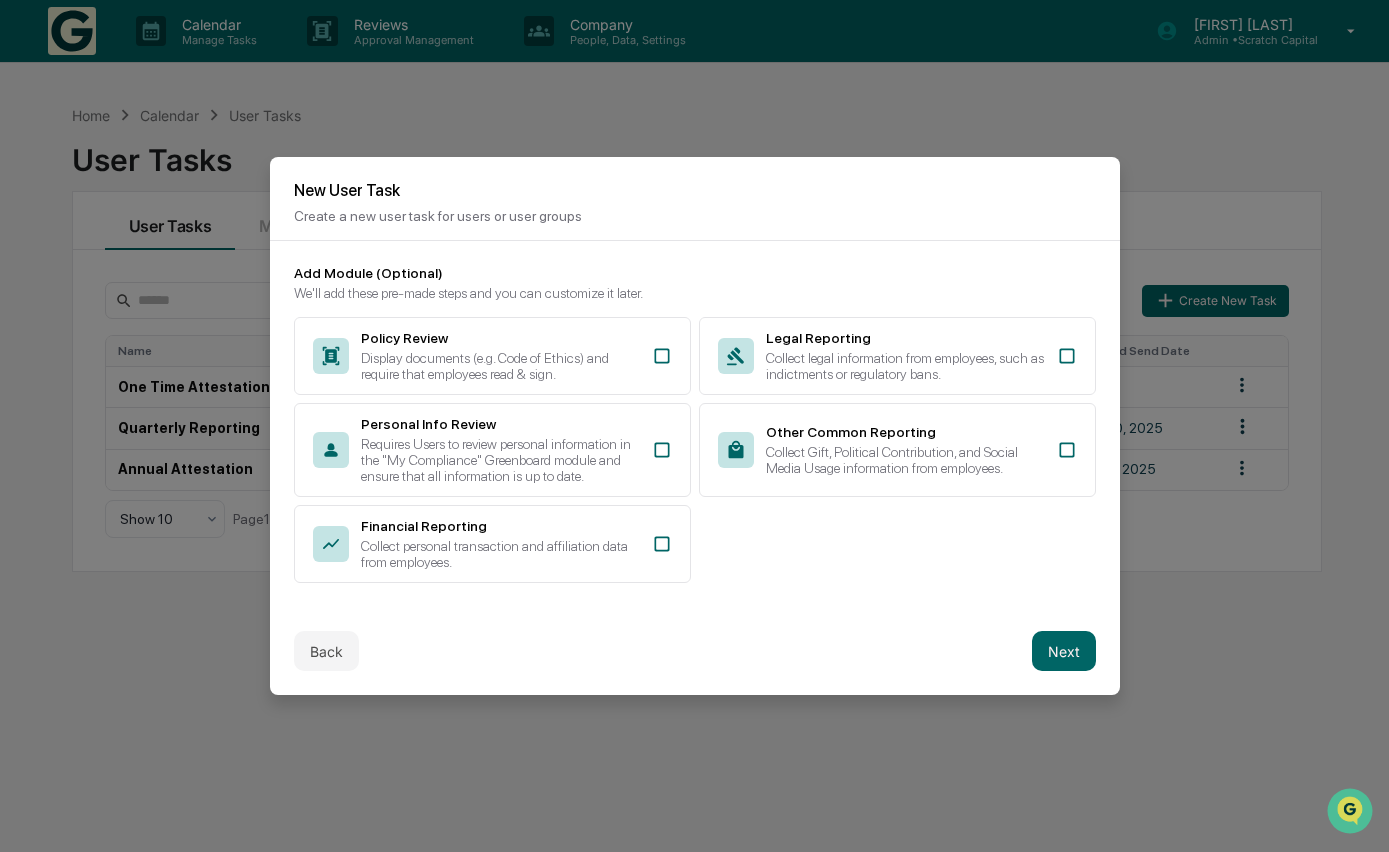 click on "Back Next" at bounding box center (695, 651) 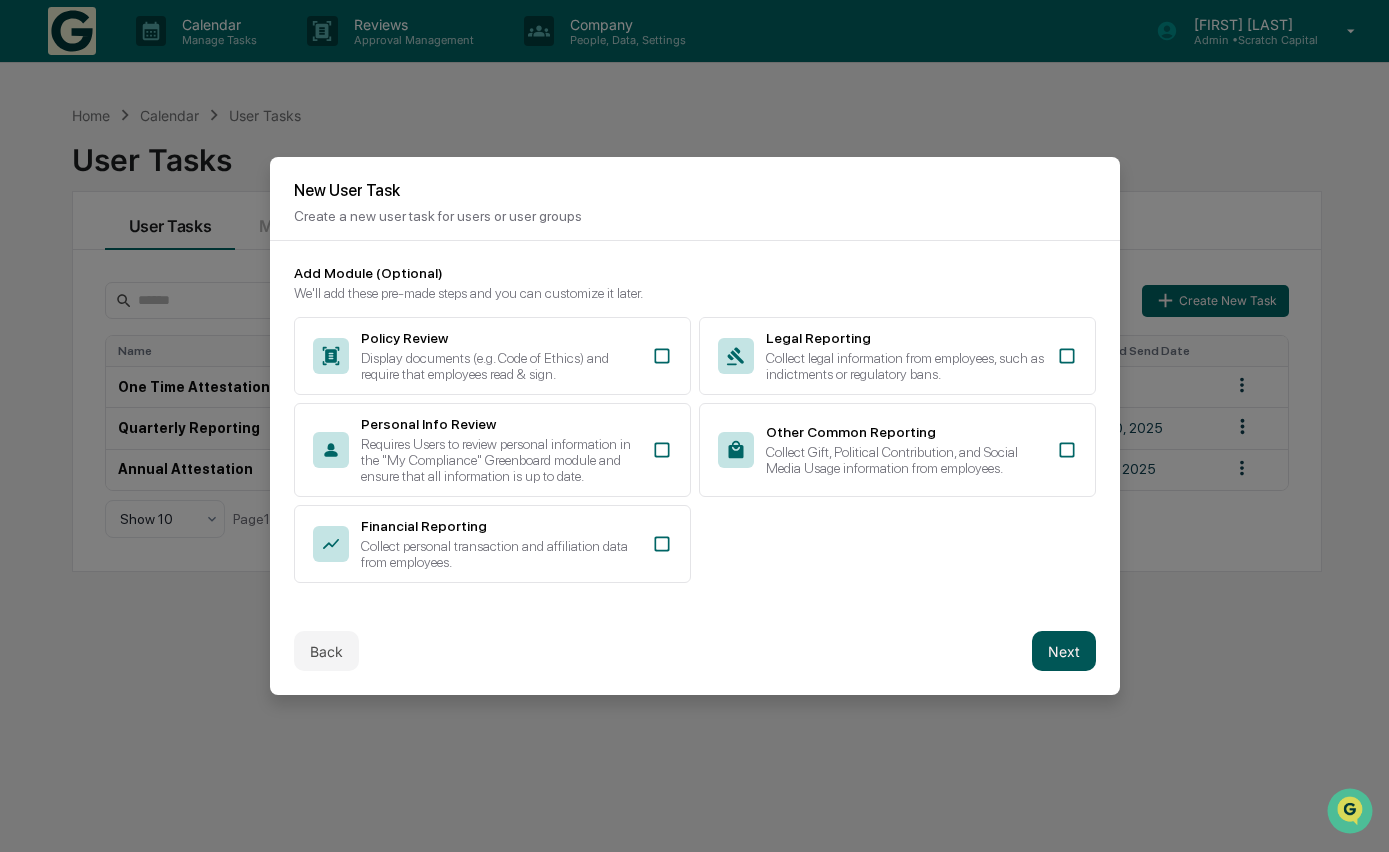 click on "Next" at bounding box center [1064, 651] 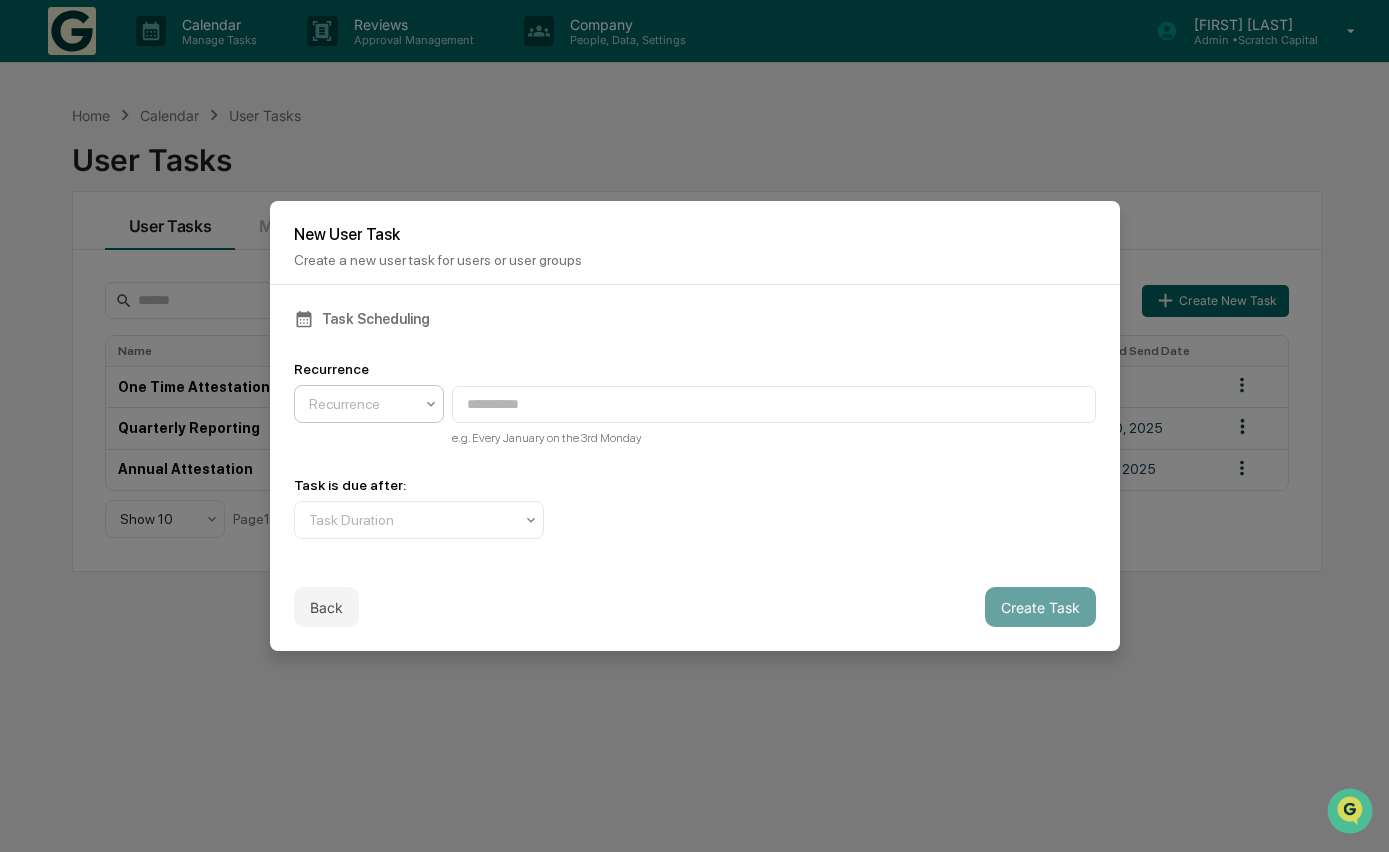 click at bounding box center [361, 404] 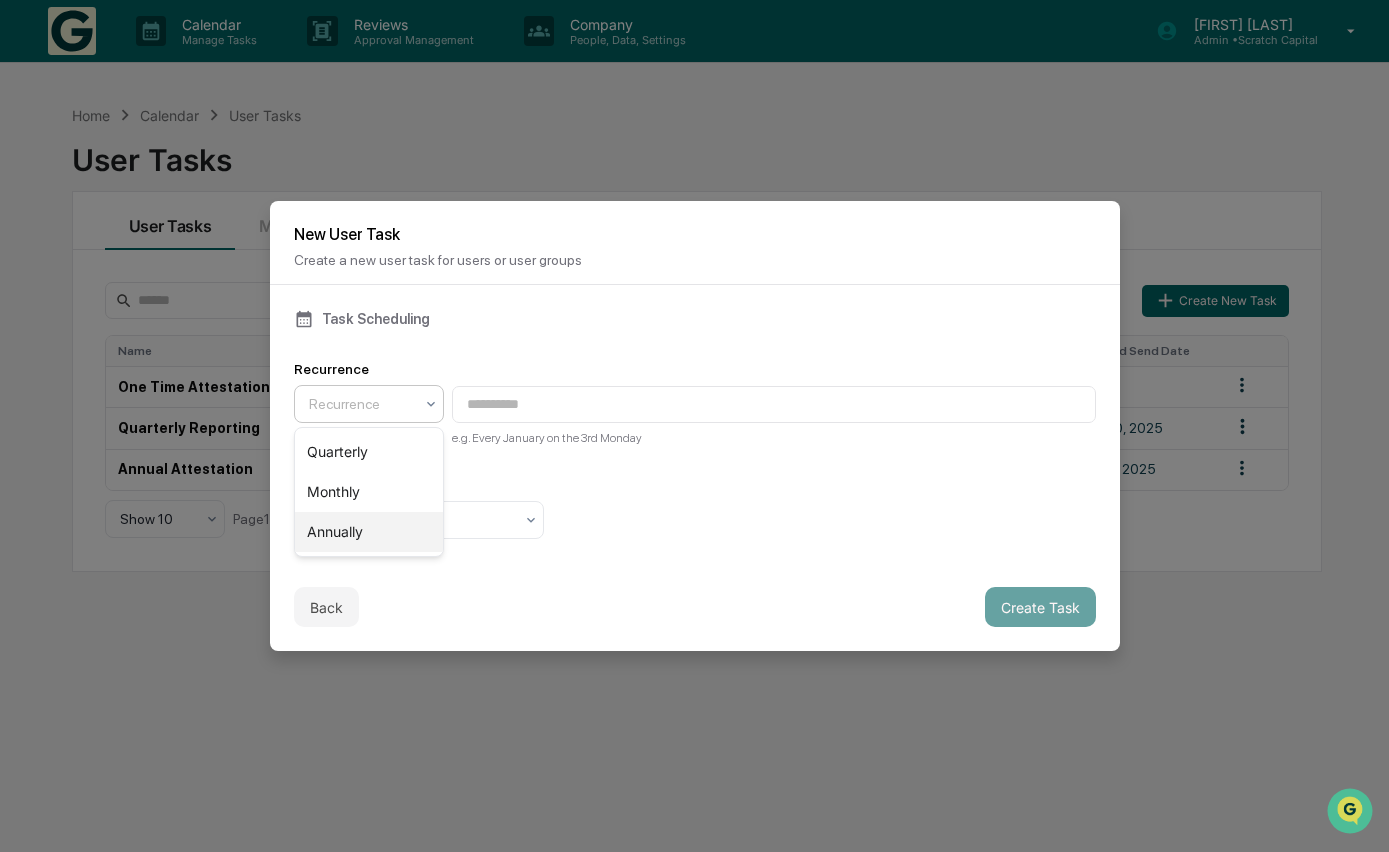 click on "Annually" at bounding box center [369, 532] 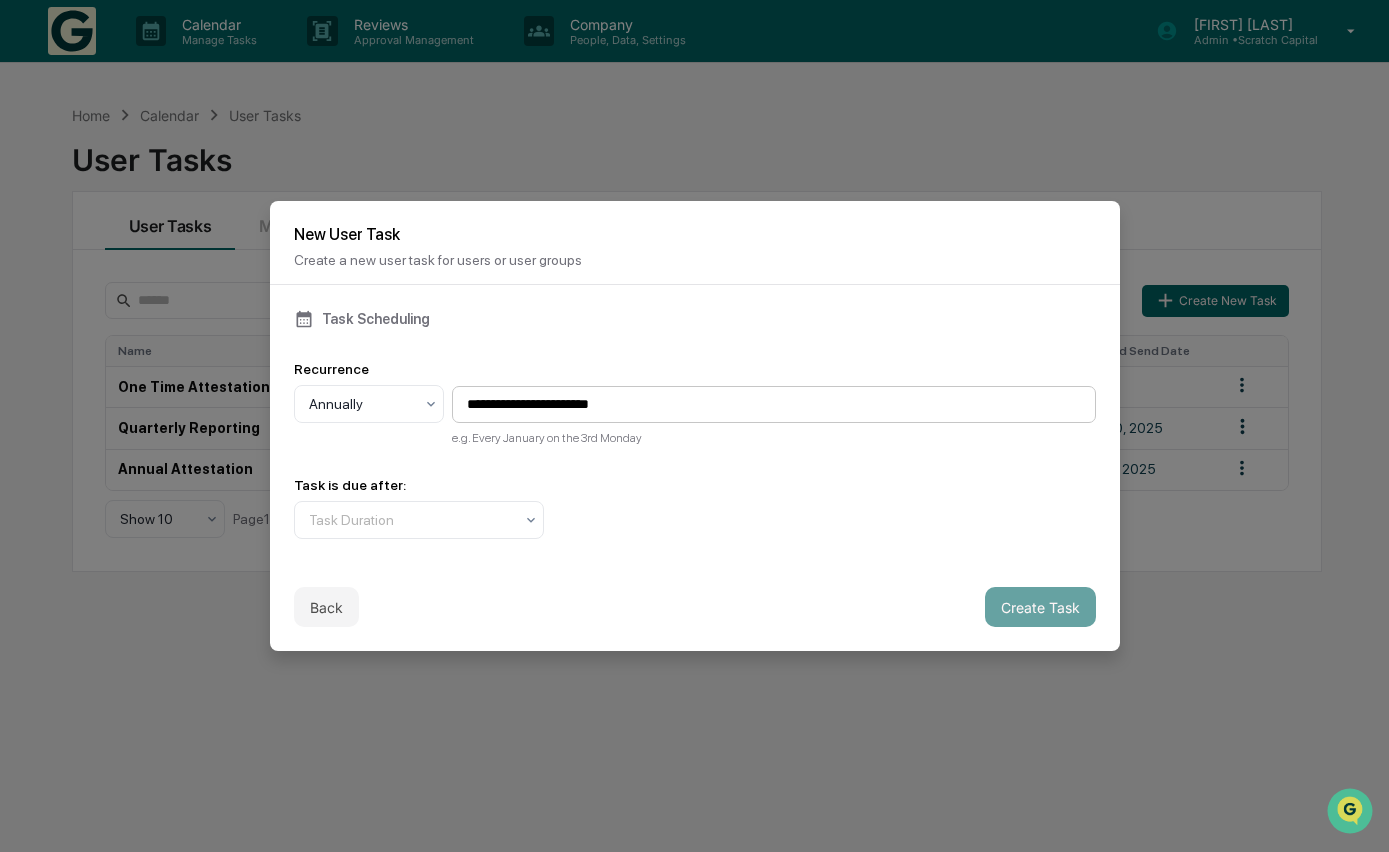 click on "**********" at bounding box center [774, 404] 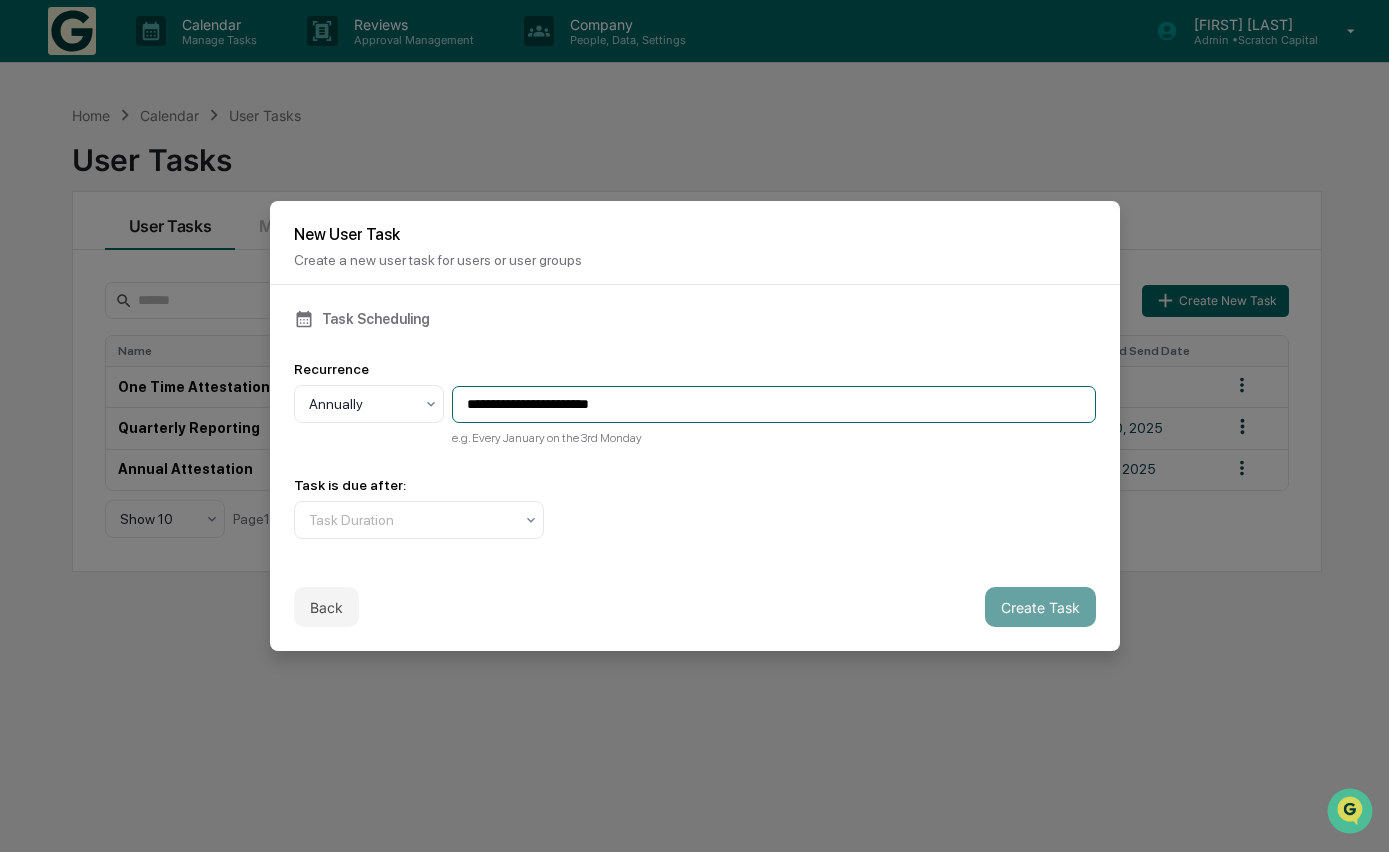 click on "**********" at bounding box center [774, 404] 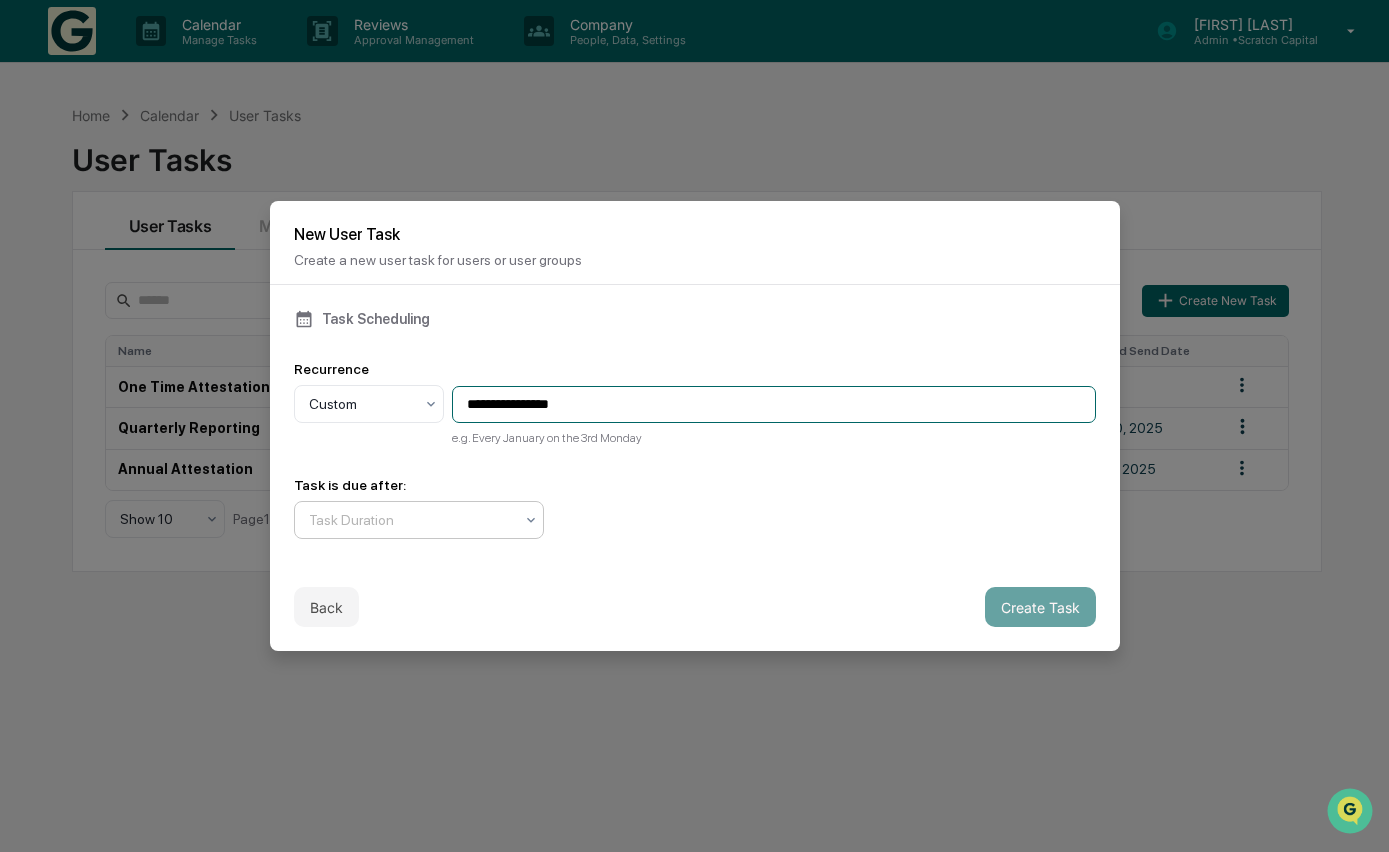 type on "**********" 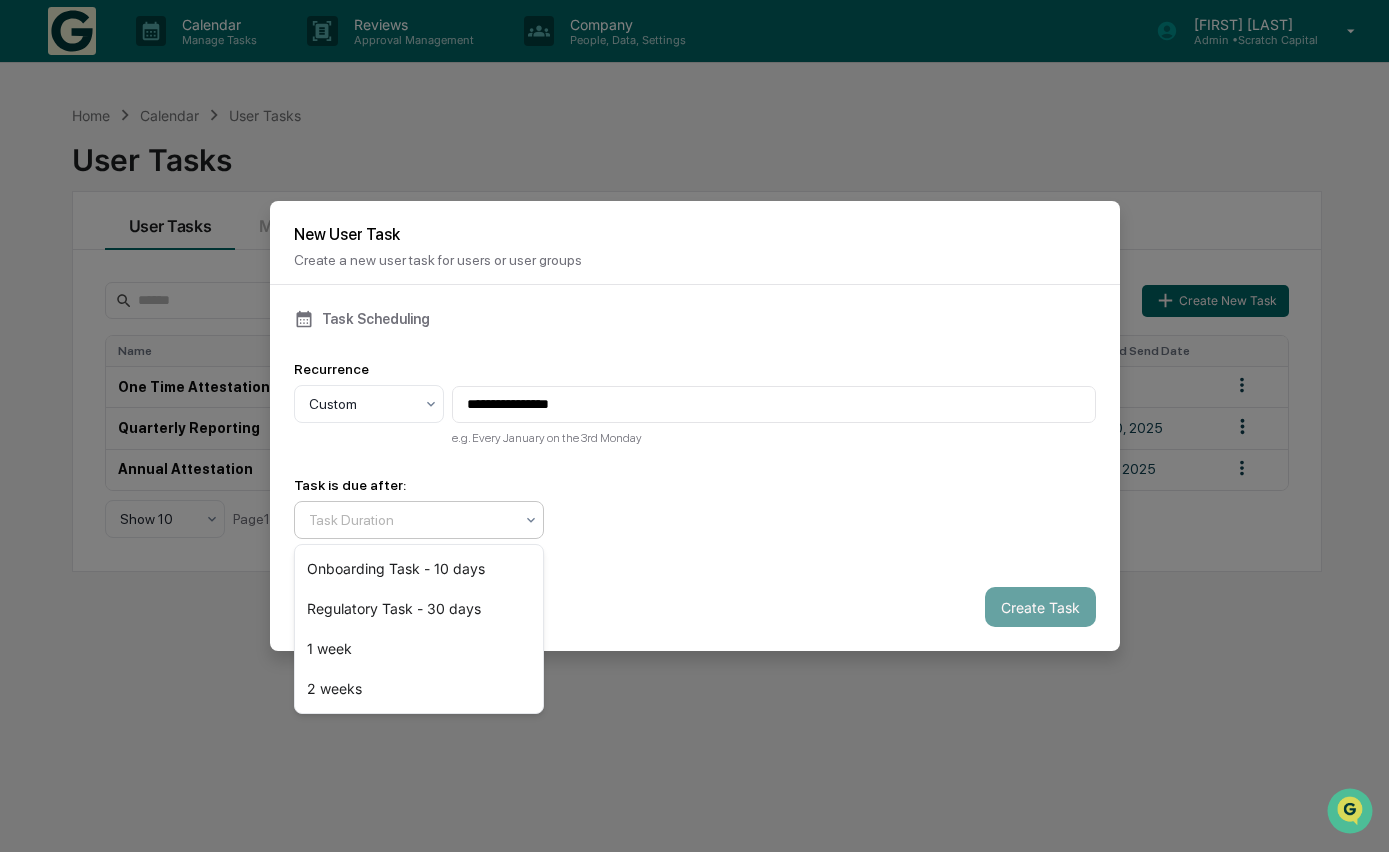 click on "Task Duration" at bounding box center (419, 520) 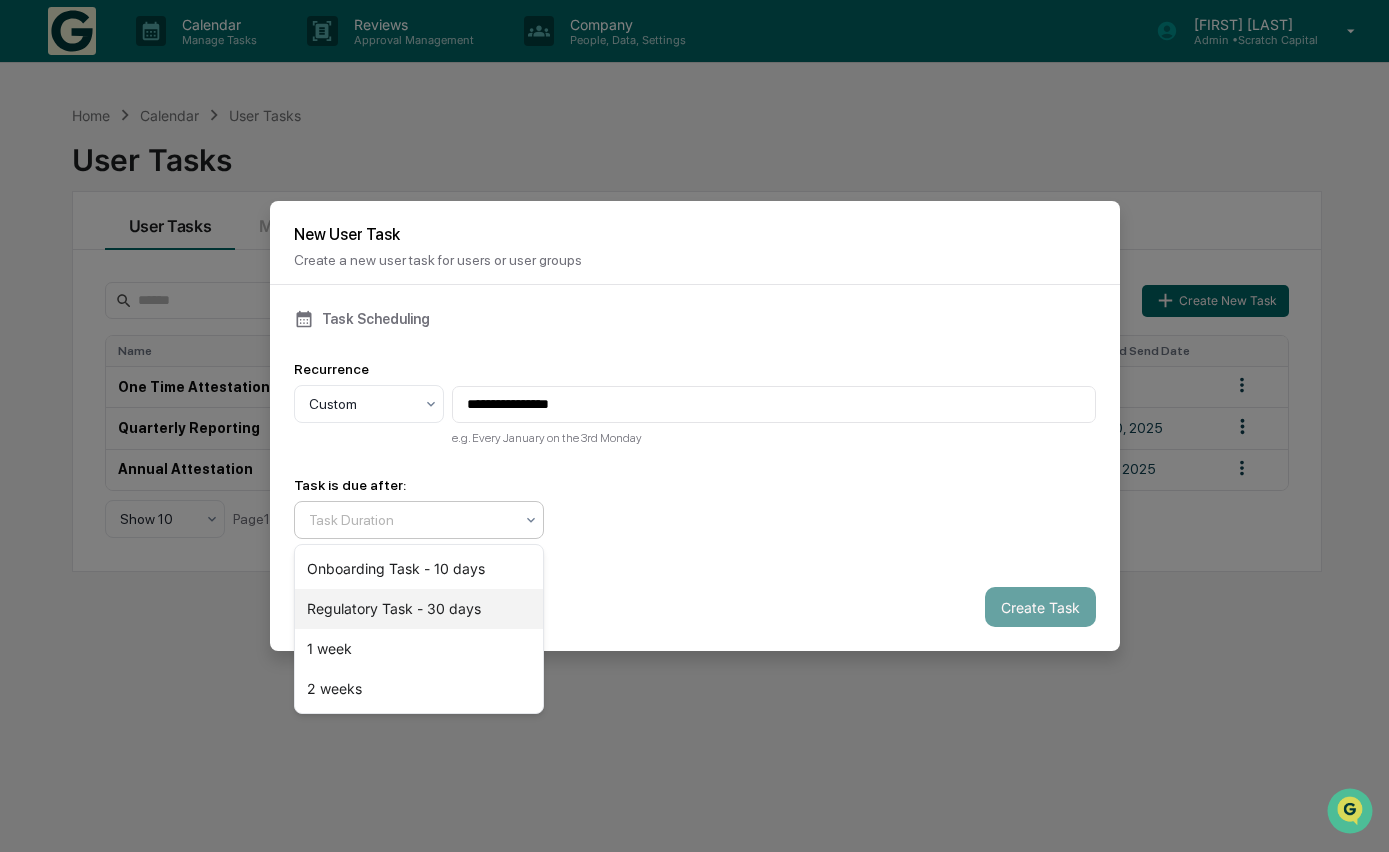 click on "Regulatory Task - 30 days" at bounding box center (419, 609) 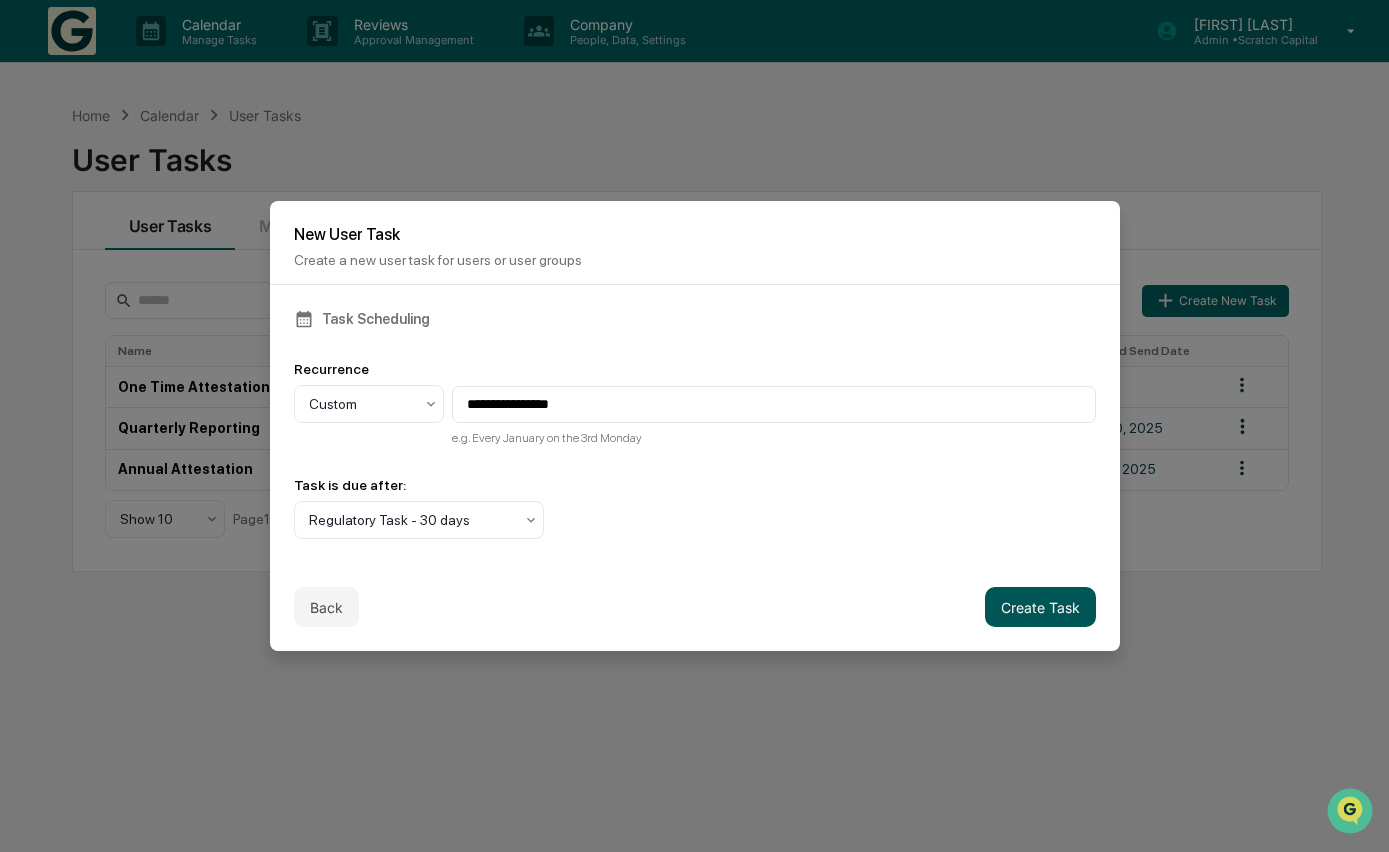click on "Create Task" at bounding box center (1040, 607) 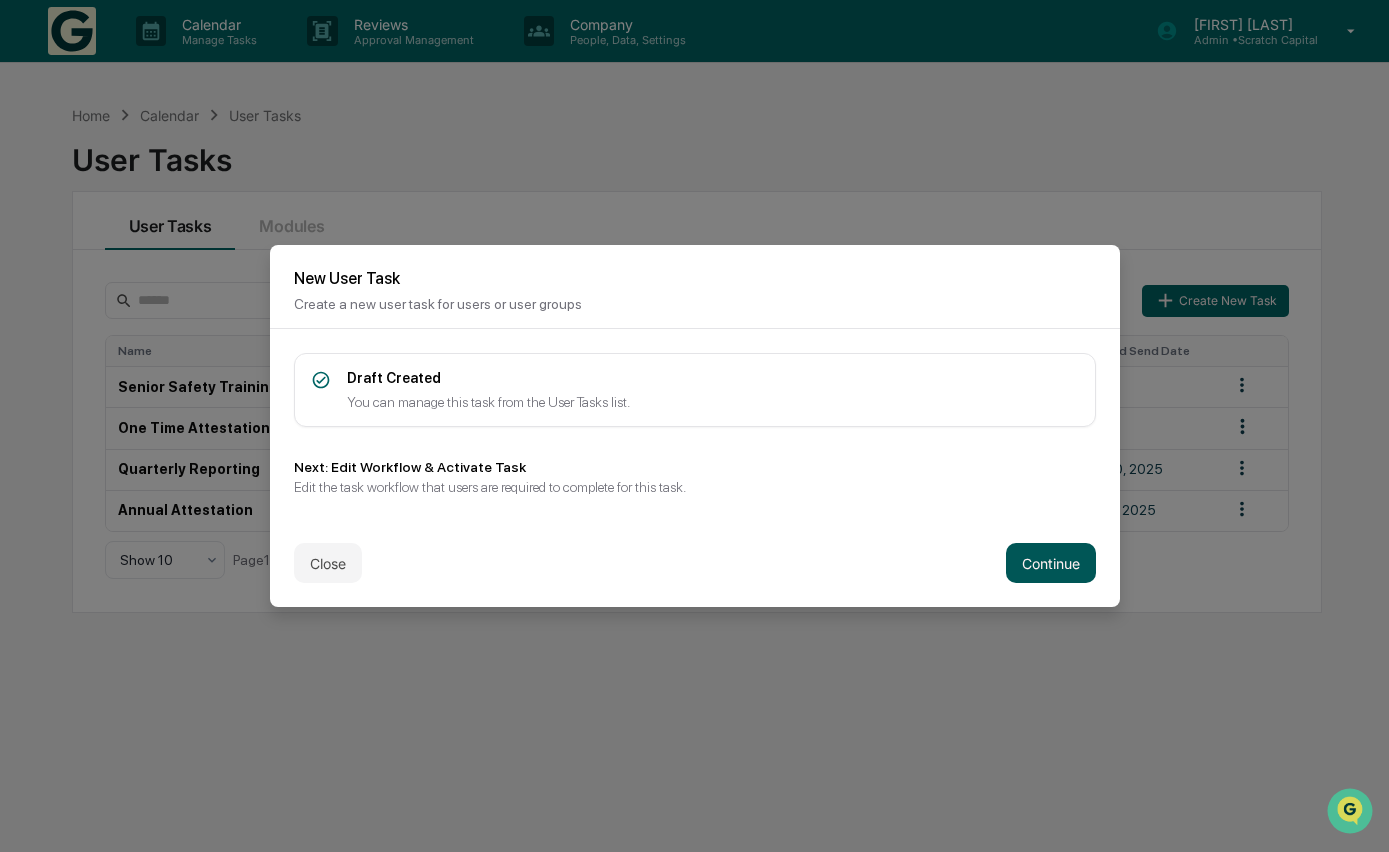click on "Continue" at bounding box center [1051, 563] 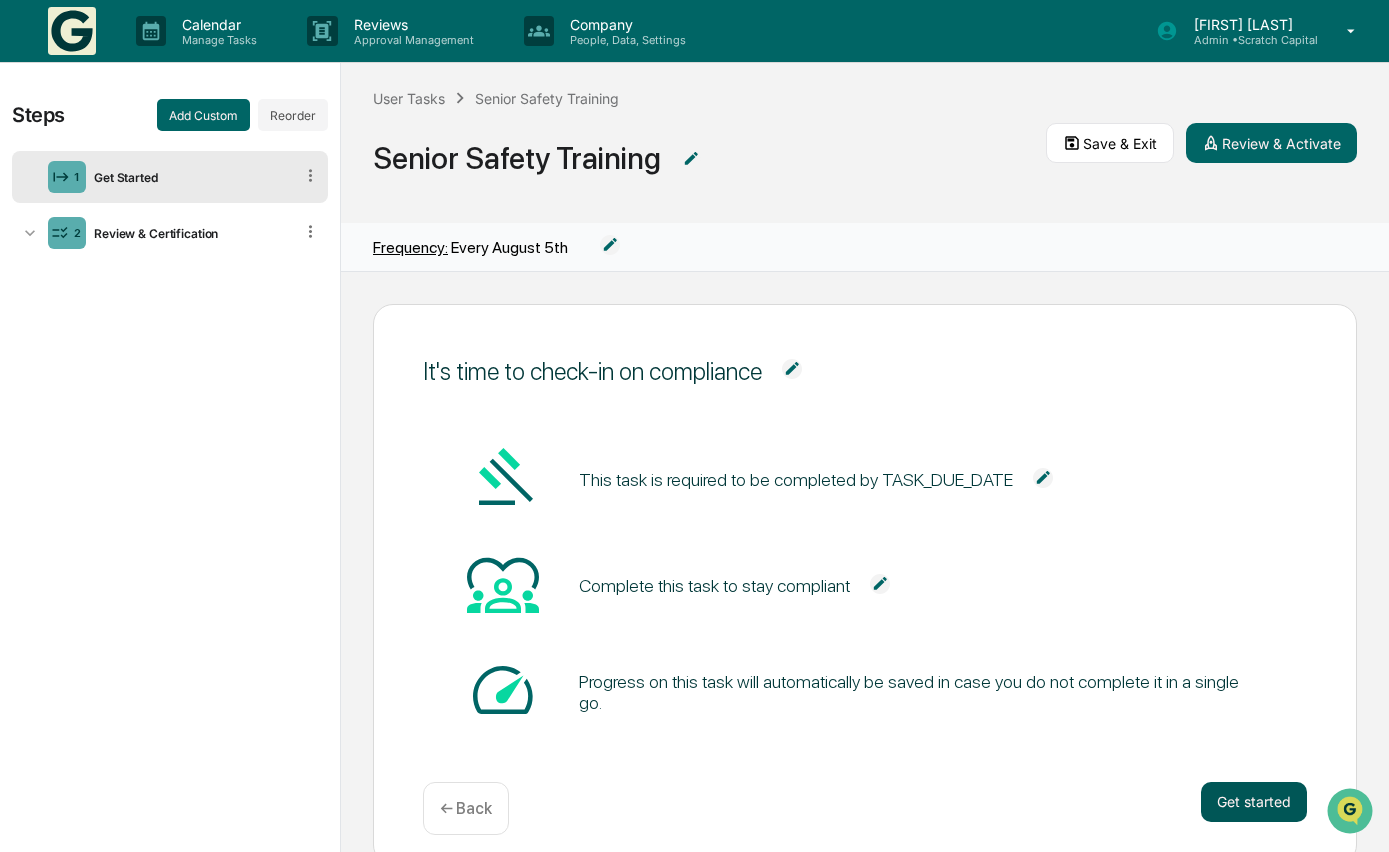 click on "Get started" at bounding box center (1254, 802) 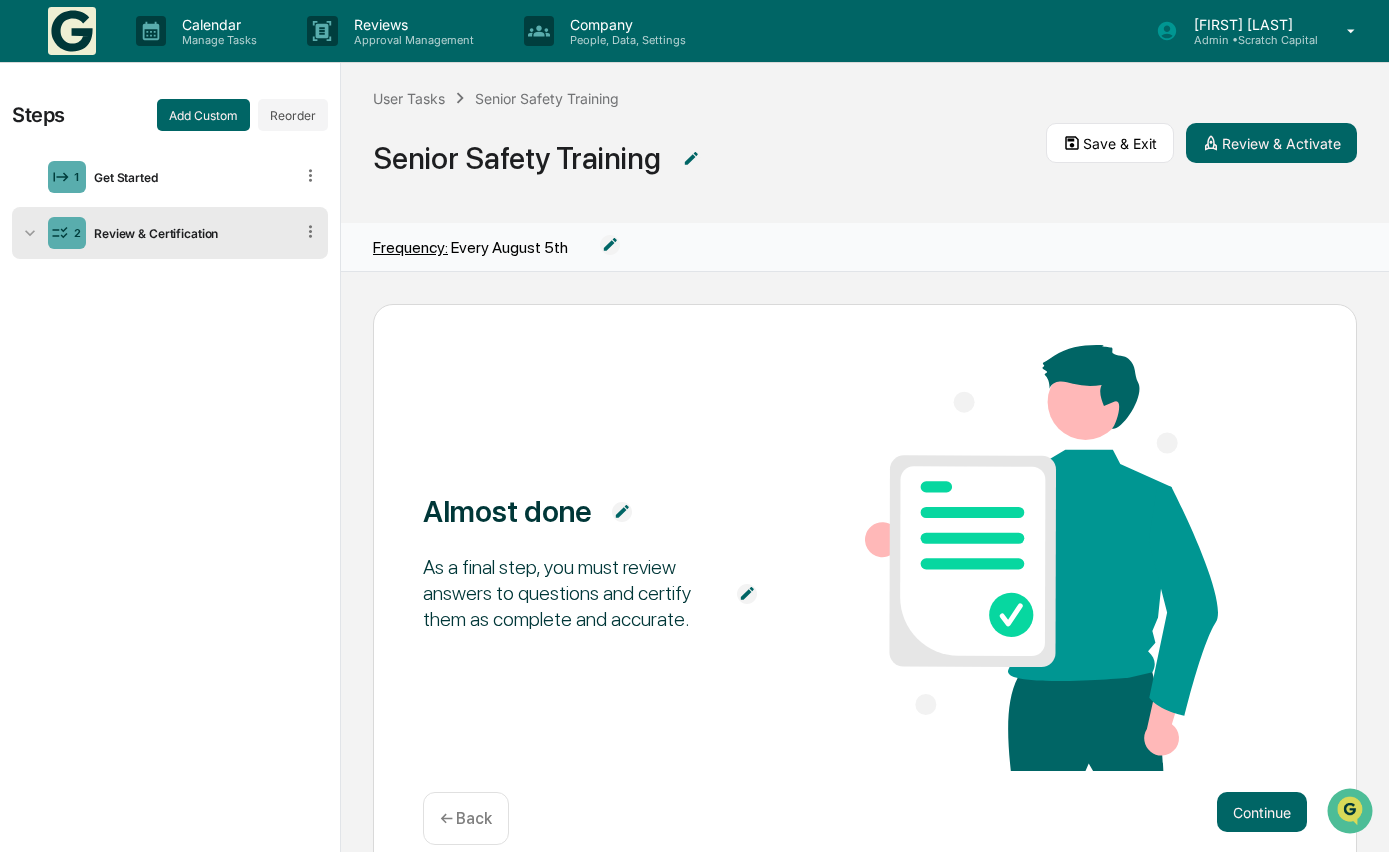 click on "Continue" at bounding box center [1262, 812] 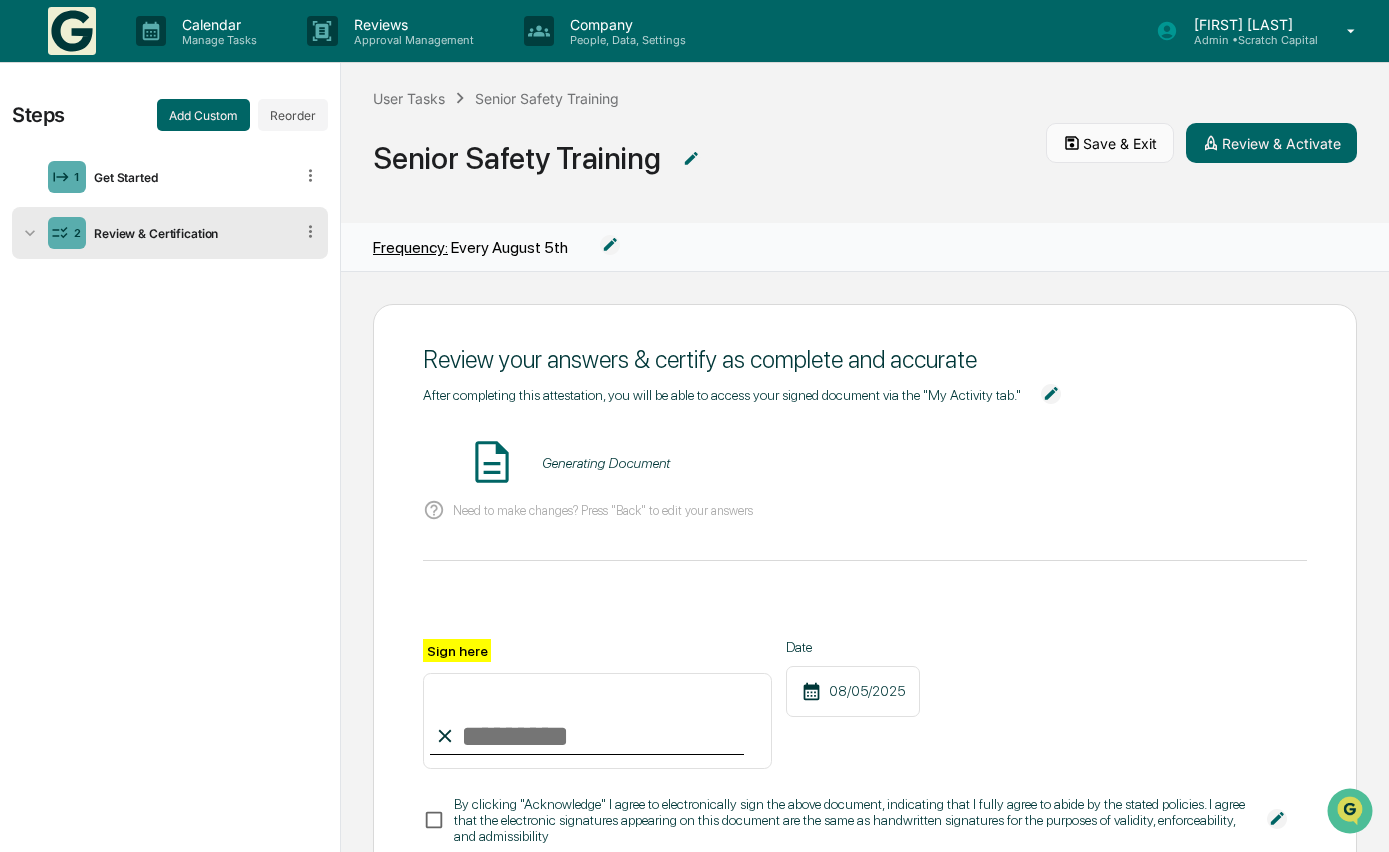 click on "Save & Exit" at bounding box center [1110, 143] 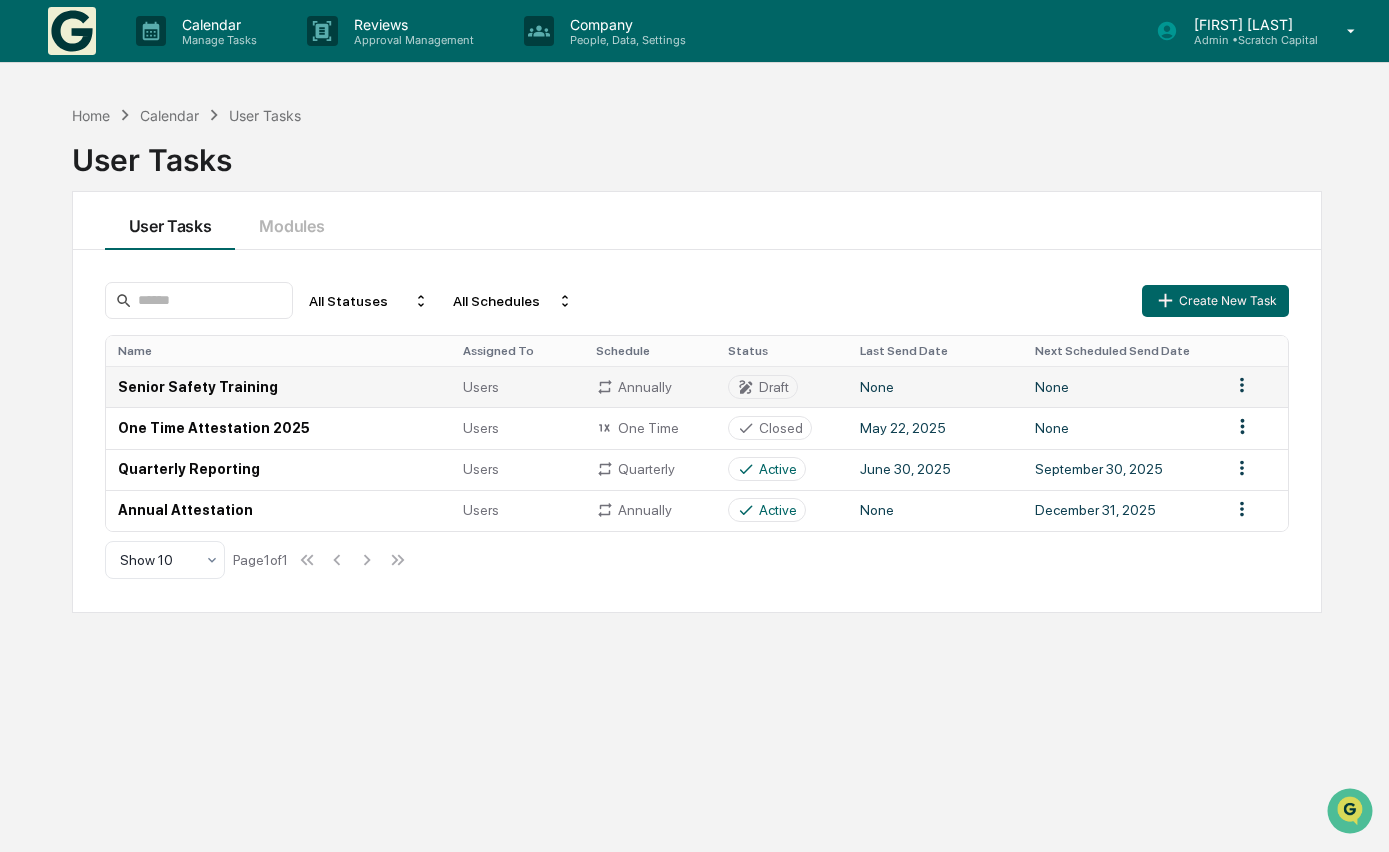 click on "Draft" at bounding box center (782, 386) 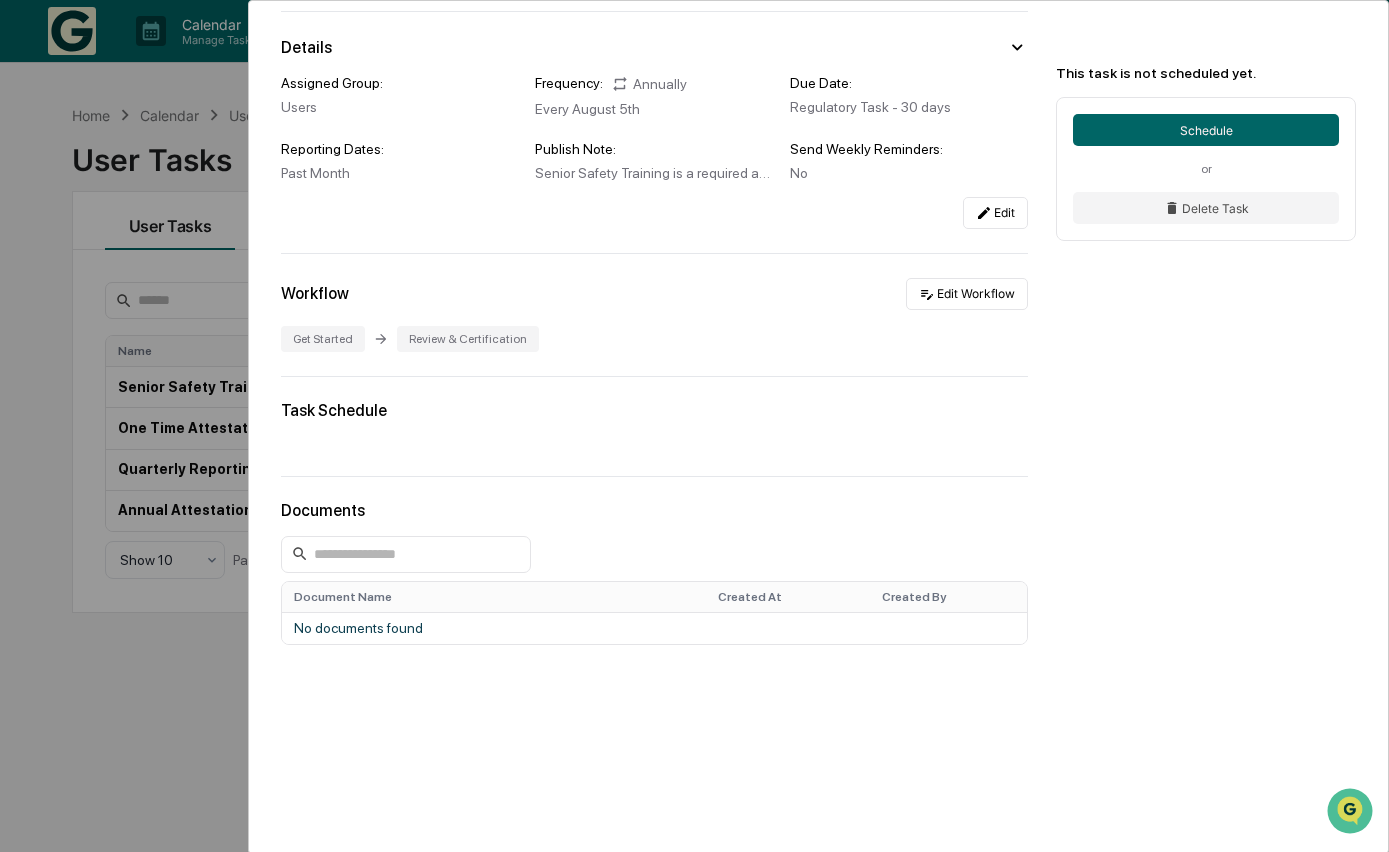 scroll, scrollTop: 269, scrollLeft: 0, axis: vertical 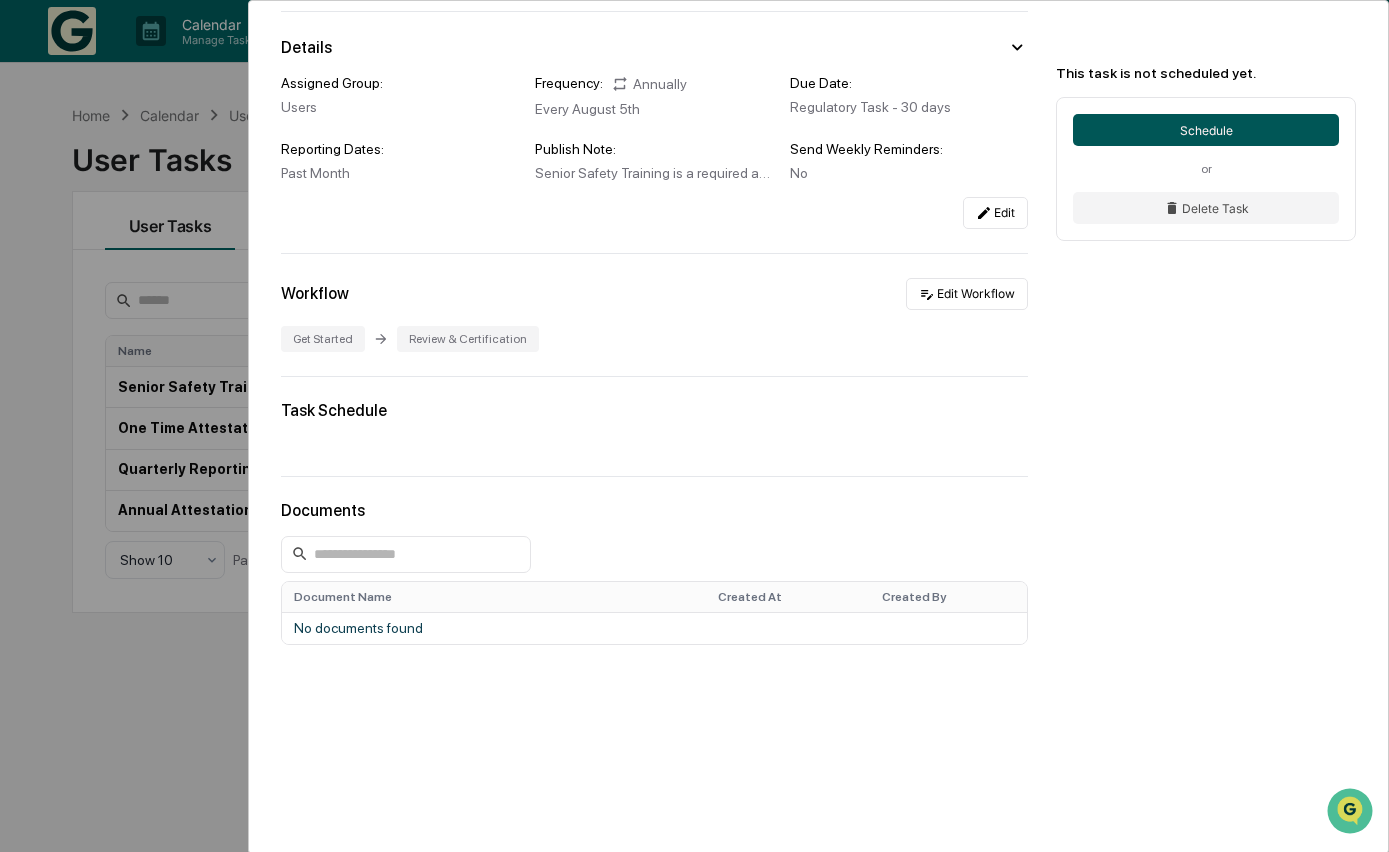 click on "Schedule" at bounding box center [1206, 130] 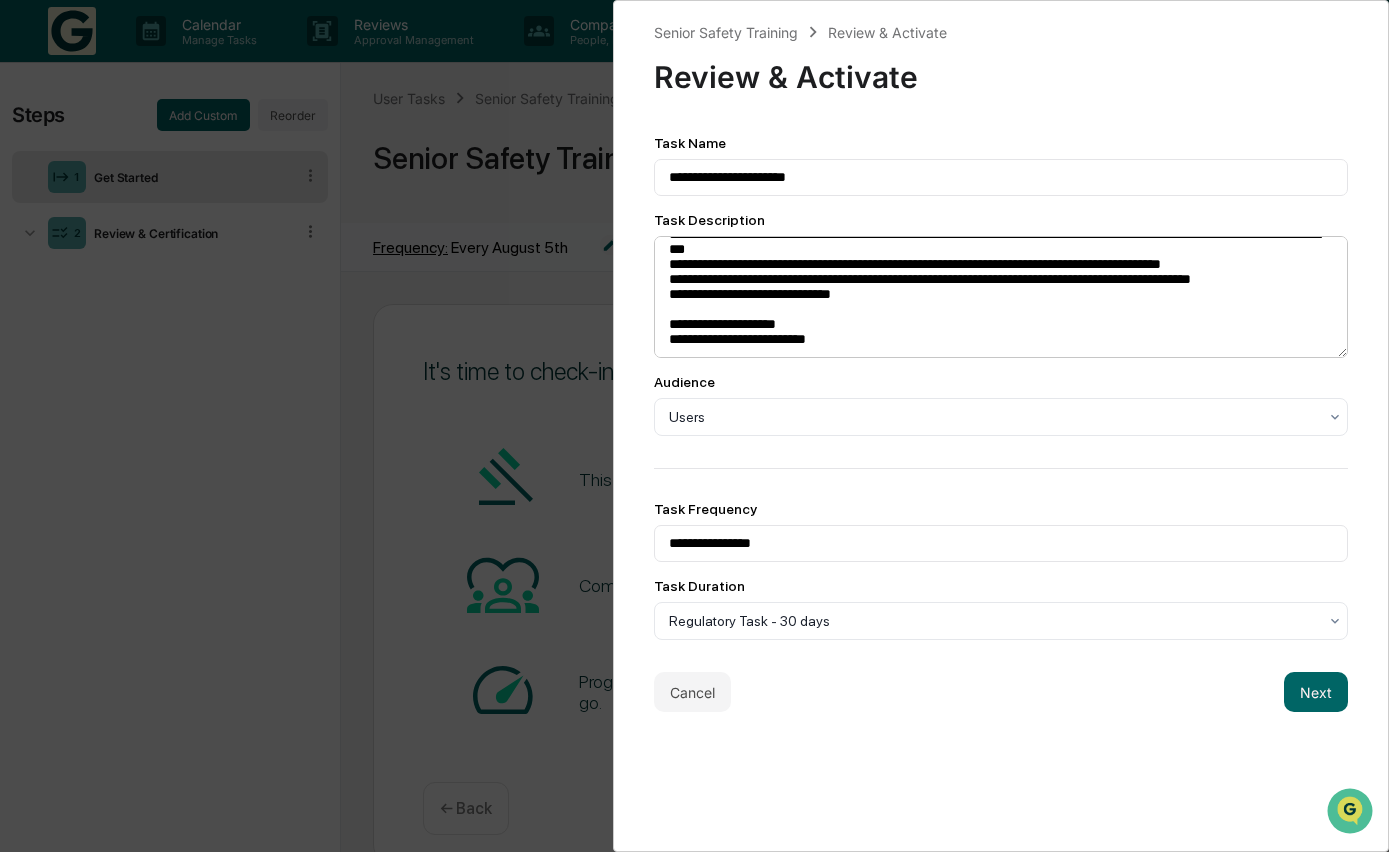 scroll, scrollTop: 0, scrollLeft: 0, axis: both 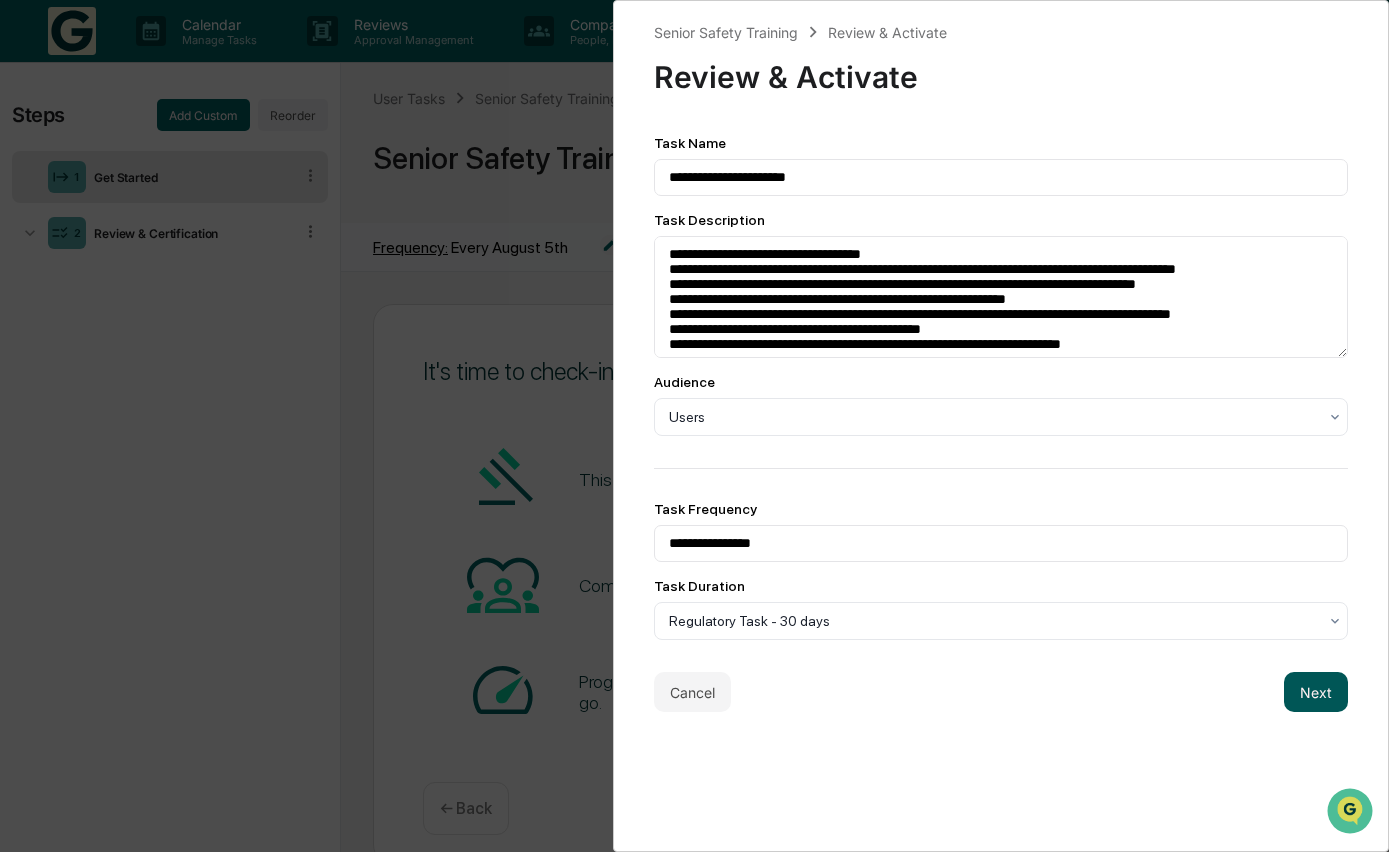 click on "Next" at bounding box center (1316, 692) 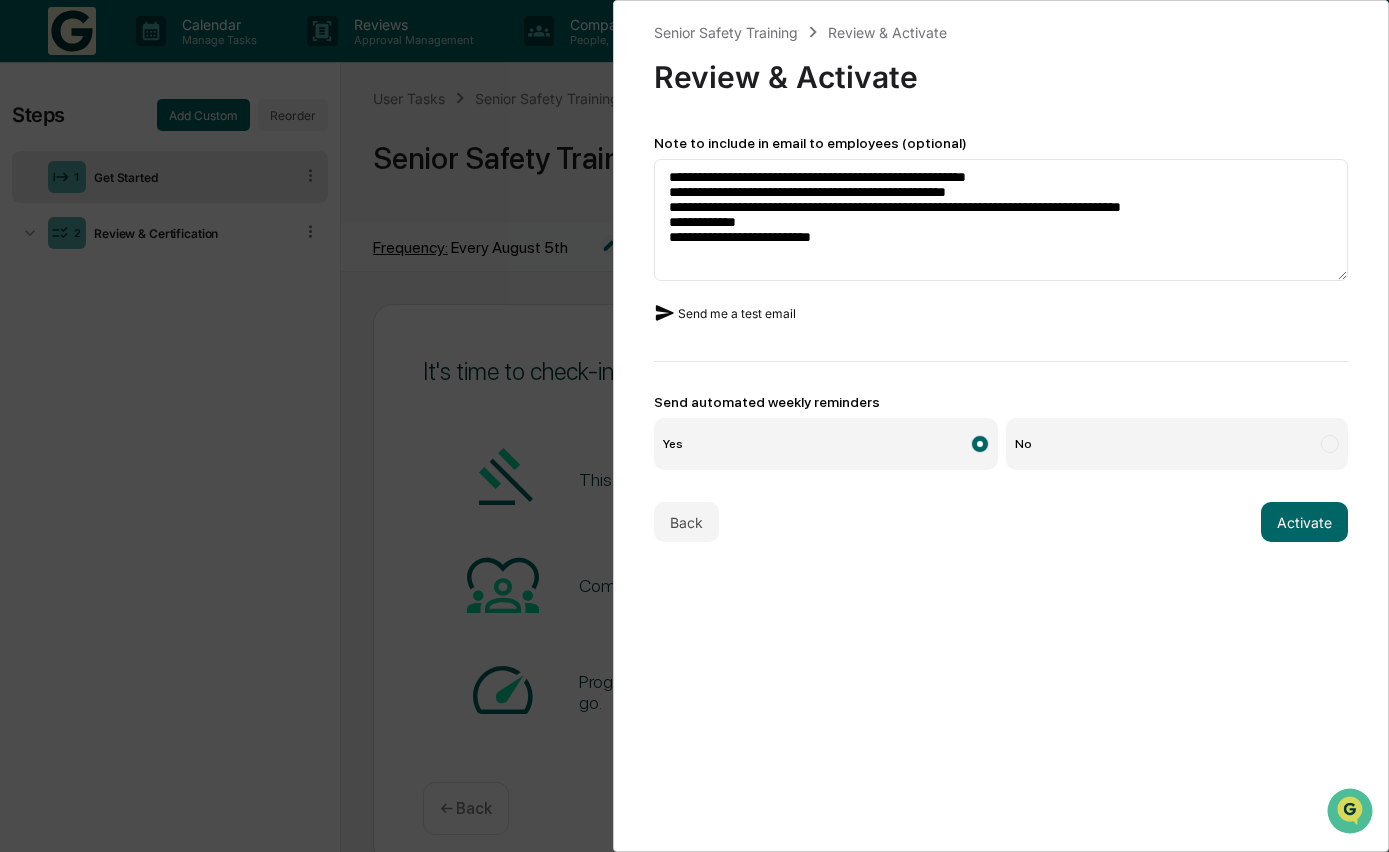click on "Send me a test email" at bounding box center [725, 313] 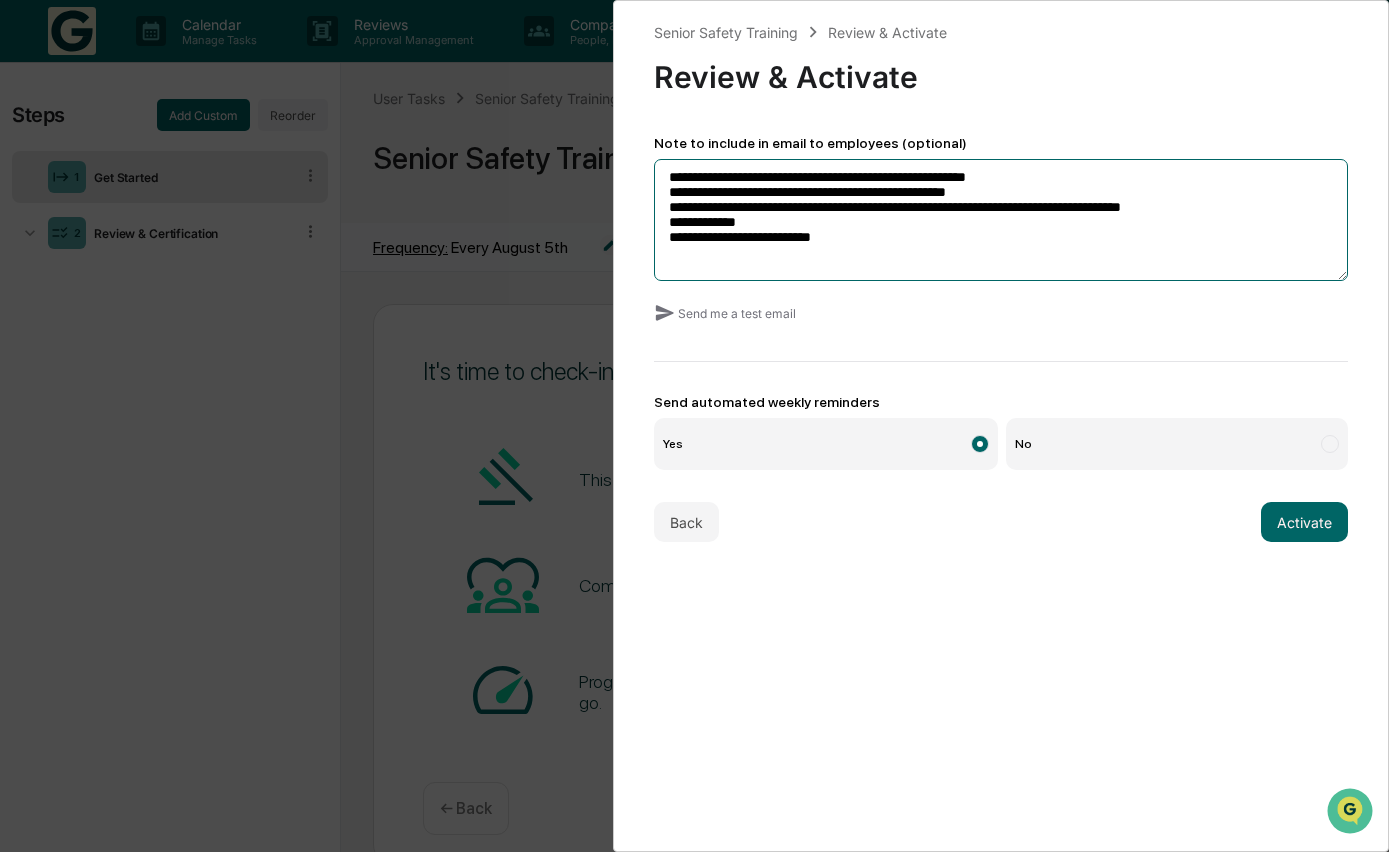click on "**********" at bounding box center [1001, 220] 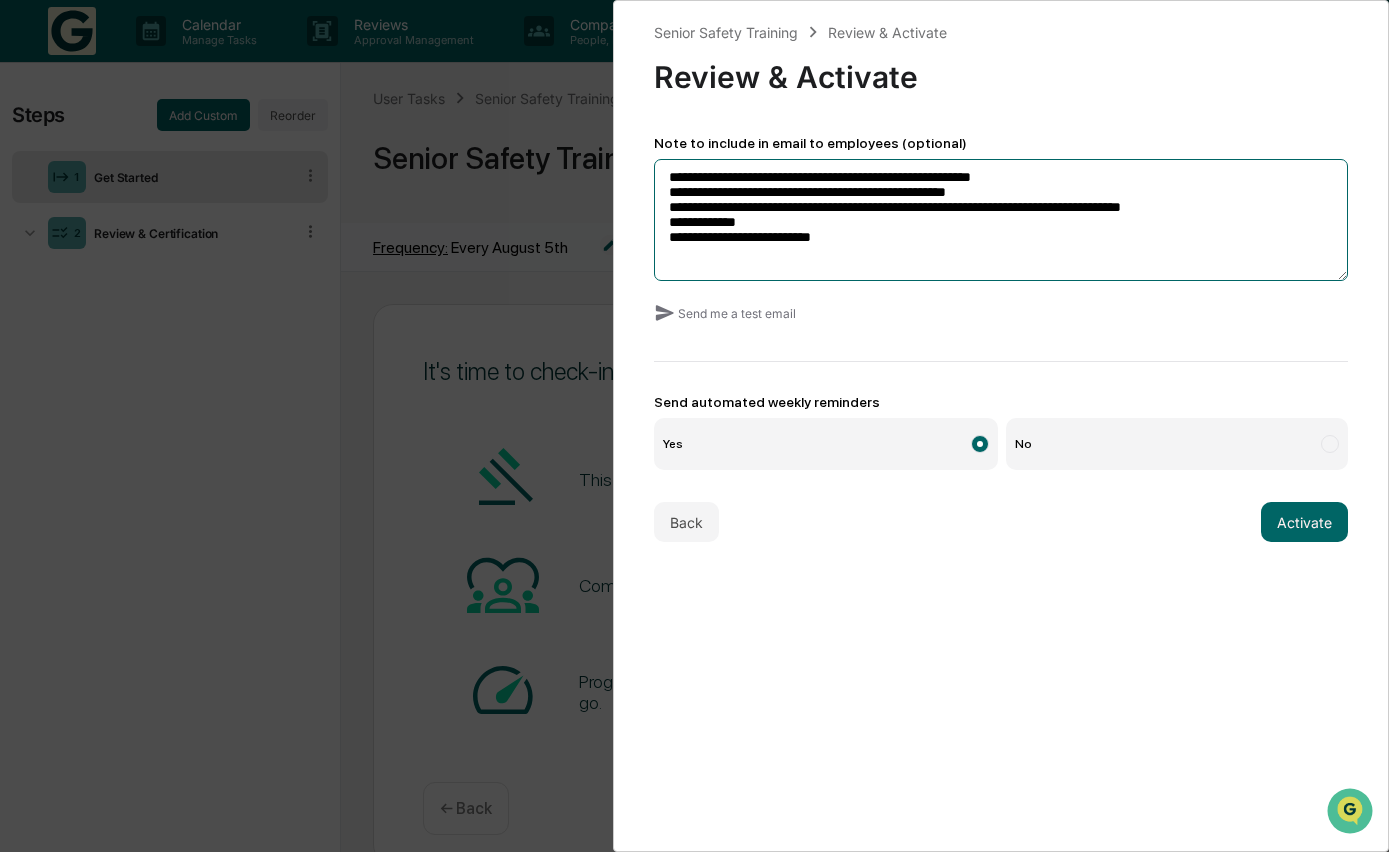click on "**********" at bounding box center (1001, 220) 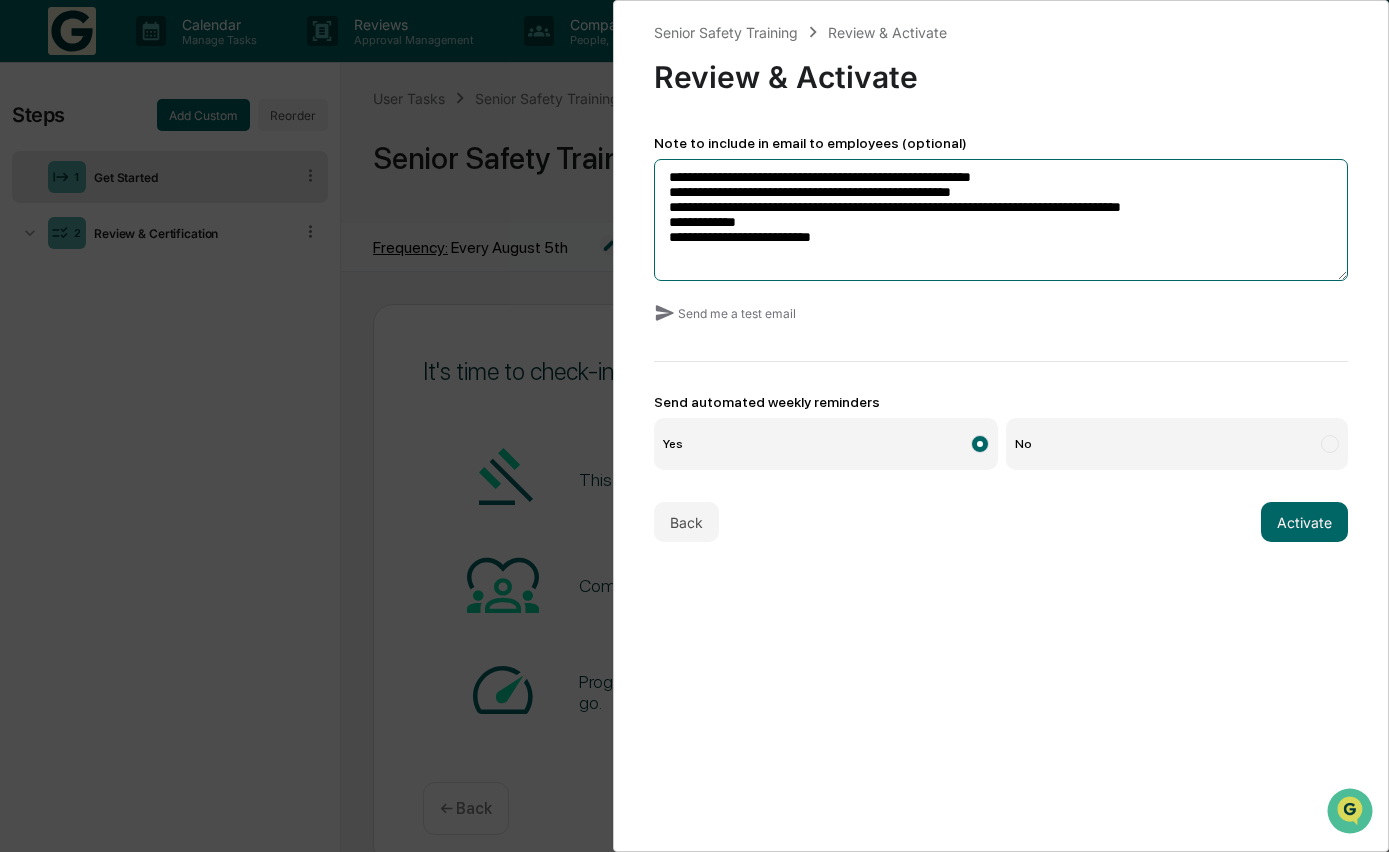 click on "**********" at bounding box center [1001, 220] 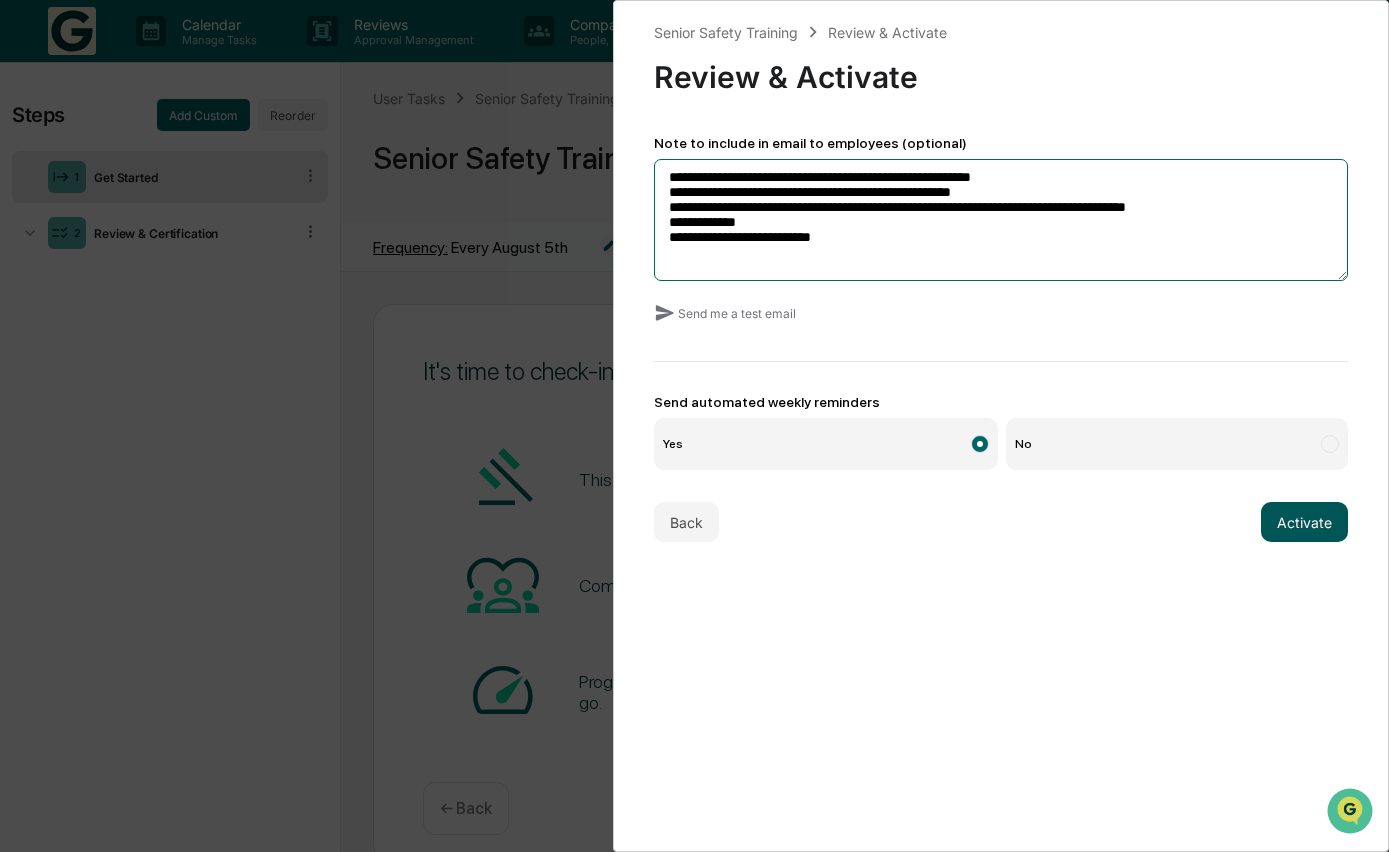 type on "**********" 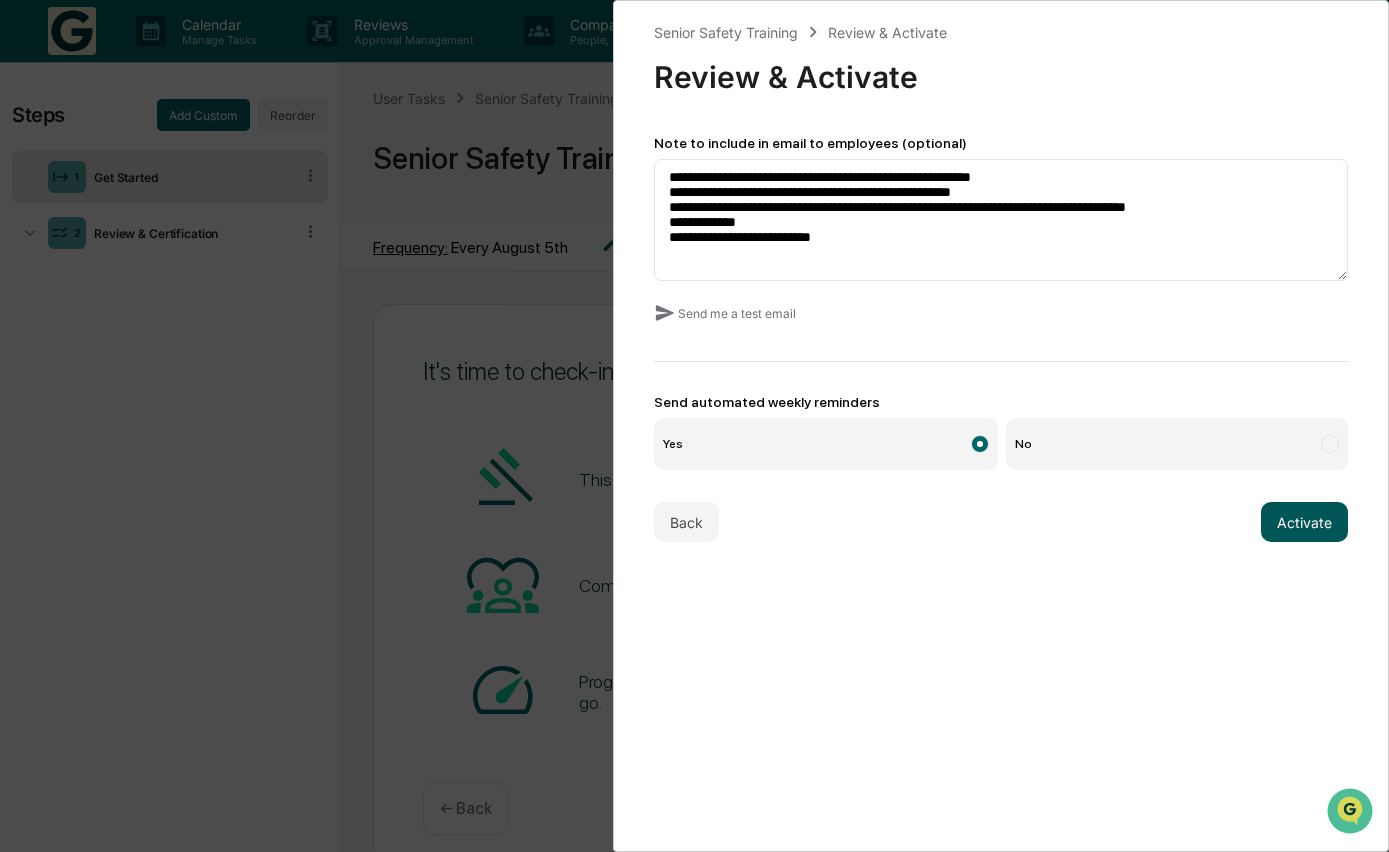click on "Activate" at bounding box center [1304, 522] 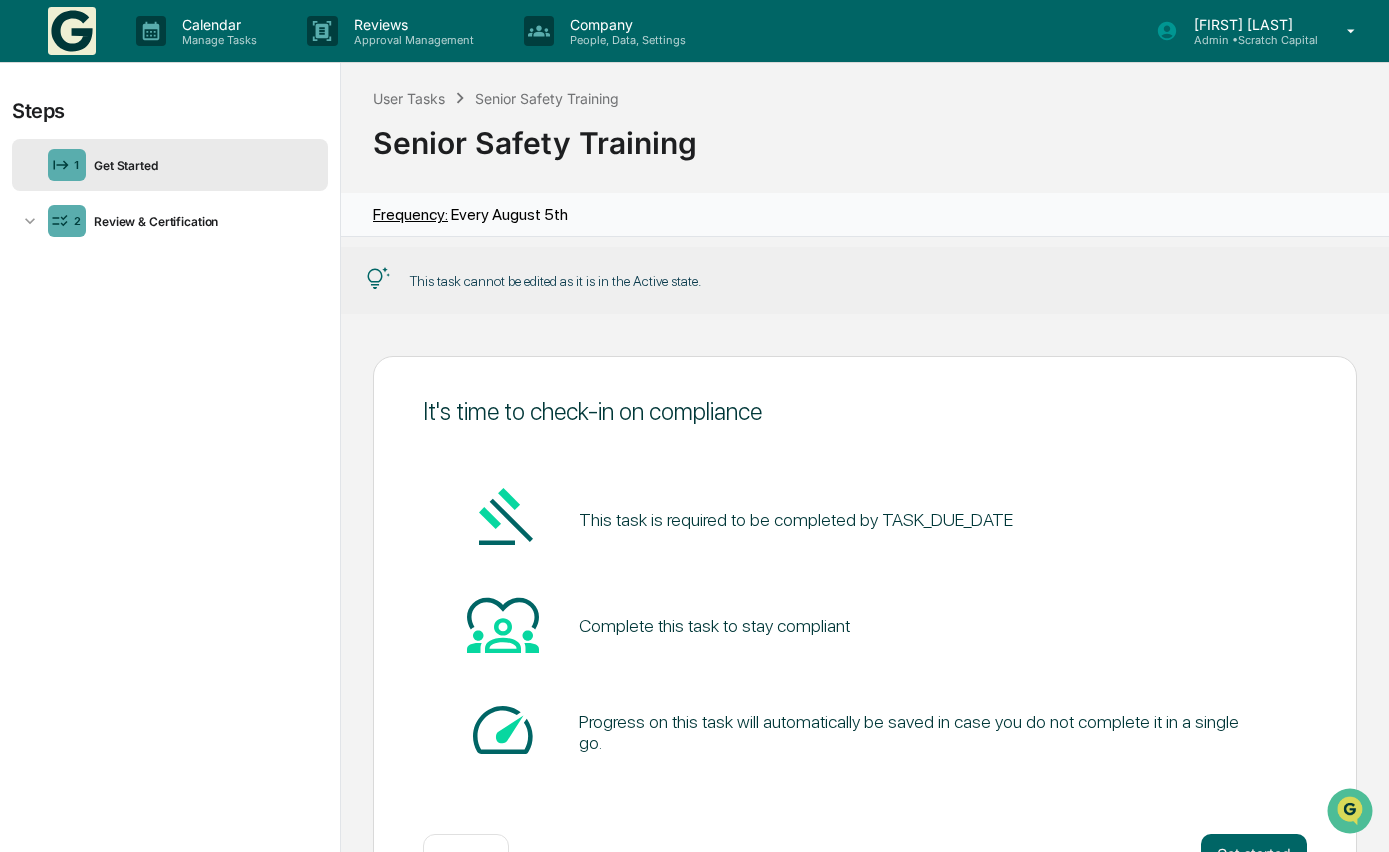 scroll, scrollTop: 96, scrollLeft: 0, axis: vertical 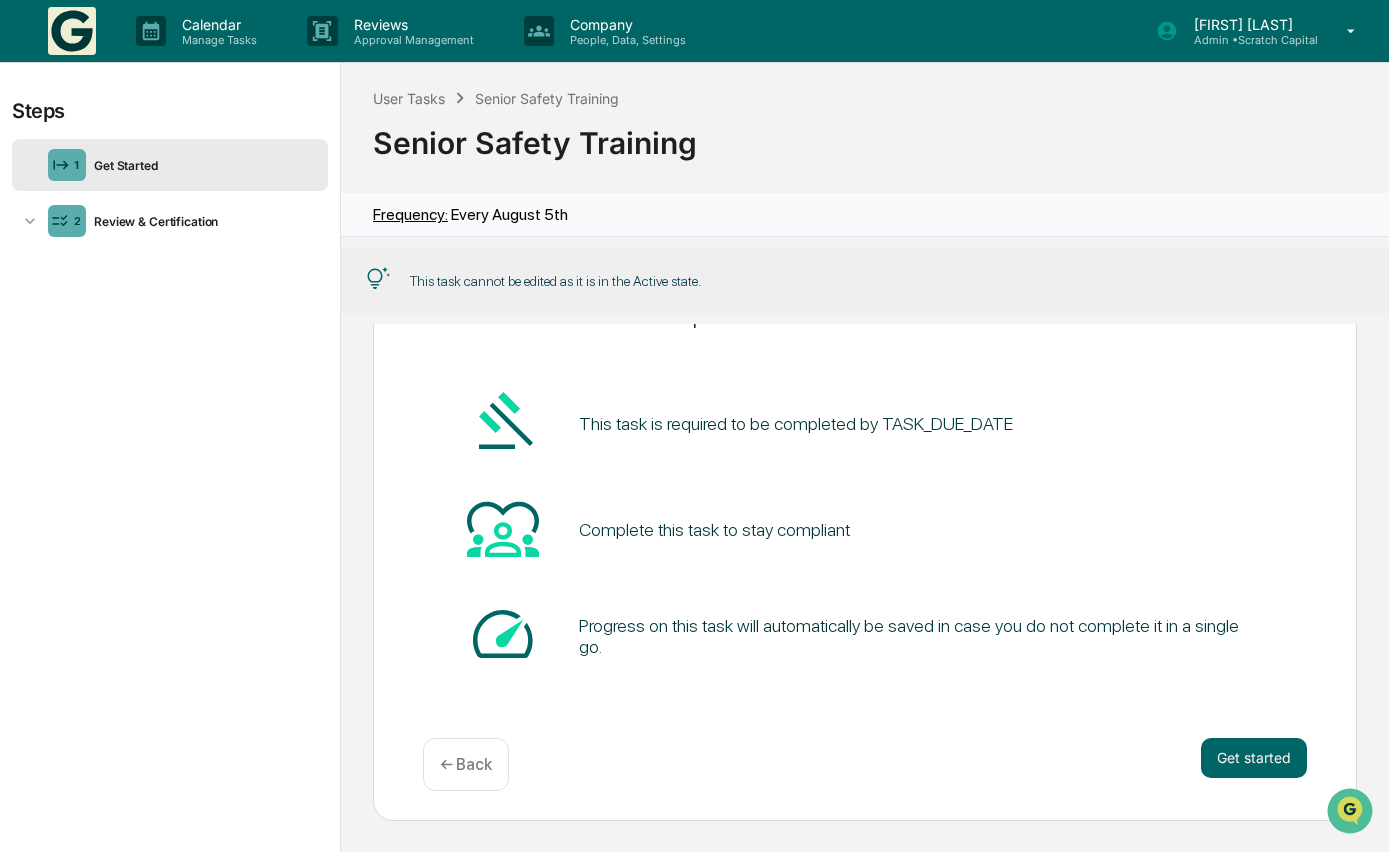 click on "[FIRST] [LAST]" at bounding box center [1248, 24] 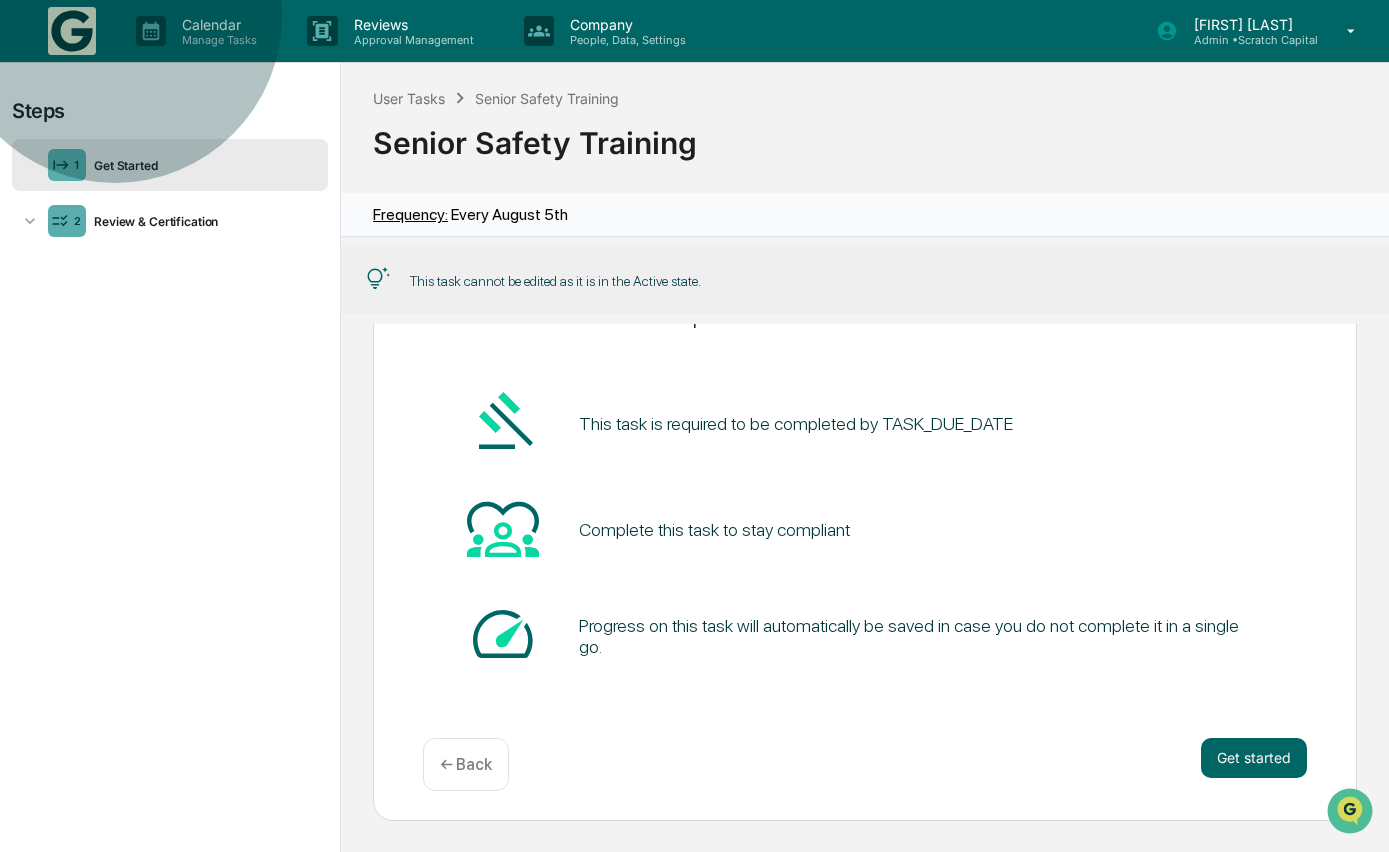 click on "User settings" at bounding box center (150, 984) 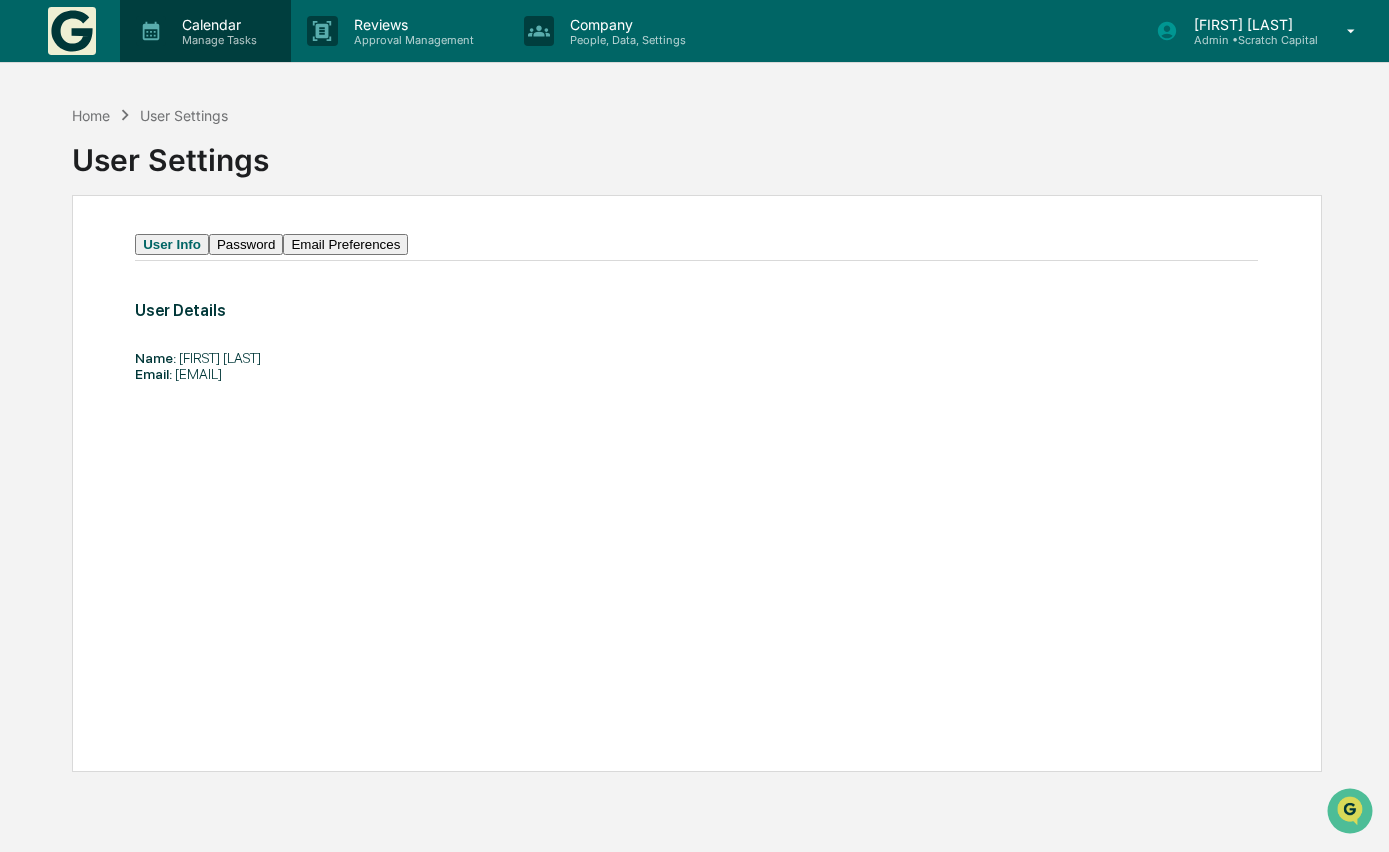 click on "Manage Tasks" at bounding box center [216, 40] 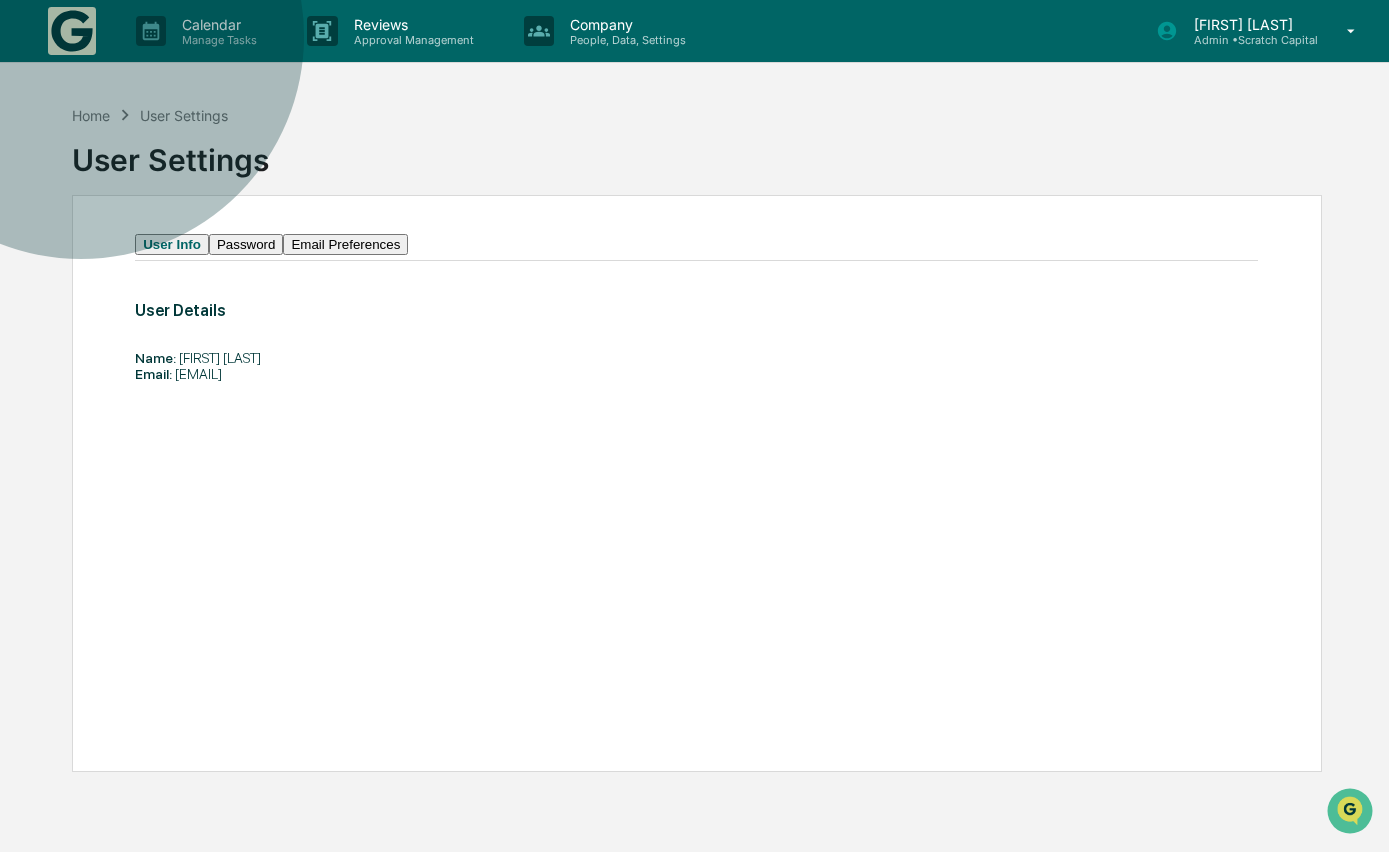 click on "User Tasks" at bounding box center (160, 1052) 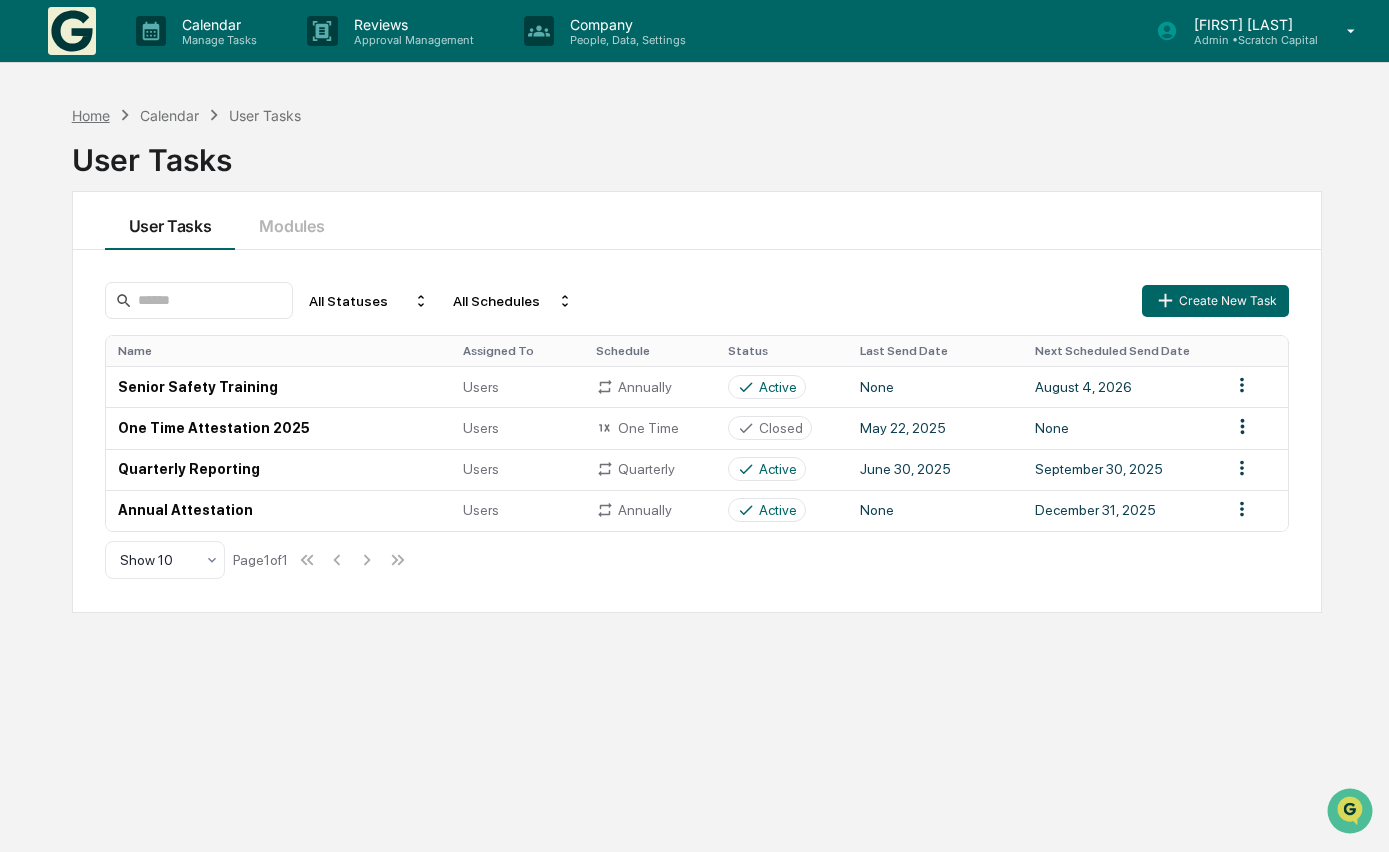 click on "Home" at bounding box center [91, 115] 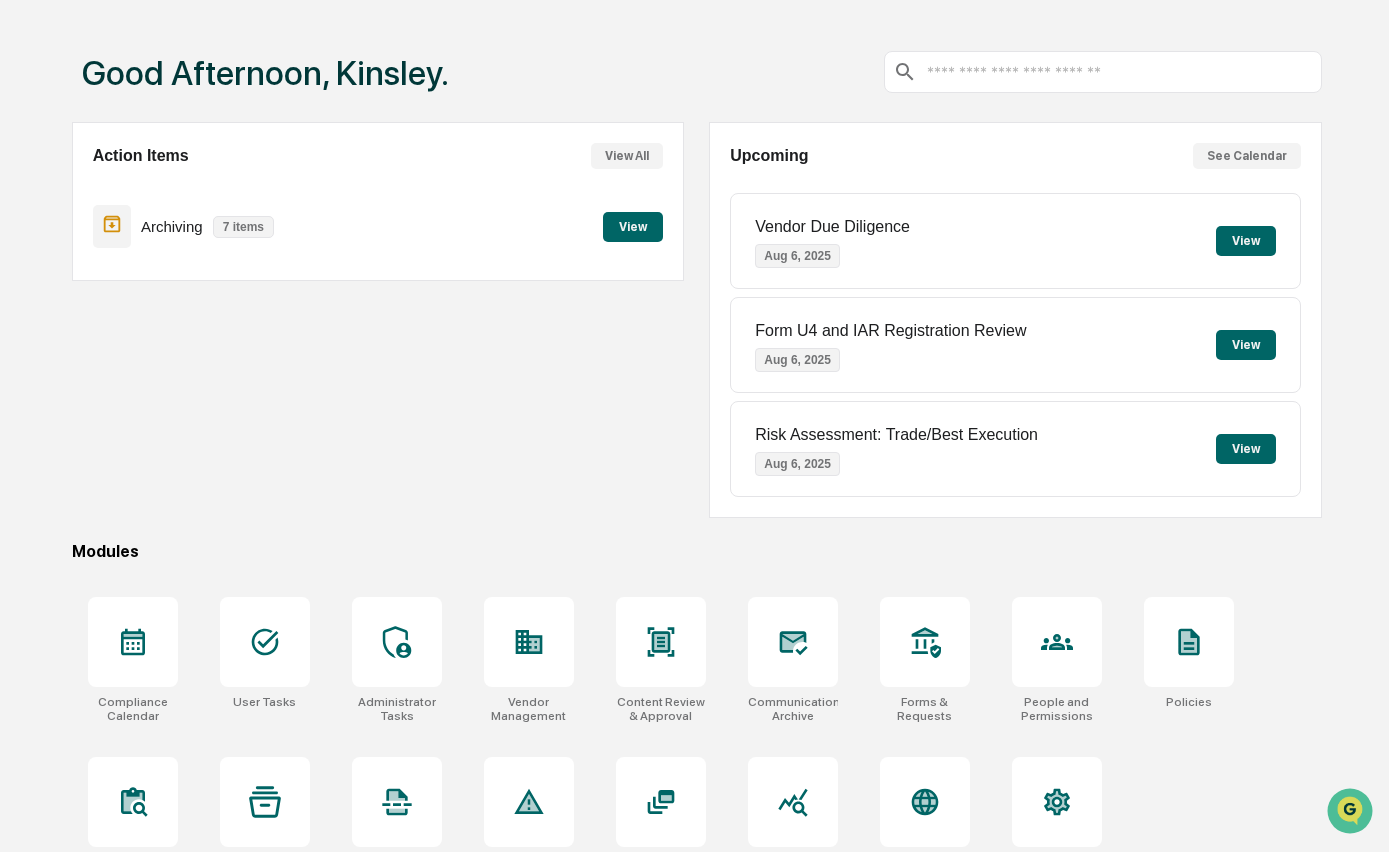 scroll, scrollTop: 86, scrollLeft: 0, axis: vertical 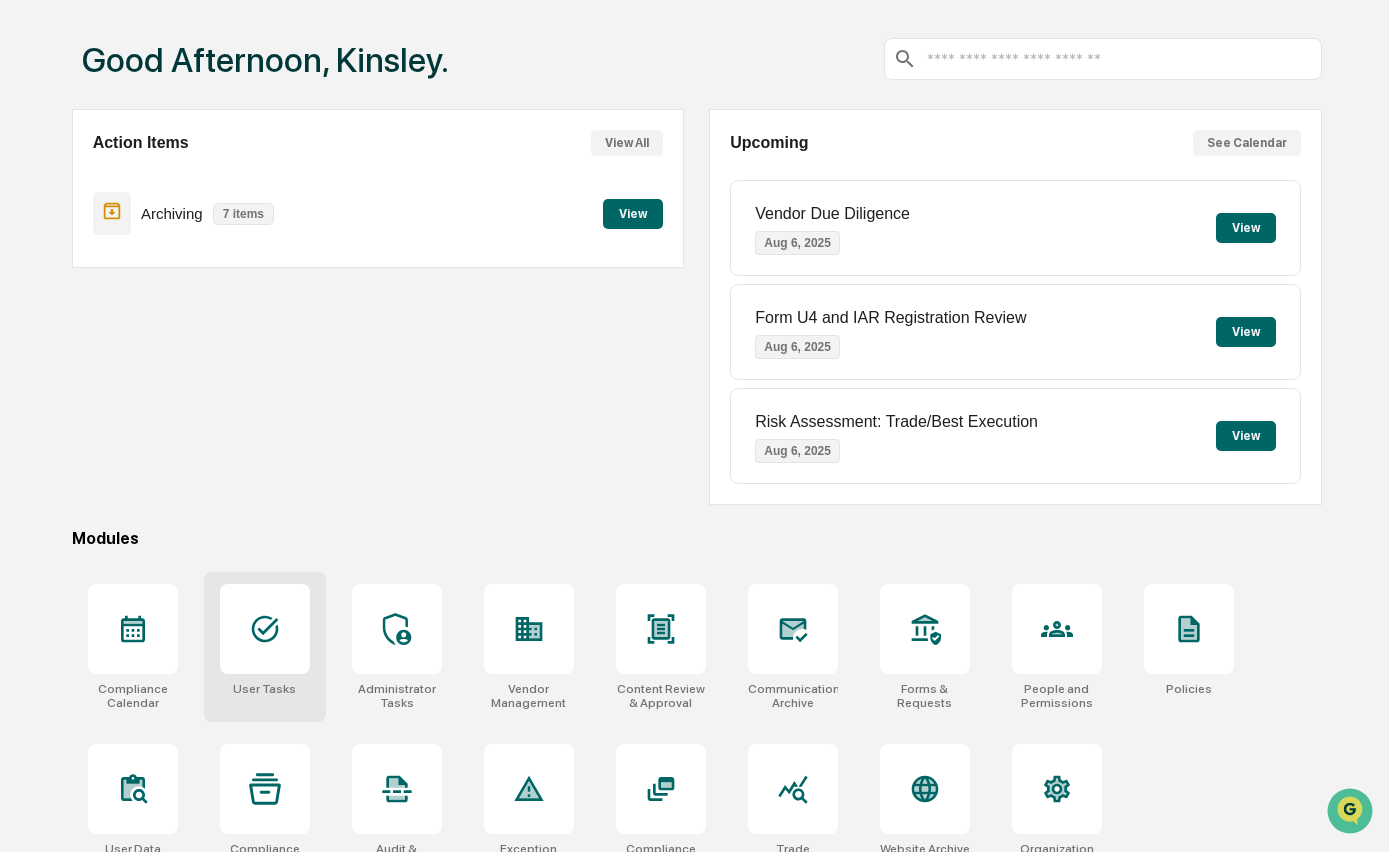 click 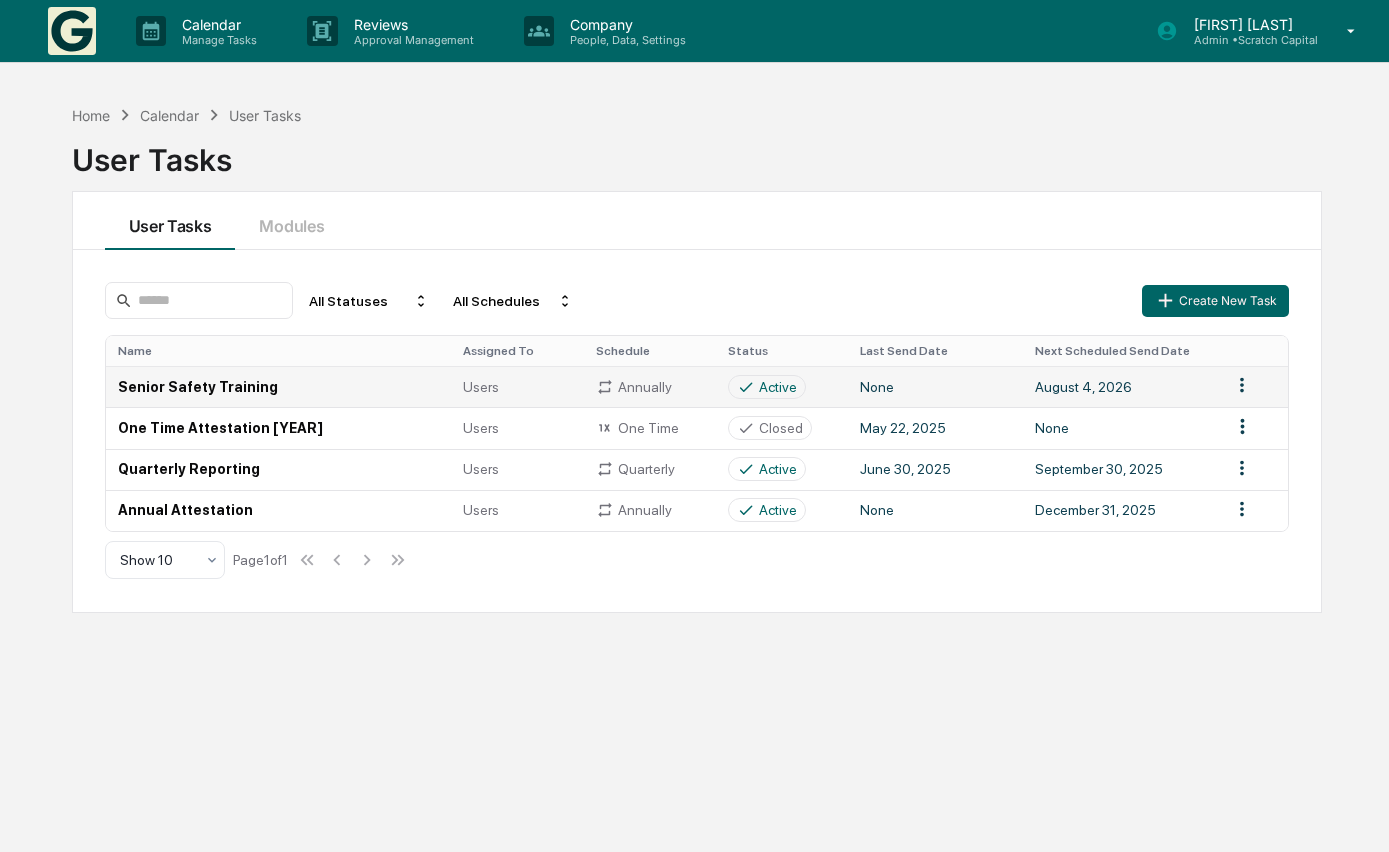 scroll, scrollTop: 0, scrollLeft: 0, axis: both 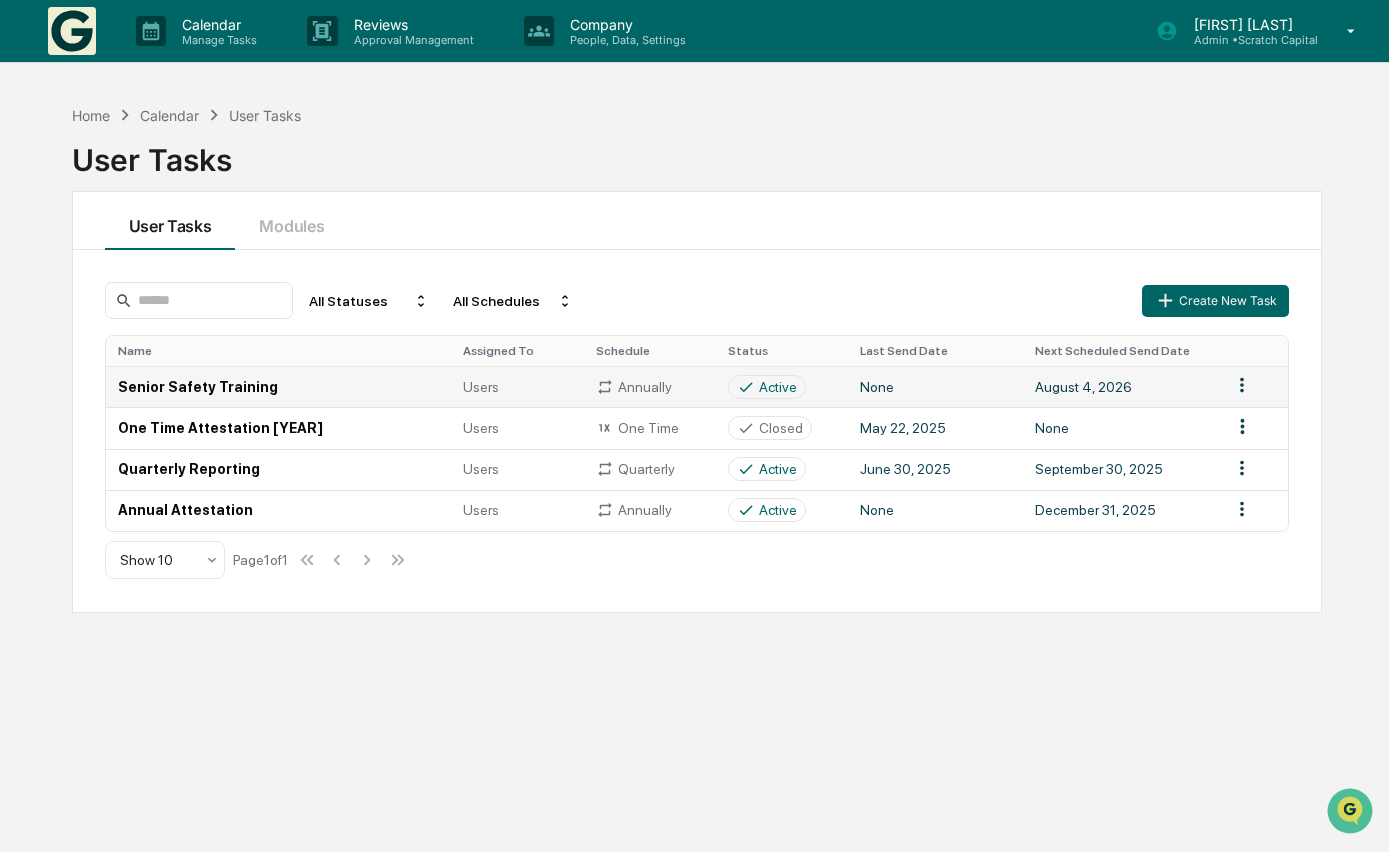 click on "Calendar Manage Tasks Reviews Approval Management Company People, Data, Settings Kinsley Bonfilio Admin •  Scratch Capital Home Calendar User Tasks User Tasks User Tasks Modules All Statuses All Schedules Create New Task Name Assigned To Schedule Status Last Send Date Next Scheduled Send Date Senior Safety Training  Users   Annually Active None August 4, 2026 One Time Attestation 2025 Users  One Time Closed May 22, 2025 None Quarterly Reporting Users   Quarterly Active June 30, 2025 September 30, 2025 Annual Attestation Users   Annually Active None December 31, 2025 Show 10 Page  1  of  1" at bounding box center [694, 426] 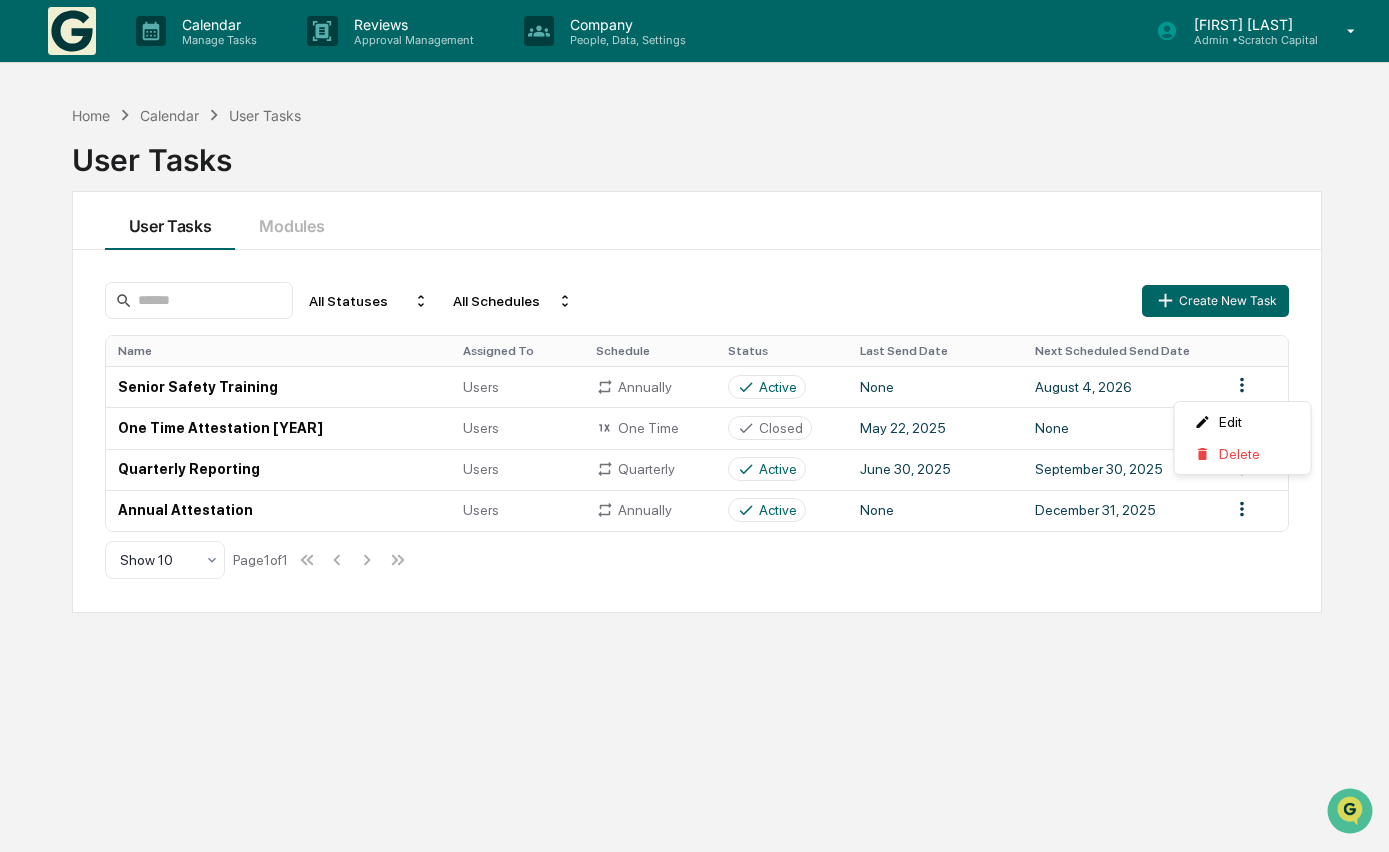 click on "Calendar Manage Tasks Reviews Approval Management Company People, Data, Settings Kinsley Bonfilio Admin •  Scratch Capital Home Calendar User Tasks User Tasks User Tasks Modules All Statuses All Schedules Create New Task Name Assigned To Schedule Status Last Send Date Next Scheduled Send Date Senior Safety Training  Users   Annually Active None August 4, 2026 One Time Attestation 2025 Users  One Time Closed May 22, 2025 None Quarterly Reporting Users   Quarterly Active June 30, 2025 September 30, 2025 Annual Attestation Users   Annually Active None December 31, 2025 Show 10 Page  1  of  1 Edit Delete" at bounding box center (694, 426) 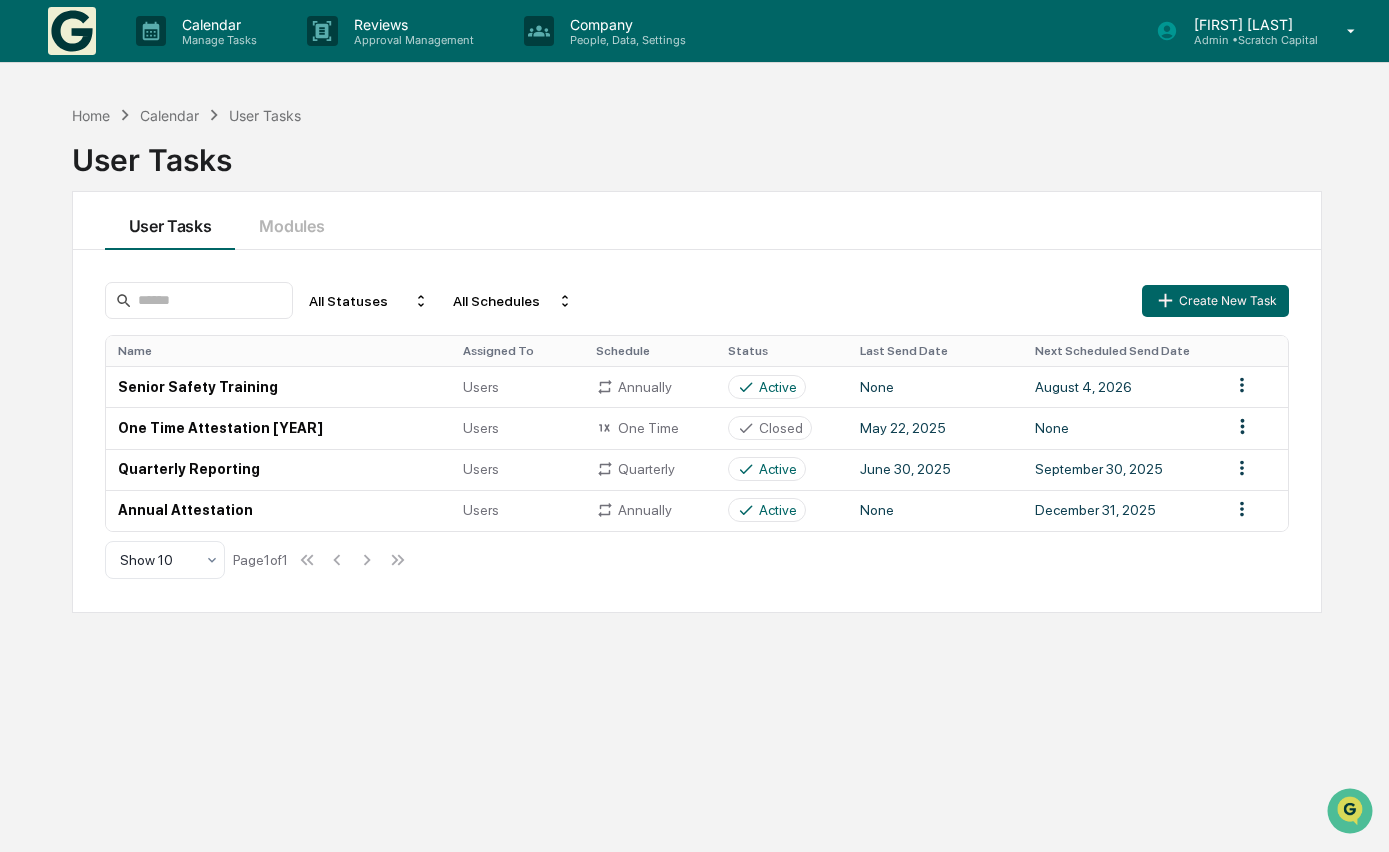 click on "Calendar" at bounding box center [169, 115] 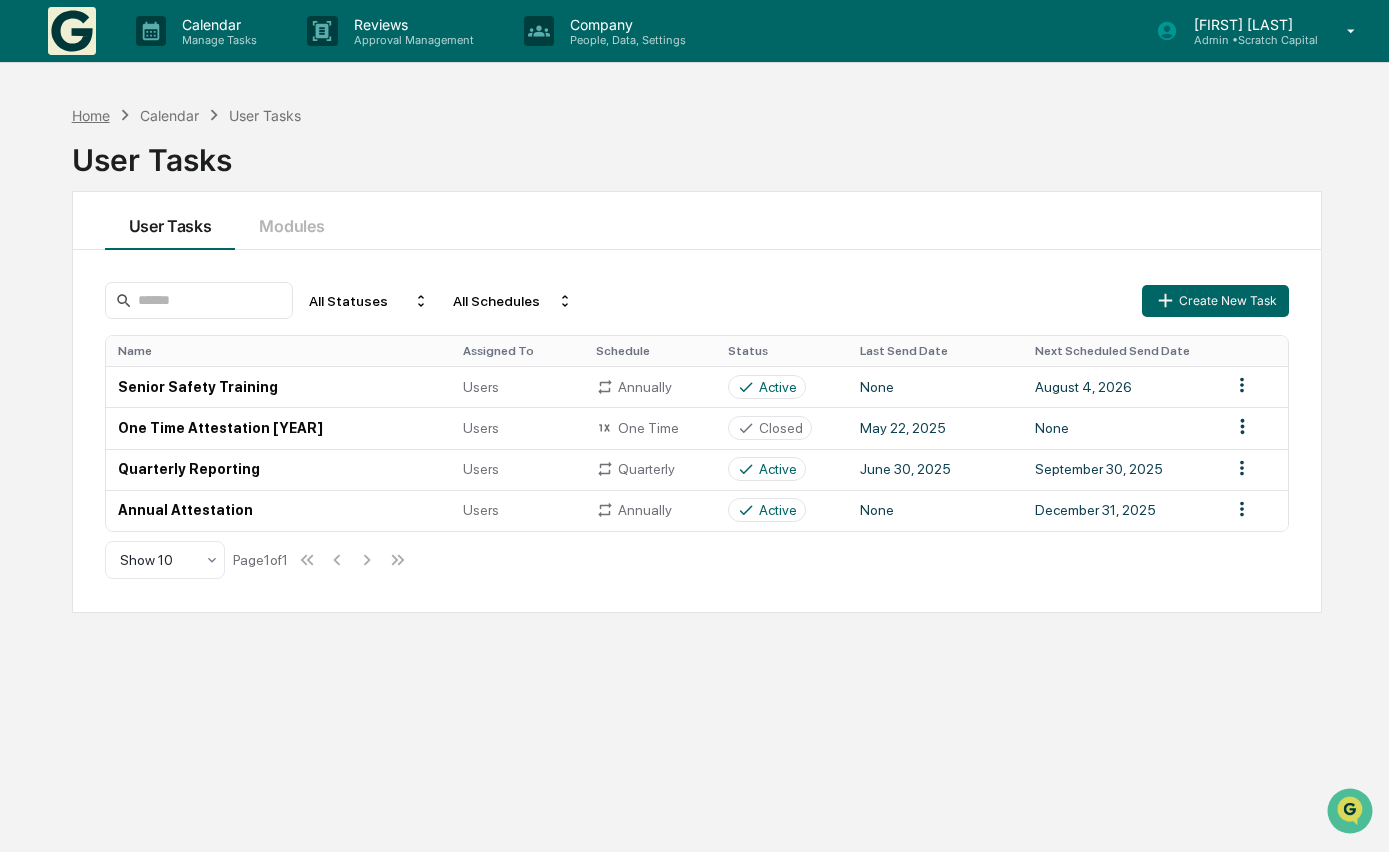 click on "Home" at bounding box center [91, 115] 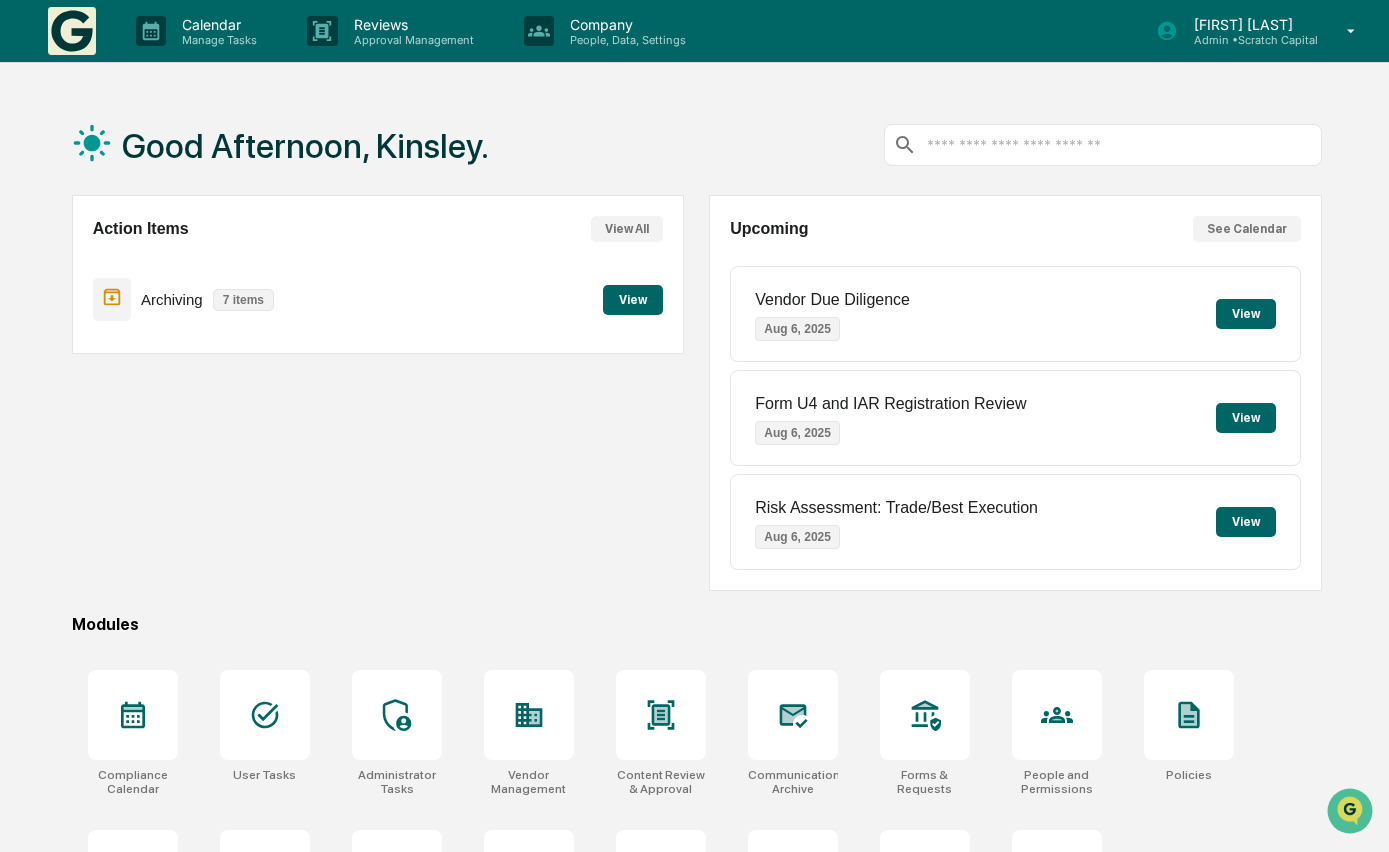 click on "Kinsley Bonfilio Admin •  Scratch Capital" at bounding box center [1262, 31] 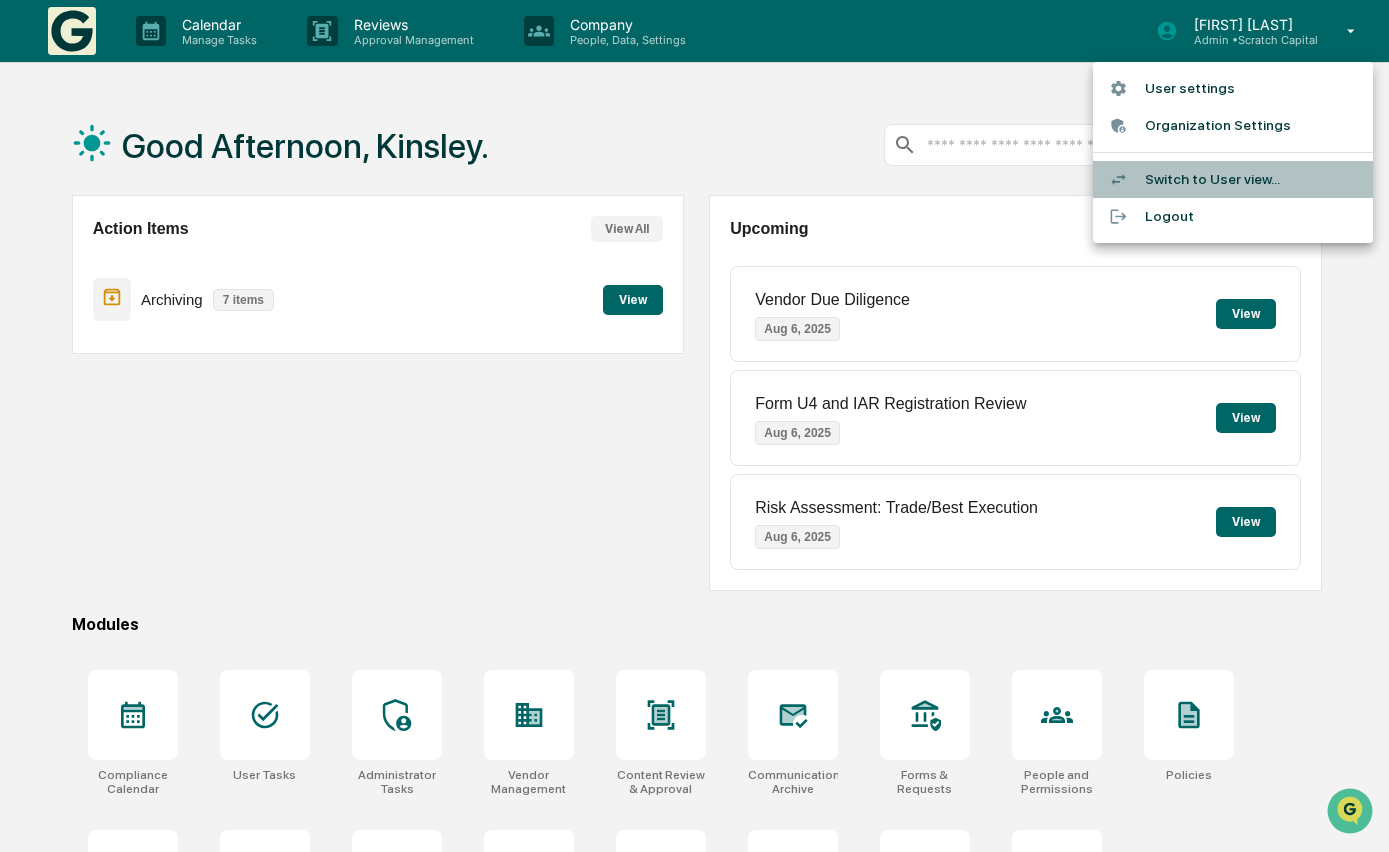 click on "Switch to User view..." at bounding box center [1233, 179] 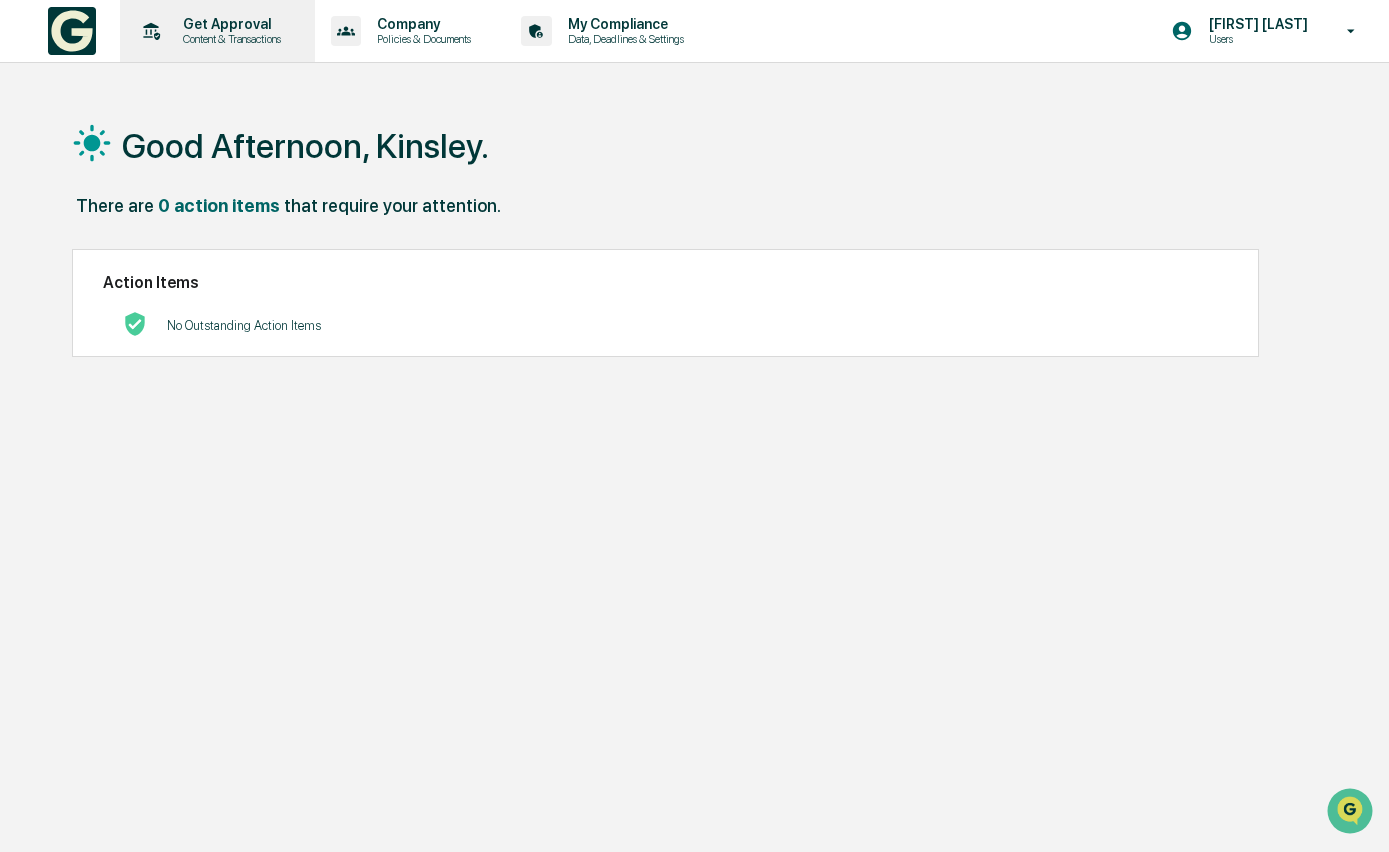 click on "Get Approval Content & Transactions" at bounding box center (215, 31) 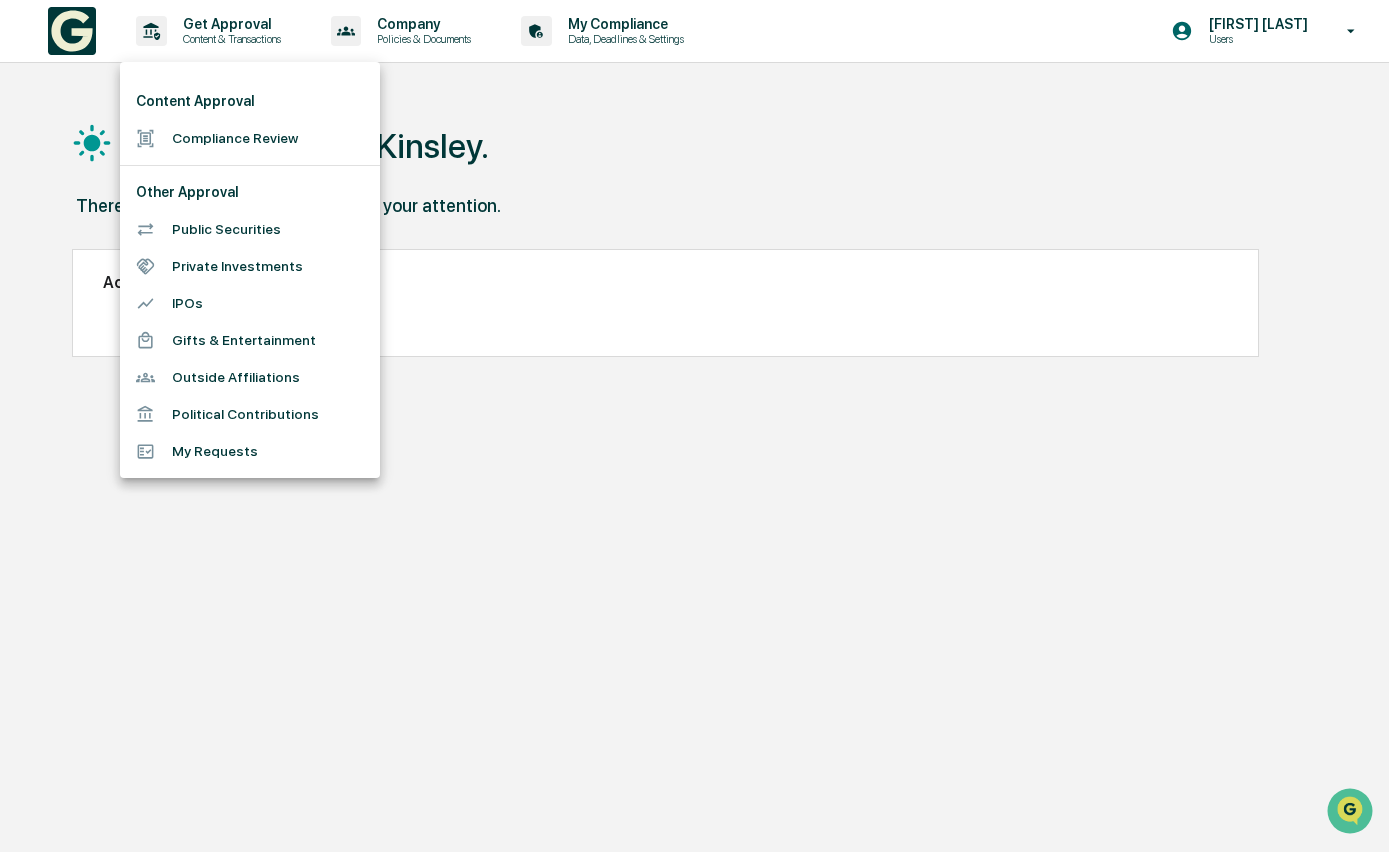 click at bounding box center [694, 426] 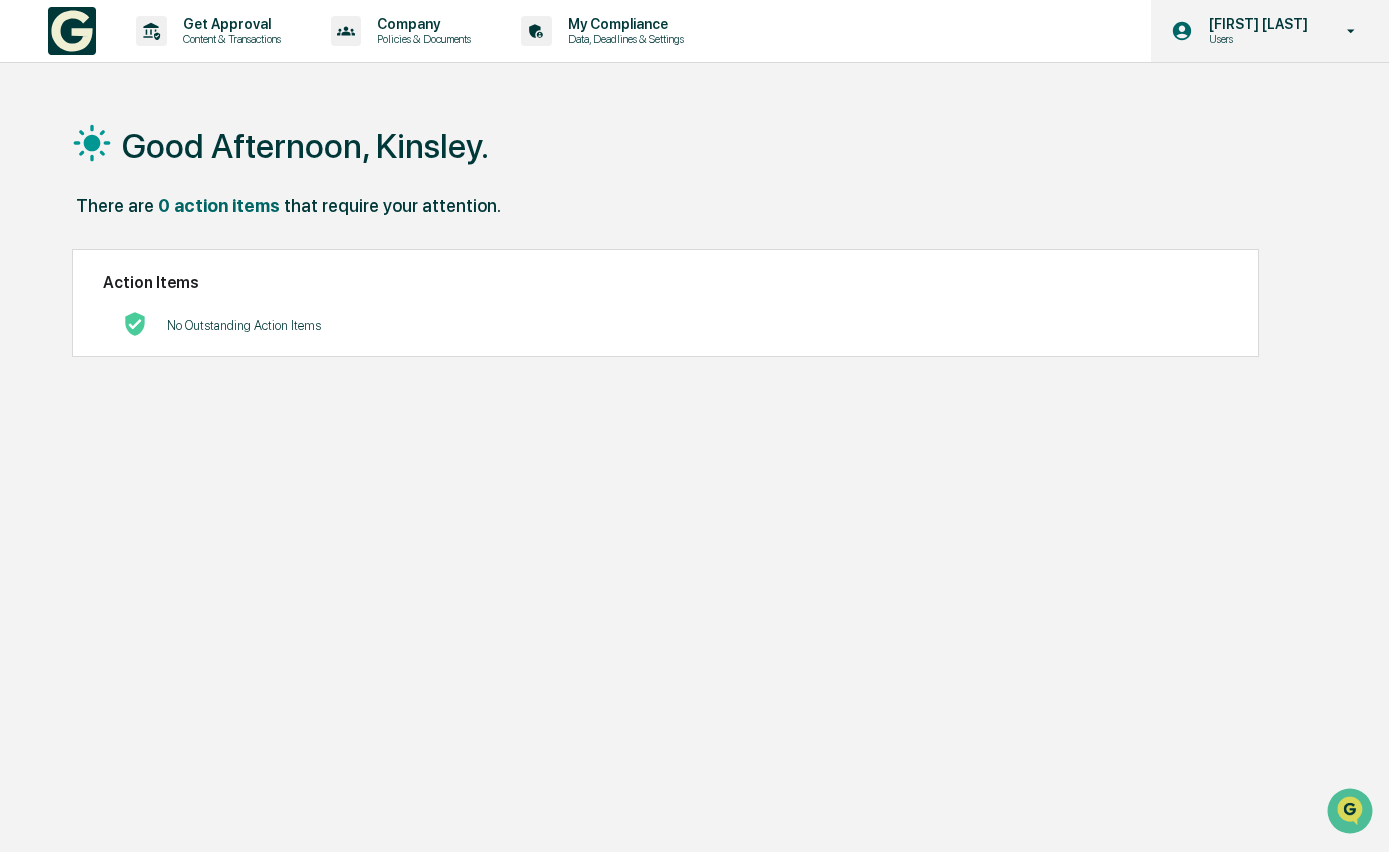 click on "[FIRST] [LAST]" at bounding box center [1255, 24] 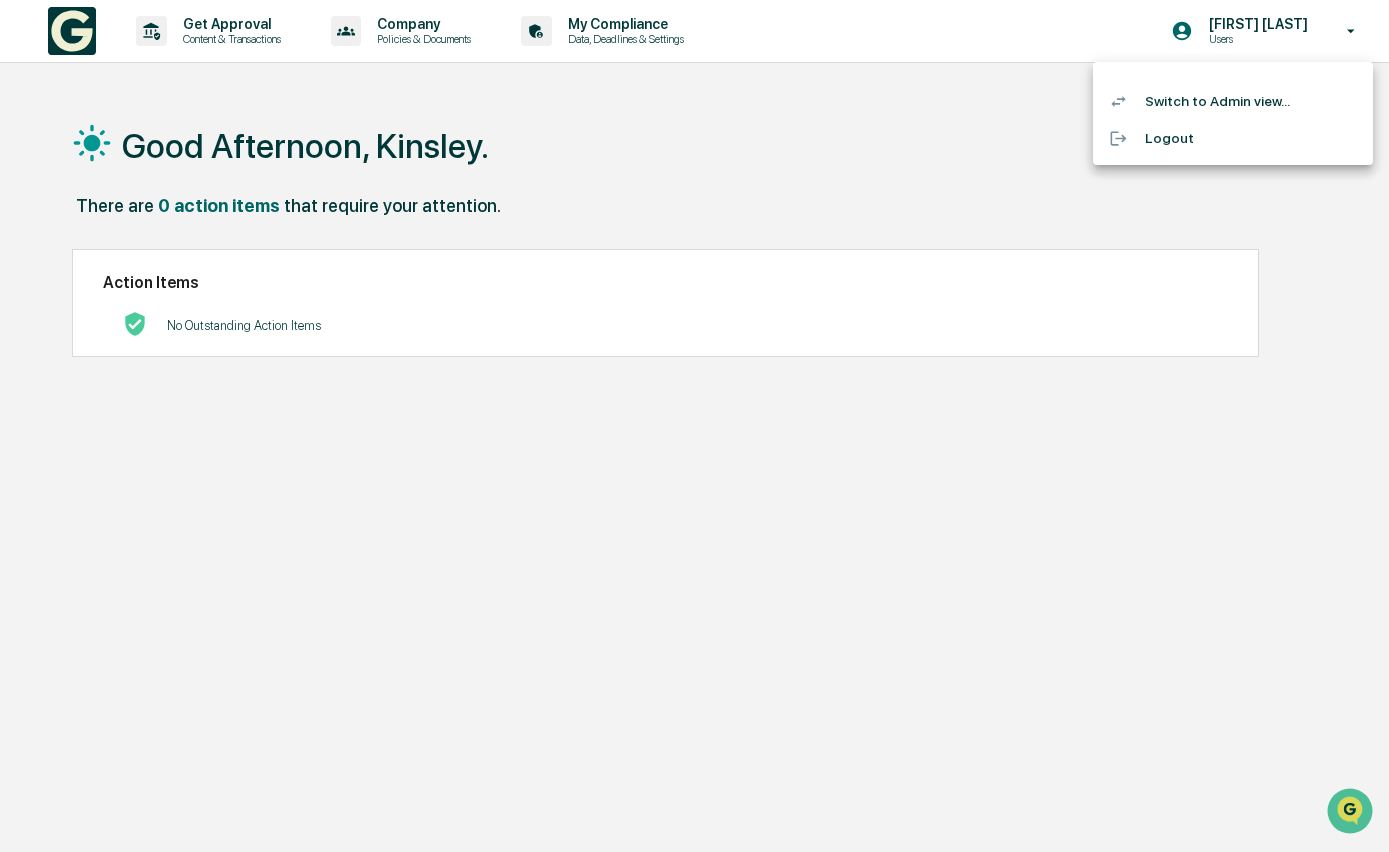 click on "Switch to Admin view..." at bounding box center (1233, 101) 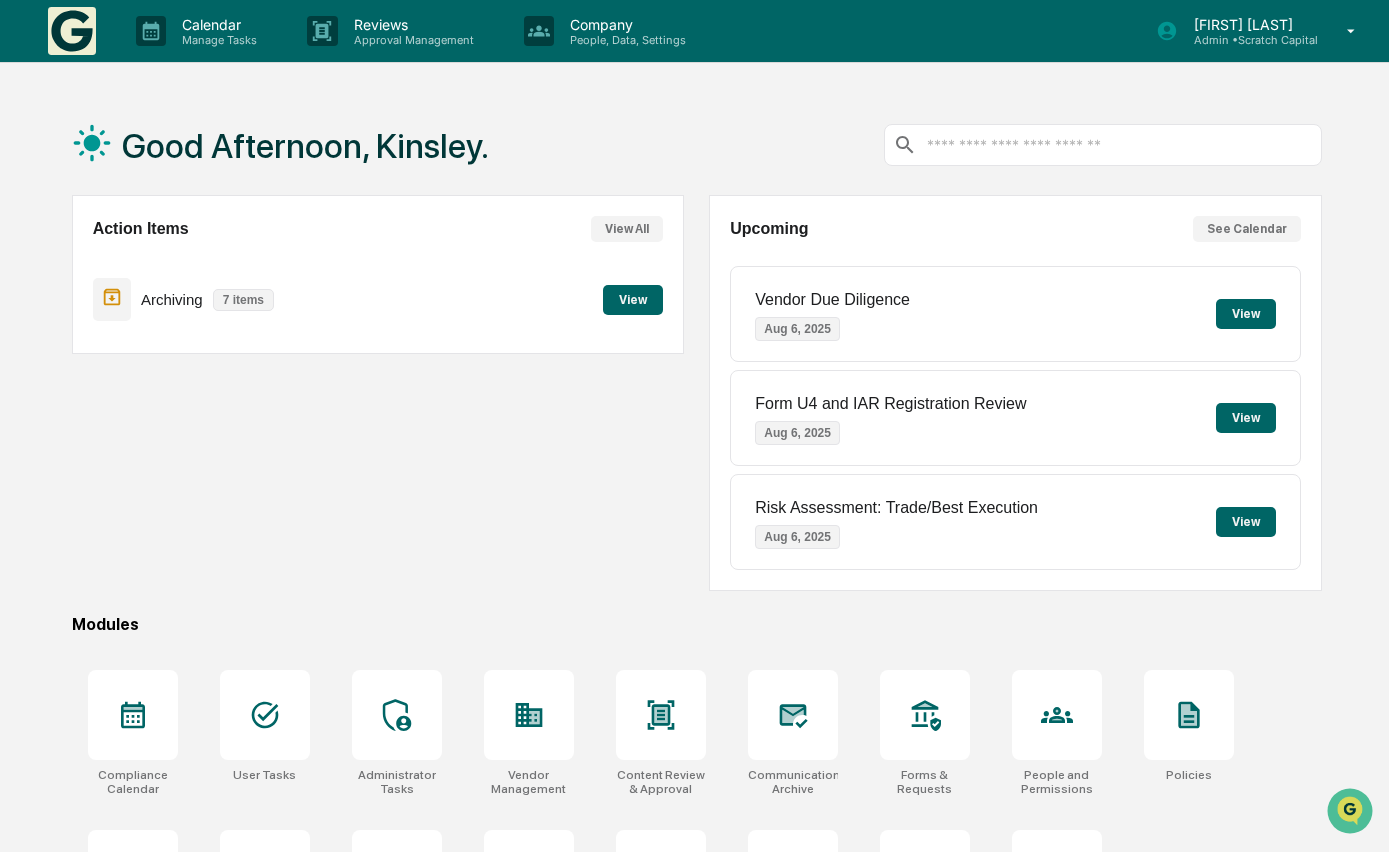 scroll, scrollTop: 117, scrollLeft: 0, axis: vertical 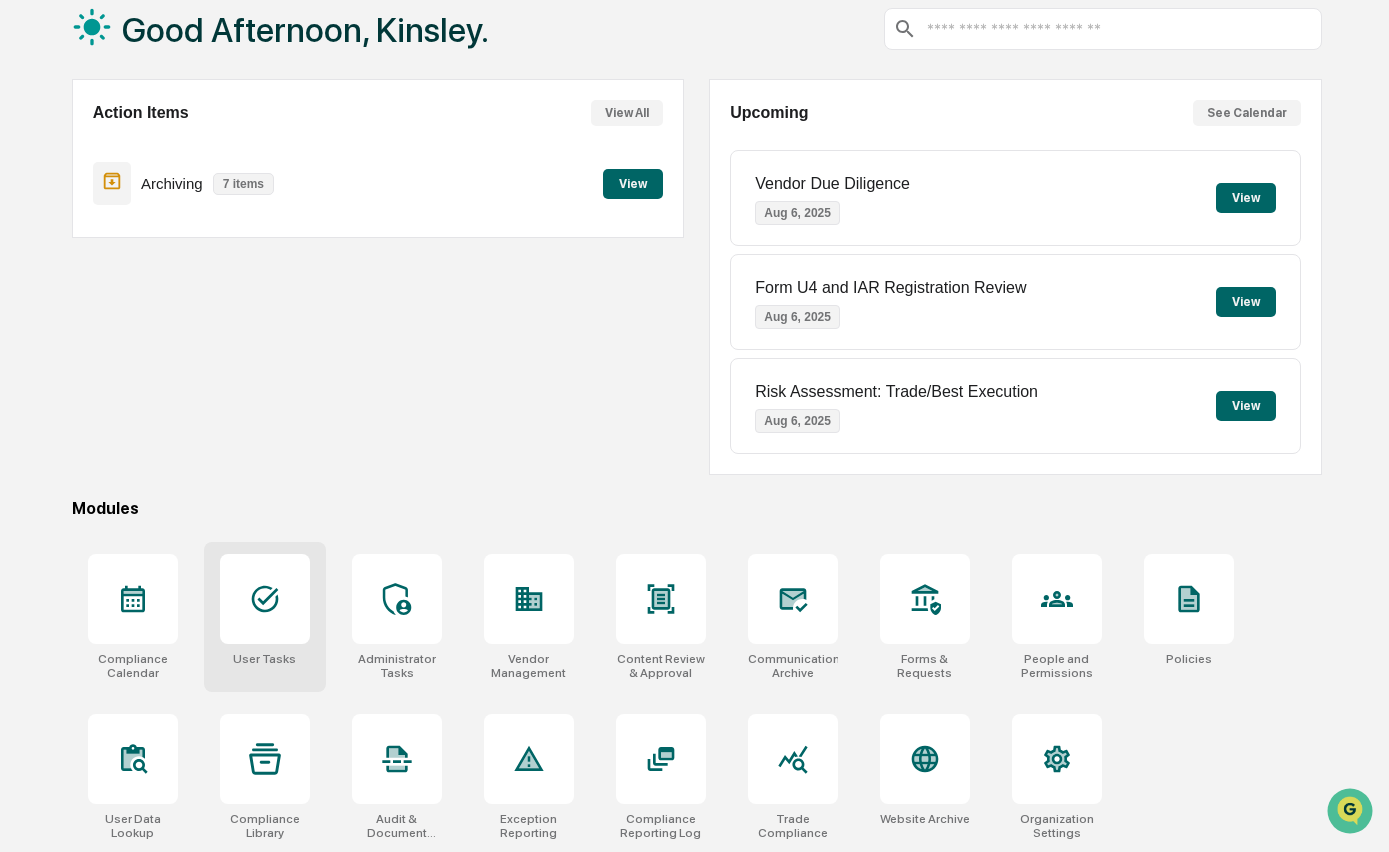 click on "User Tasks" at bounding box center [265, 617] 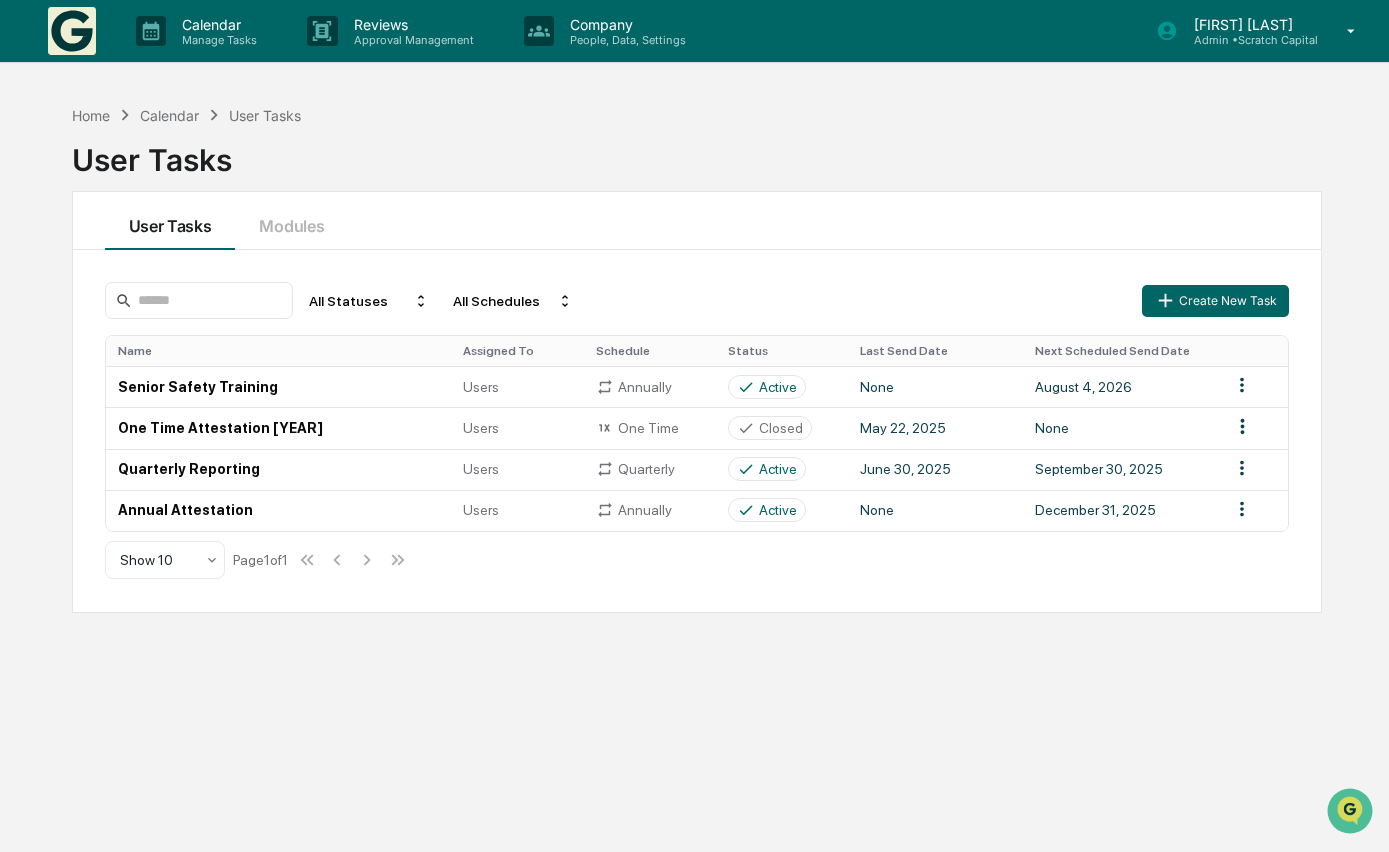 scroll, scrollTop: 0, scrollLeft: 0, axis: both 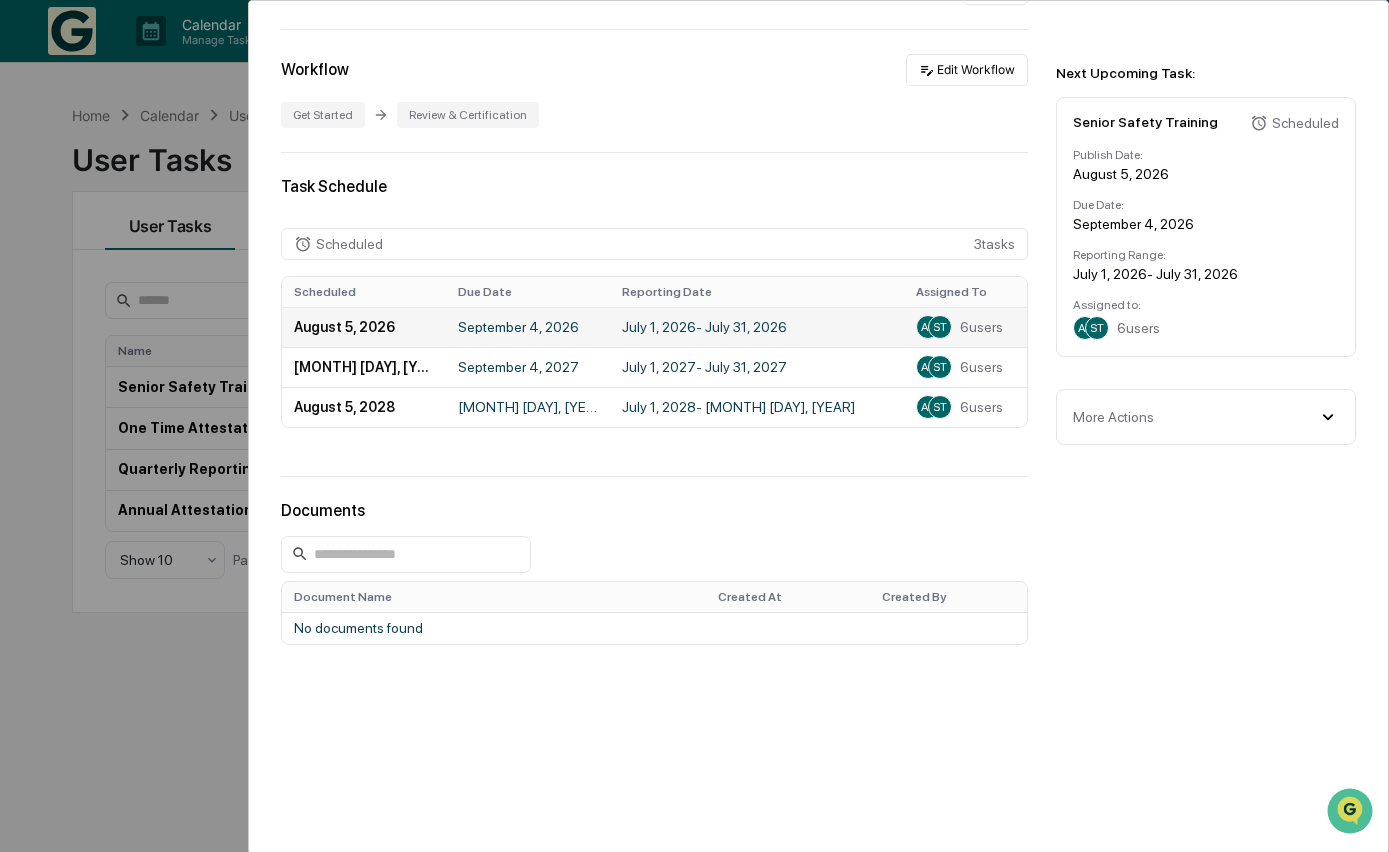 click on "July 1, 2026  -   July 31, 2026" at bounding box center [757, 327] 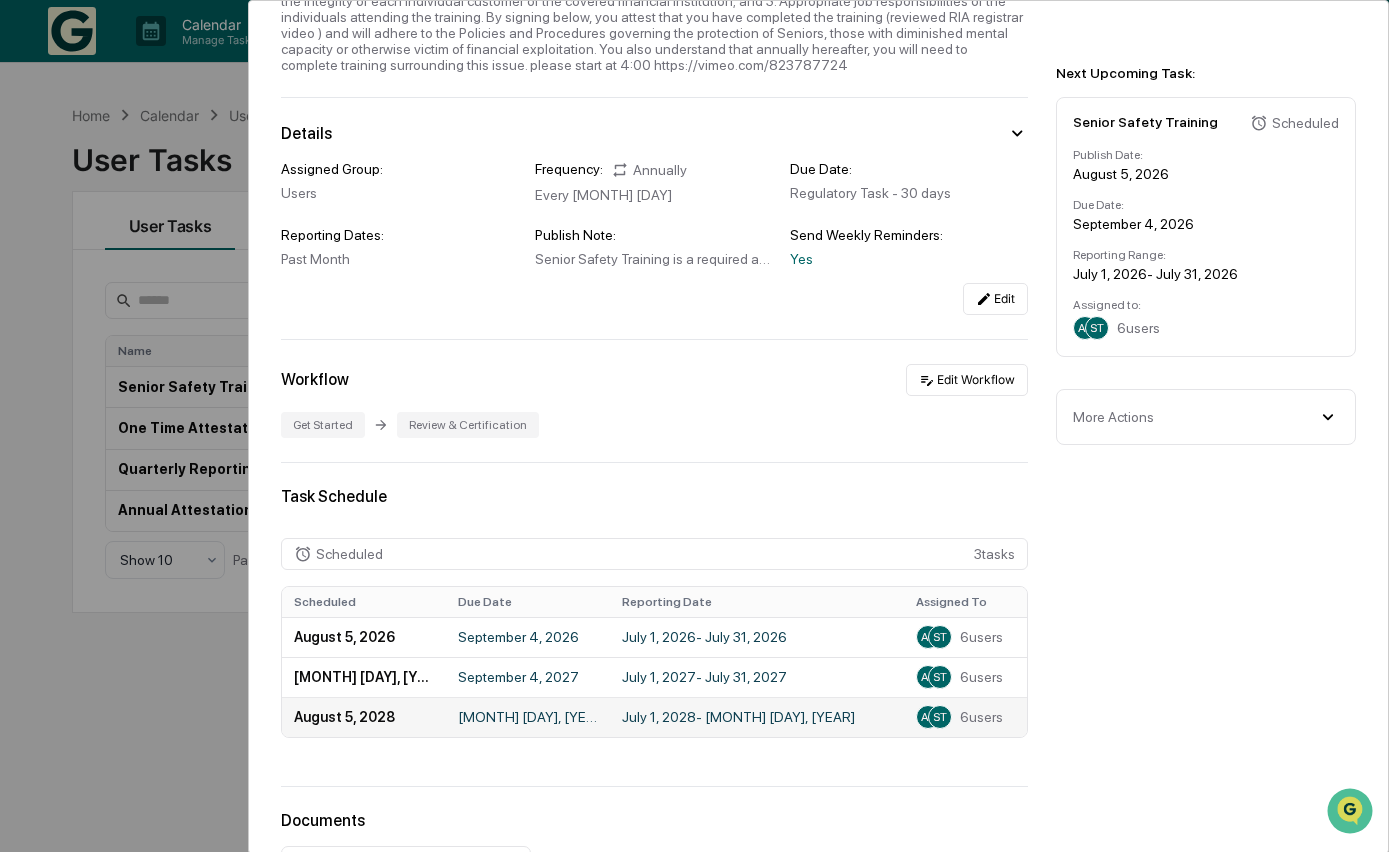 scroll, scrollTop: 176, scrollLeft: 0, axis: vertical 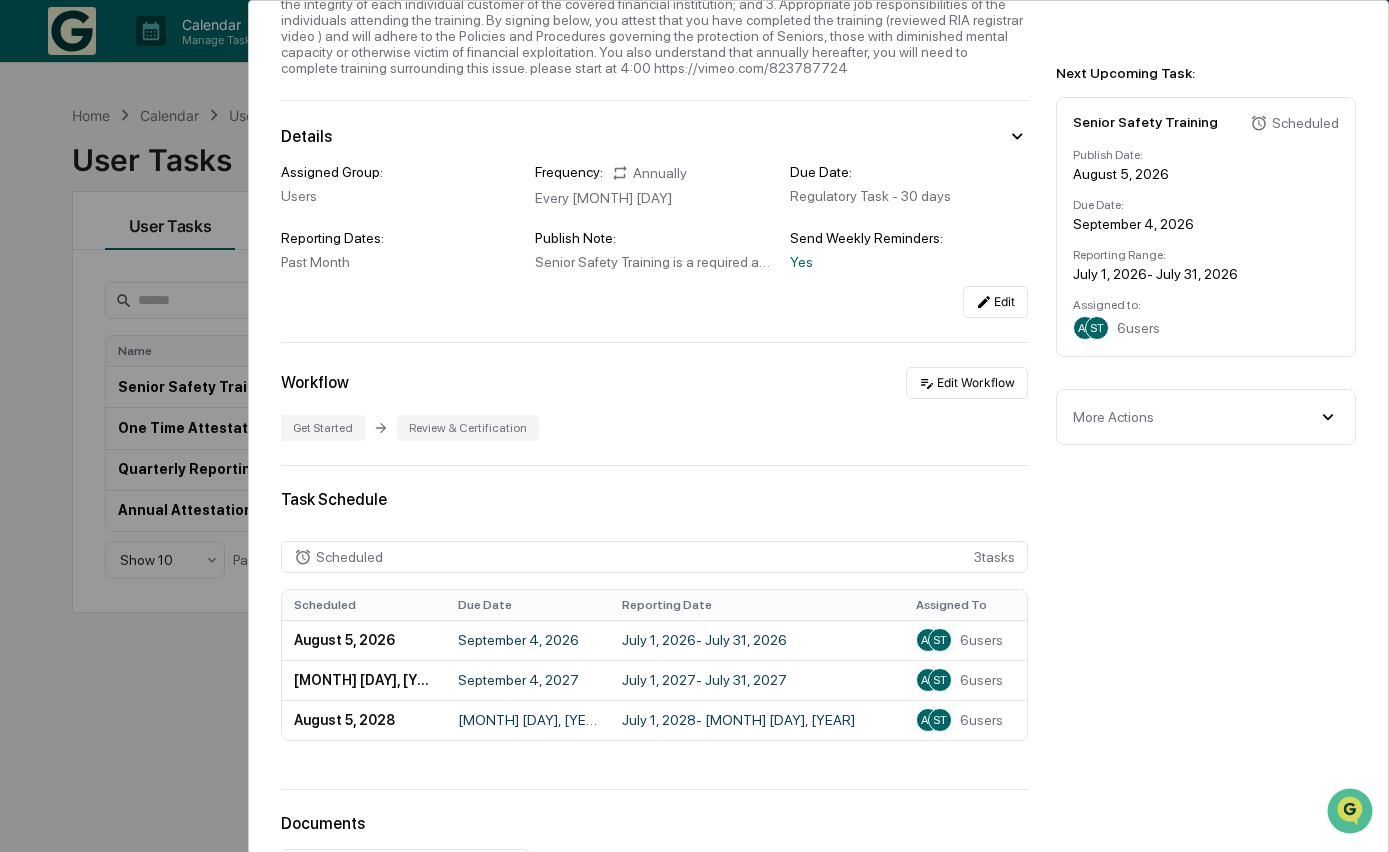 click on "More Actions Cancel All Scheduled Tasks Delete Task" at bounding box center (1206, 417) 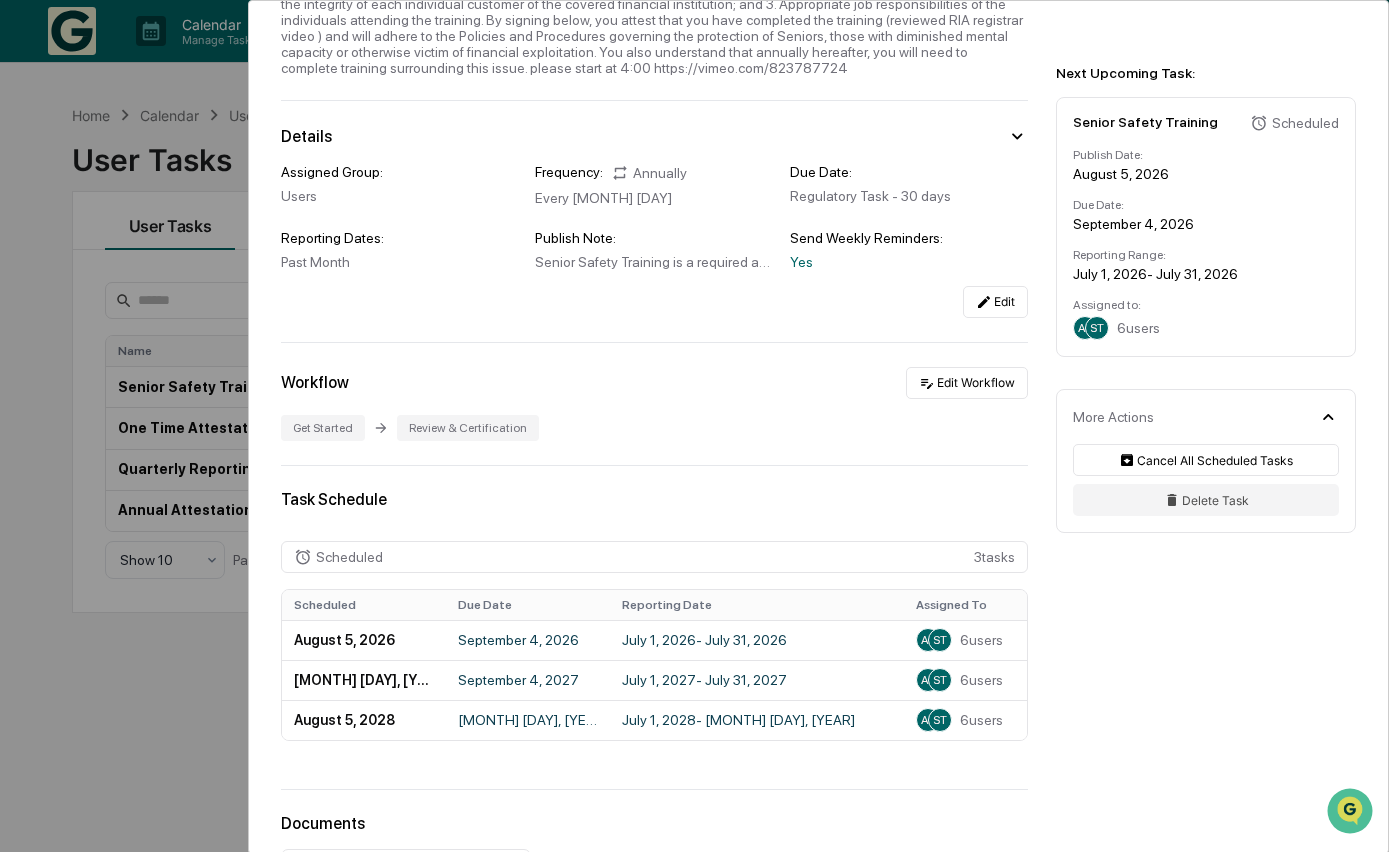 click on "More Actions" at bounding box center (1113, 417) 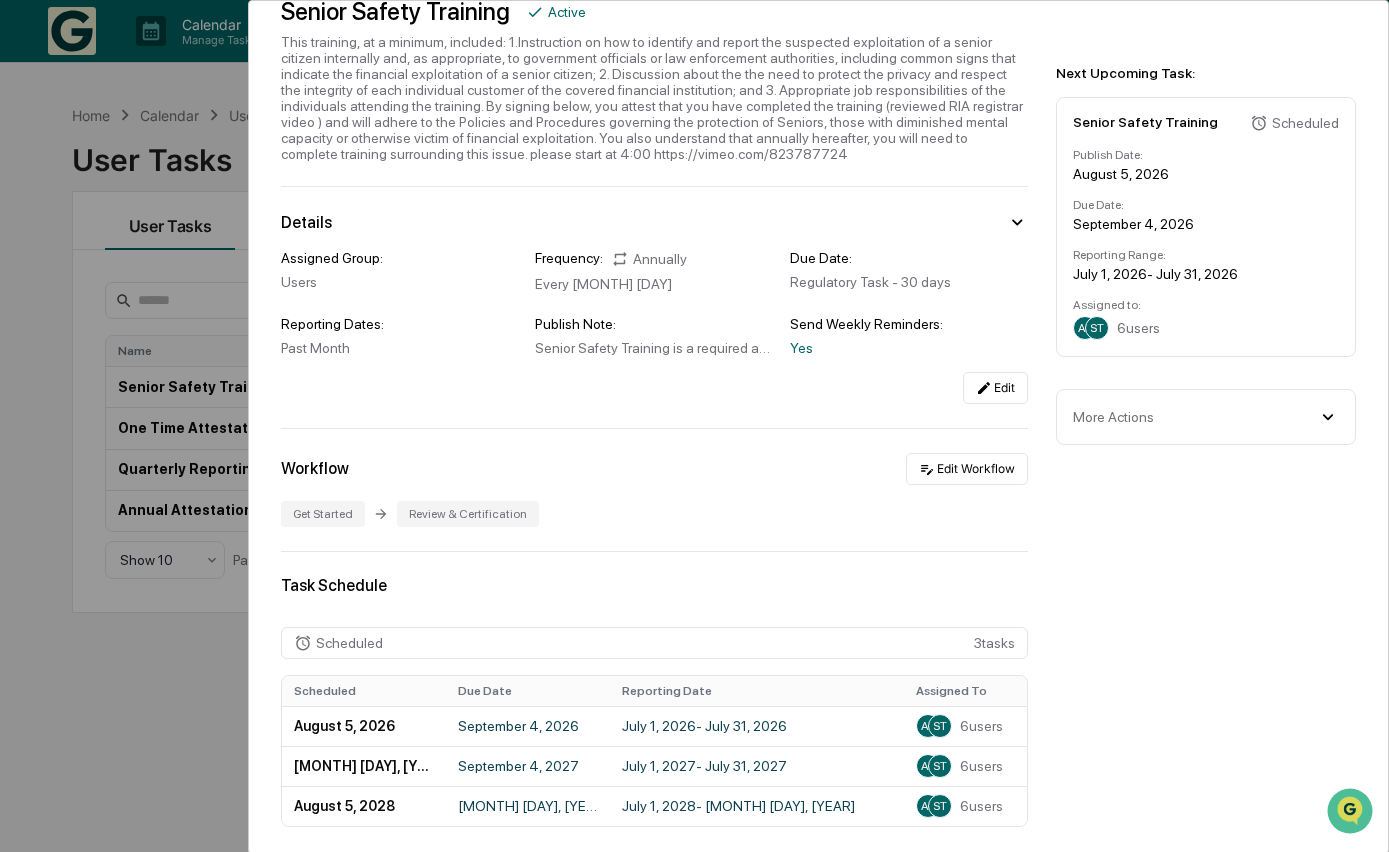 scroll, scrollTop: 0, scrollLeft: 0, axis: both 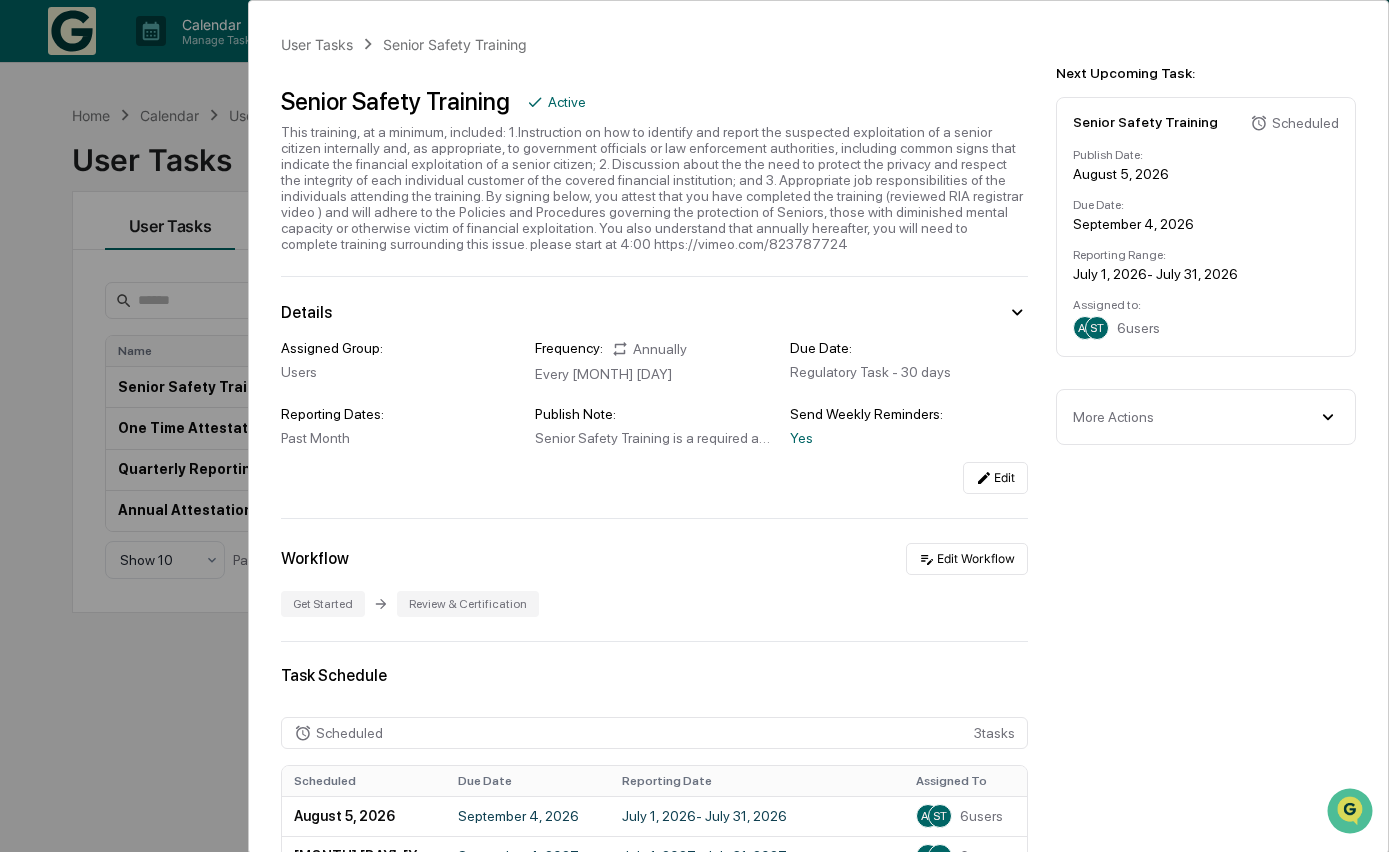 click on "Next Upcoming Task: Senior Safety Training  Scheduled Publish Date: August 5, 2026 Due Date: September 4, 2026 Reporting Range: July 1, 2026  -   July 31, 2026 Assigned to: AL ST 6  users More Actions Cancel All Scheduled Tasks Delete Task" at bounding box center [1210, 239] 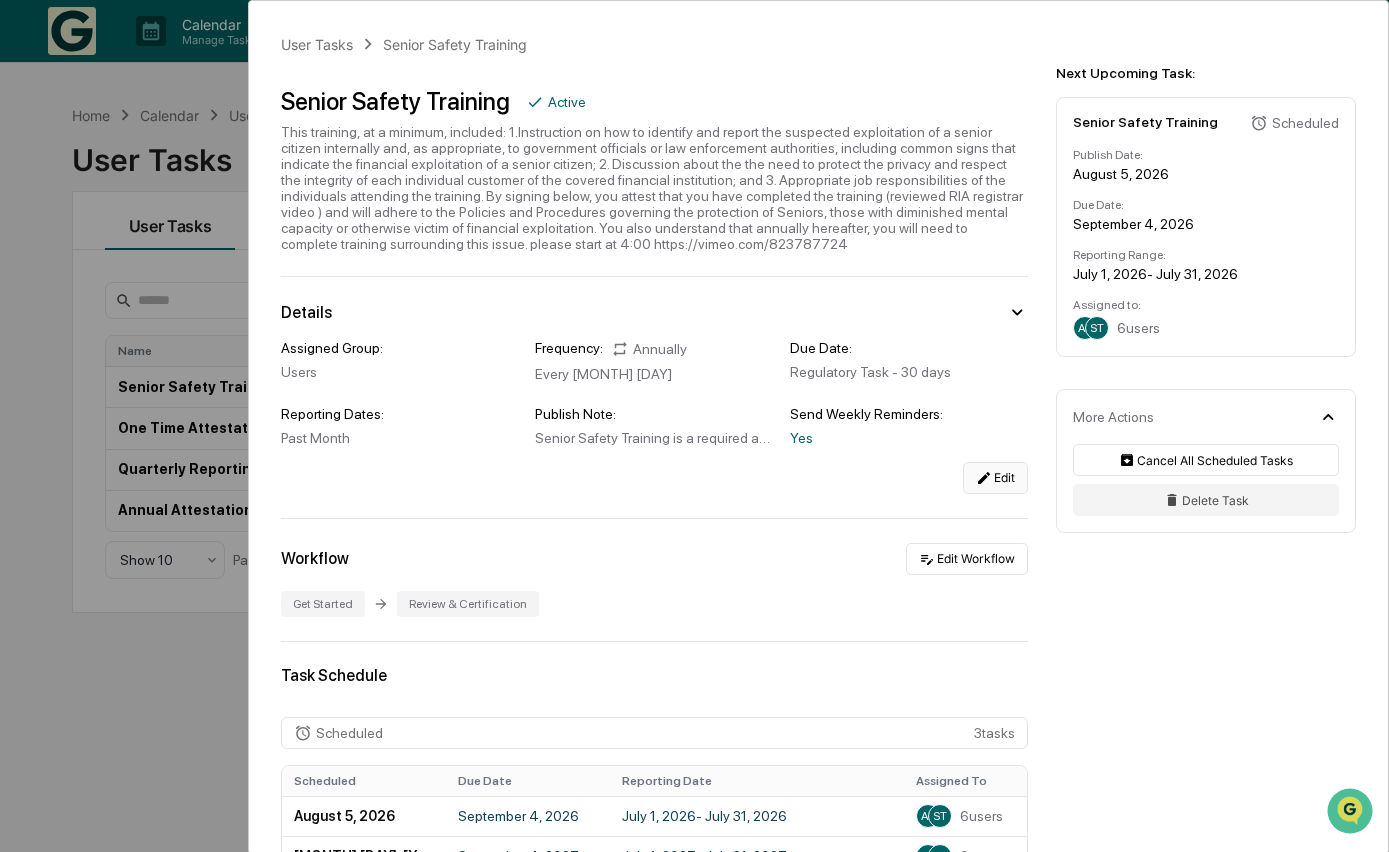 click on "Edit" at bounding box center (995, 478) 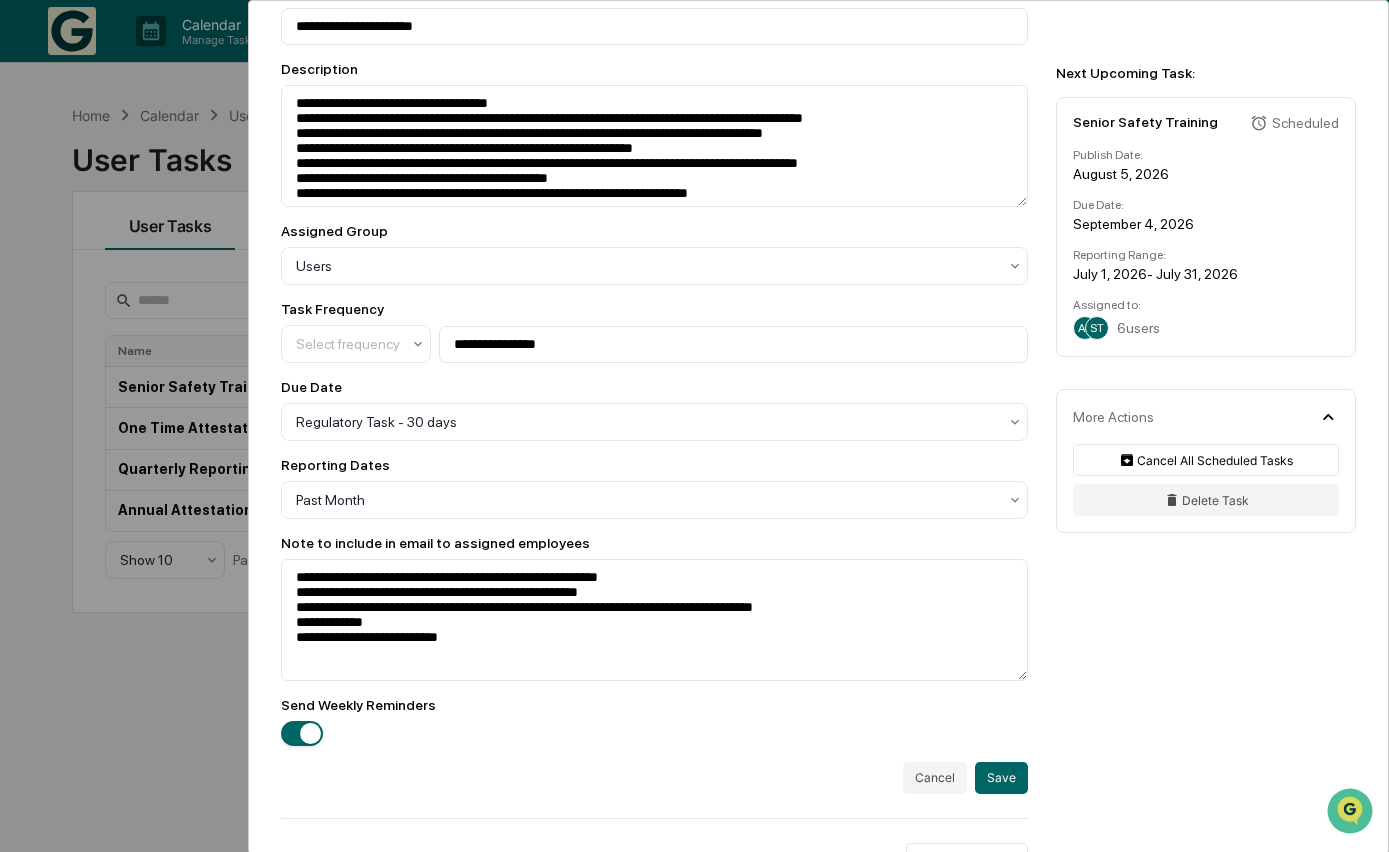 scroll, scrollTop: 359, scrollLeft: 0, axis: vertical 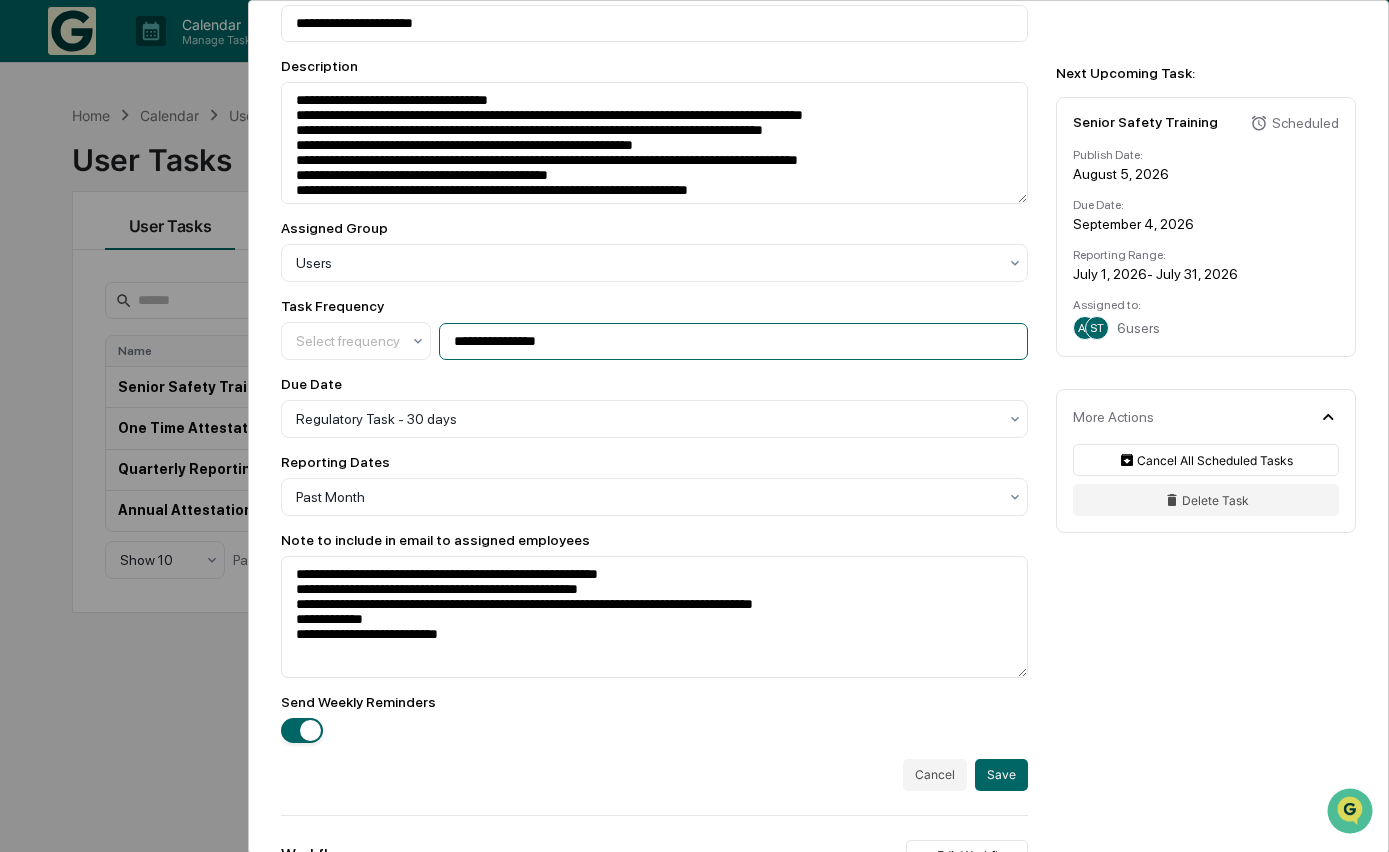 click on "**********" at bounding box center (733, 341) 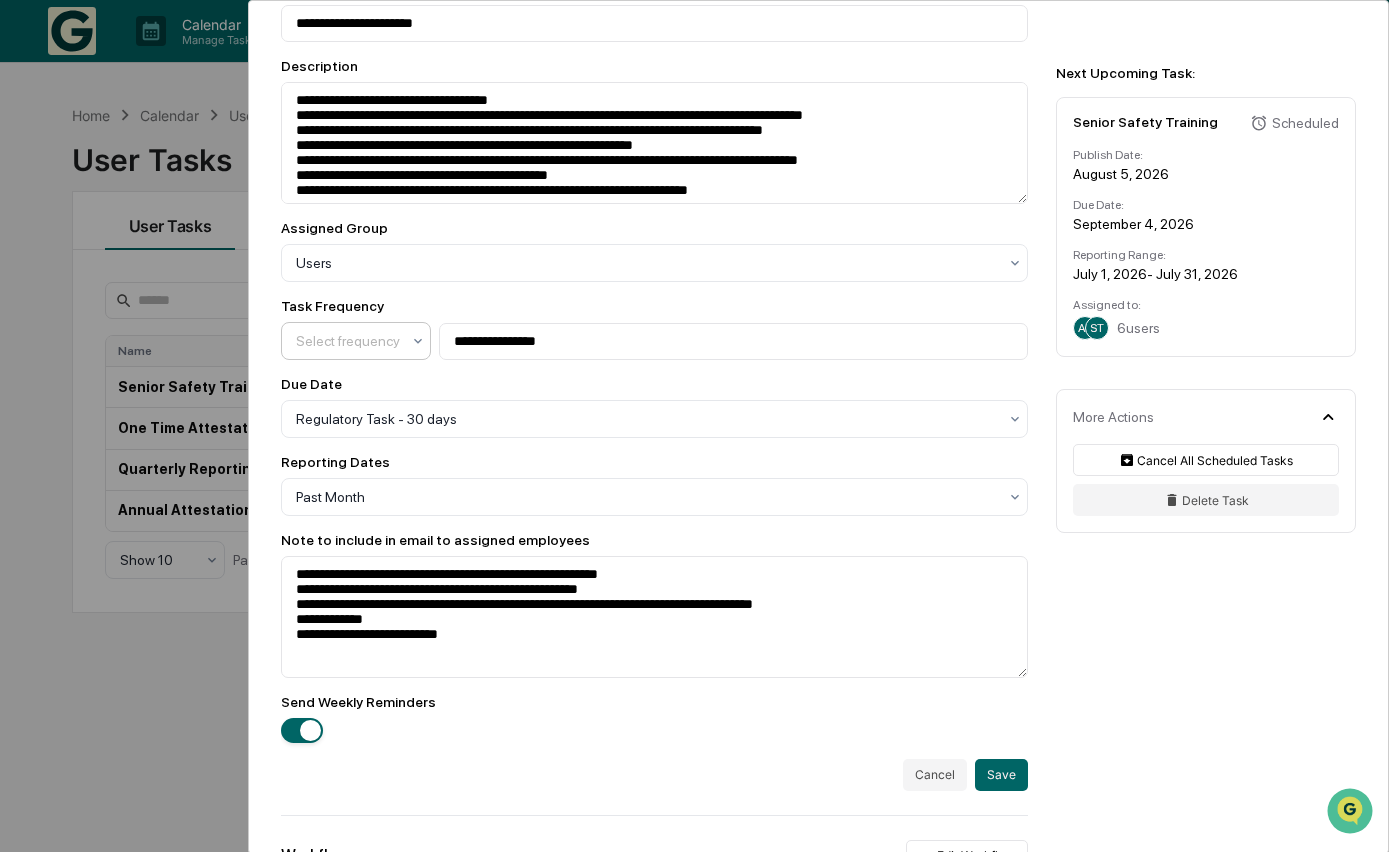 click on "Select frequency" at bounding box center [348, 341] 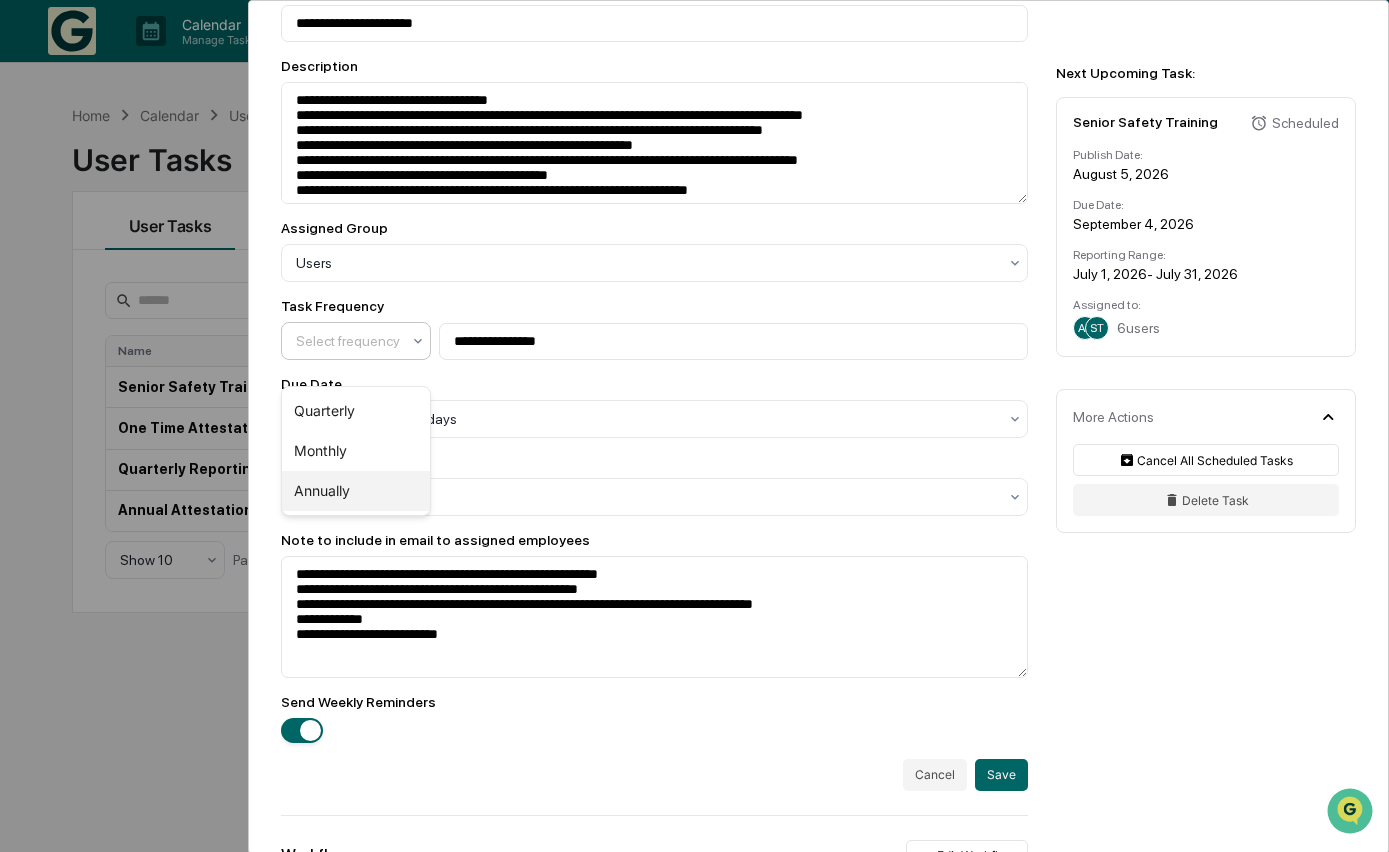 click on "Annually" at bounding box center (356, 491) 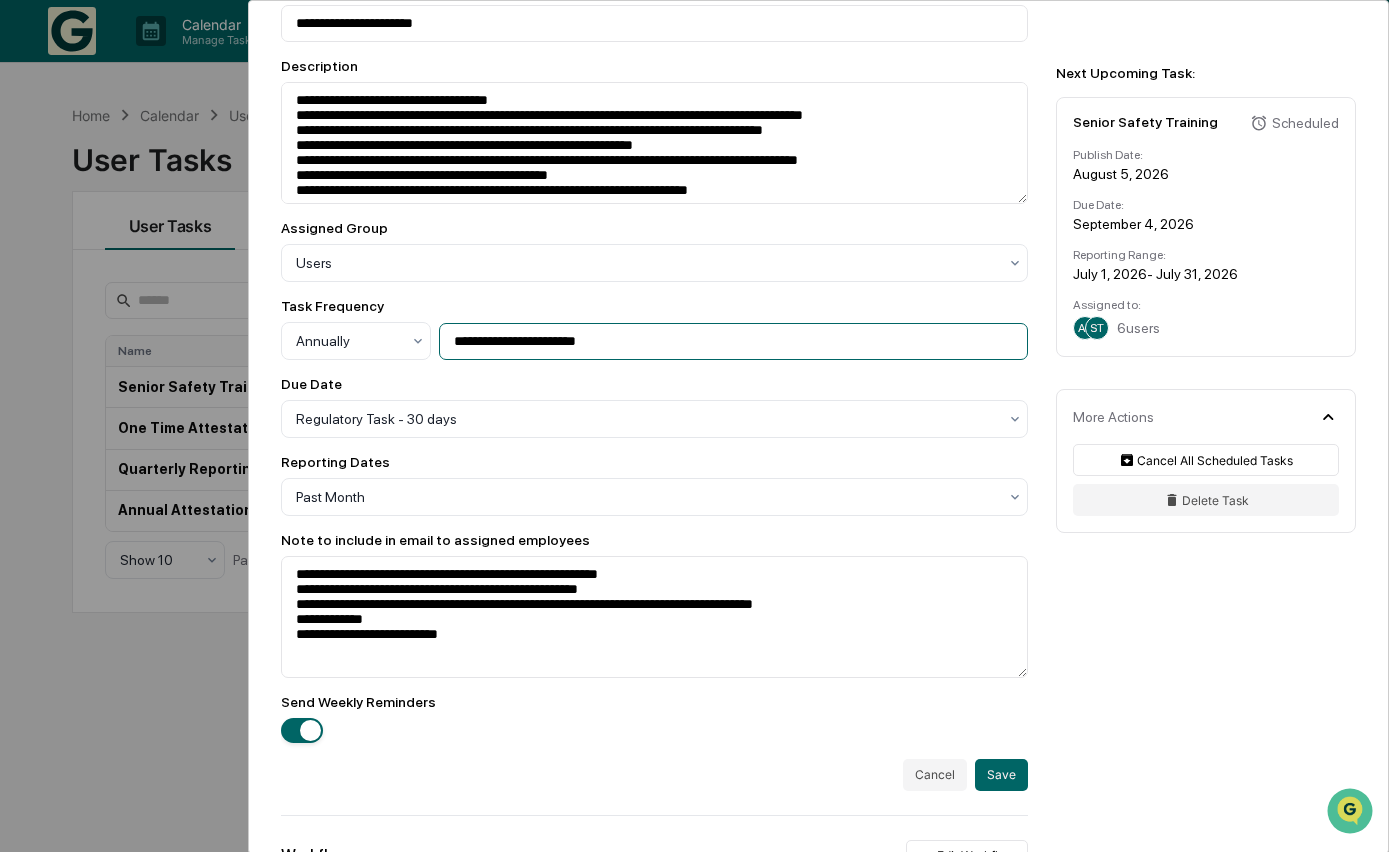 click on "**********" at bounding box center (733, 341) 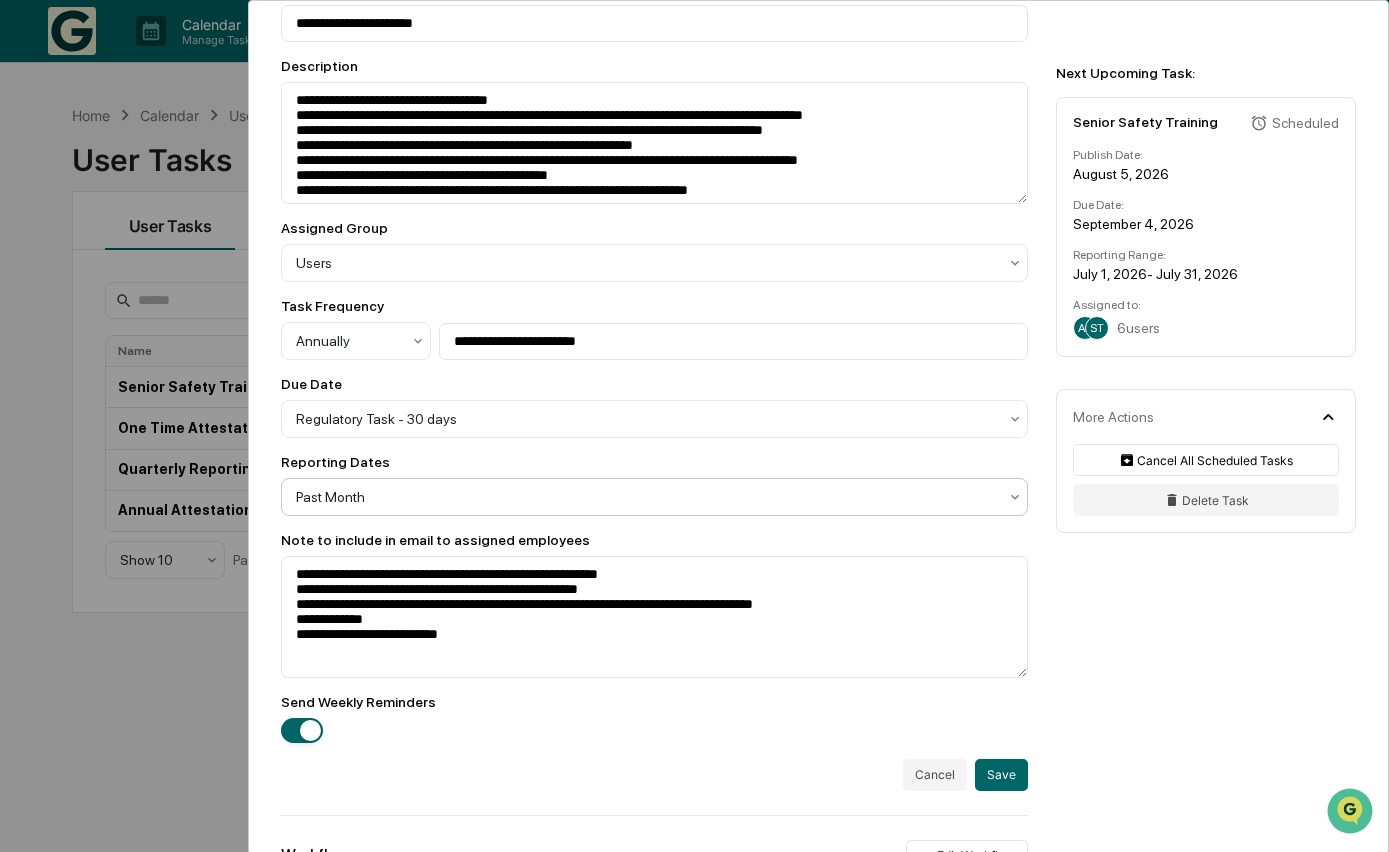 click at bounding box center [646, 263] 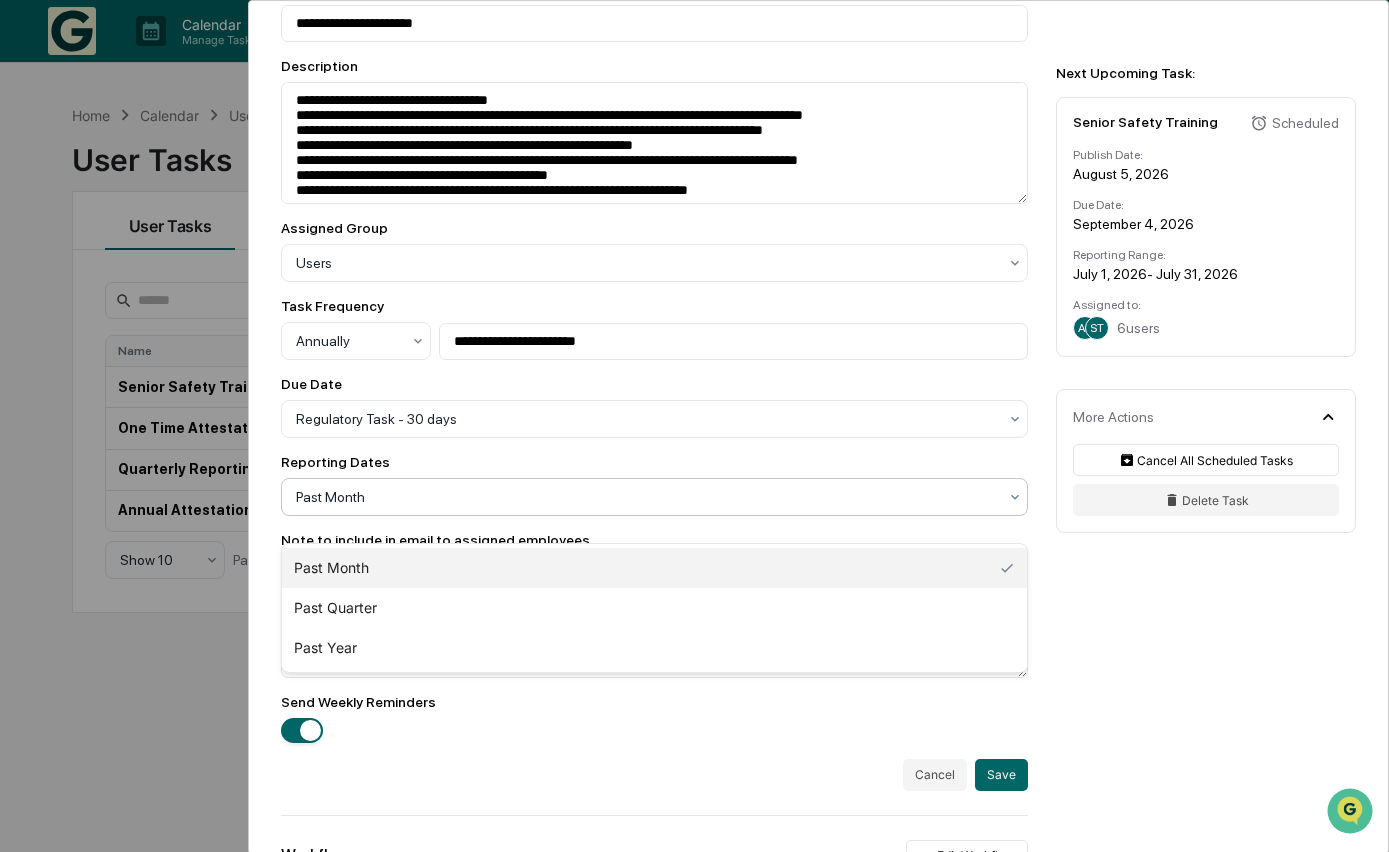 click on "Reporting Dates" at bounding box center [654, 462] 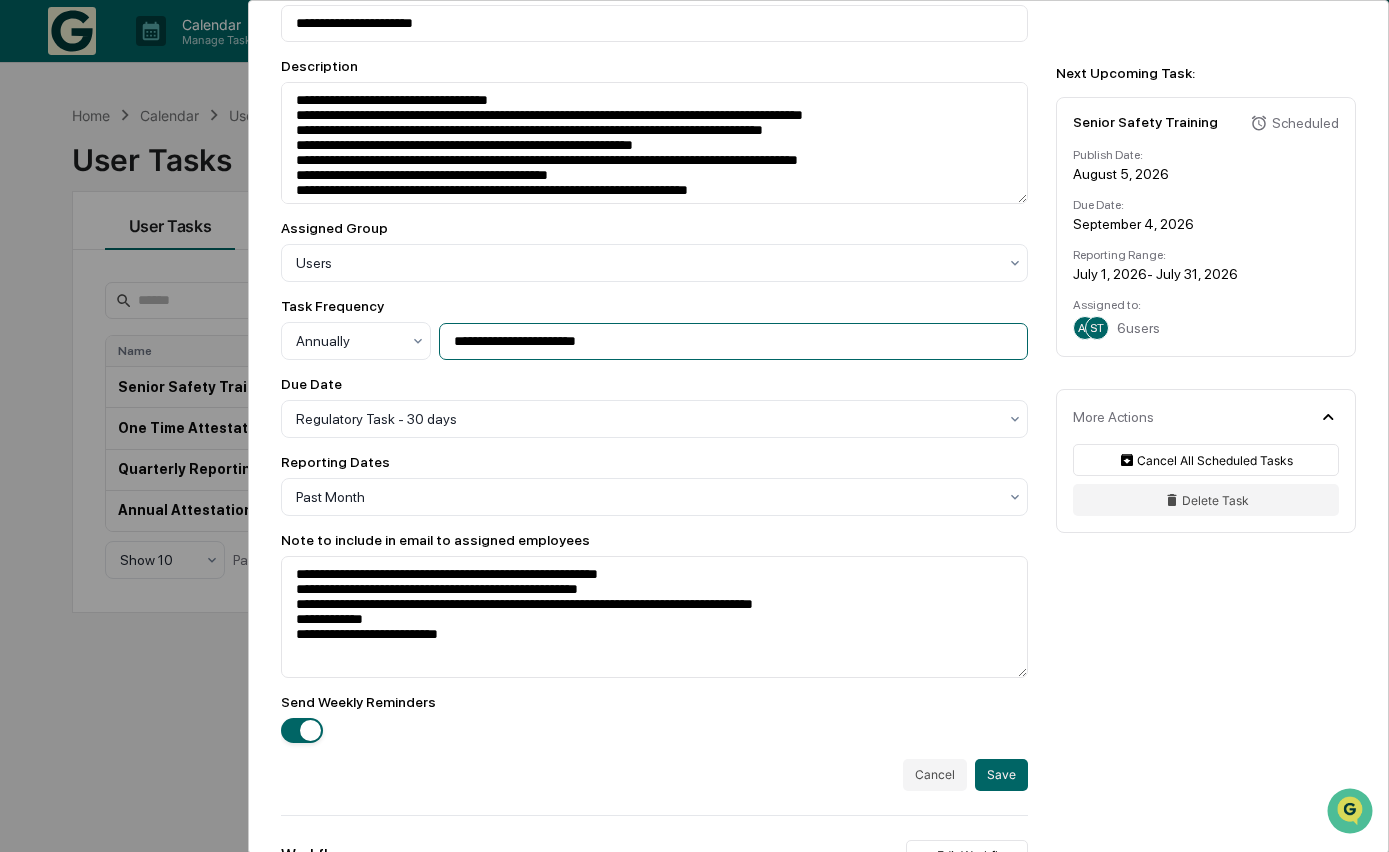 click on "**********" at bounding box center [733, 341] 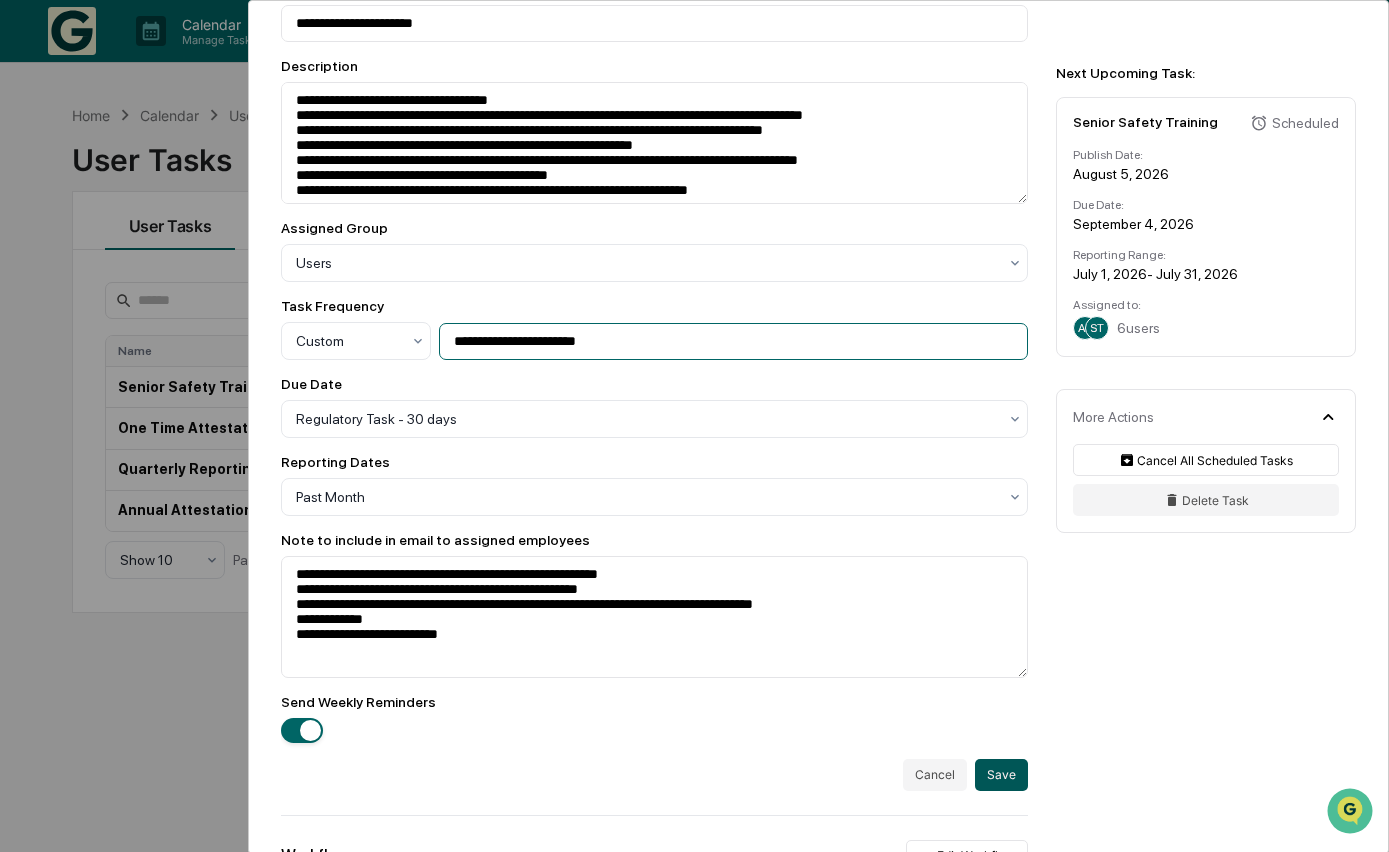 type on "**********" 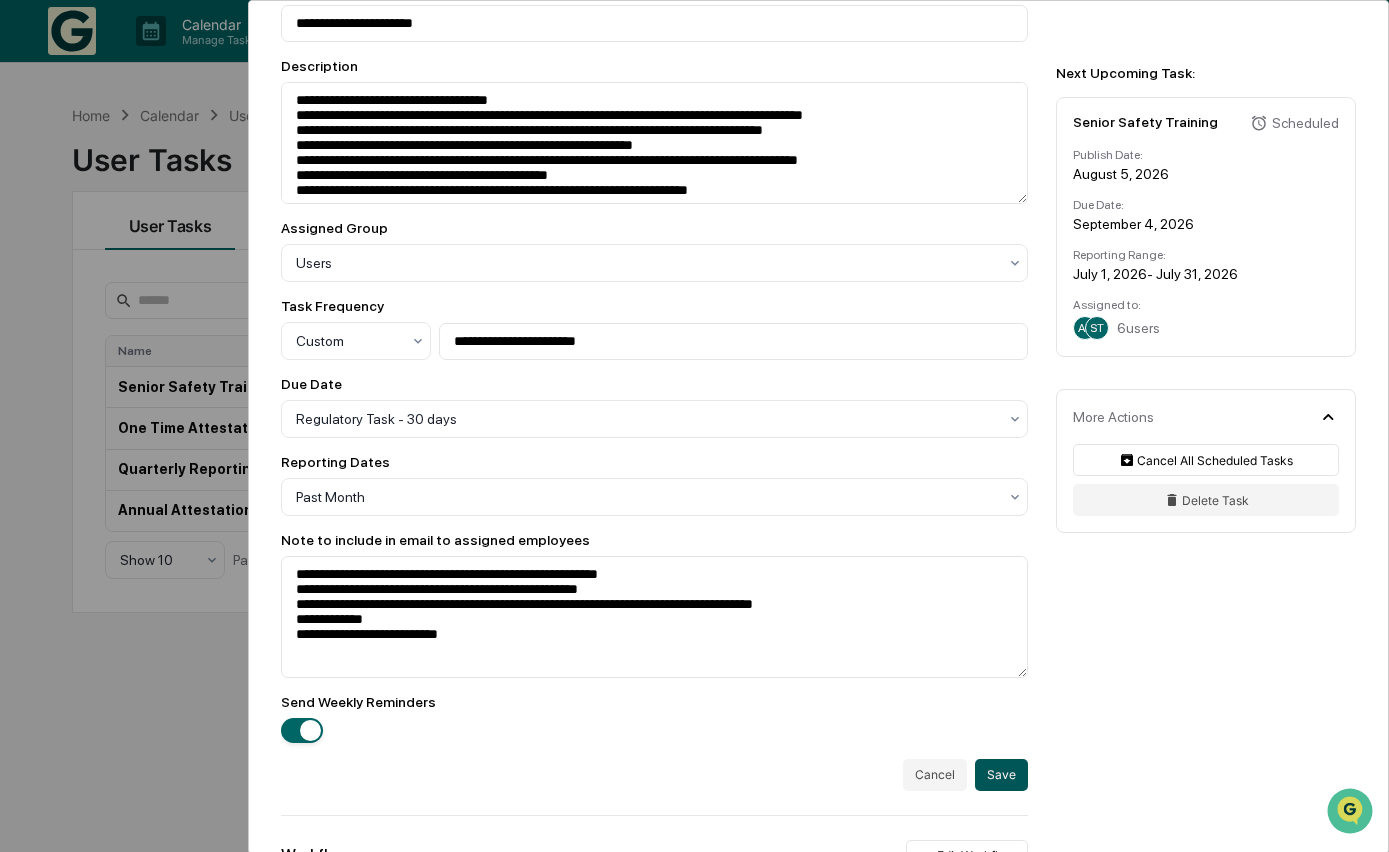click on "Save" at bounding box center [1001, 775] 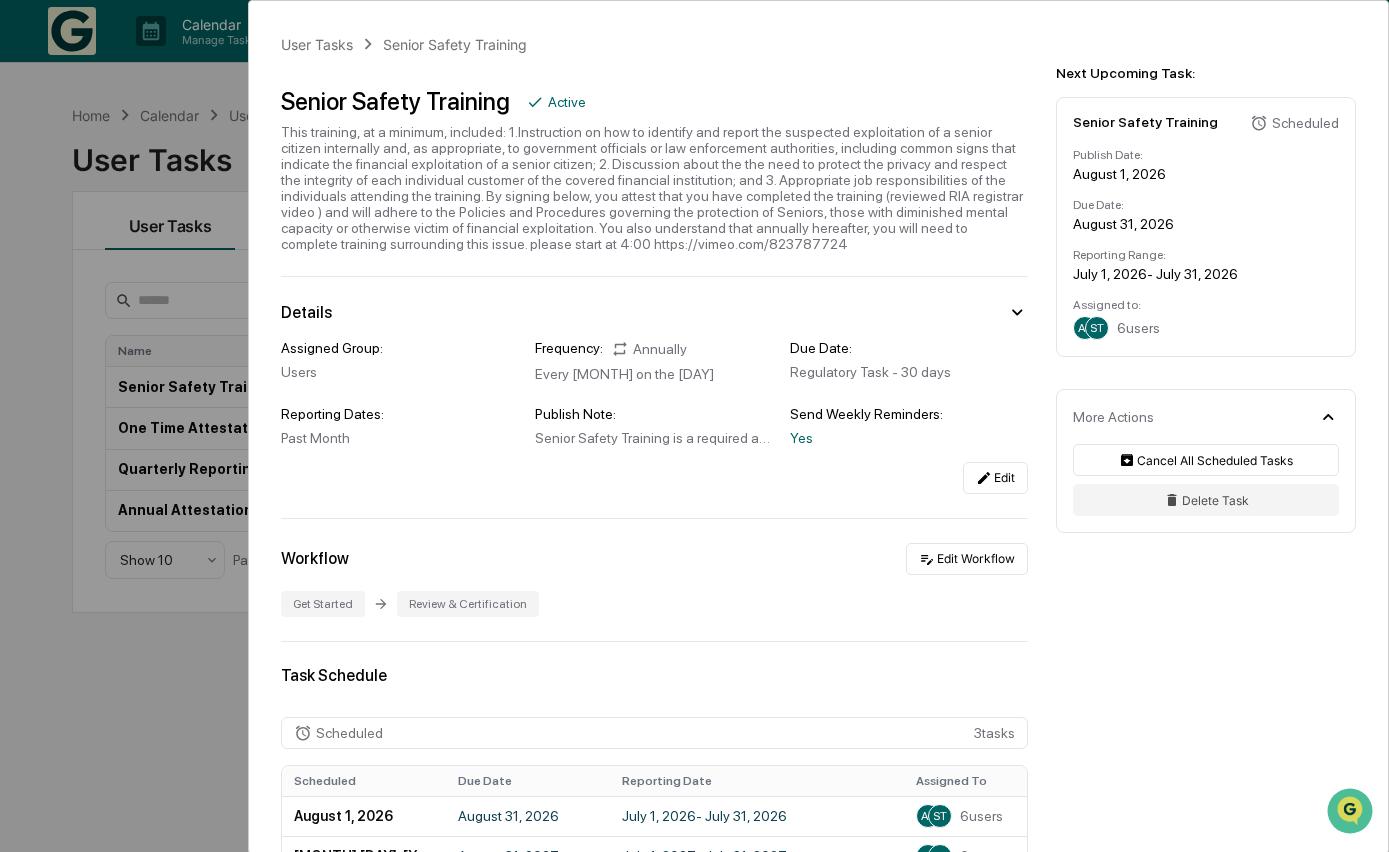 scroll, scrollTop: 139, scrollLeft: 0, axis: vertical 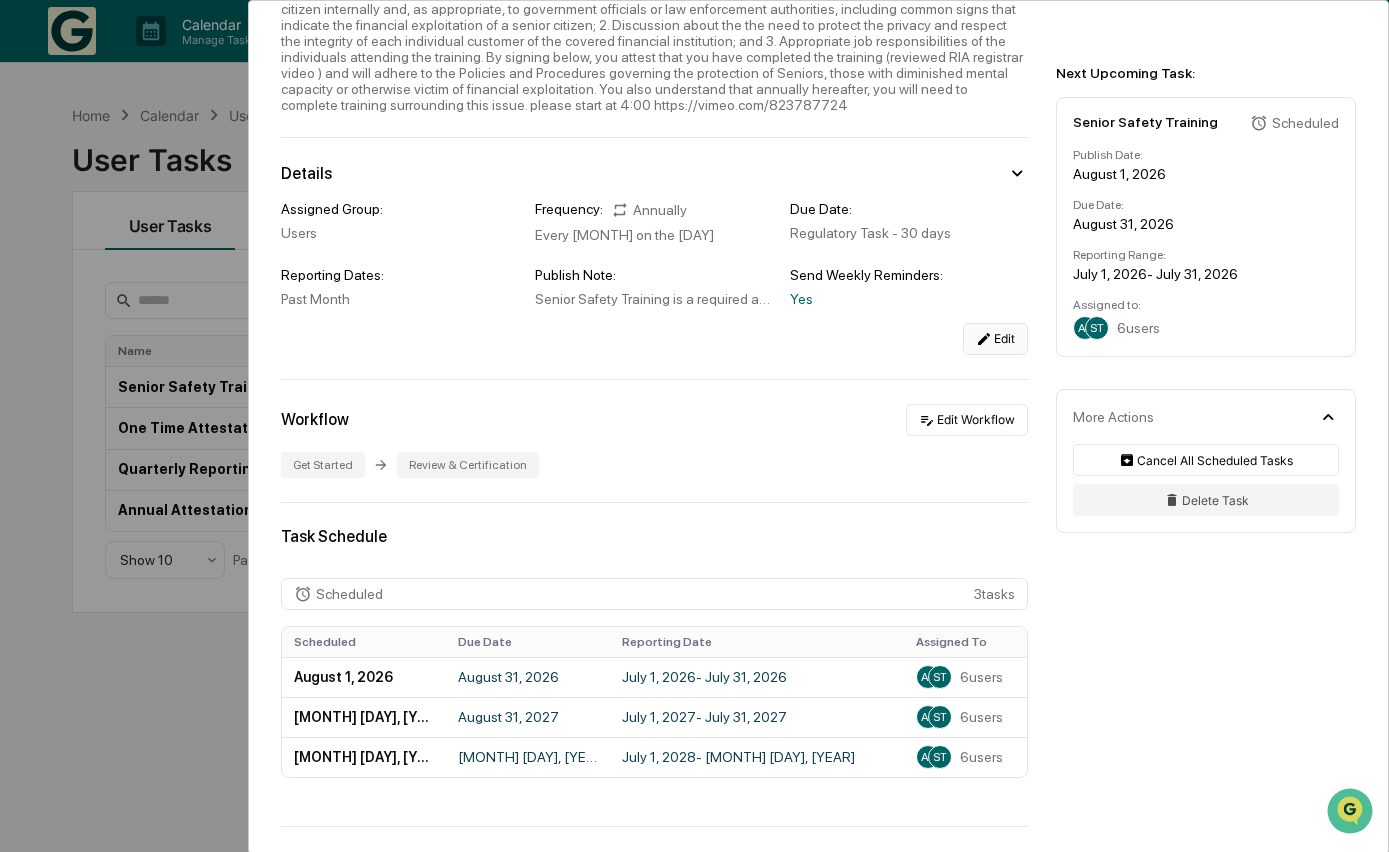 click on "Edit" at bounding box center [995, 339] 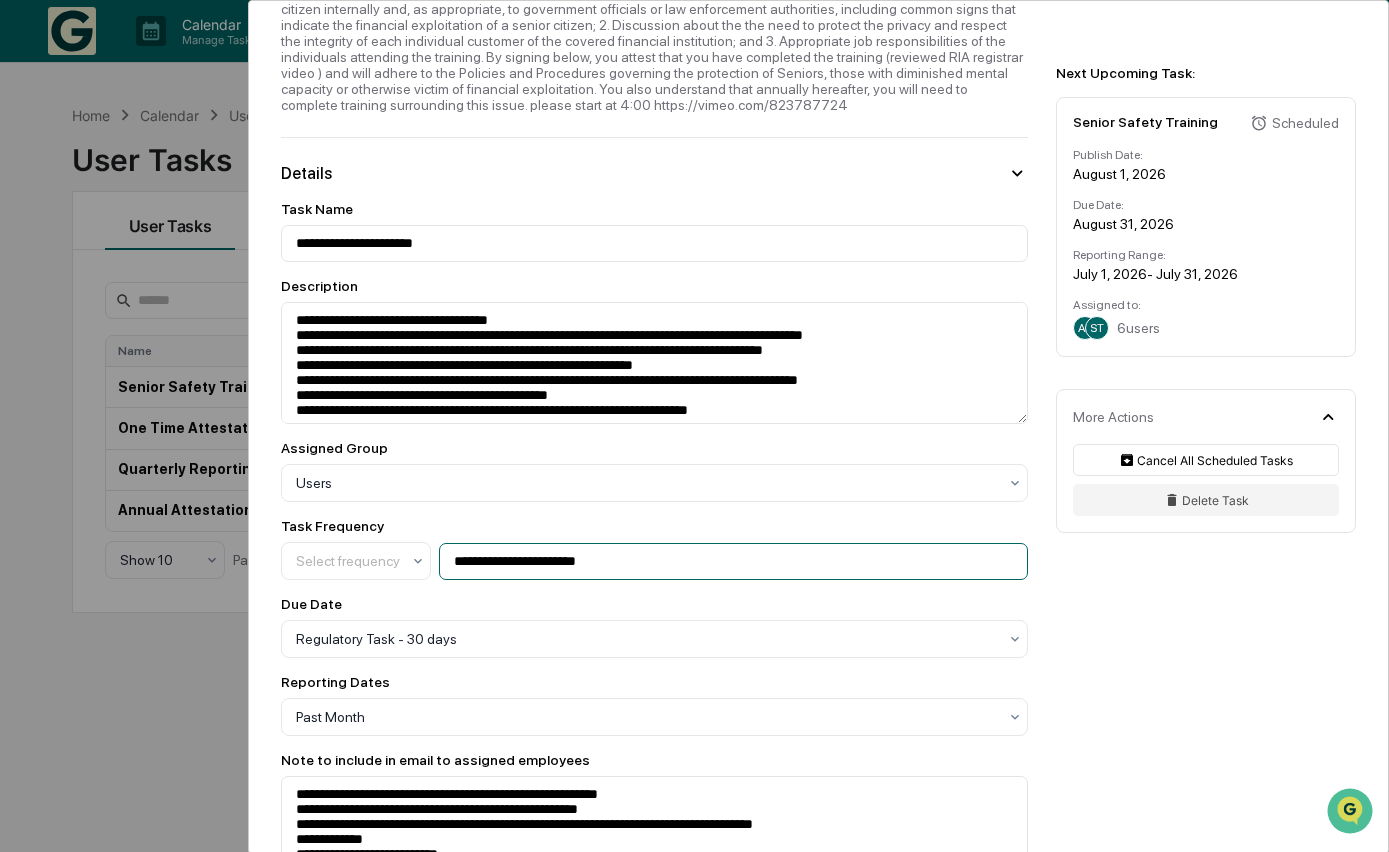 click on "**********" at bounding box center [733, 561] 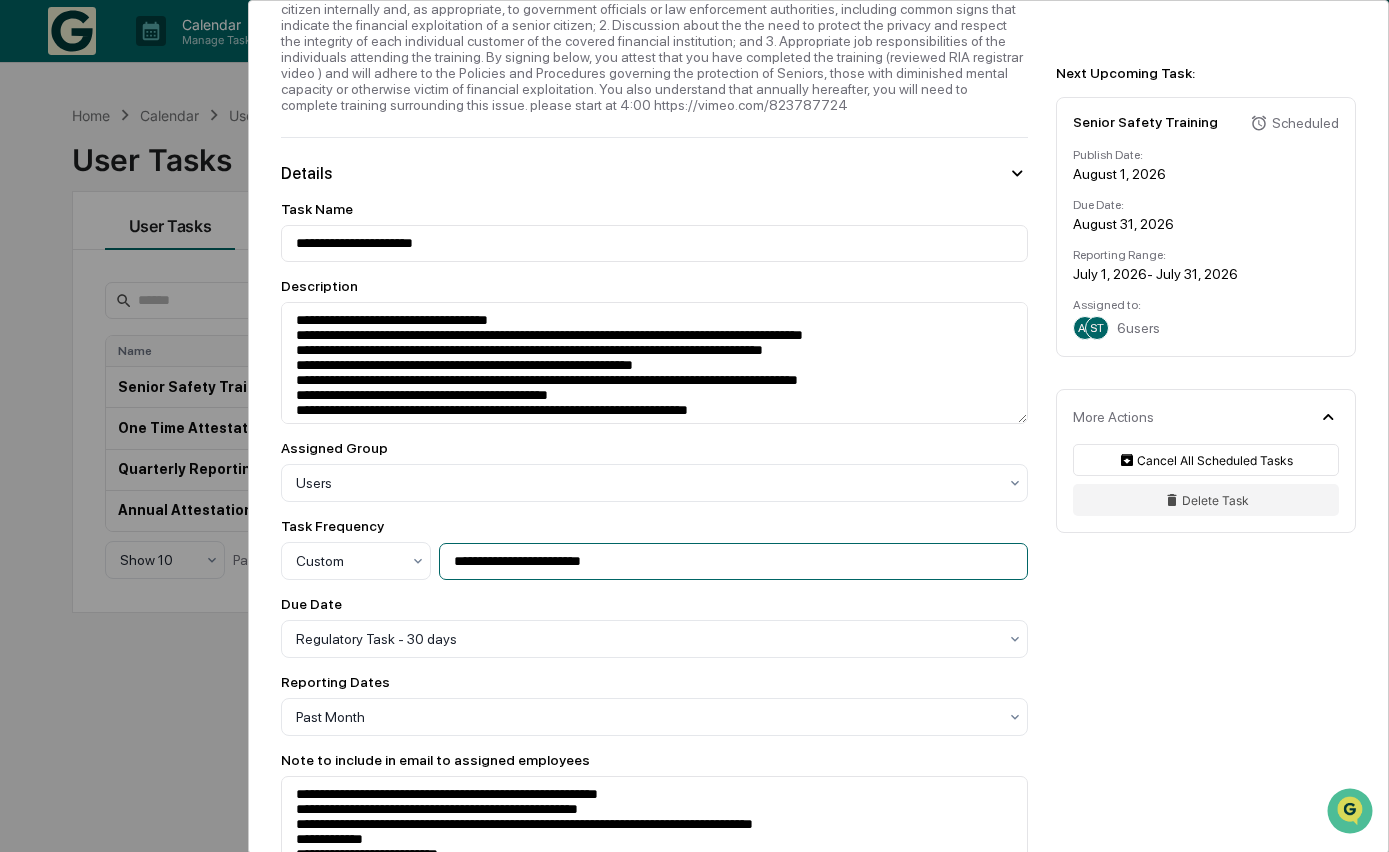 click on "**********" at bounding box center (733, 561) 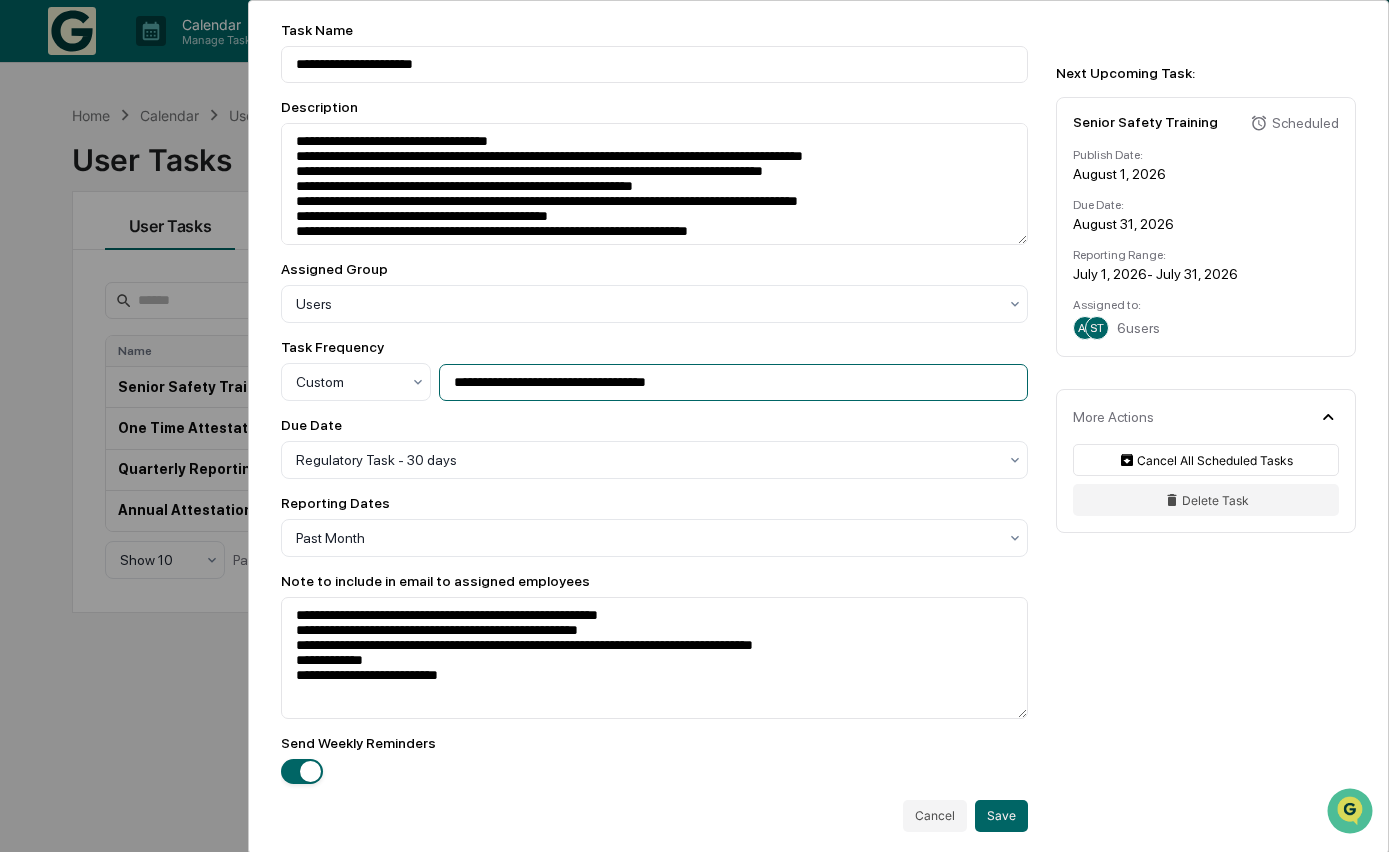 scroll, scrollTop: 361, scrollLeft: 0, axis: vertical 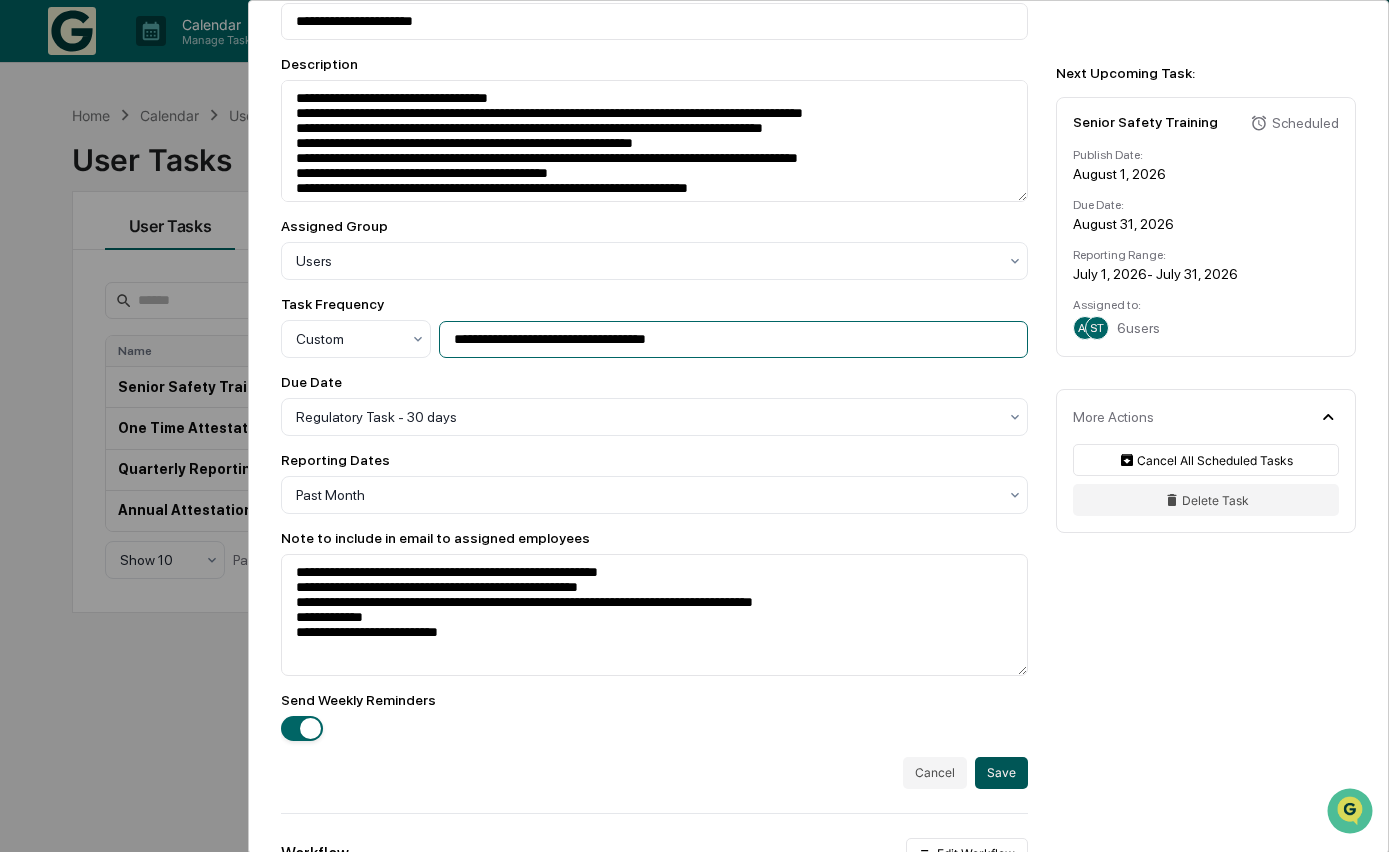 type on "**********" 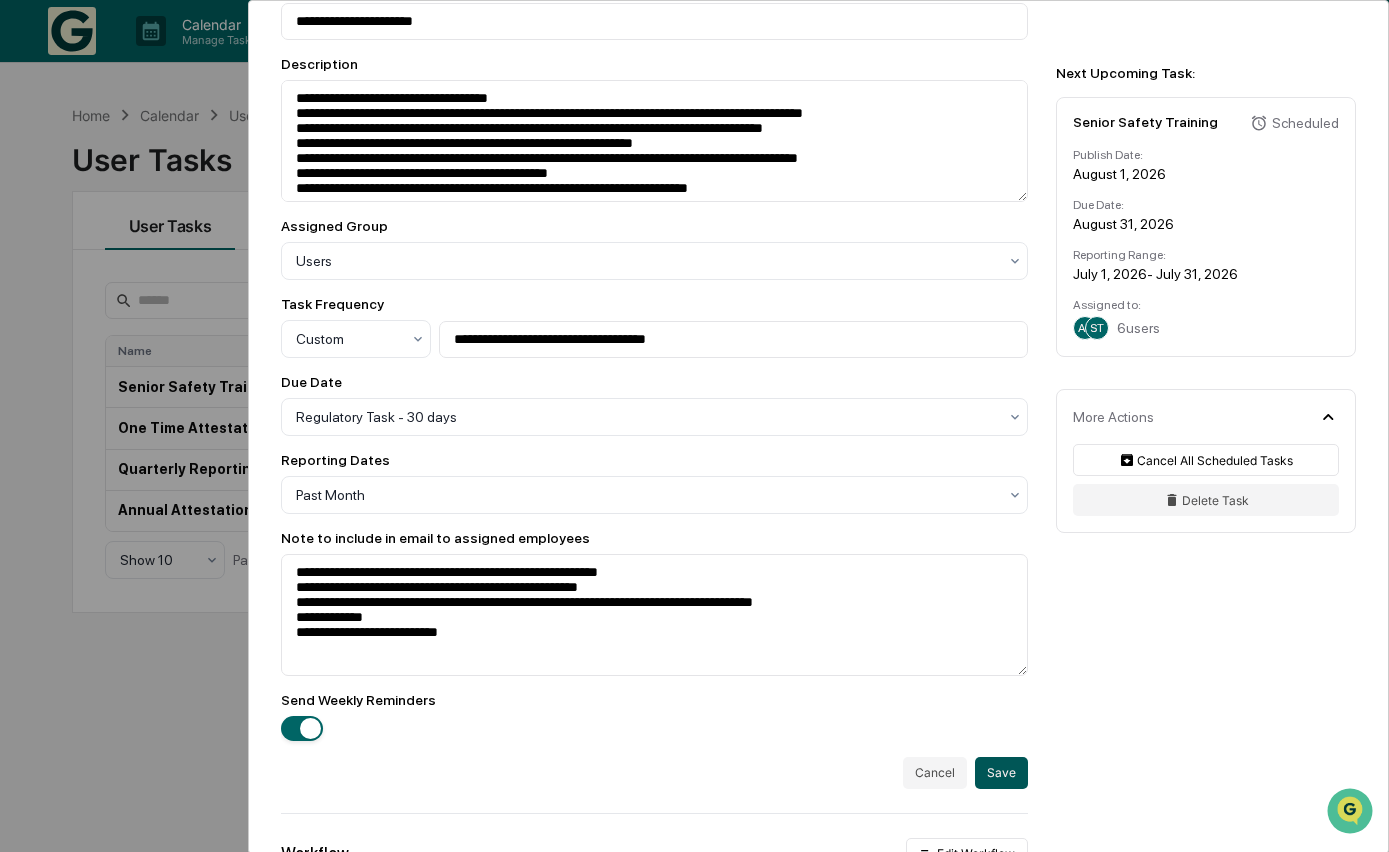 click on "Save" at bounding box center (1001, 773) 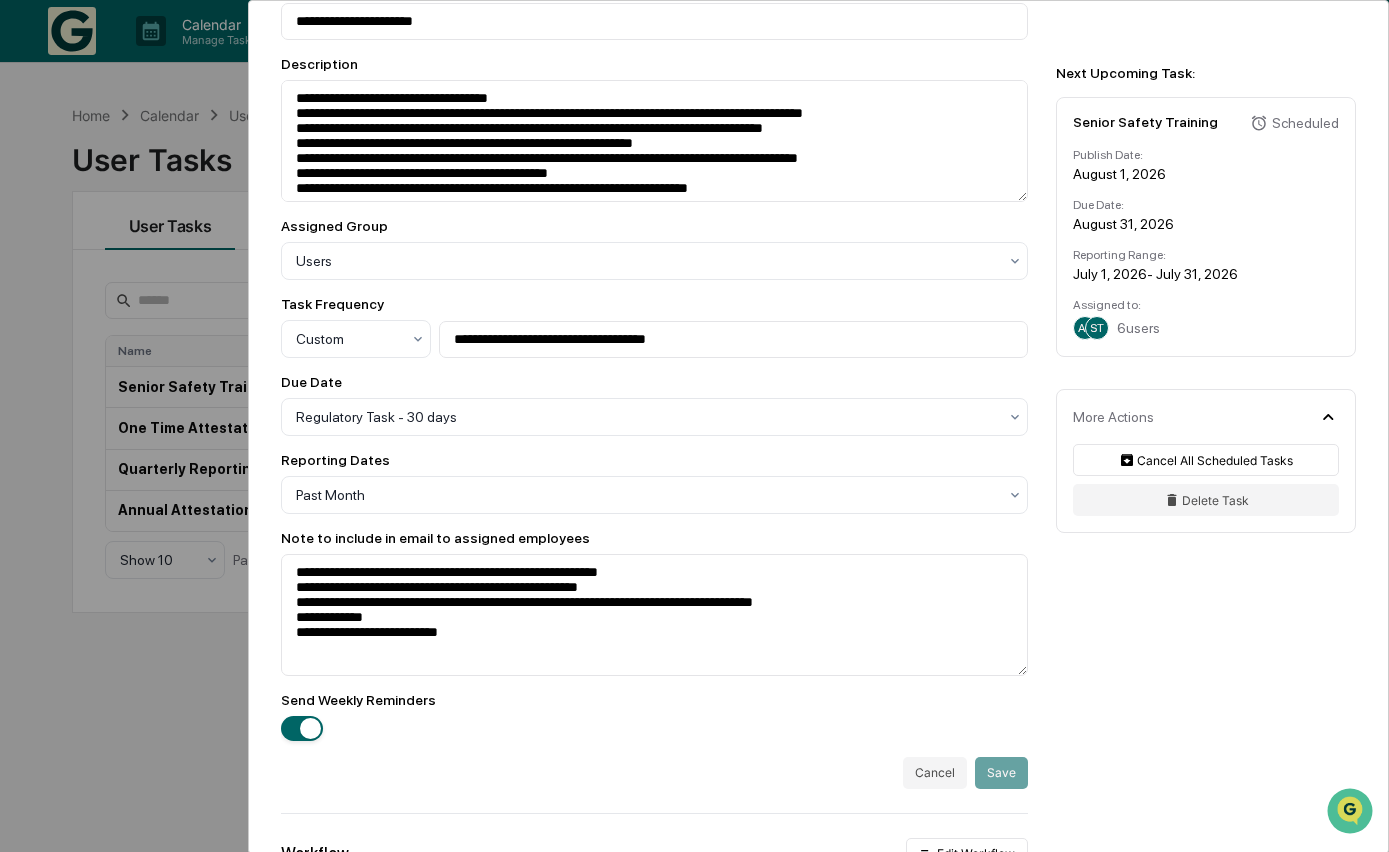 scroll, scrollTop: 0, scrollLeft: 0, axis: both 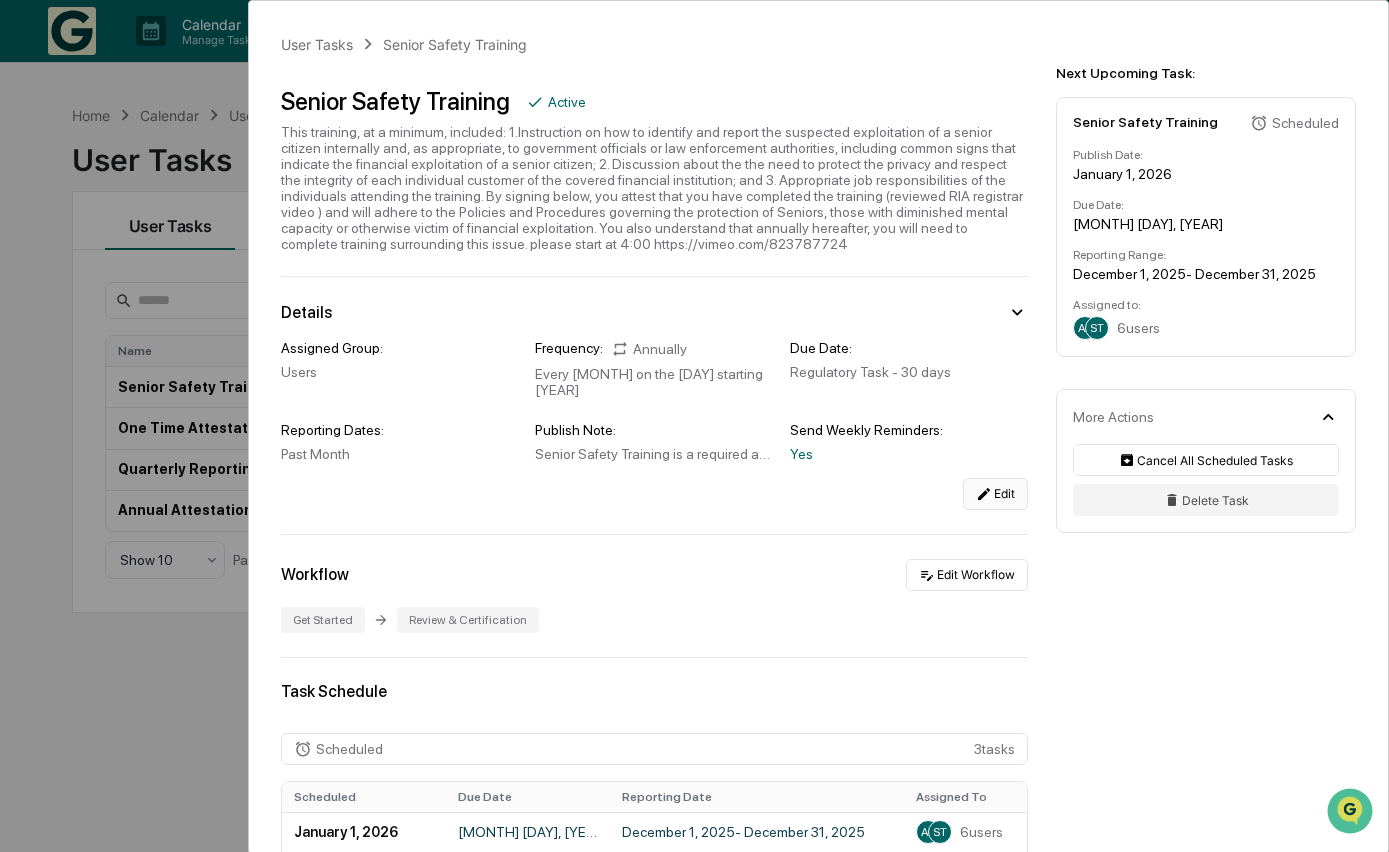 click on "Edit" at bounding box center [995, 494] 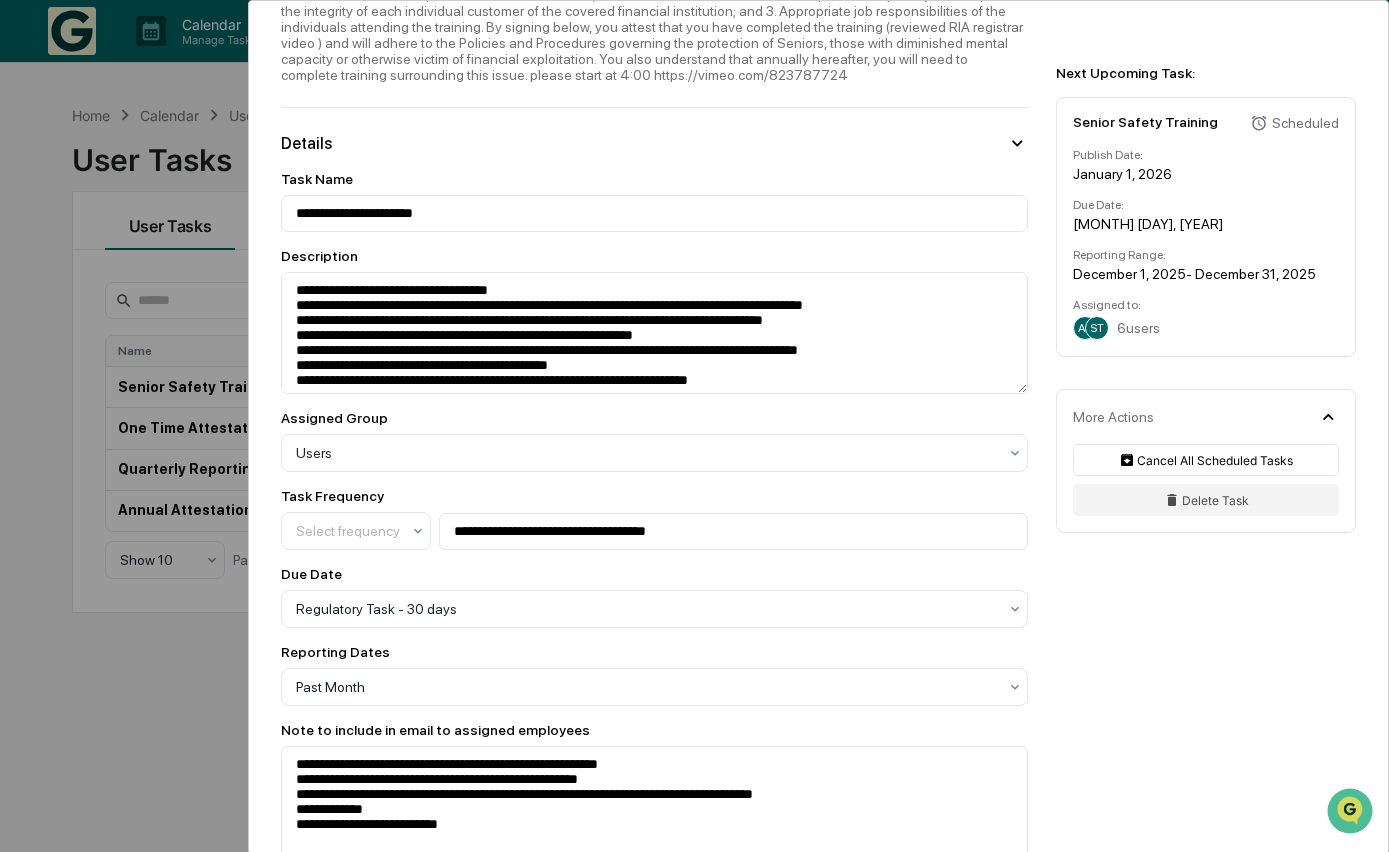 scroll, scrollTop: 180, scrollLeft: 0, axis: vertical 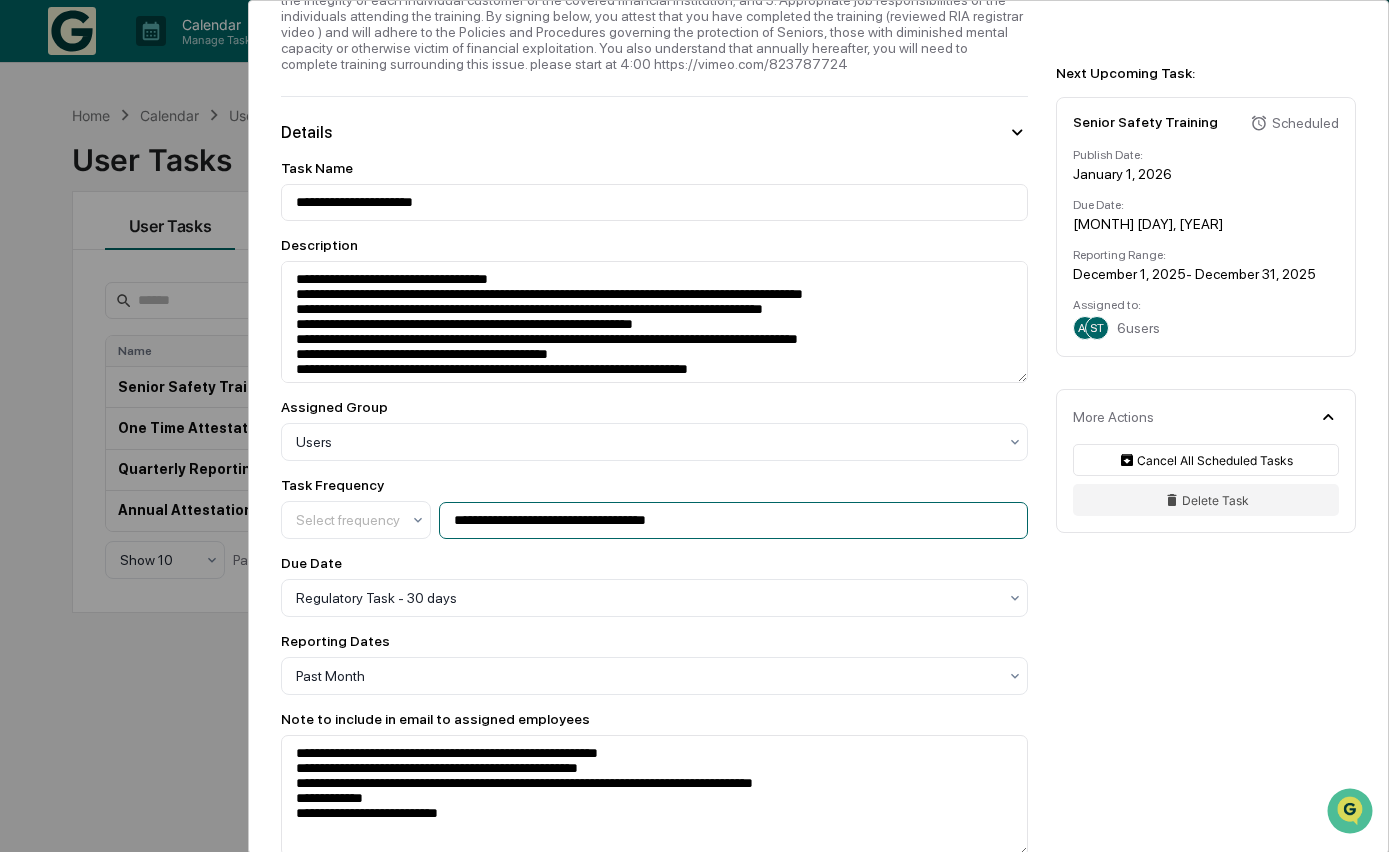 click on "**********" at bounding box center [733, 520] 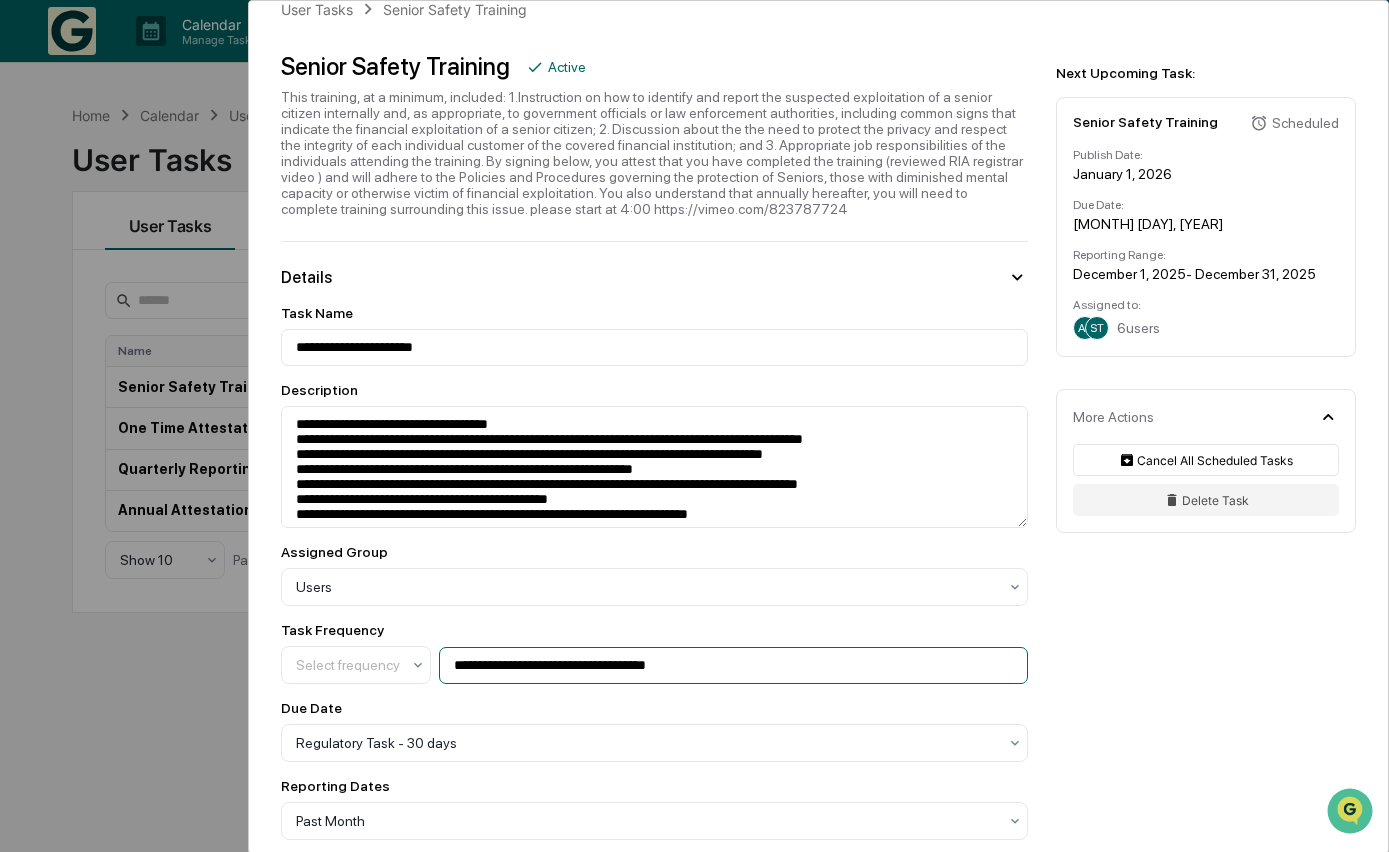 scroll, scrollTop: 0, scrollLeft: 0, axis: both 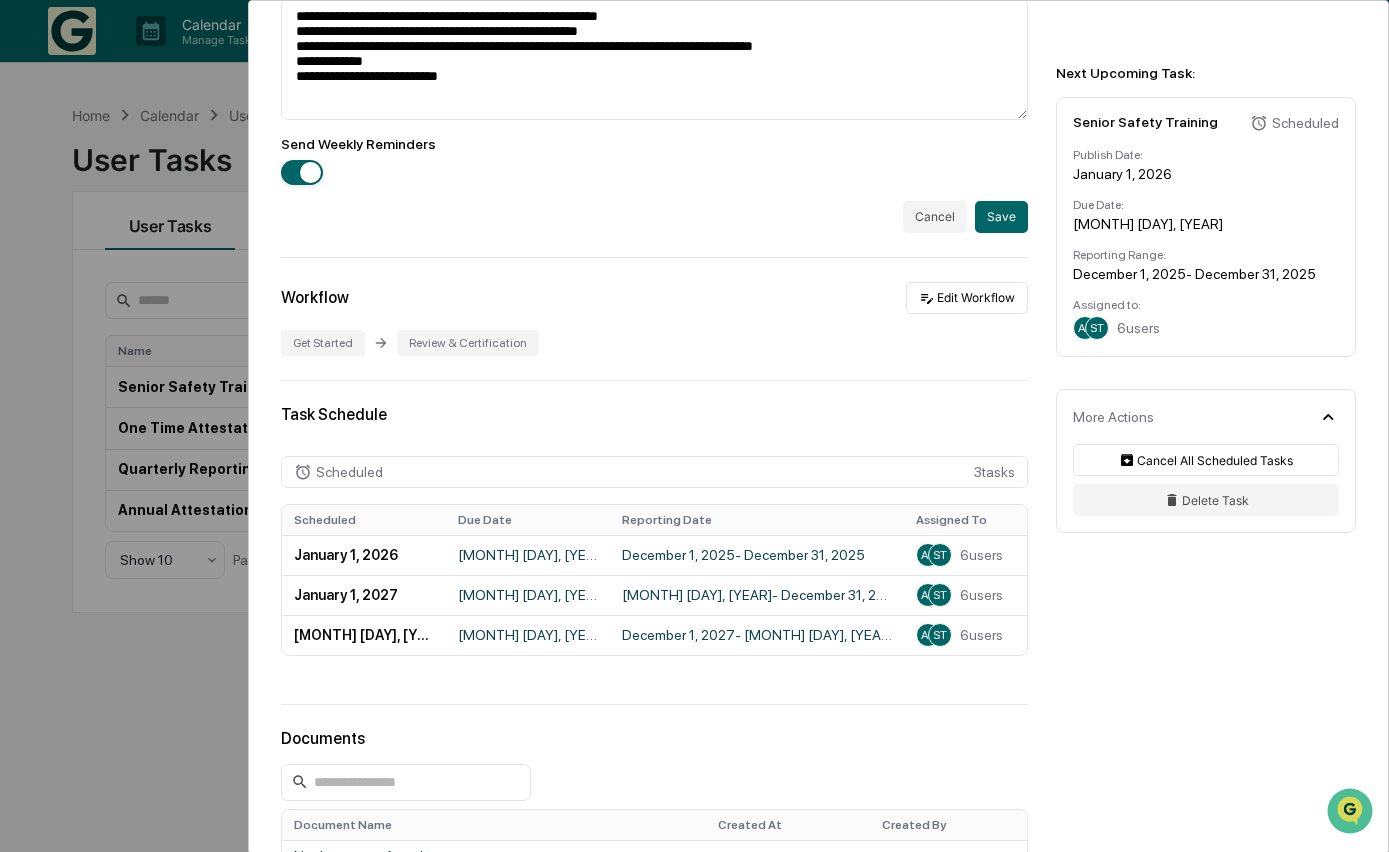 click on "Scheduled" at bounding box center [349, 472] 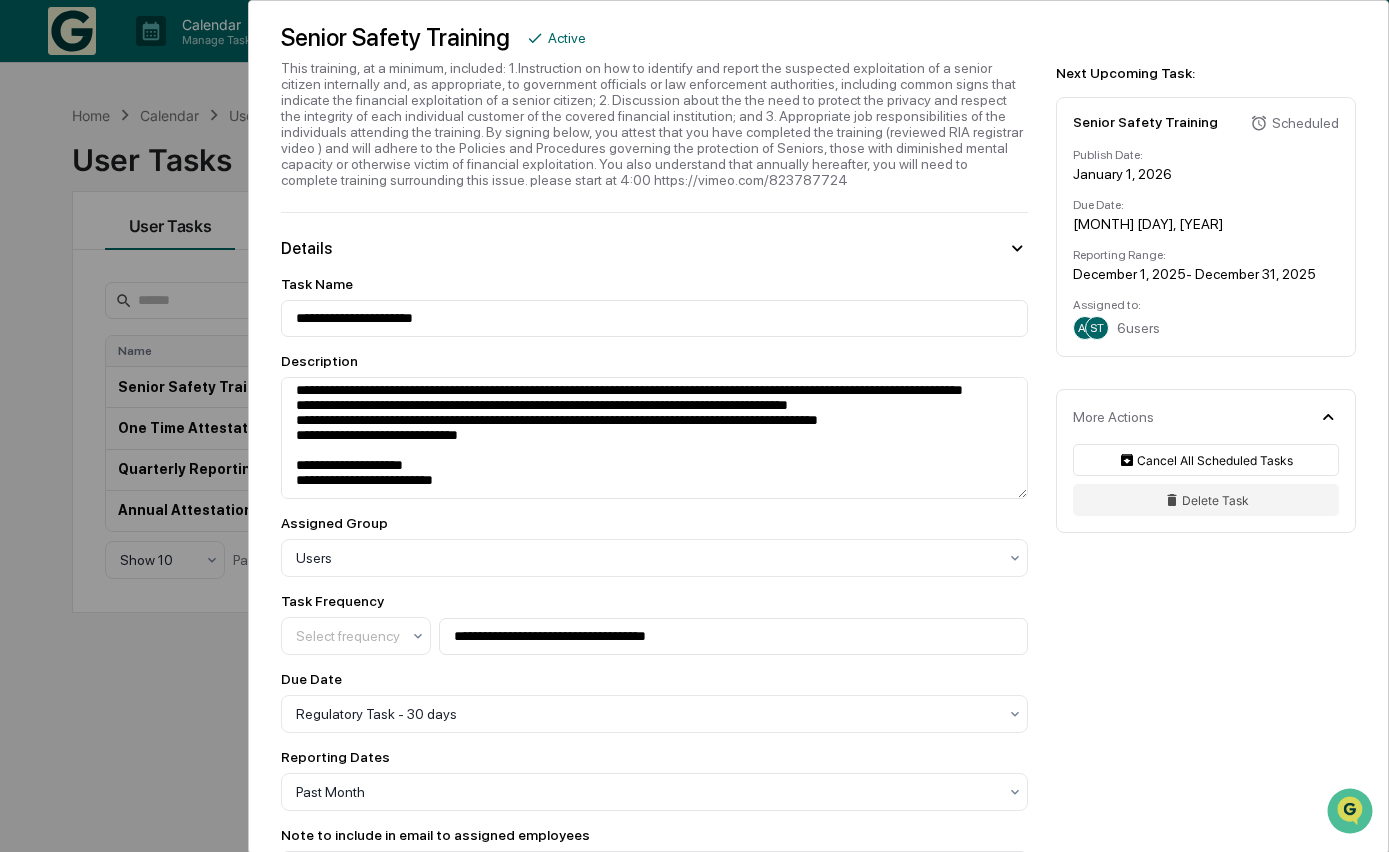 scroll, scrollTop: 0, scrollLeft: 0, axis: both 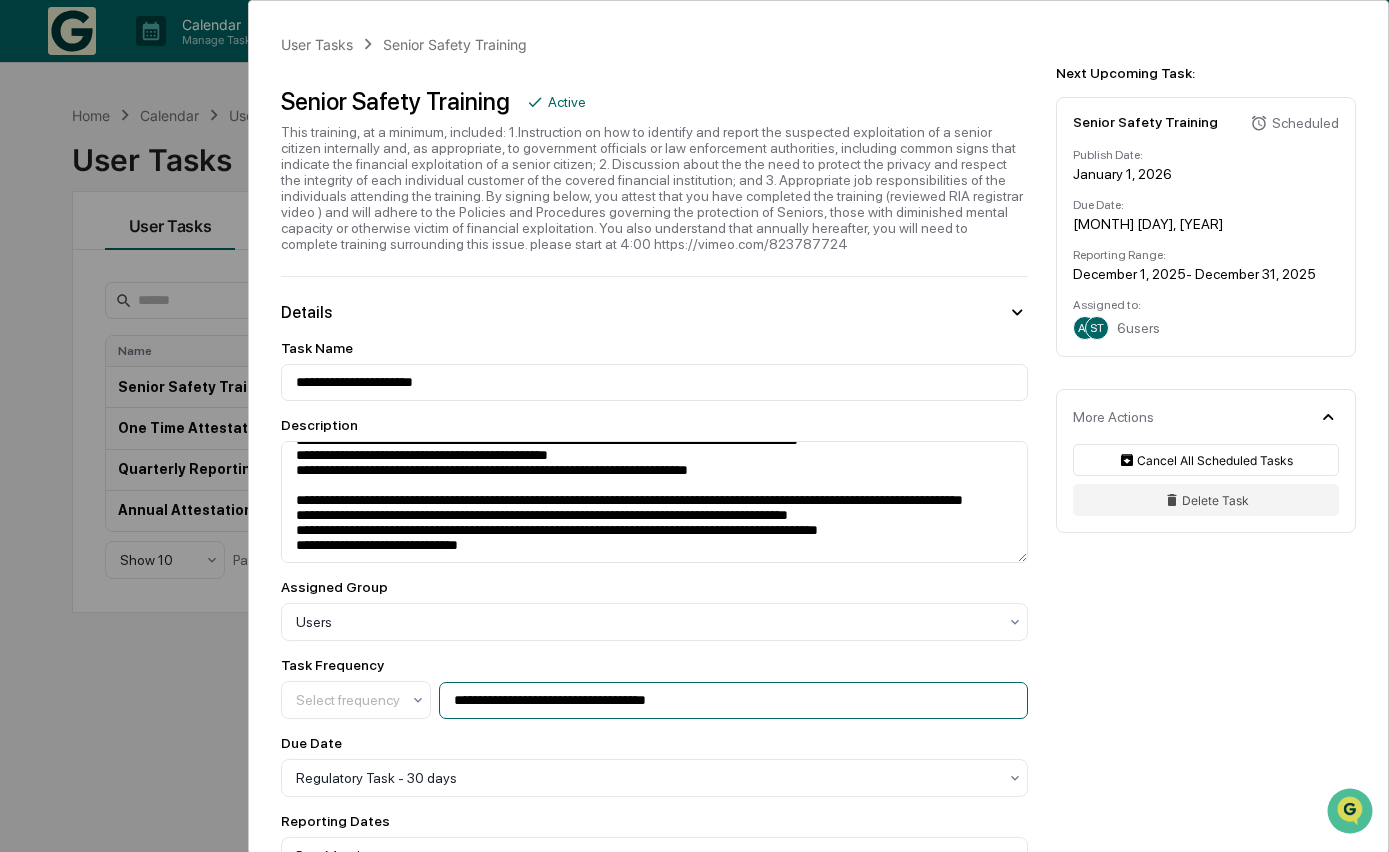 click on "**********" at bounding box center (733, 700) 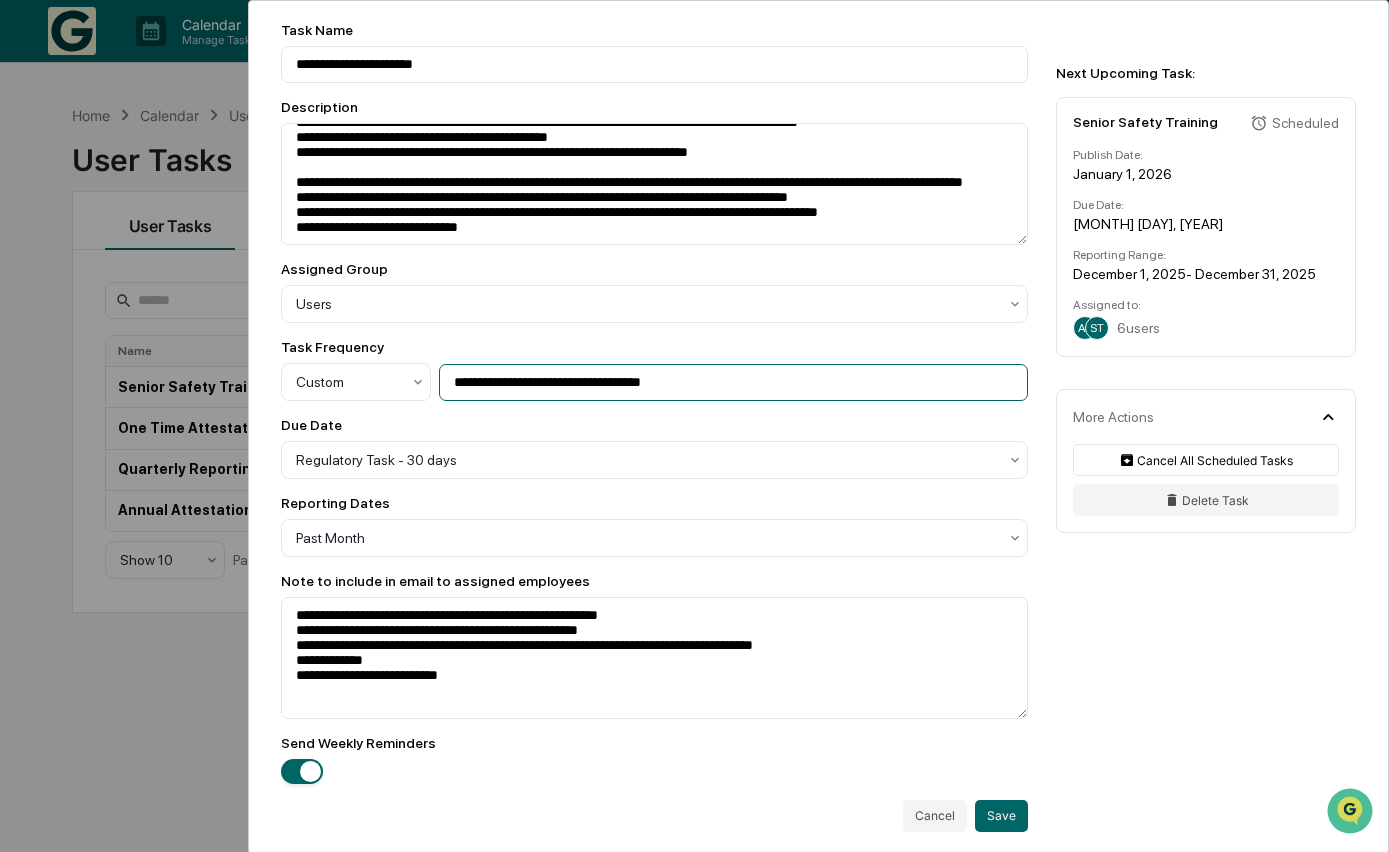 scroll, scrollTop: 420, scrollLeft: 0, axis: vertical 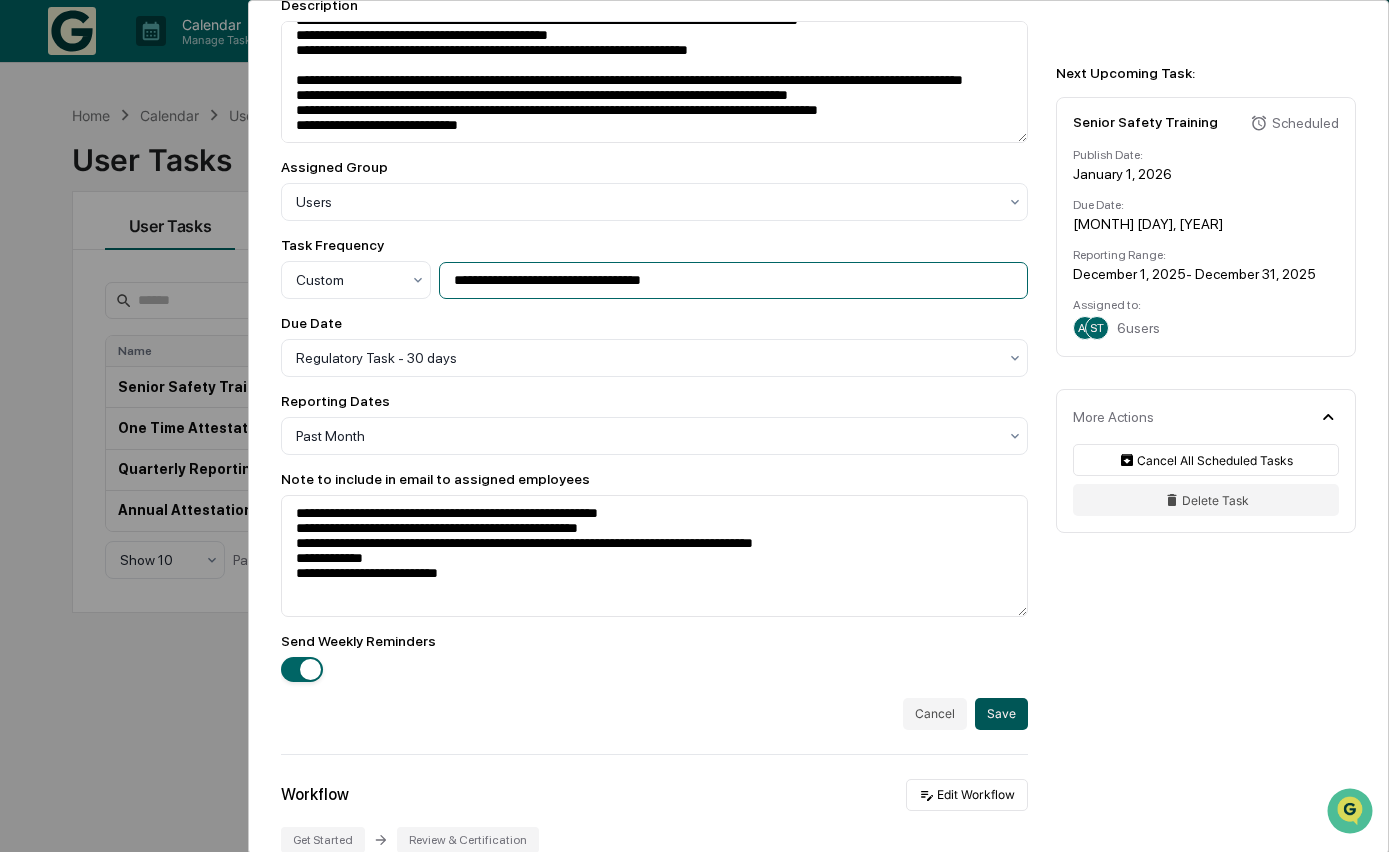 type on "**********" 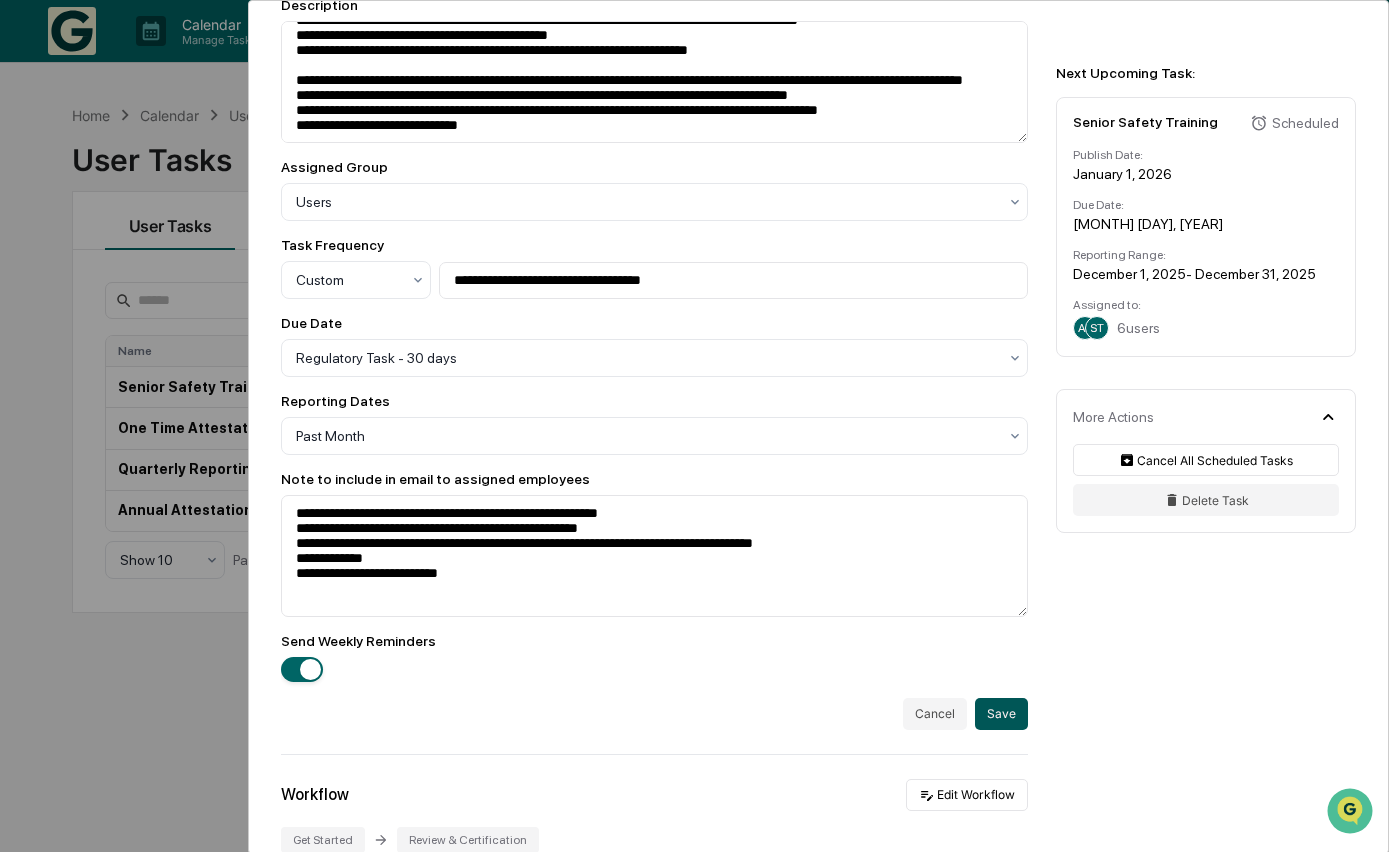 click on "Save" at bounding box center (1001, 714) 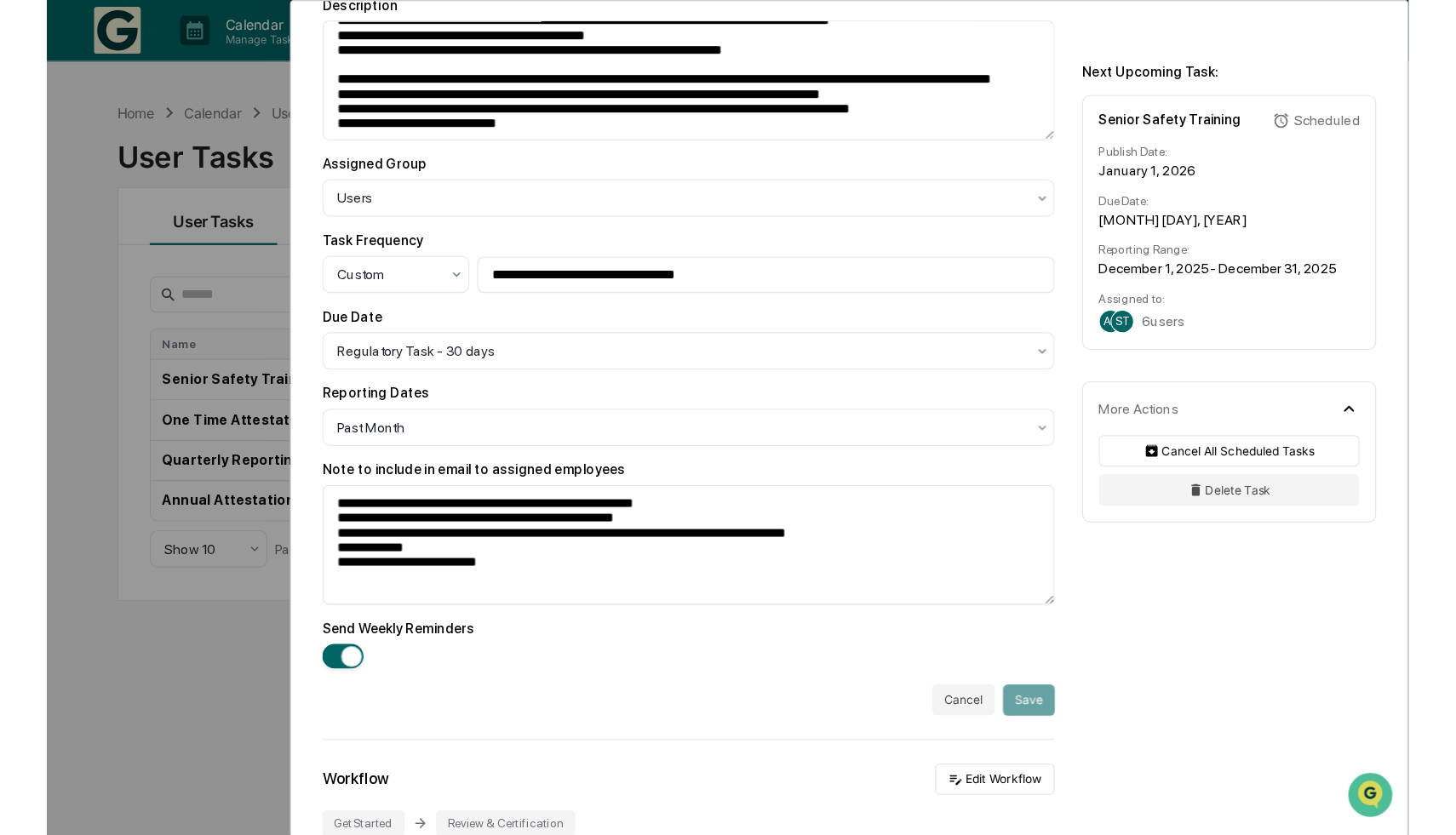 scroll, scrollTop: 0, scrollLeft: 0, axis: both 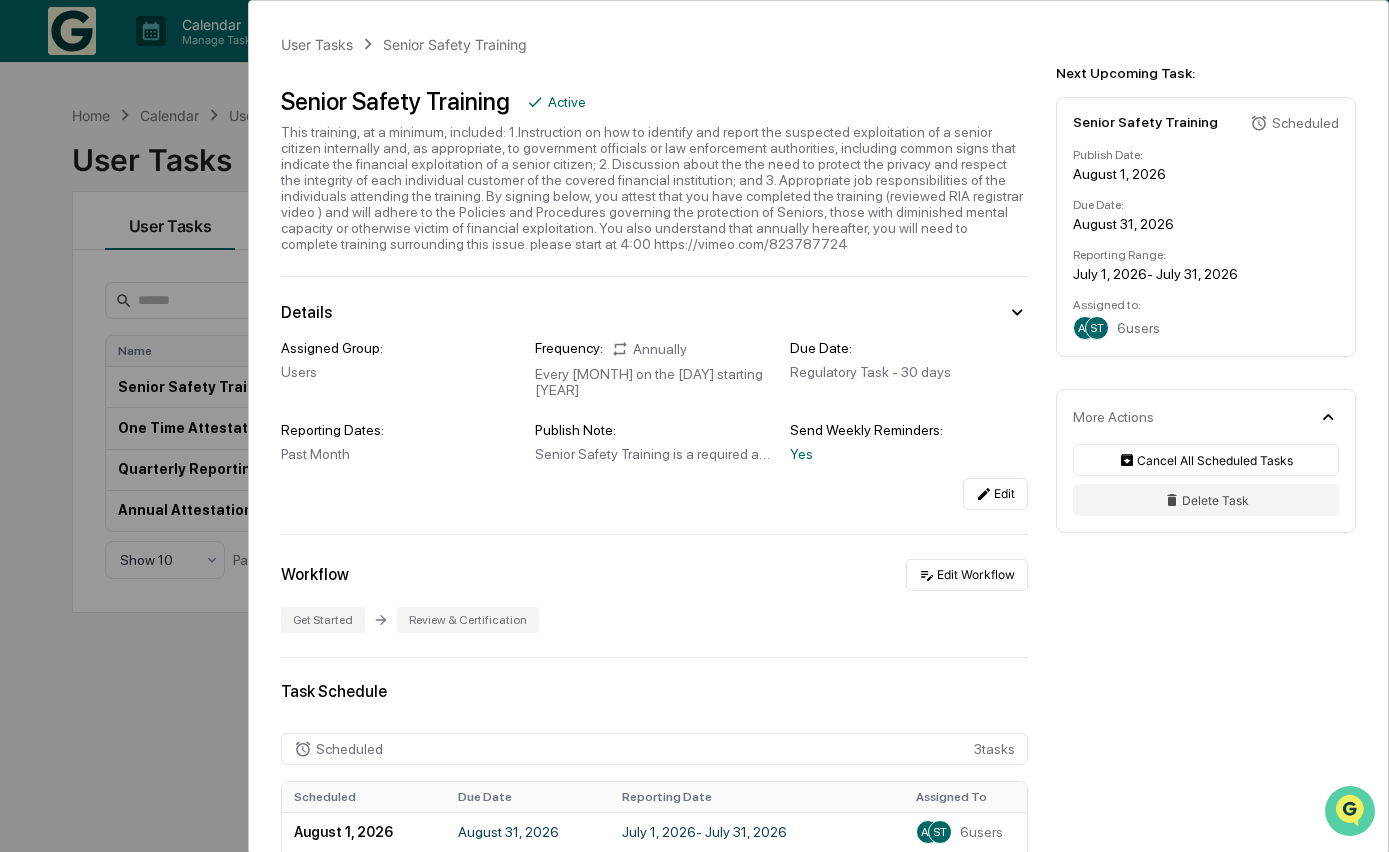 click 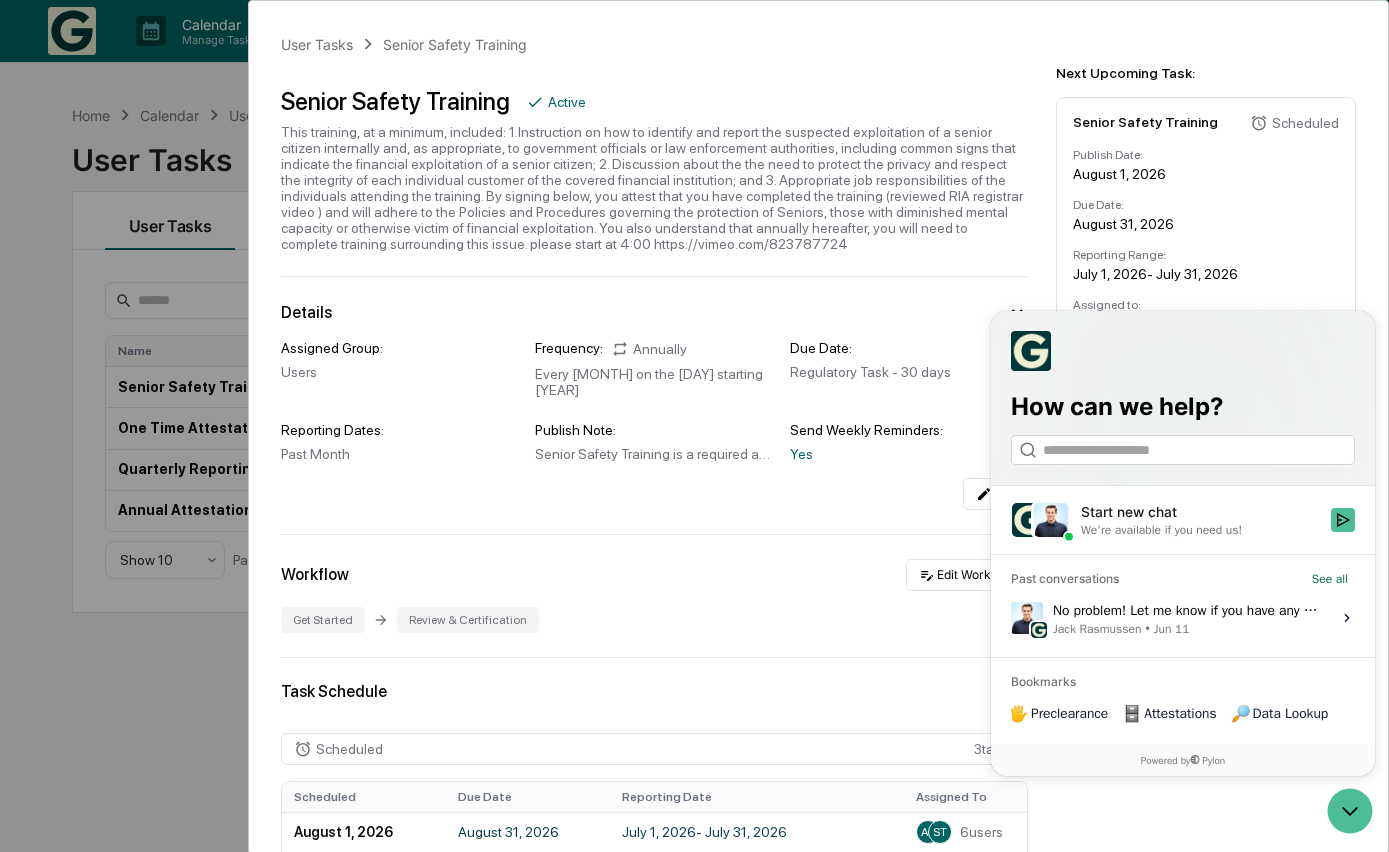 click on "Start new chat" at bounding box center [1200, 512] 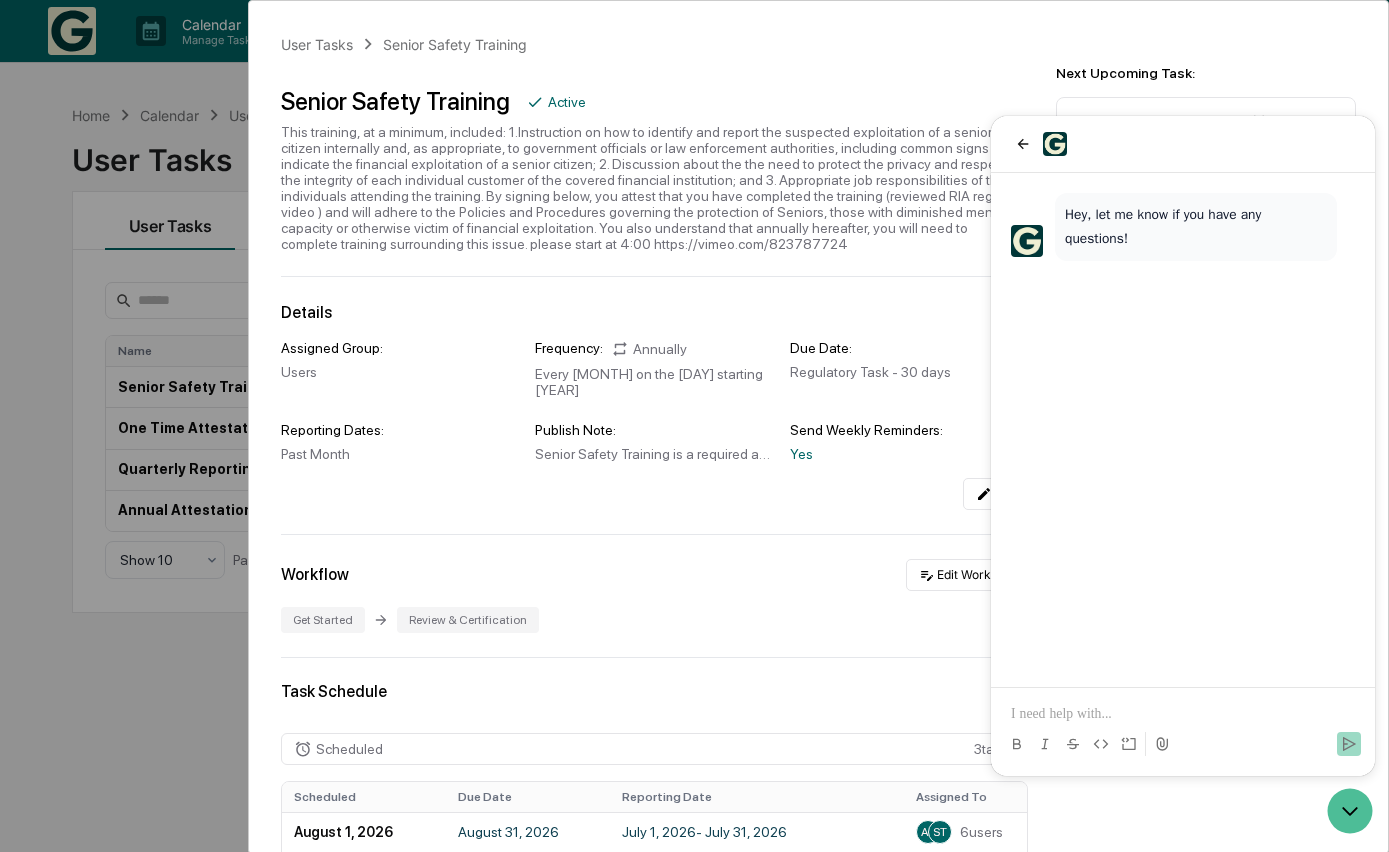 type 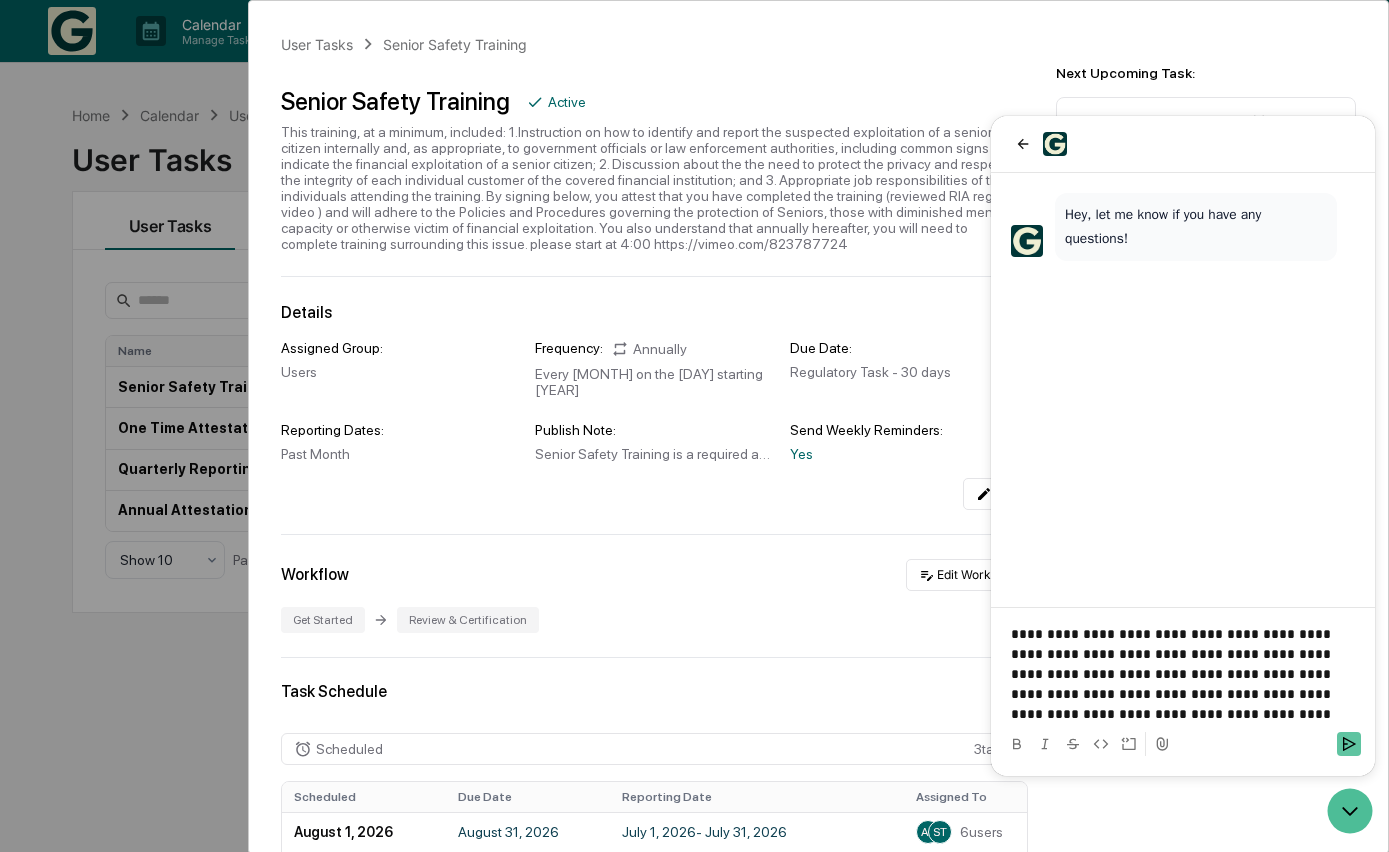 click at bounding box center [1349, 744] 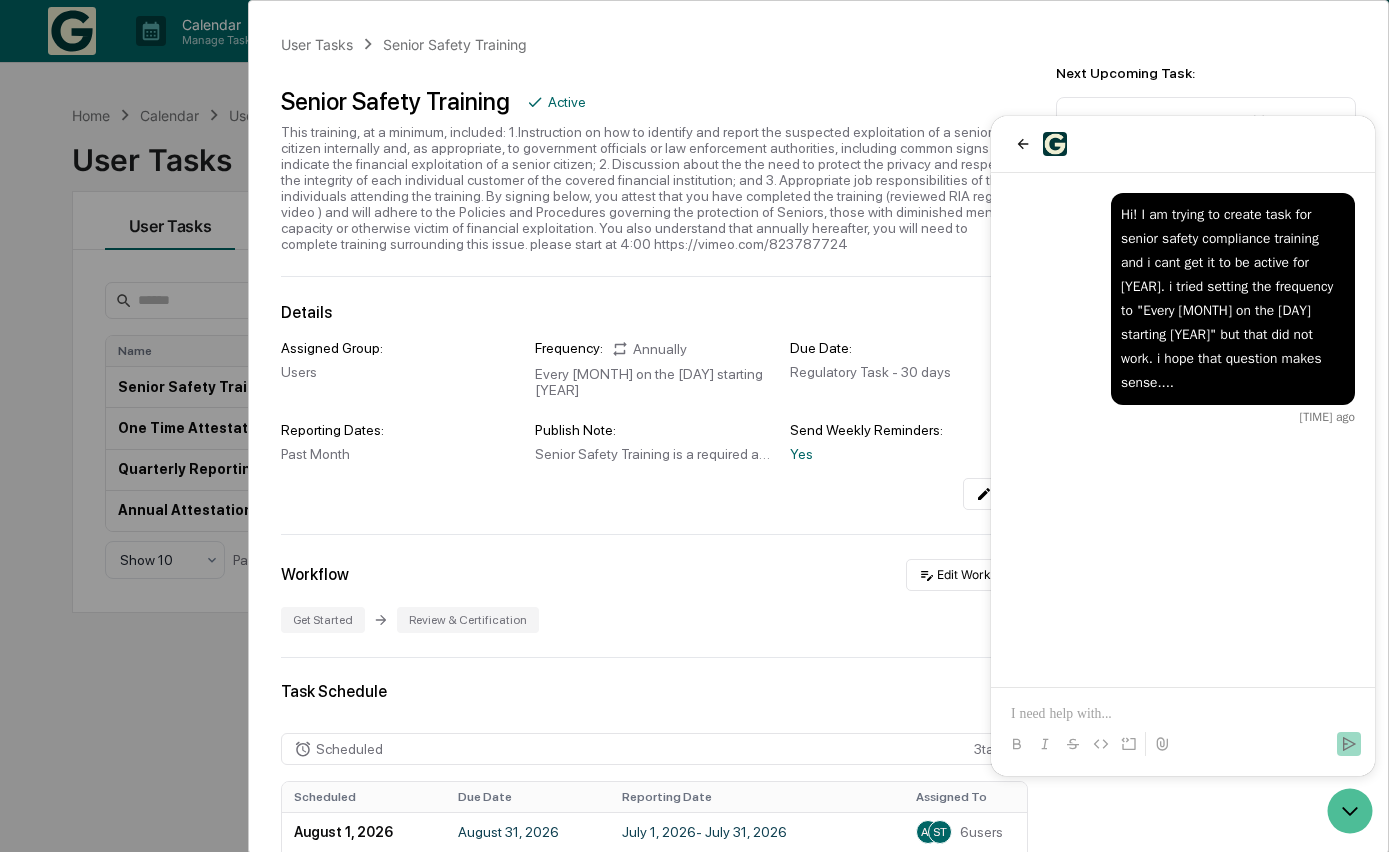 click on "User Tasks Senior Safety Training  Senior Safety Training  Active This training, at a minimum, included:
1.Instruction on how to identify and report the suspected exploitation of a senior citizen internally
and, as appropriate, to government officials or law enforcement authorities, including common
signs that indicate the financial exploitation of a senior citizen;
2. Discussion about the the need to protect the privacy and respect the integrity of each individual
customer of the covered financial institution; and
3. Appropriate job responsibilities of the individuals attending the training.
By signing below, you attest that you have completed the training (reviewed RIA registrar video ) and will adhere to the Policies and
Procedures governing the protection of Seniors, those with diminished mental capacity or otherwise
victim of financial exploitation. You also understand that annually hereafter, you will need to complete
training surrounding this issue.
please start at  4:00
https://vimeo.com/823787724" at bounding box center [694, 426] 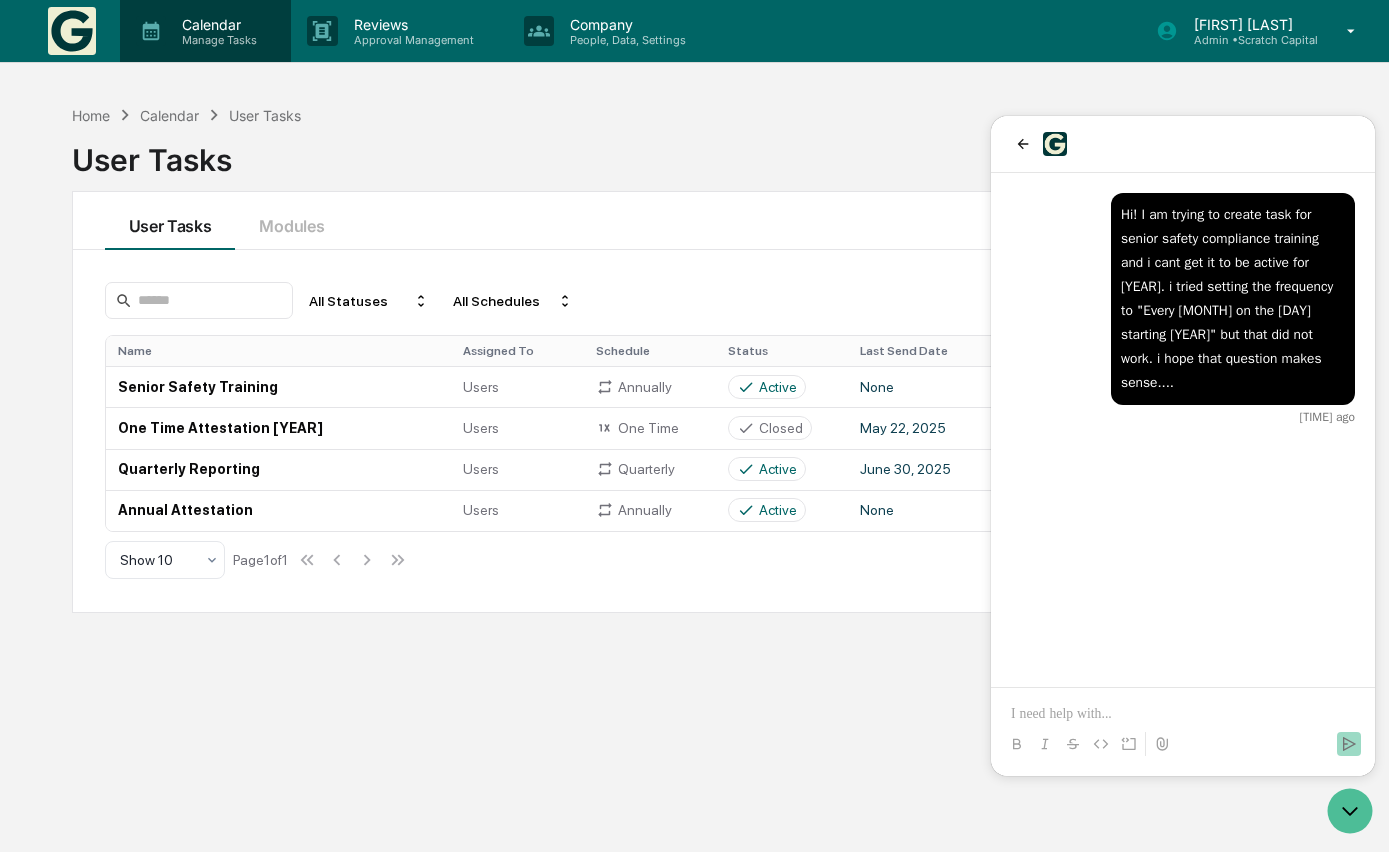 click on "Manage Tasks" at bounding box center [216, 40] 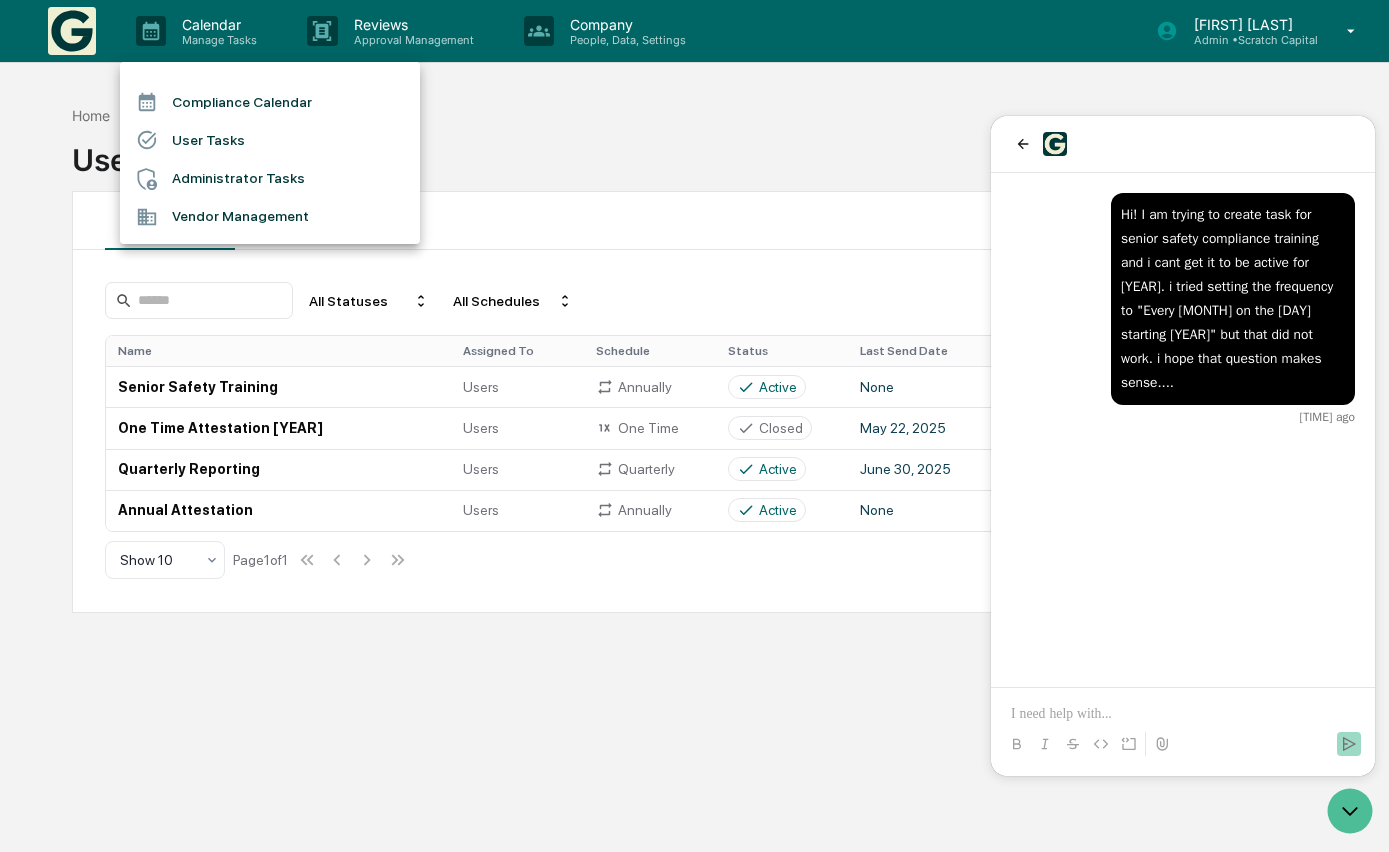 click on "Compliance Calendar" at bounding box center [270, 102] 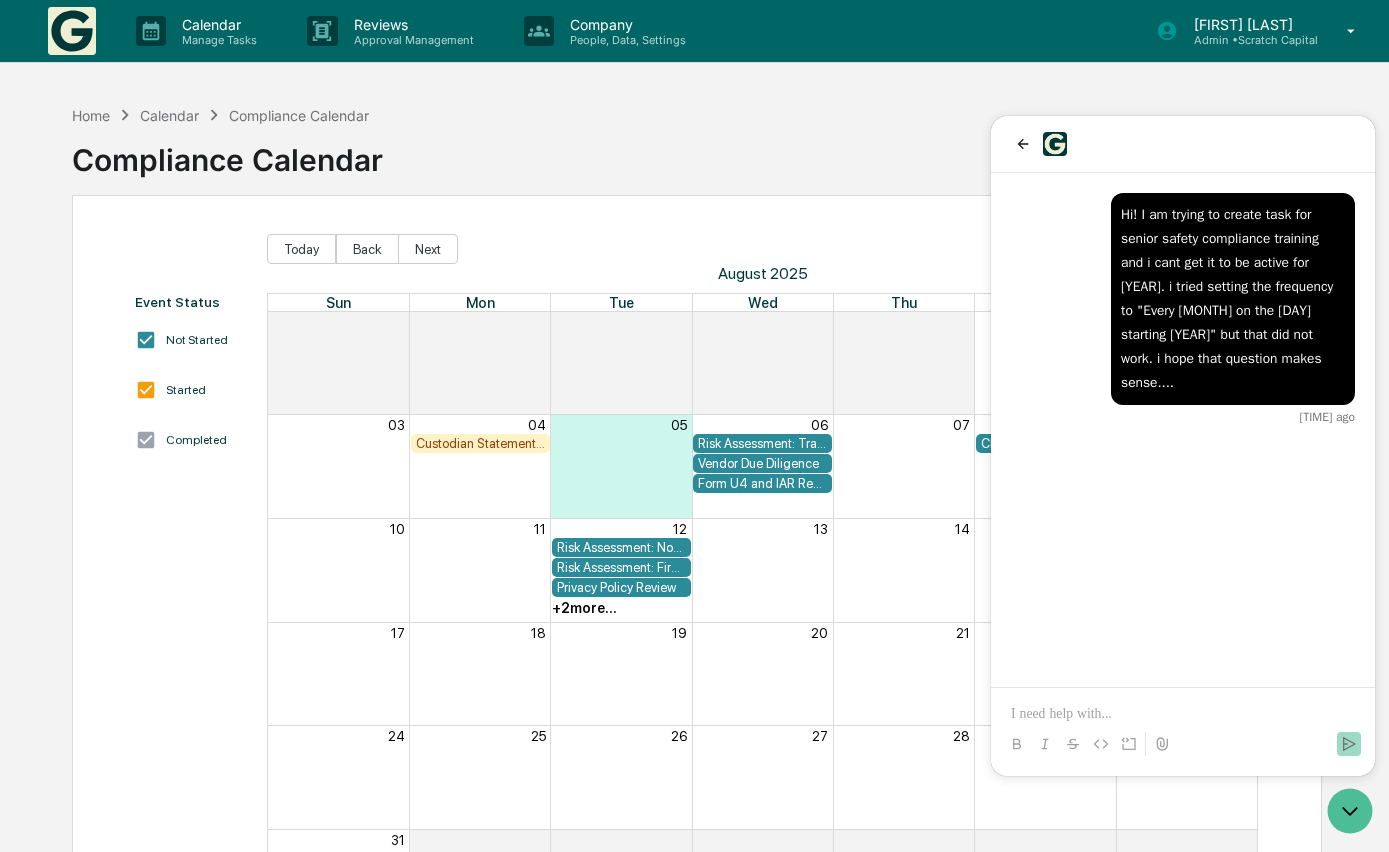 click at bounding box center [72, 31] 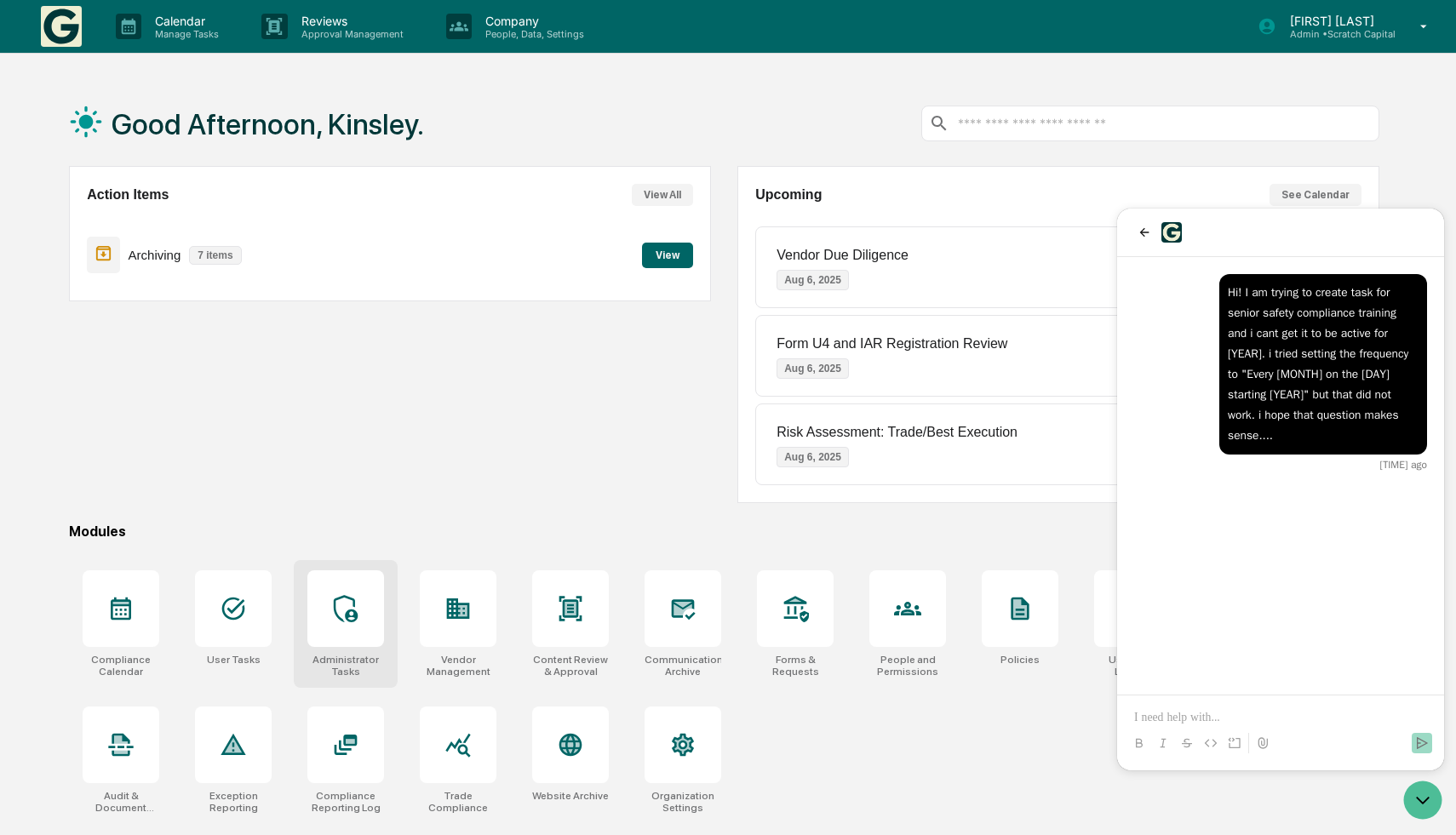click at bounding box center [346, 609] 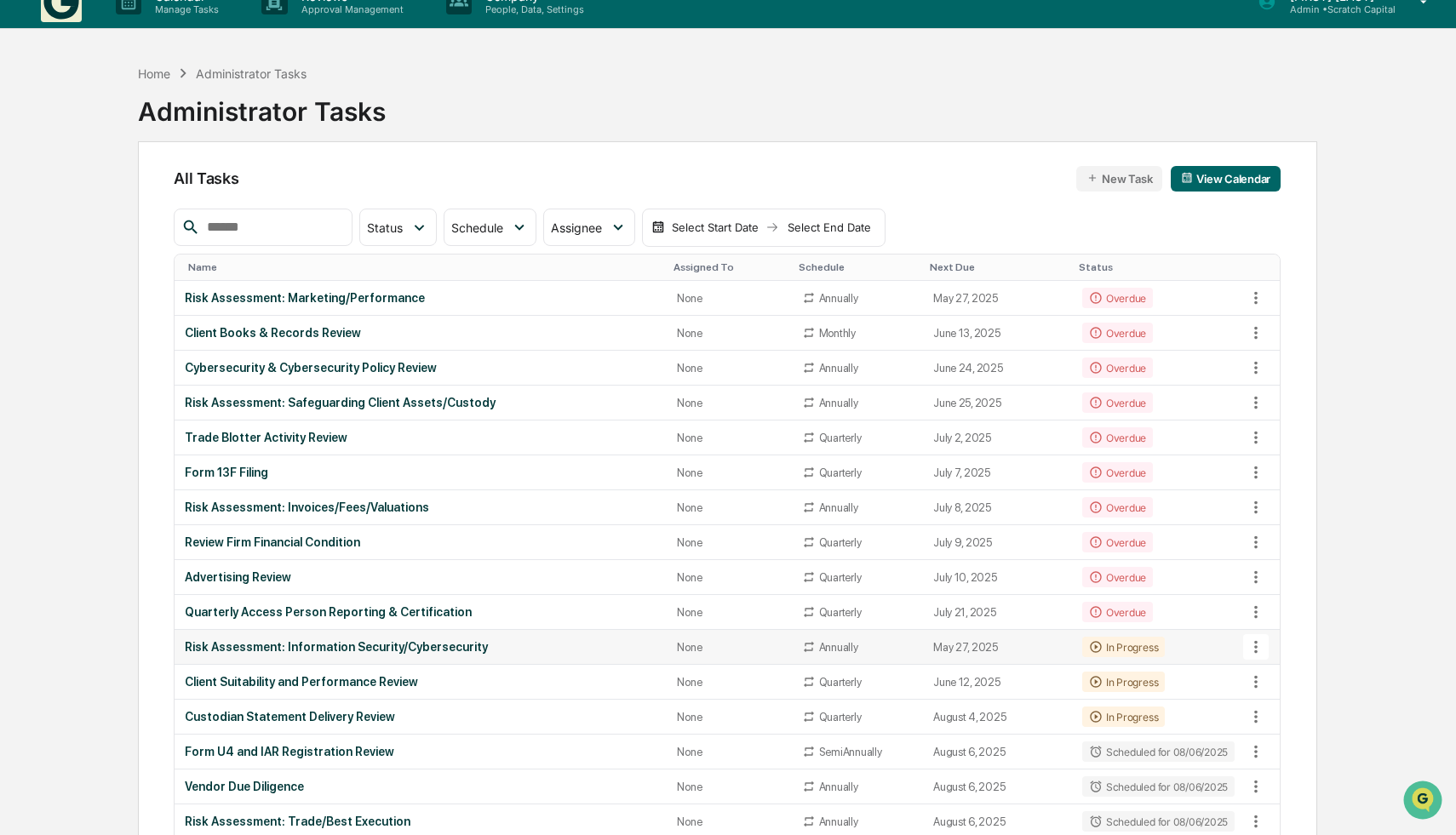 scroll, scrollTop: 23, scrollLeft: 0, axis: vertical 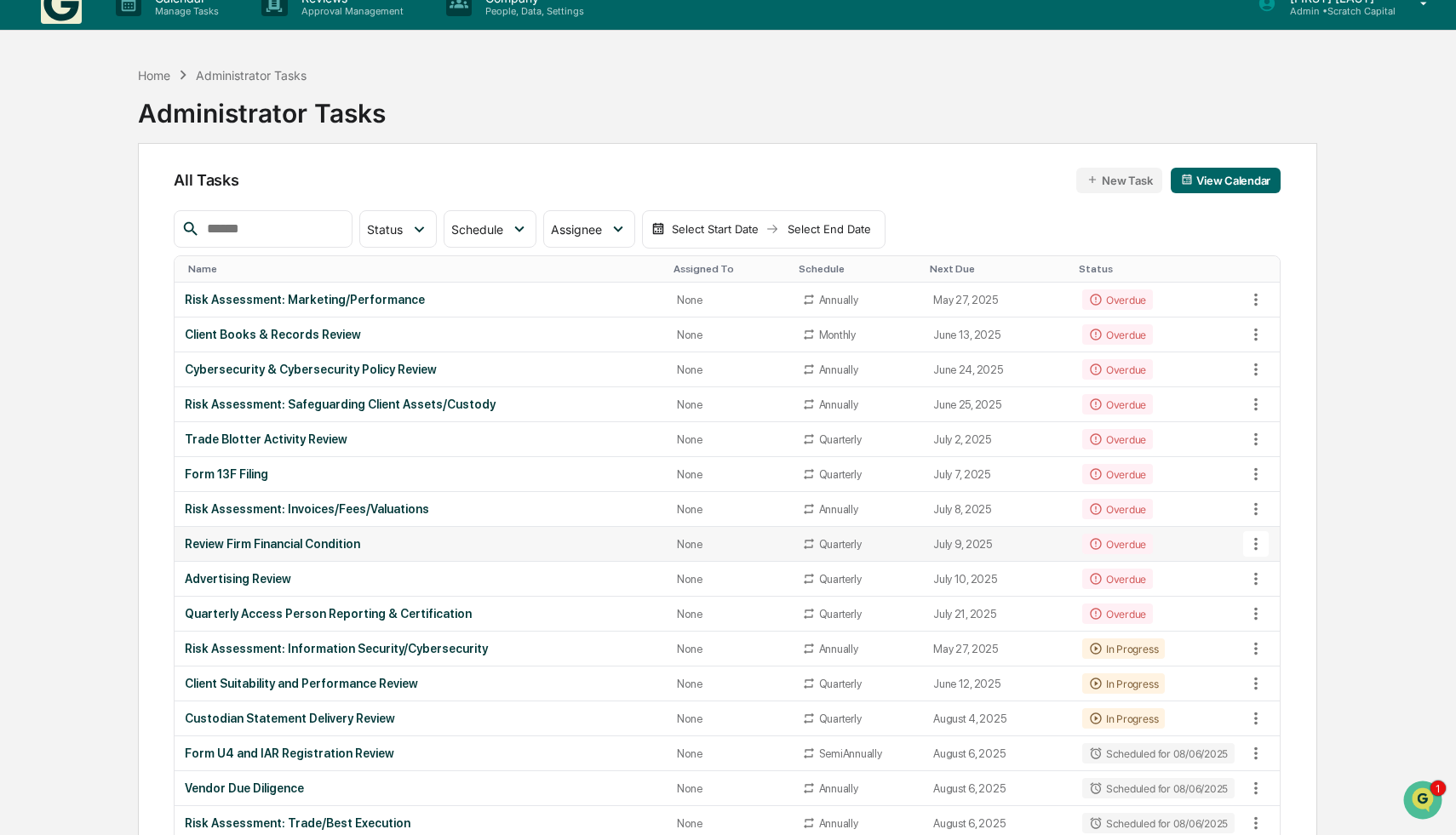 click on "Review Firm Financial Condition" at bounding box center [421, 544] 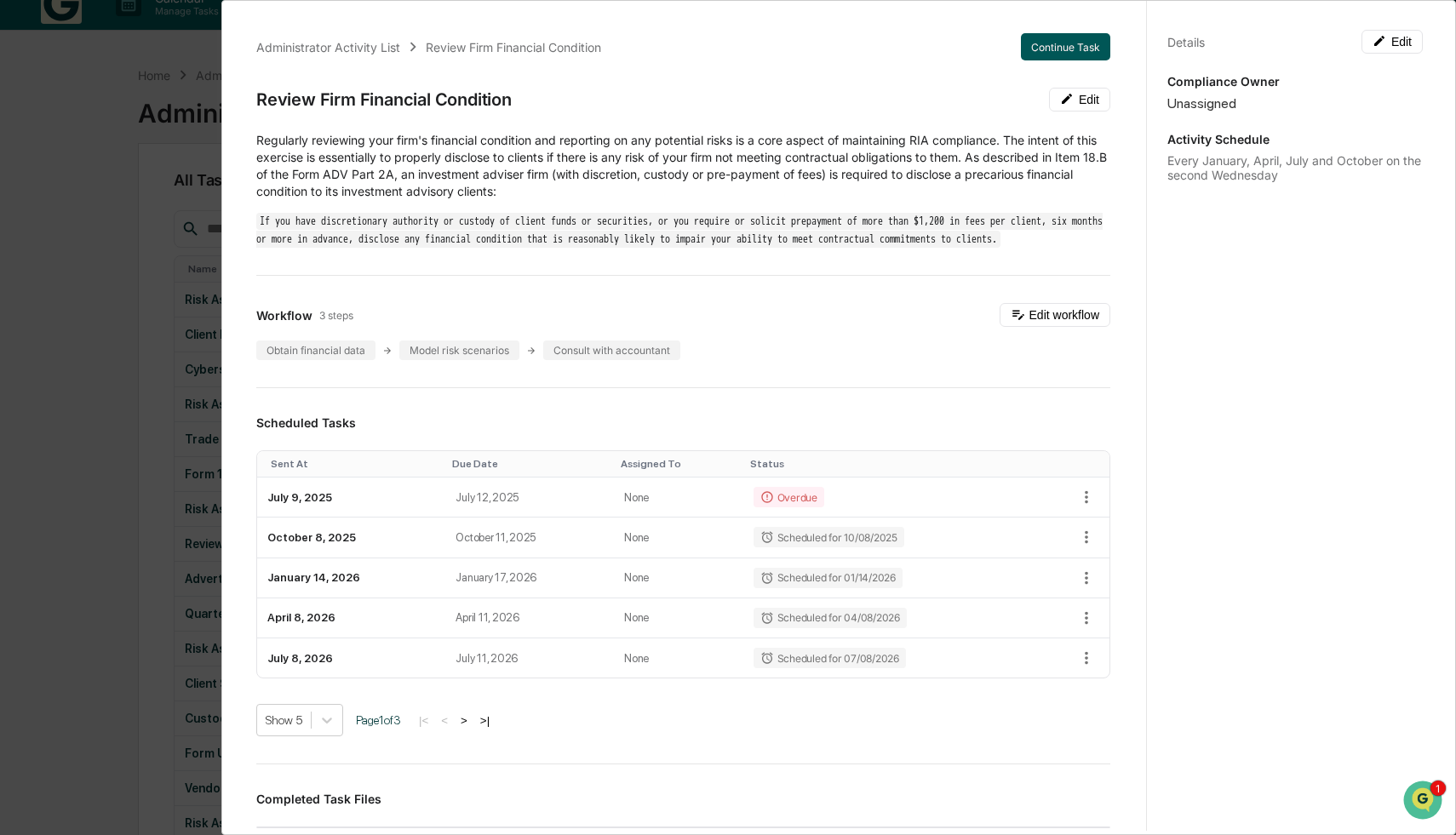 click on "Continue Task" at bounding box center [1065, 47] 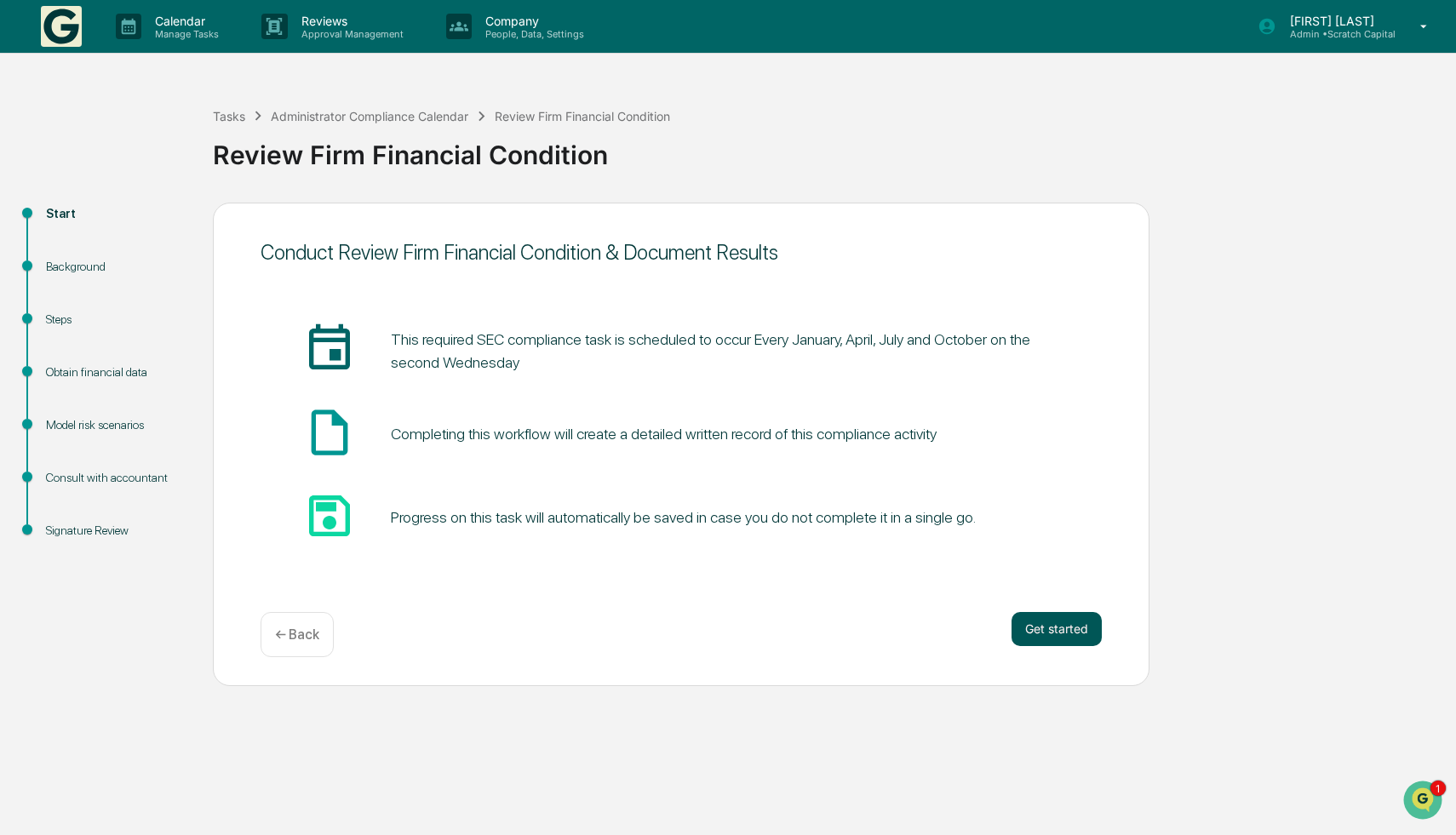 click on "Get started" at bounding box center (1057, 629) 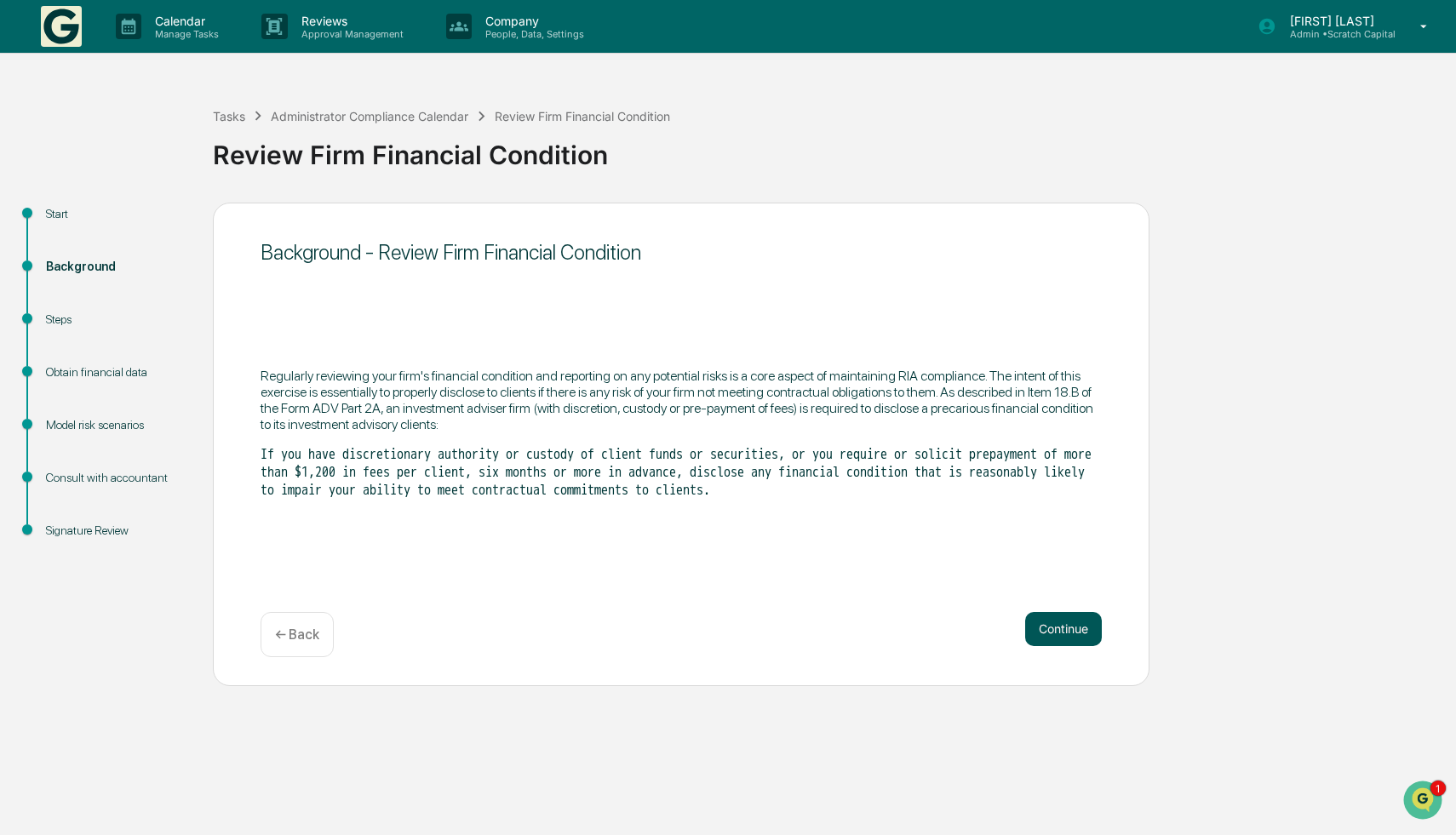 click on "Continue" at bounding box center (1063, 629) 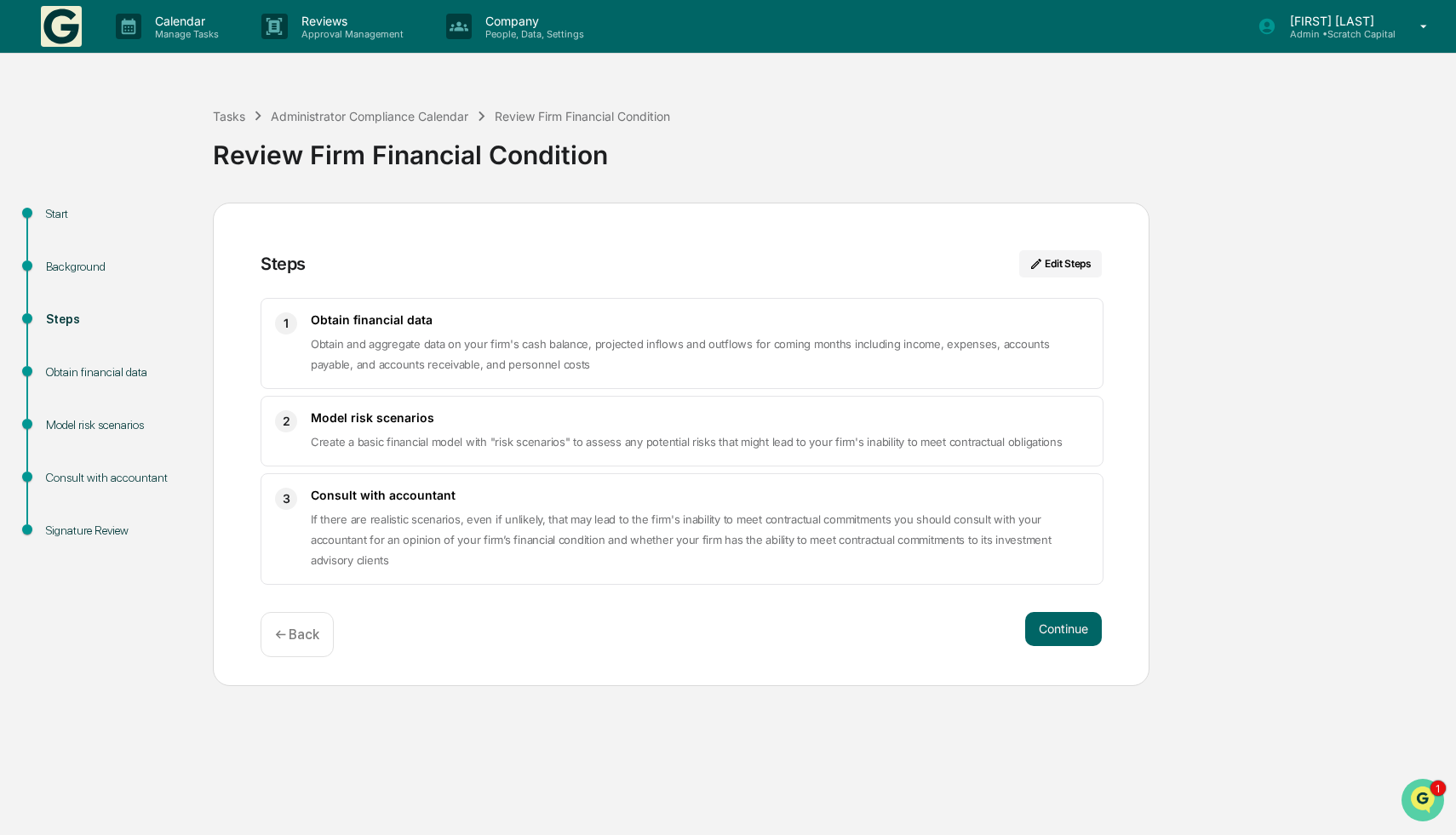 click 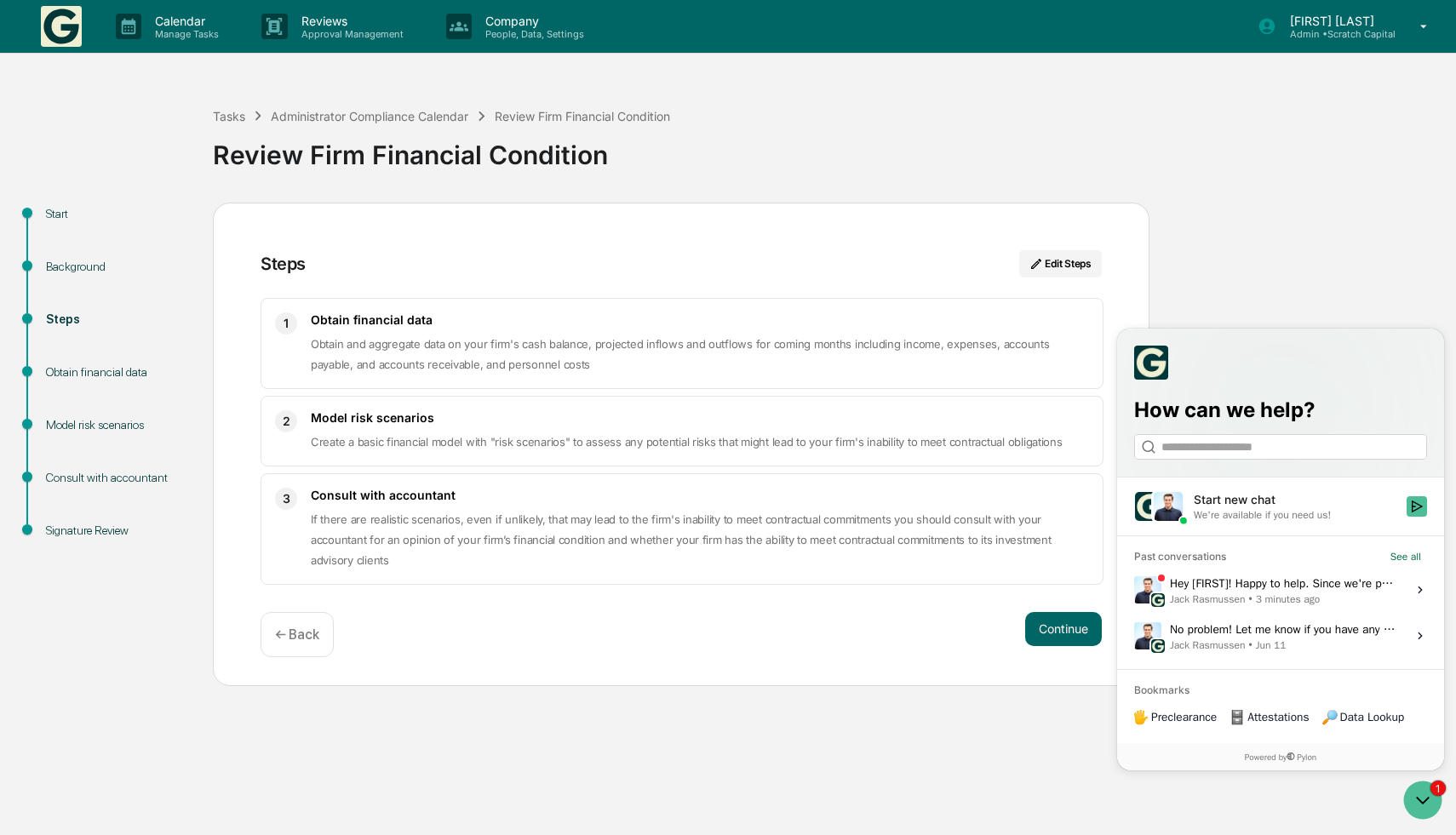 click on "3 minutes ago" at bounding box center [1288, 599] 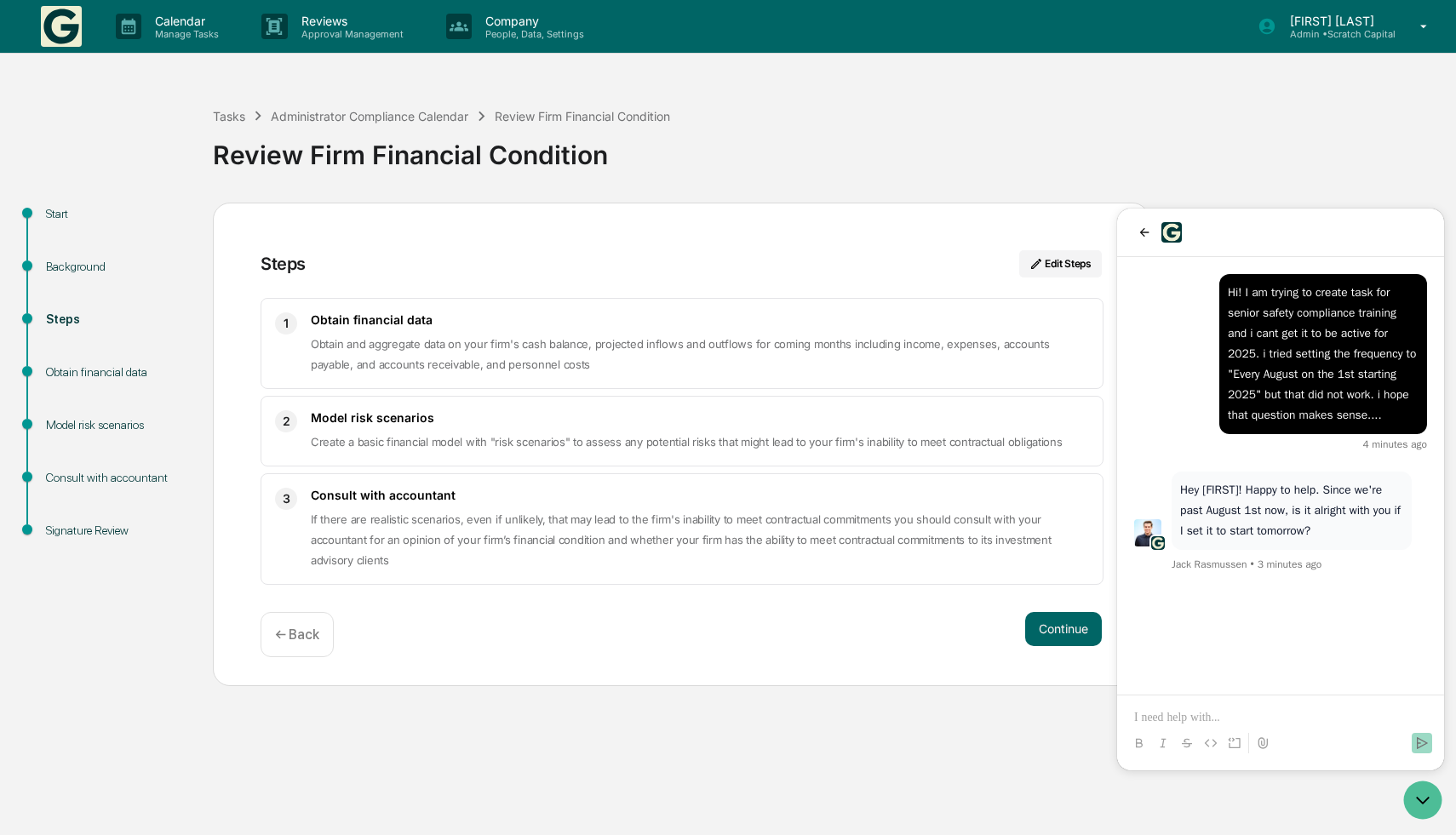 click at bounding box center (1281, 728) 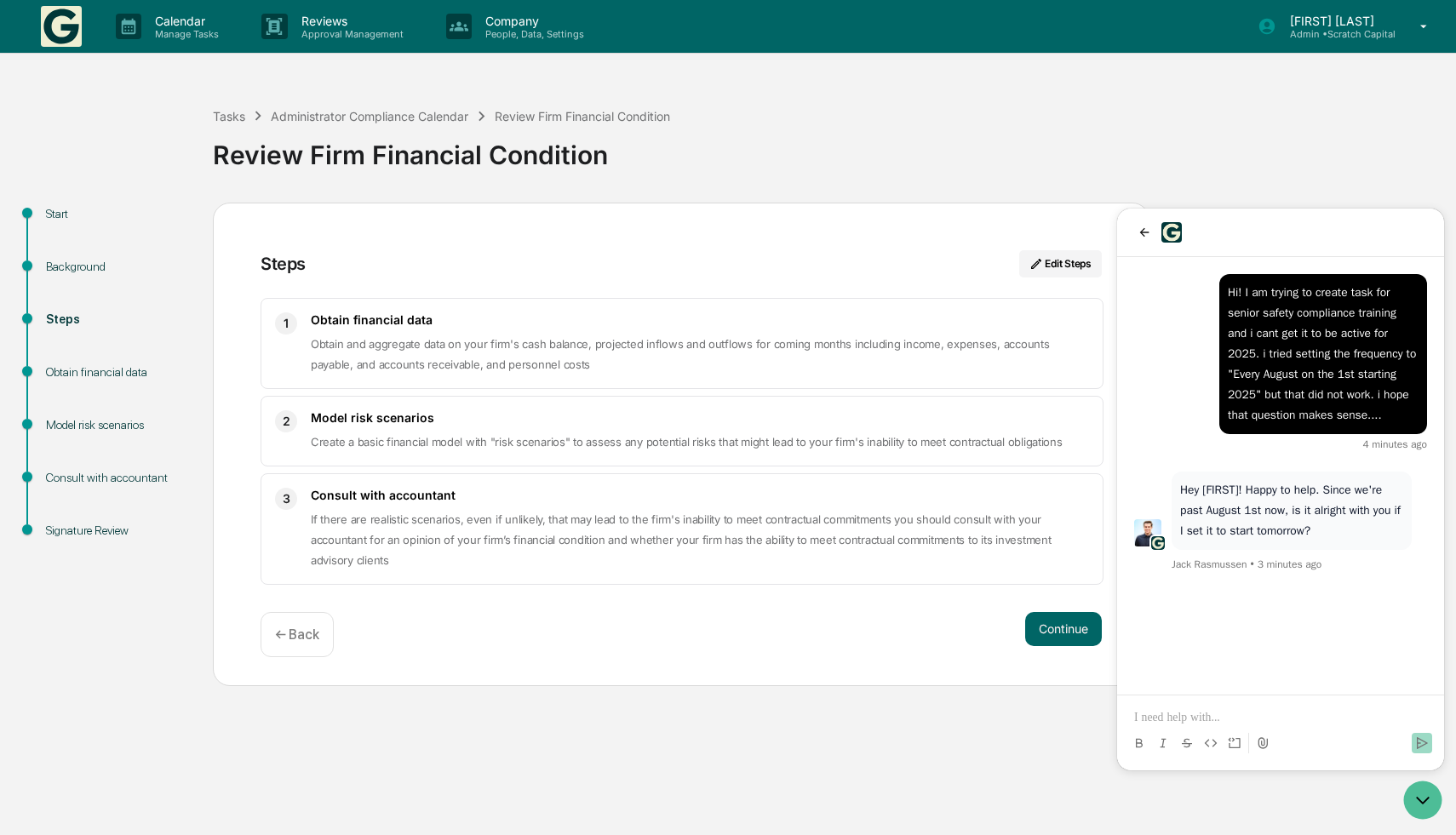 type 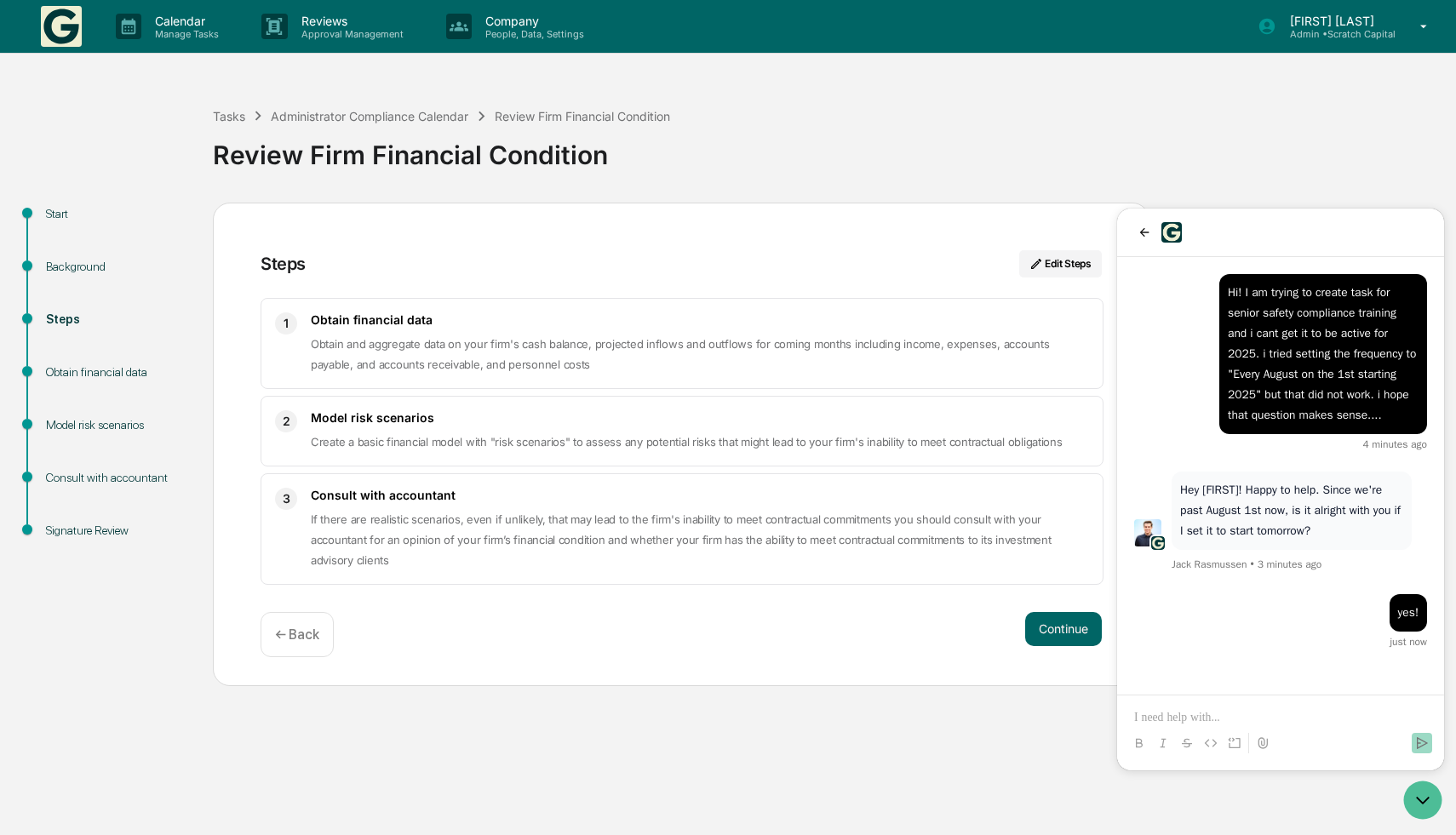 click at bounding box center (1281, 718) 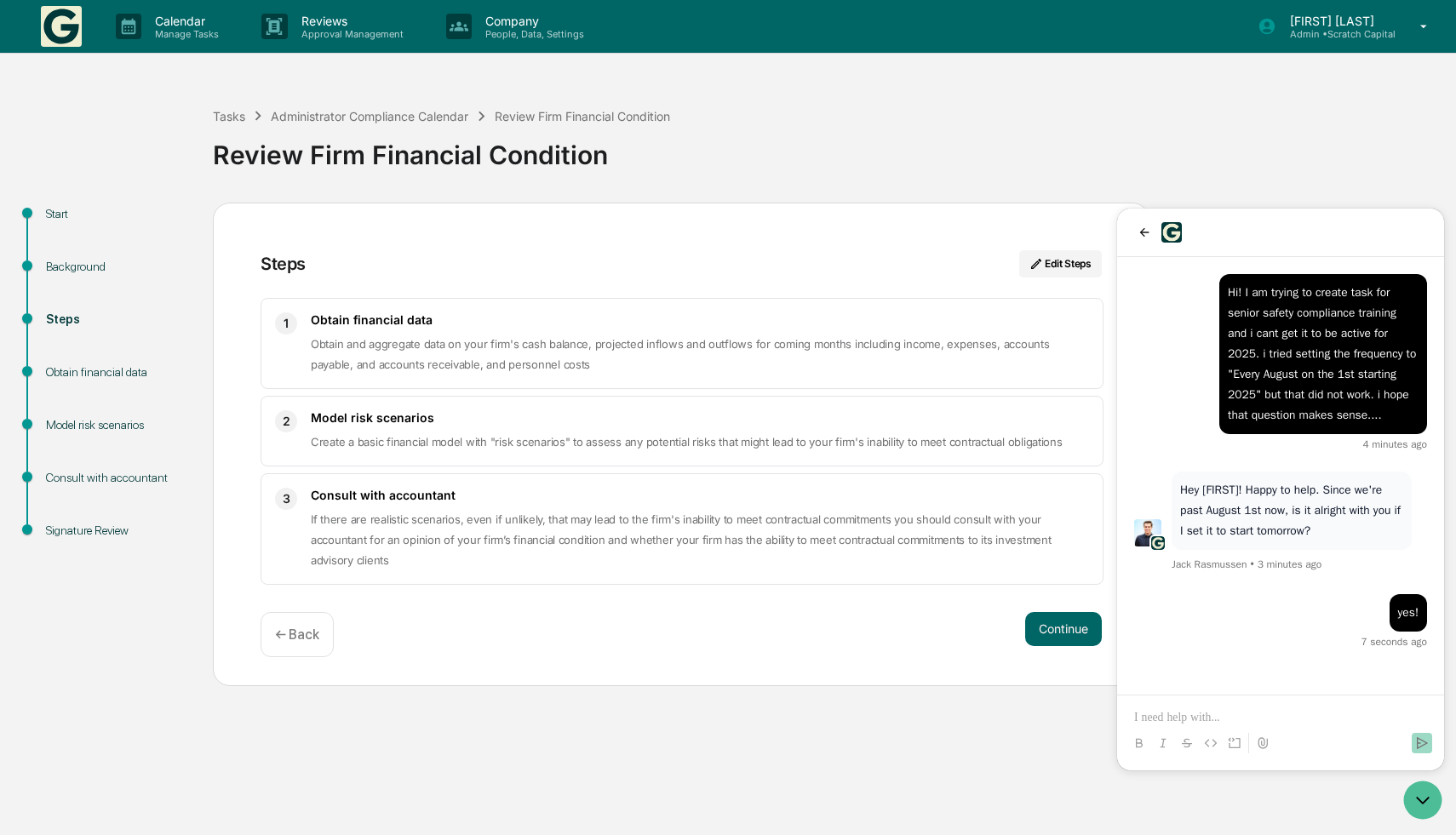 click on "Calendar Manage Tasks Reviews Approval Management Company People, Data, Settings Kinsley Bonfilio Admin •  Scratch Capital Tasks Administrator Compliance Calendar Review Firm Financial Condition Review Firm Financial Condition Start Background Steps Obtain financial data Model risk scenarios Consult with accountant Signature Review Steps Edit Steps 1 Obtain financial data Obtain and aggregate data on your firm's cash balance, projected inflows and outflows for coming months including income, expenses, accounts payable, and accounts receivable, and personnel costs 2 Model risk scenarios Create a basic financial model with "risk scenarios" to assess any potential risks that might lead to your firm's inability to meet contractual obligations 3 Consult with accountant Continue ← Back" at bounding box center (728, 417) 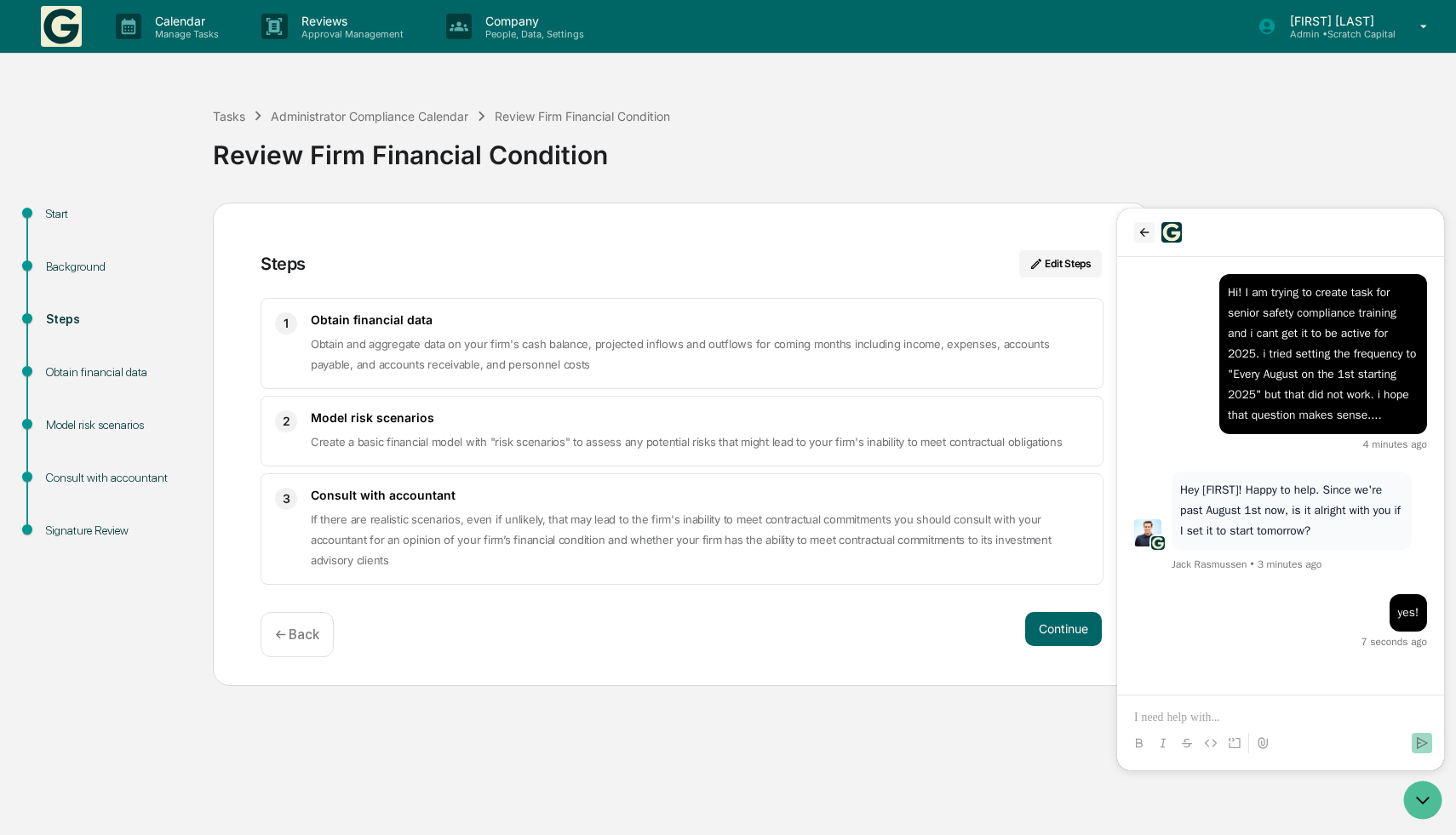 click at bounding box center [1144, 232] 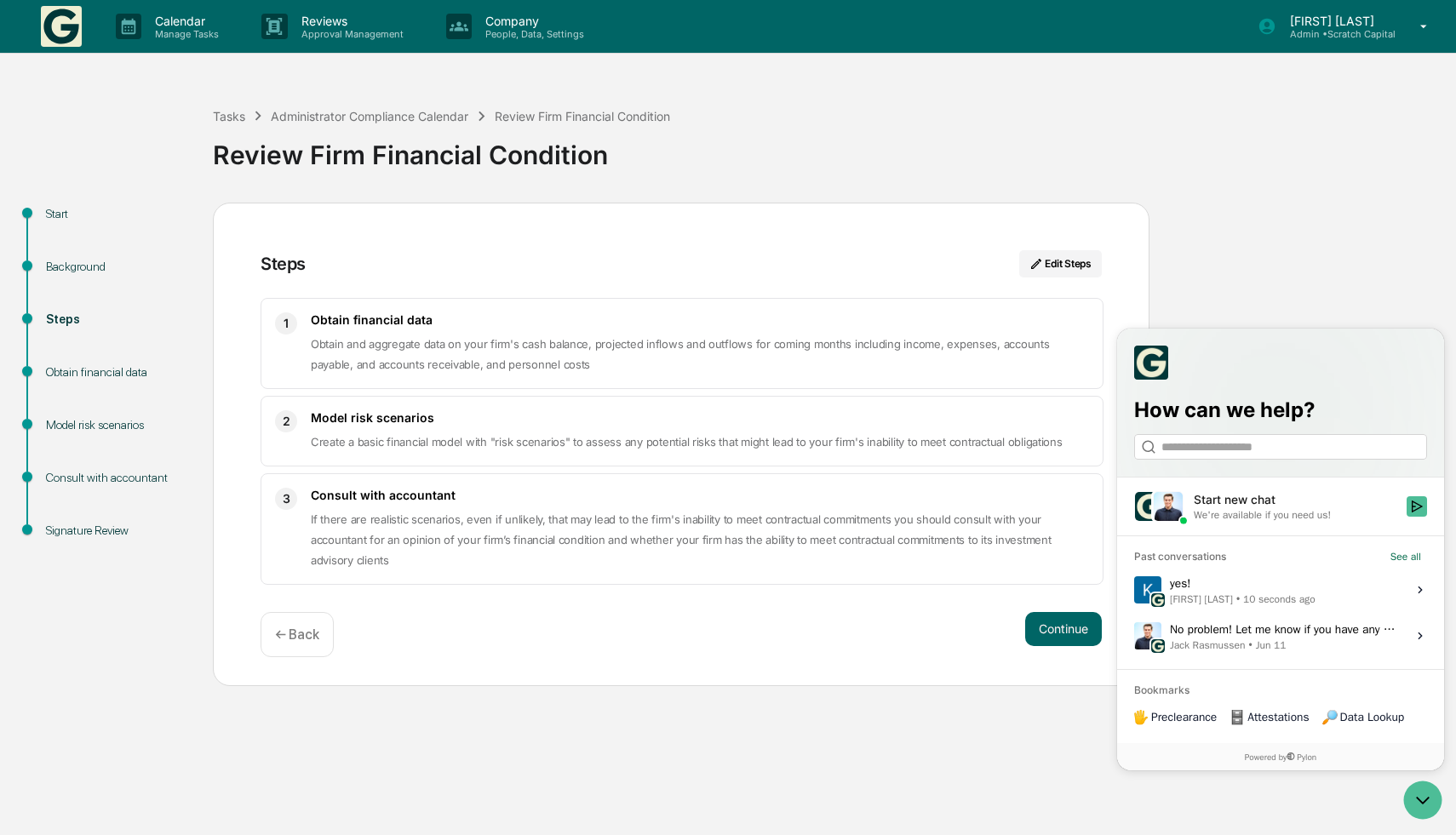 click on "Tasks Administrator Compliance Calendar Review Firm Financial Condition Review Firm Financial Condition" at bounding box center [830, 141] 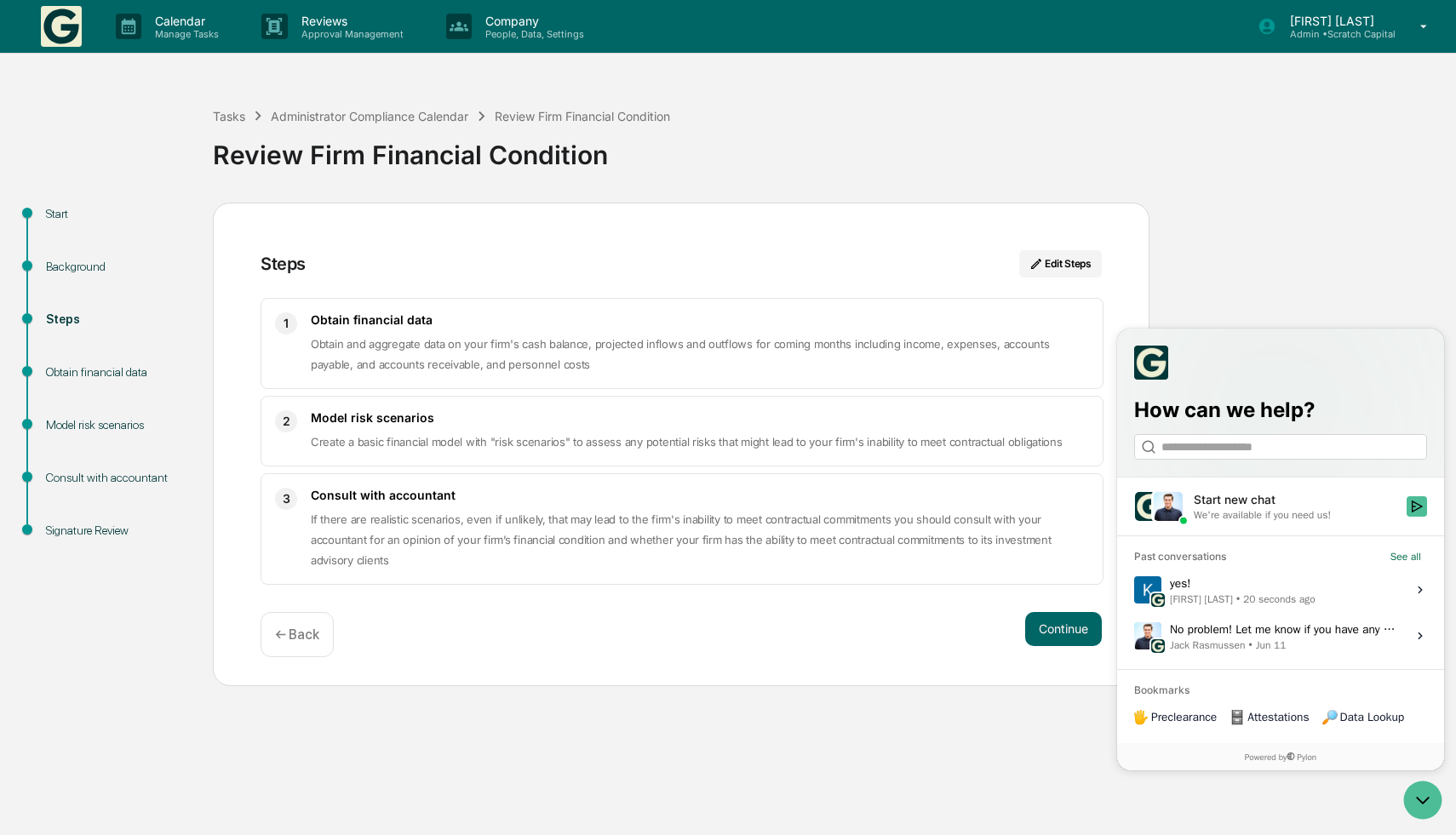 click on "[FIRST] [LAST]" at bounding box center (1201, 599) 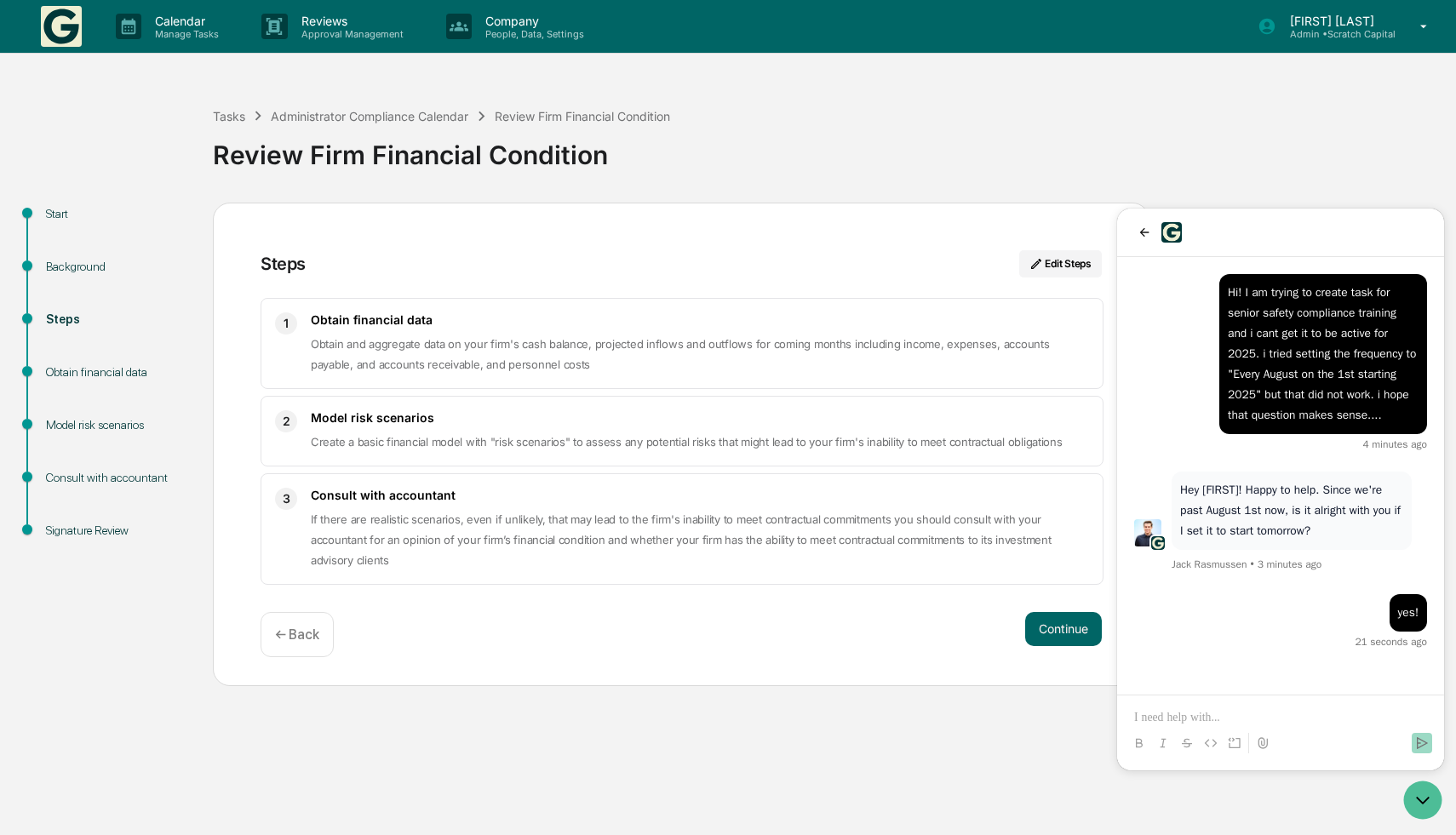 click at bounding box center [1163, 743] 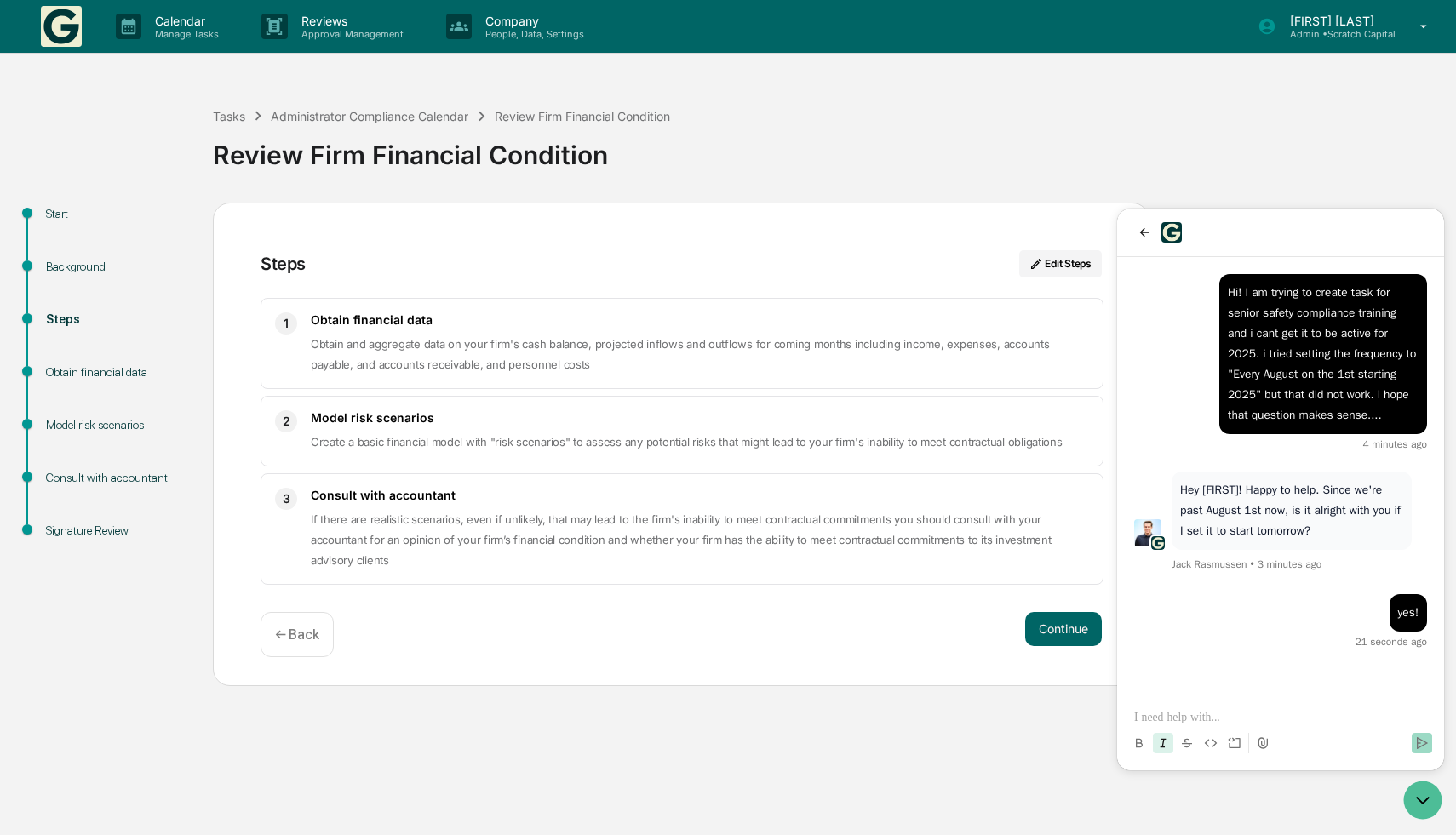 click at bounding box center (1281, 718) 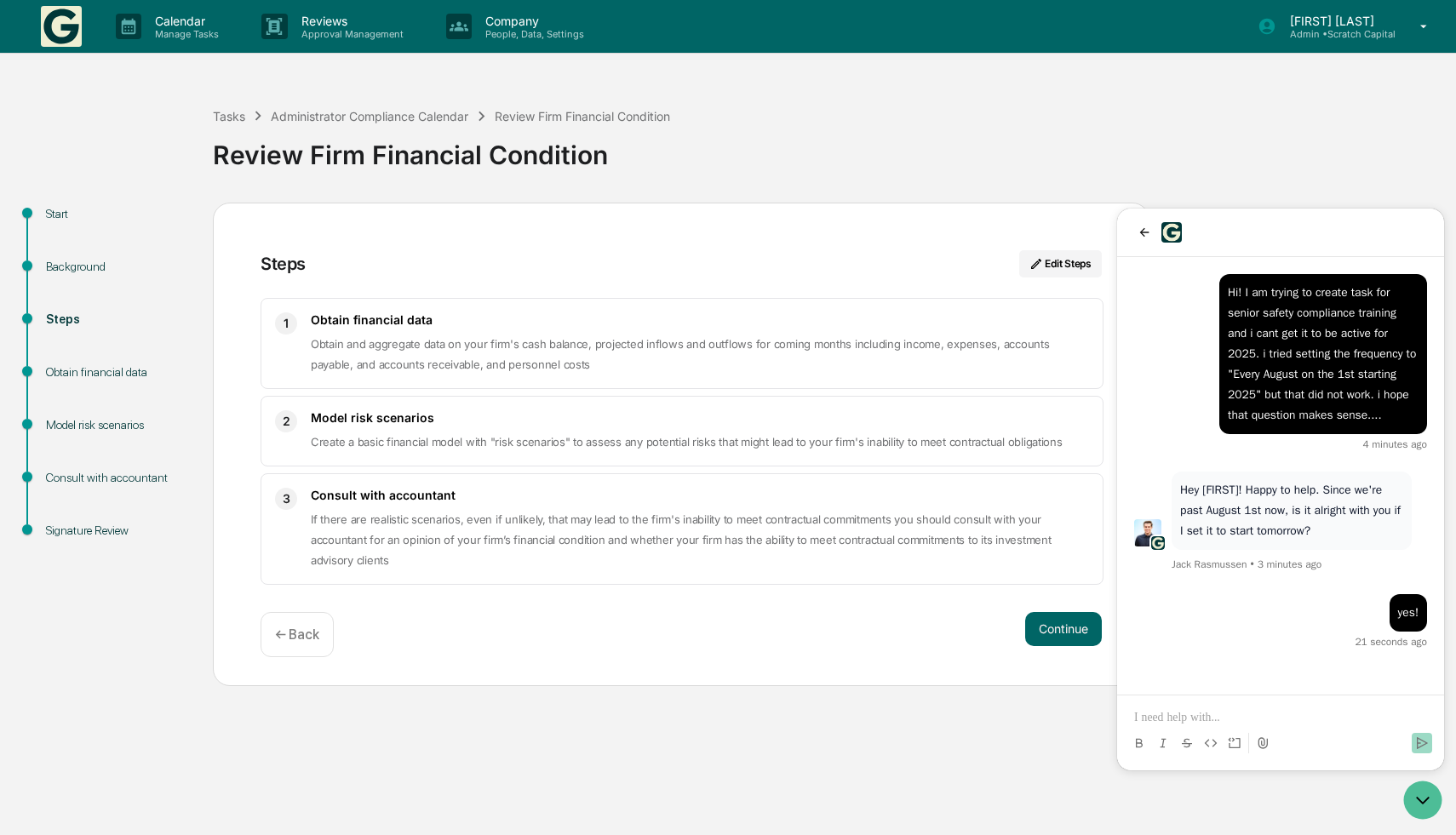 type 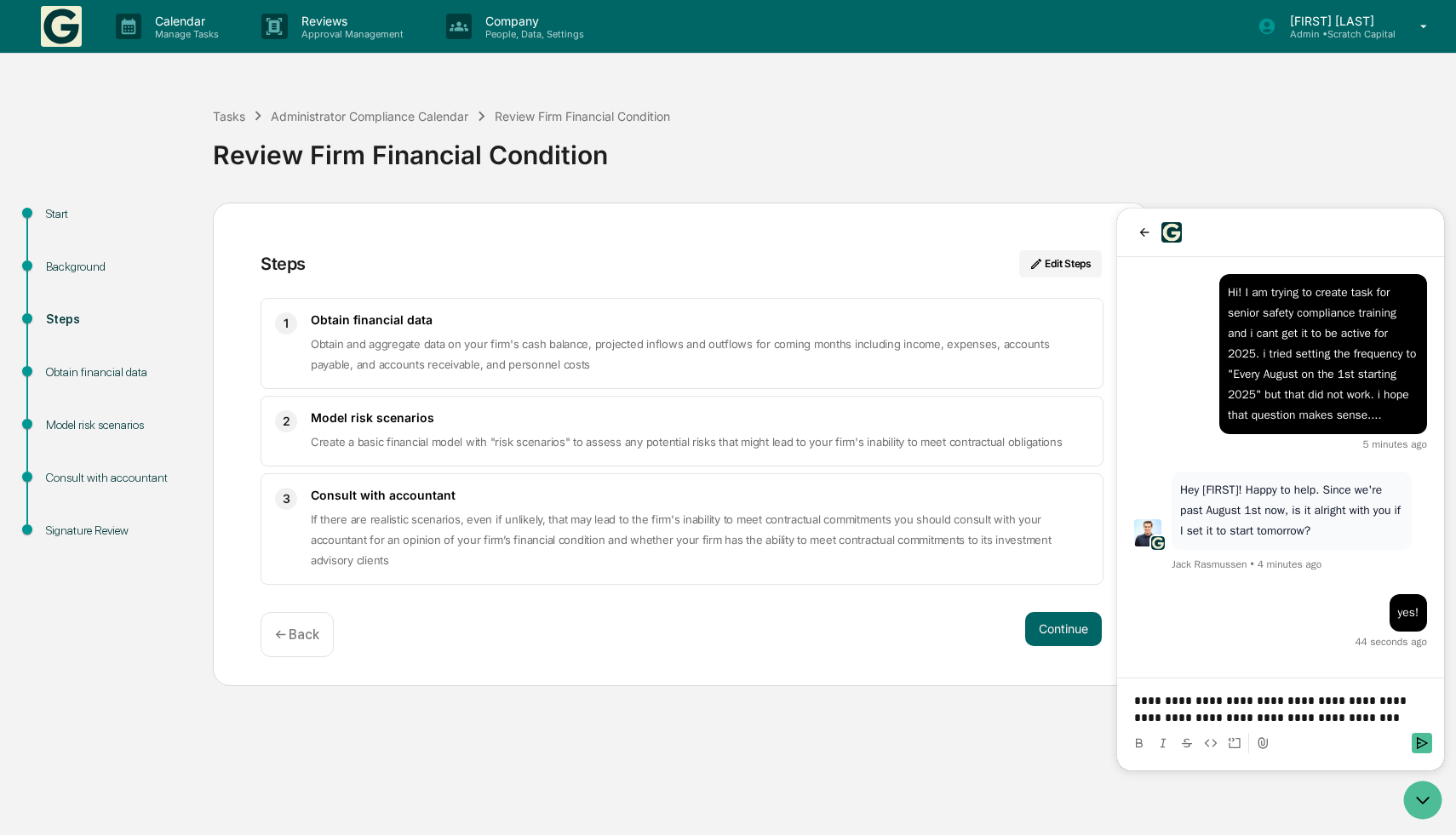 scroll, scrollTop: 77, scrollLeft: 0, axis: vertical 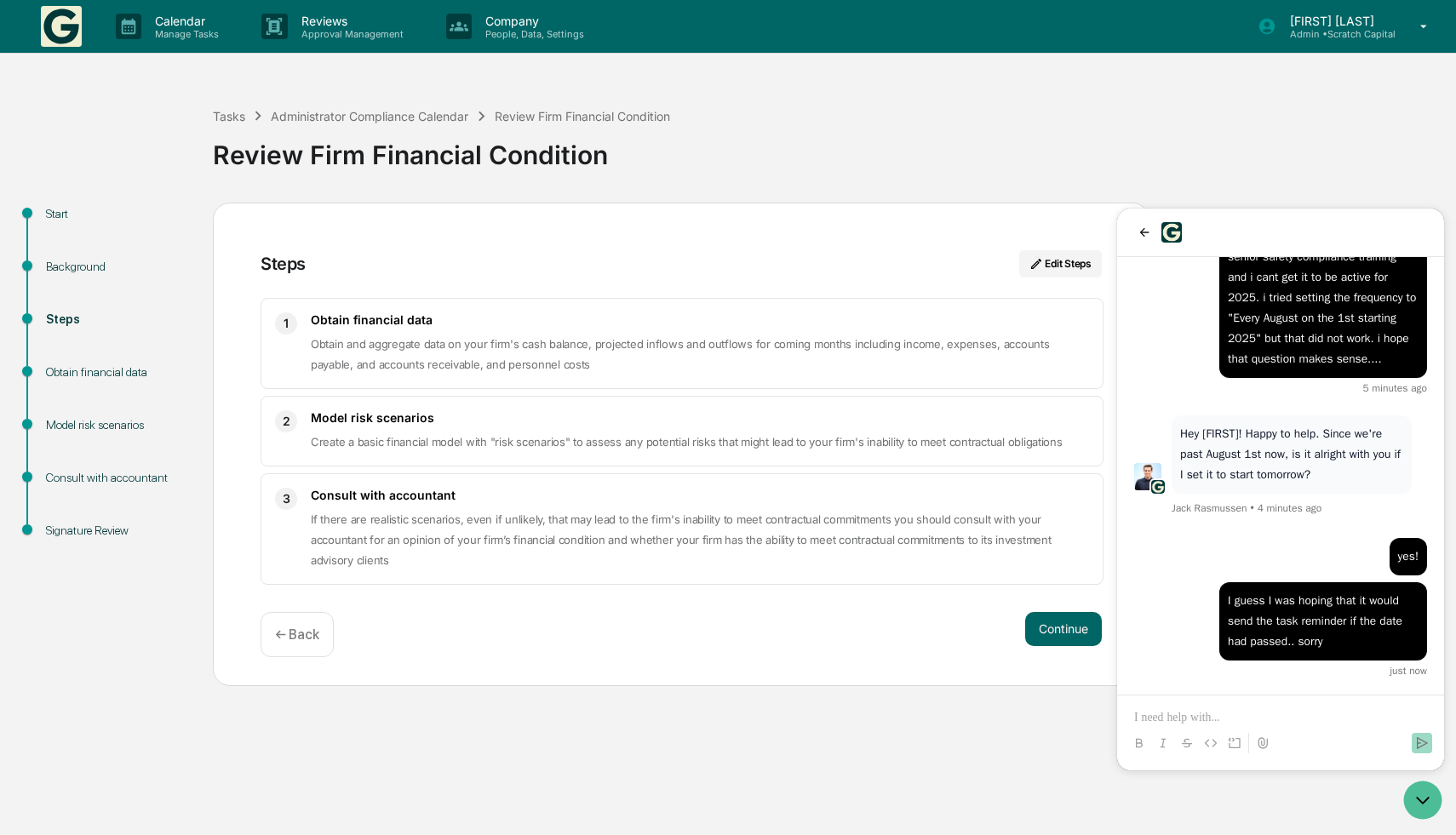 click on "Tasks Administrator Compliance Calendar Review Firm Financial Condition Review Firm Financial Condition" at bounding box center (830, 141) 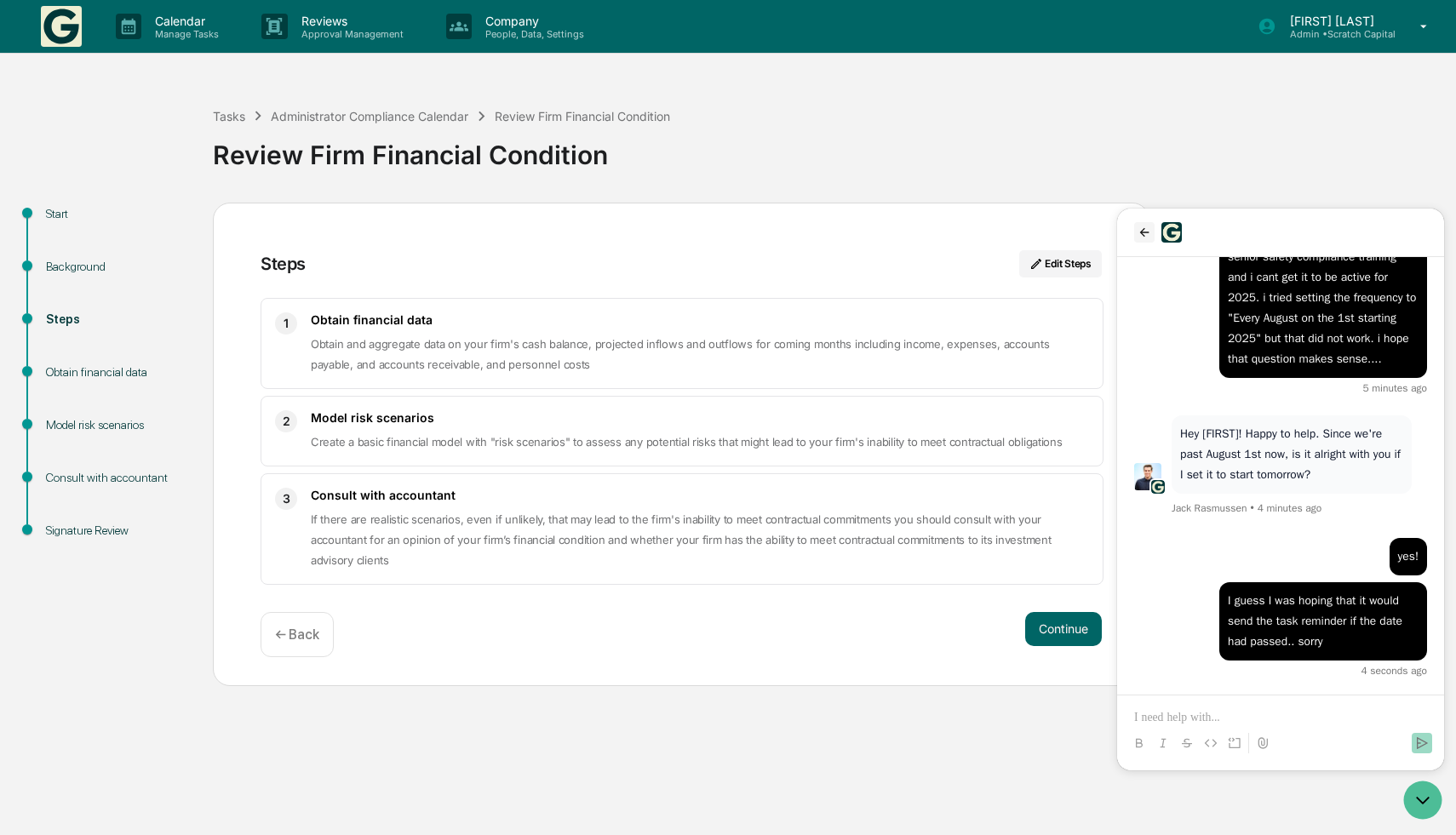 click at bounding box center [1144, 232] 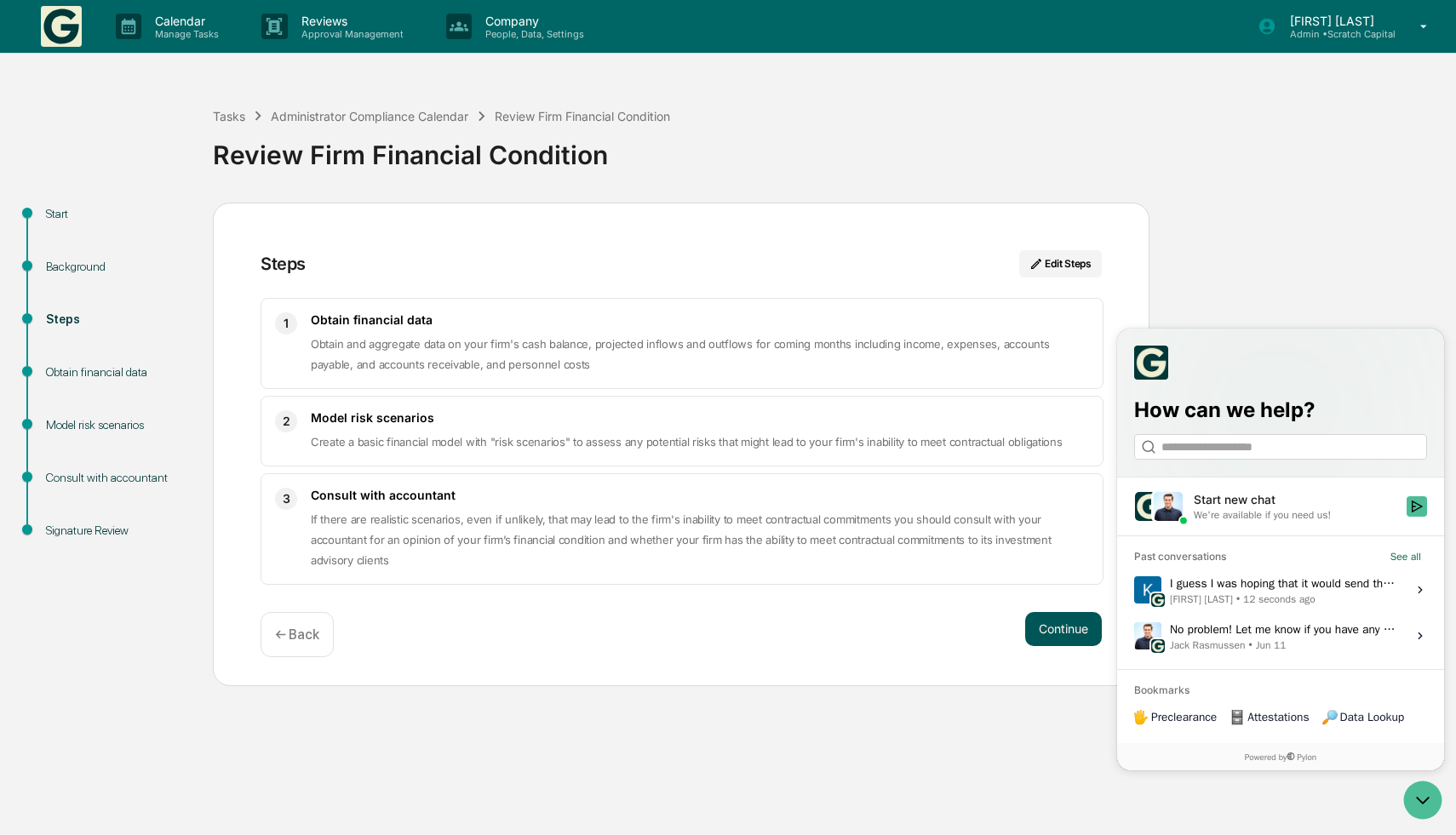 click on "Continue" at bounding box center [1063, 629] 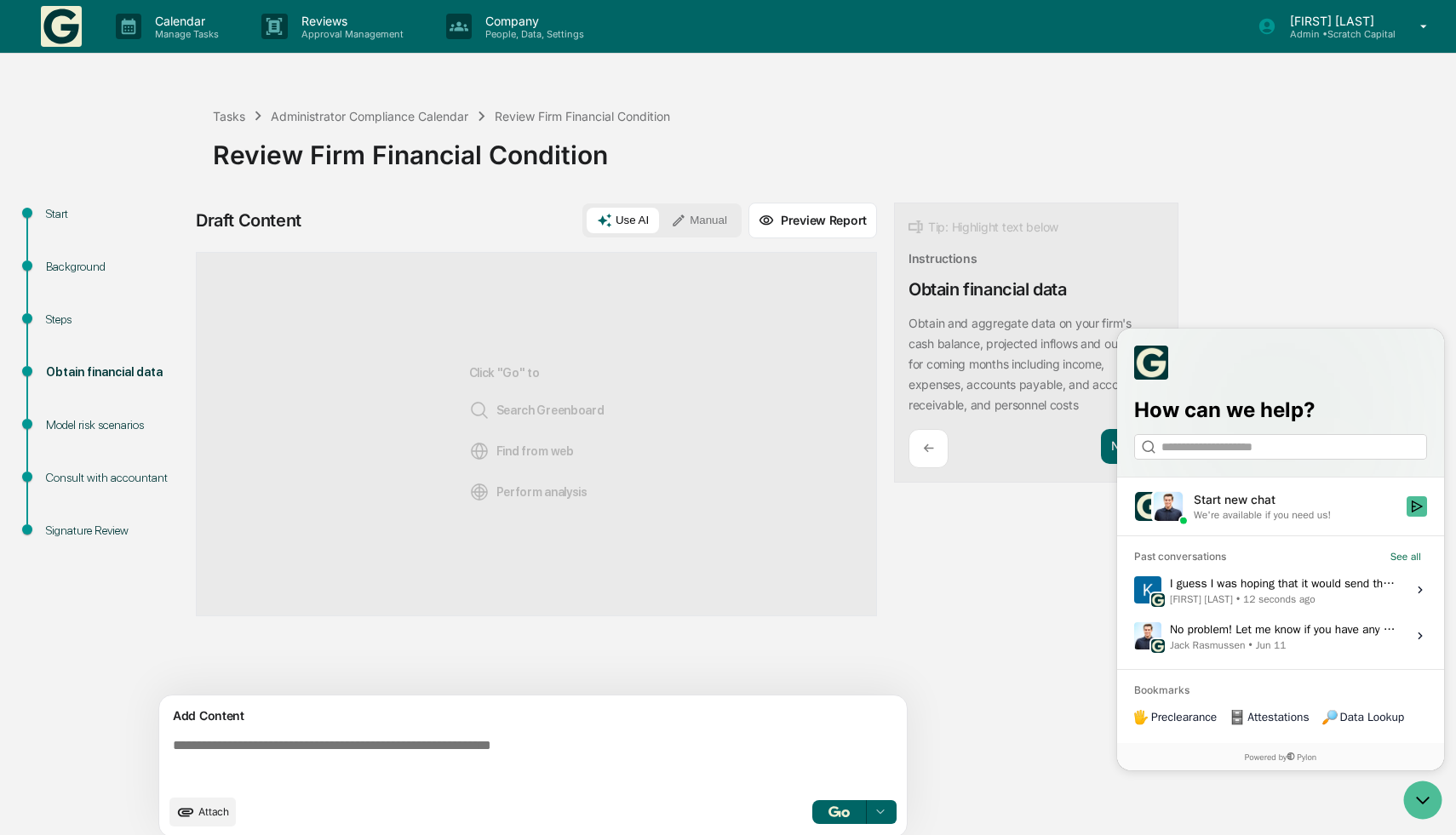 scroll, scrollTop: 14, scrollLeft: 0, axis: vertical 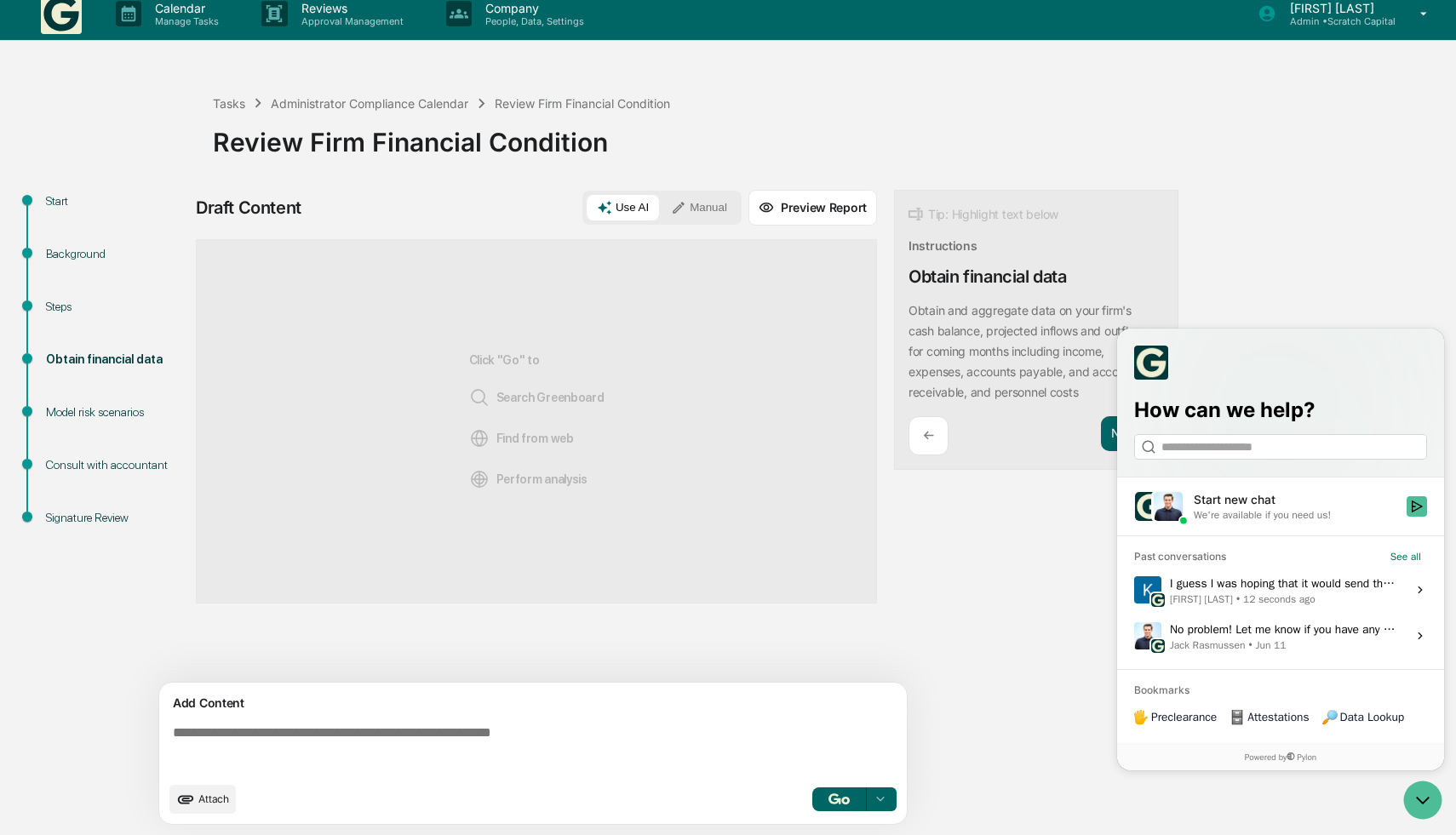 click on "Start Background Steps Obtain financial data Model risk scenarios Consult with accountant Signature Review Draft Content  Use AI  Manual Preview Report Sources Click "Go" to  Search Greenboard  Find from web  Perform analysis Add Content Attach Select...  Tip: Highlight text below Instructions Obtain financial data Obtain and aggregate data on your firm's cash balance, projected inflows and outflows for coming months including income, expenses, accounts payable, and accounts receivable, and personnel costs ←     Next ➔" at bounding box center (728, 512) 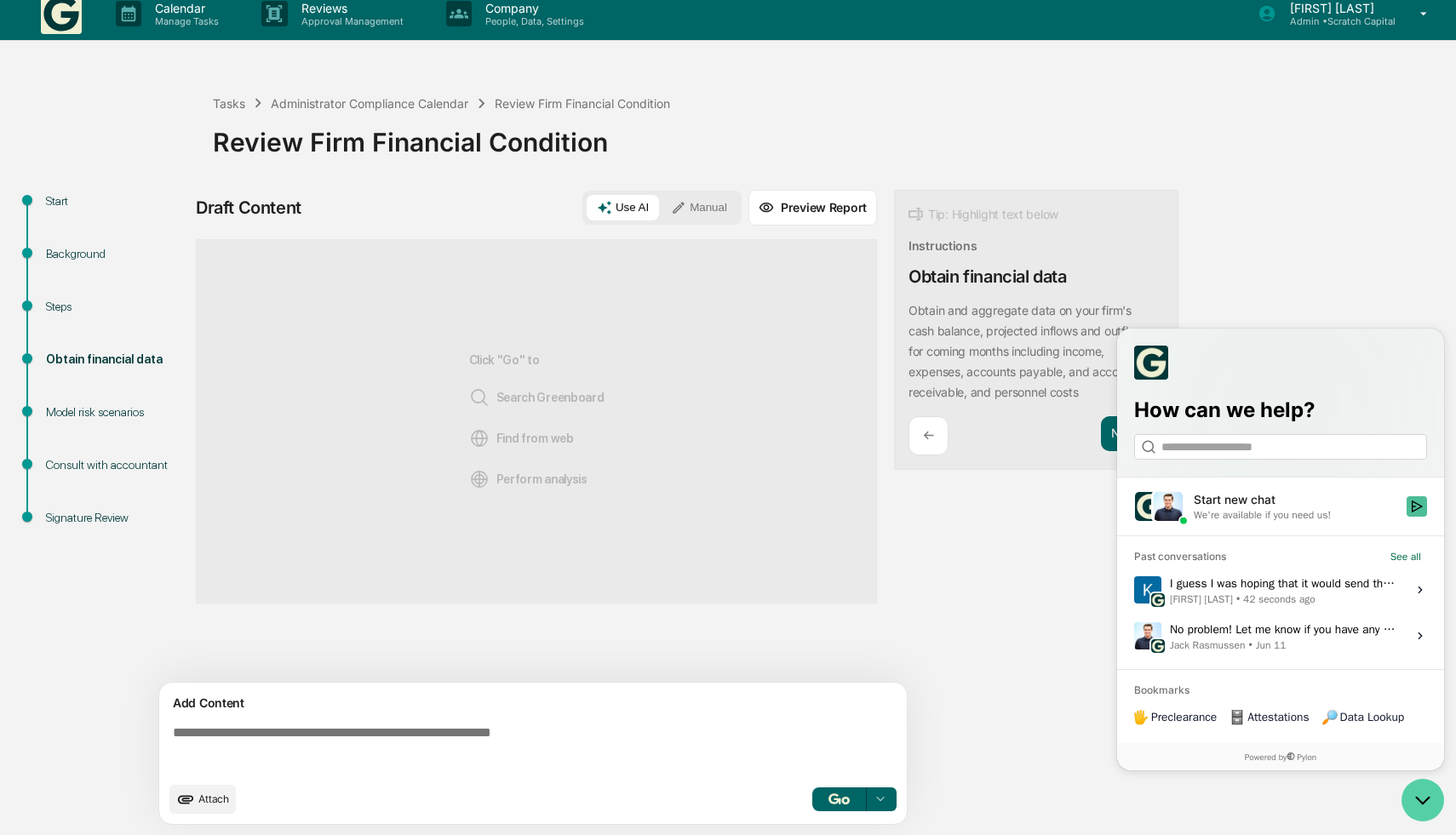 click 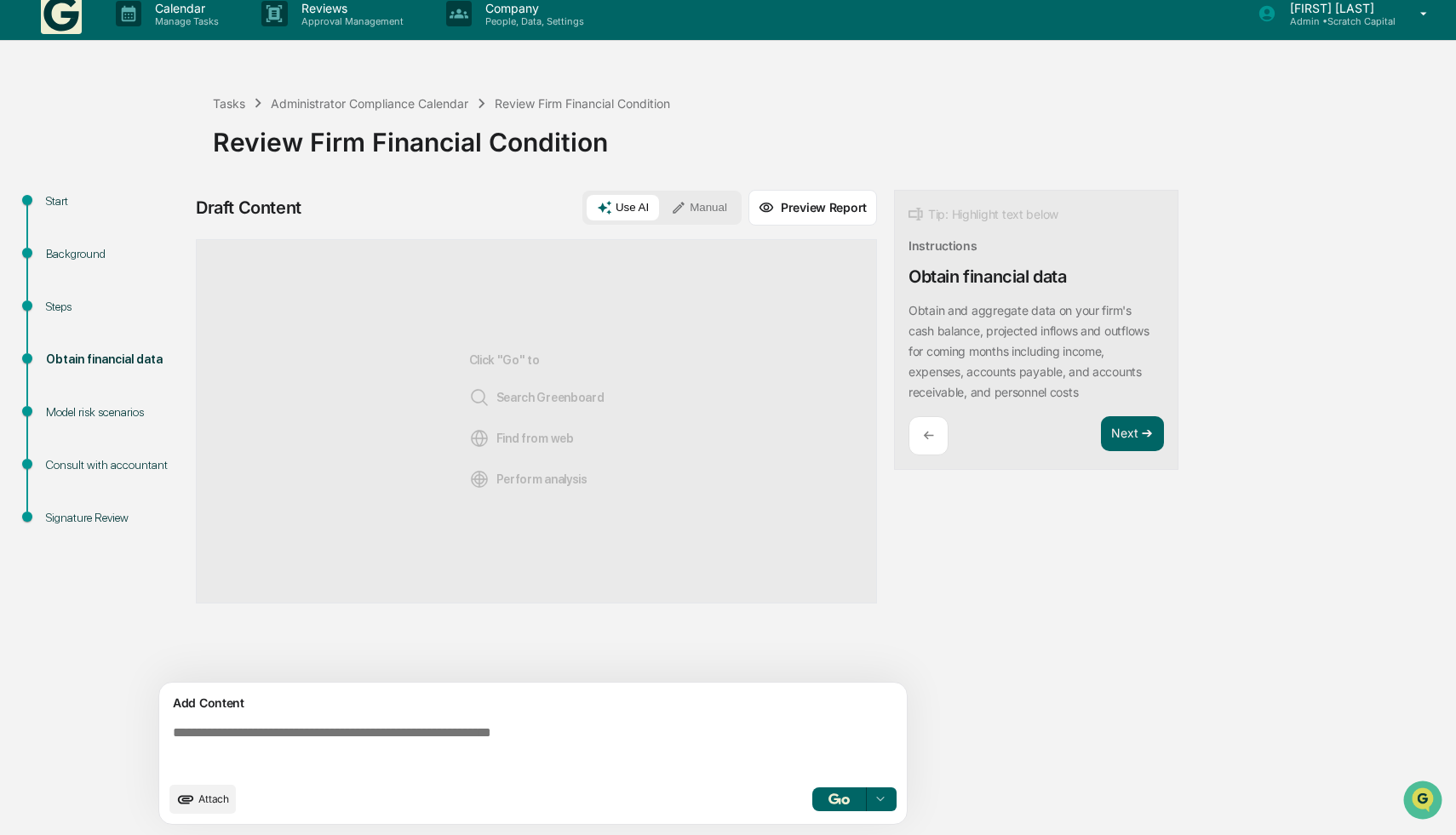 scroll, scrollTop: 0, scrollLeft: 0, axis: both 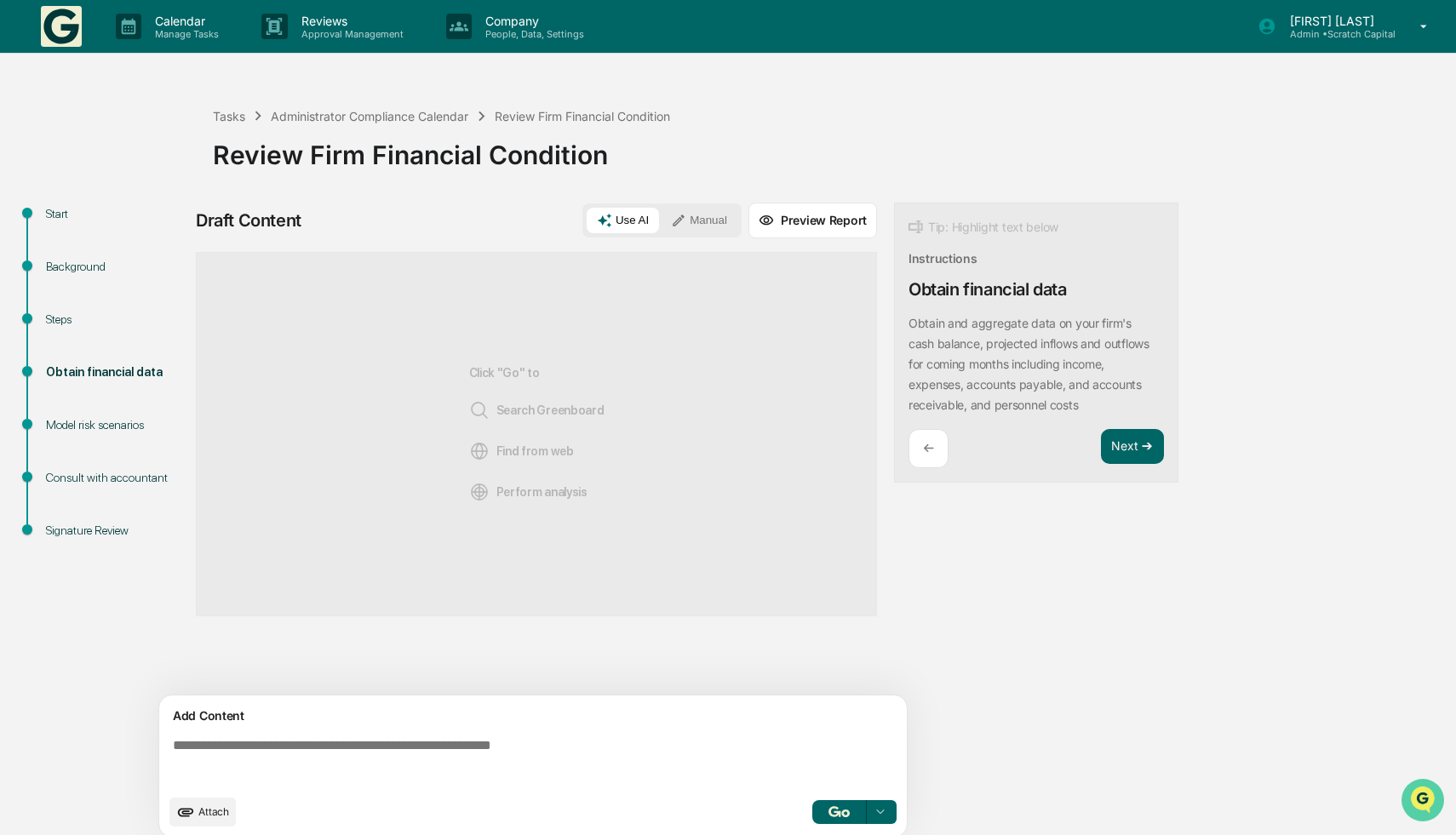 click 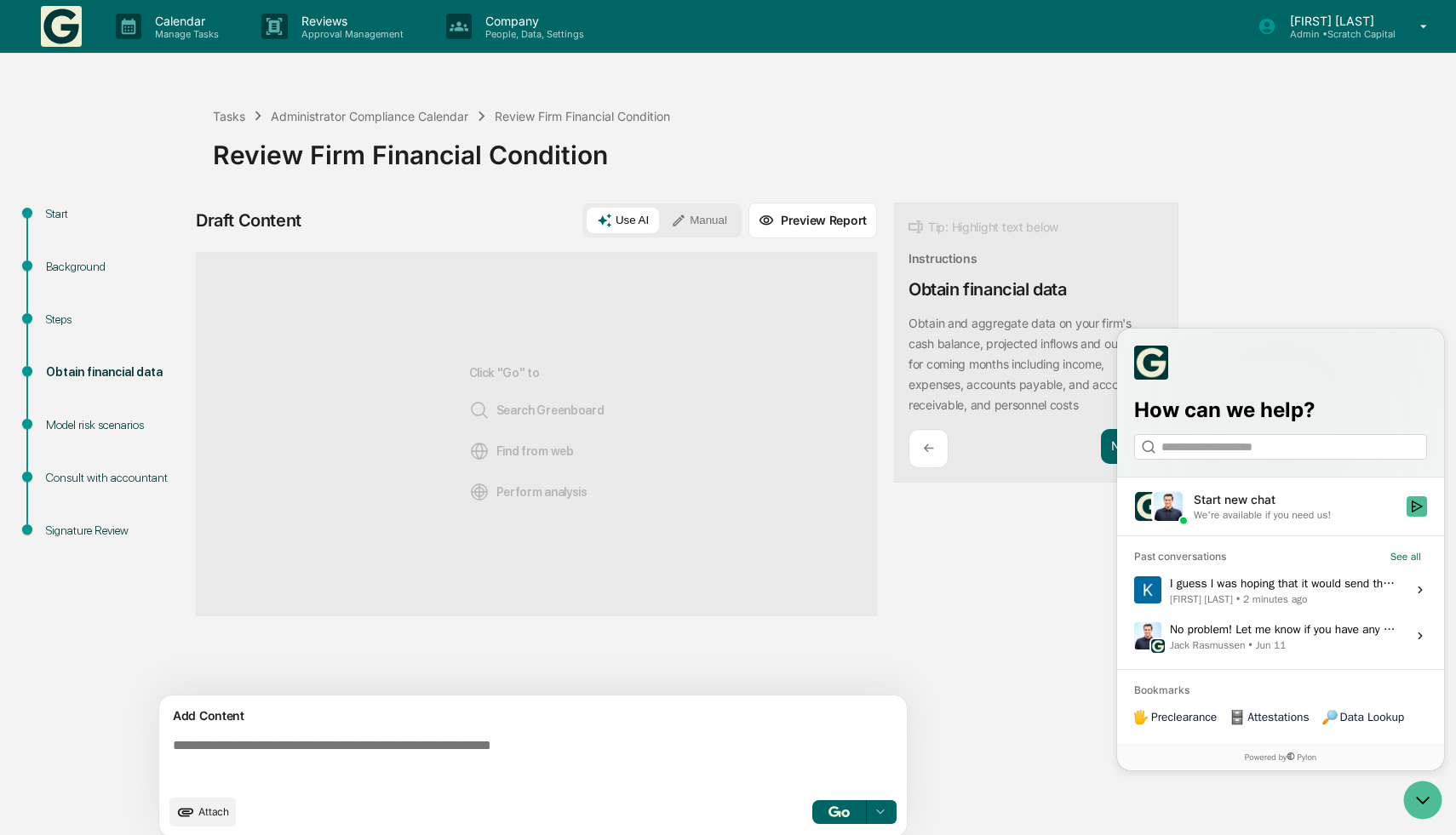 click on "Start Background Steps Obtain financial data Model risk scenarios Consult with accountant Signature Review Draft Content  Use AI  Manual Preview Report Sources Click "Go" to  Search Greenboard  Find from web  Perform analysis Add Content Attach Select...  Tip: Highlight text below Instructions Obtain financial data Obtain and aggregate data on your firm's cash balance, projected inflows and outflows for coming months including income, expenses, accounts payable, and accounts receivable, and personnel costs ←     Next ➔" at bounding box center (728, 525) 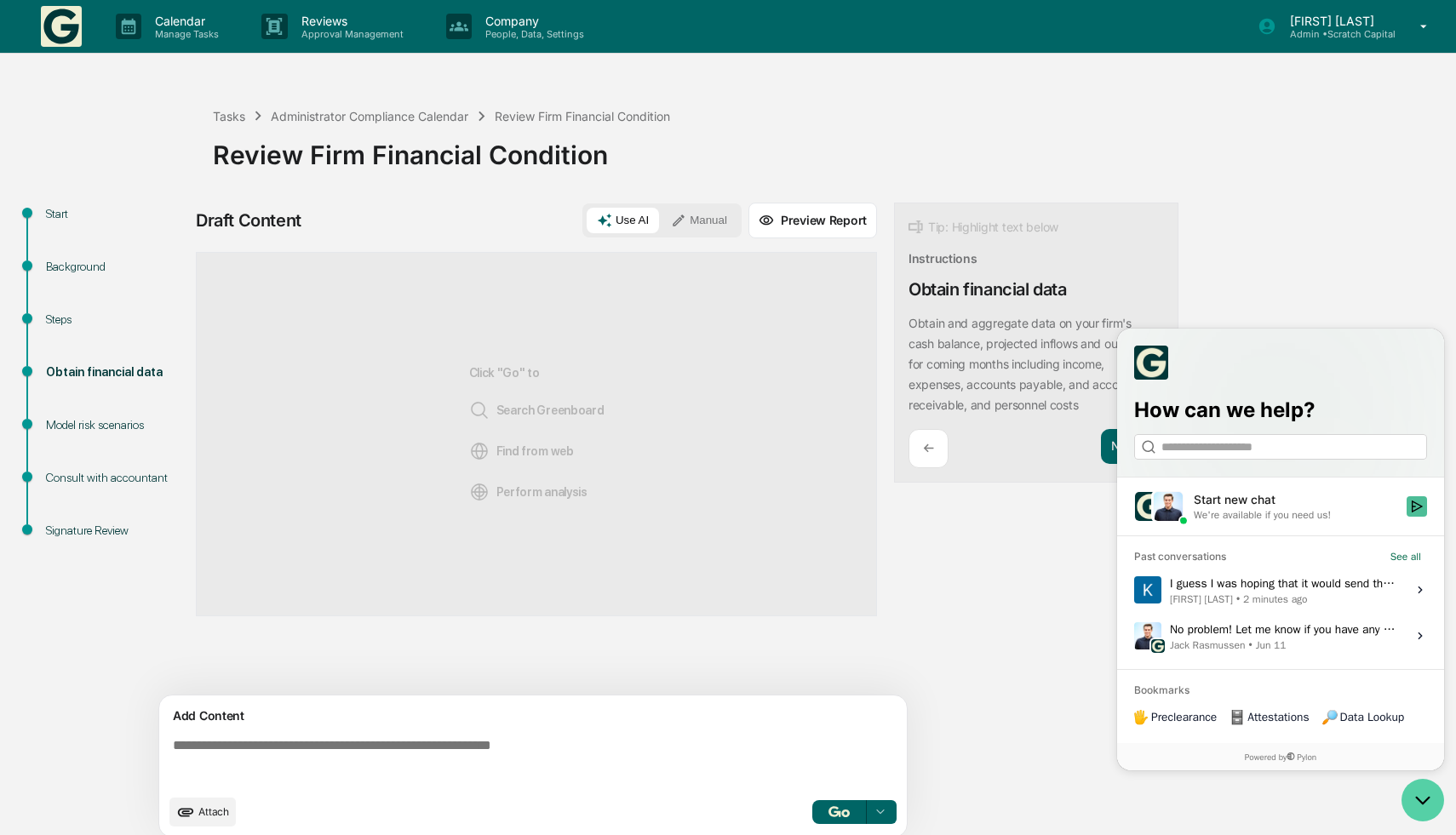 click 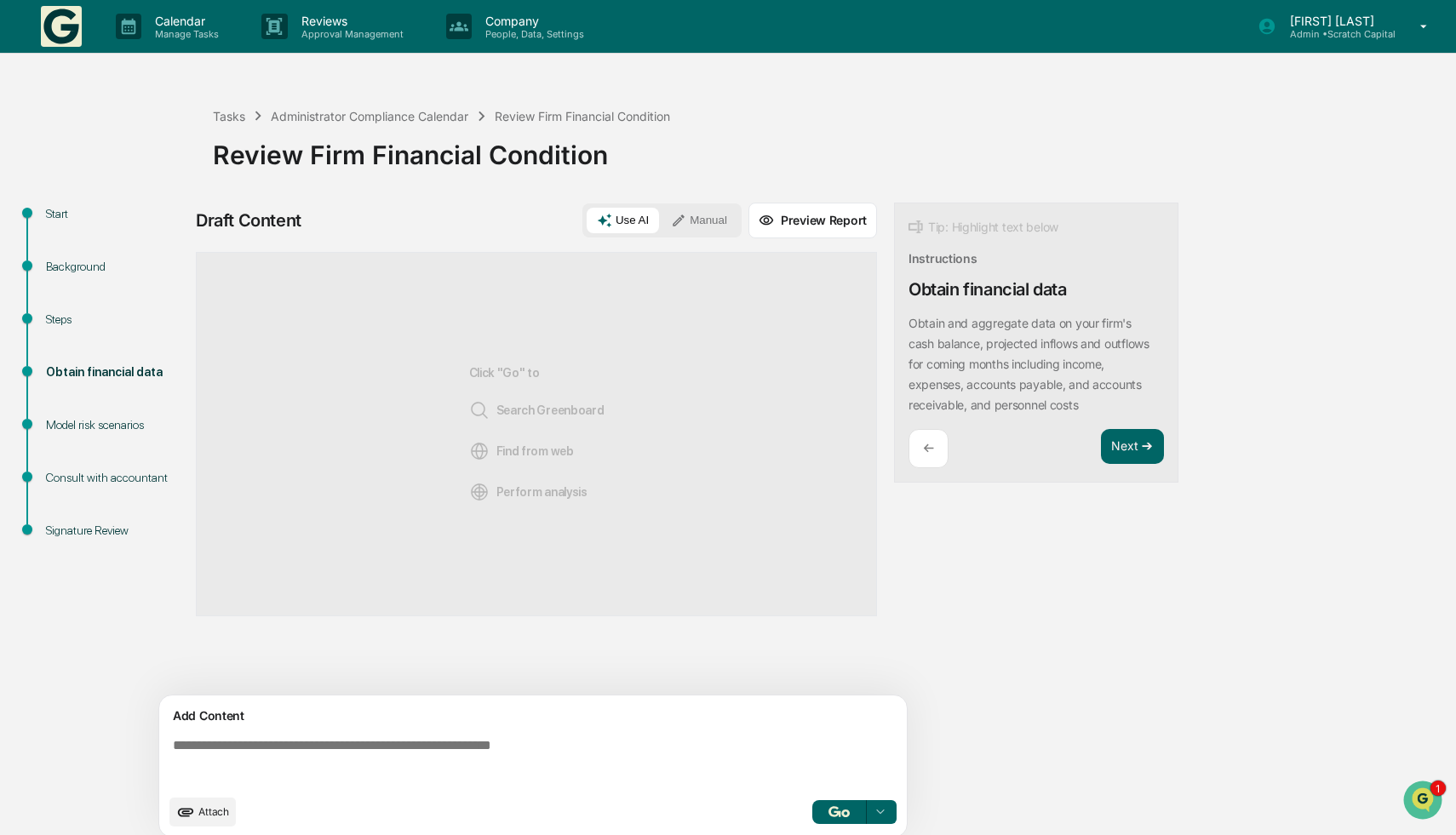 click on "Tasks Administrator Compliance Calendar Review Firm Financial Condition Review Firm Financial Condition" at bounding box center [830, 141] 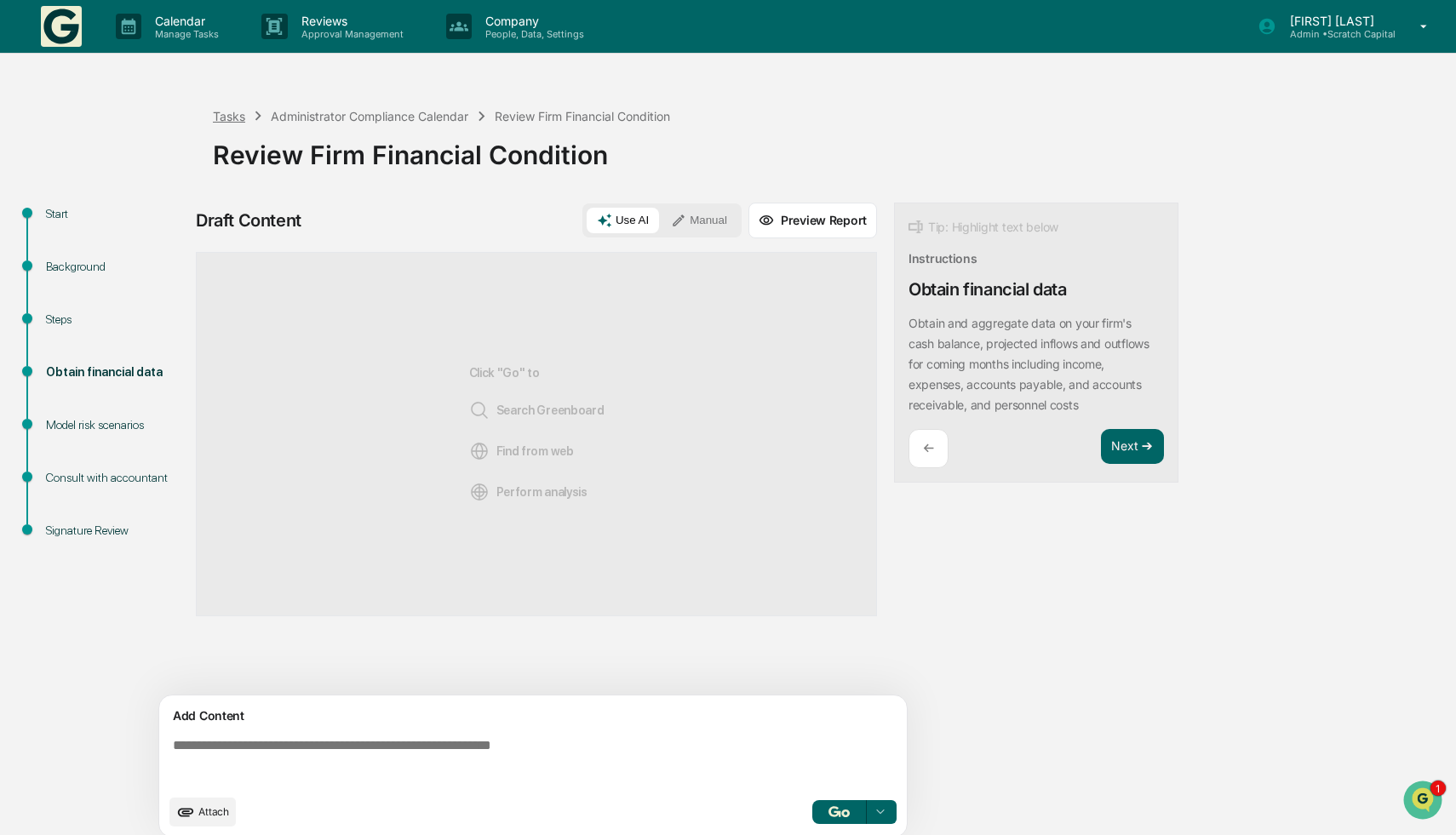 click on "Tasks" at bounding box center (229, 116) 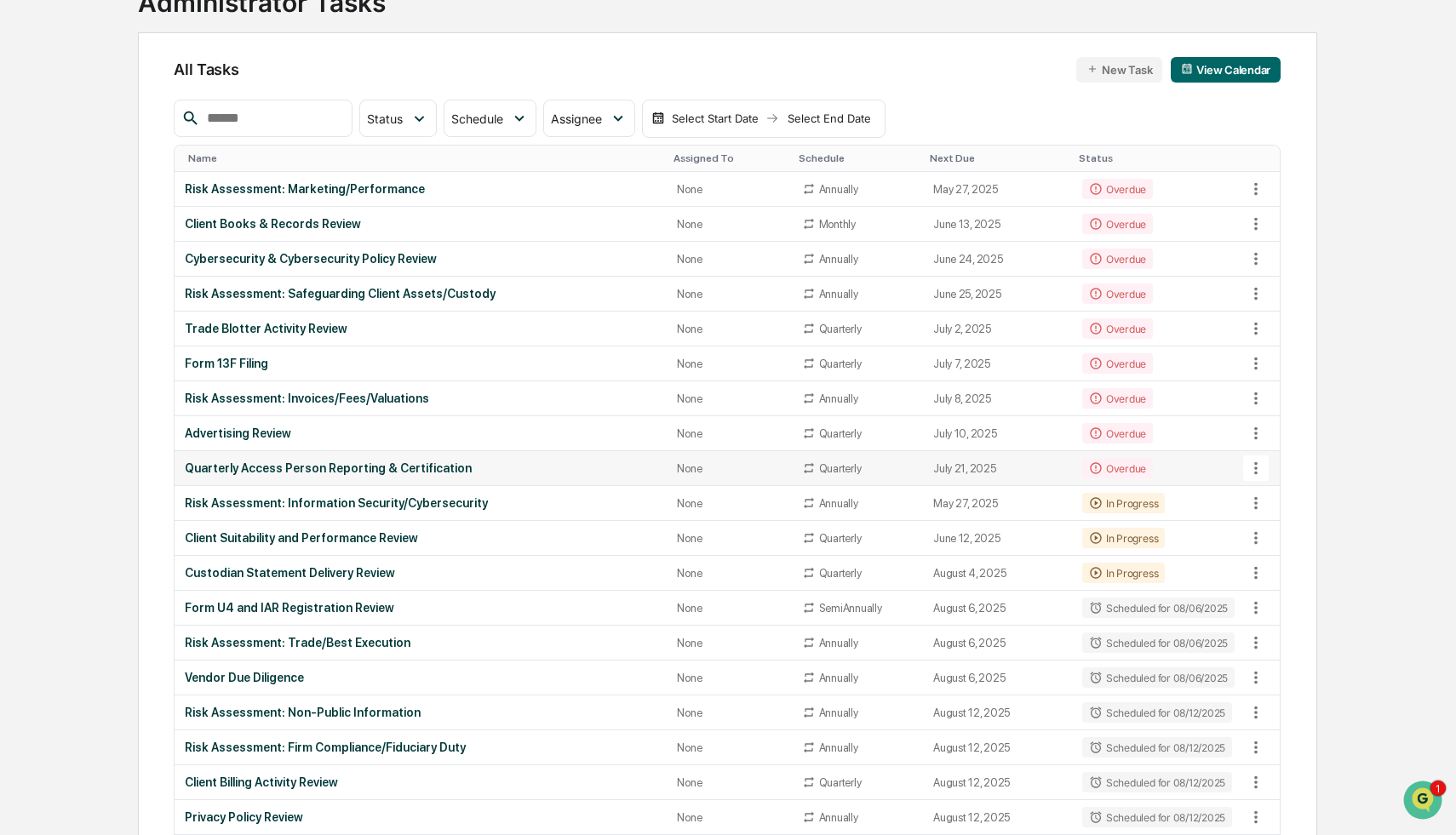 scroll, scrollTop: 117, scrollLeft: 0, axis: vertical 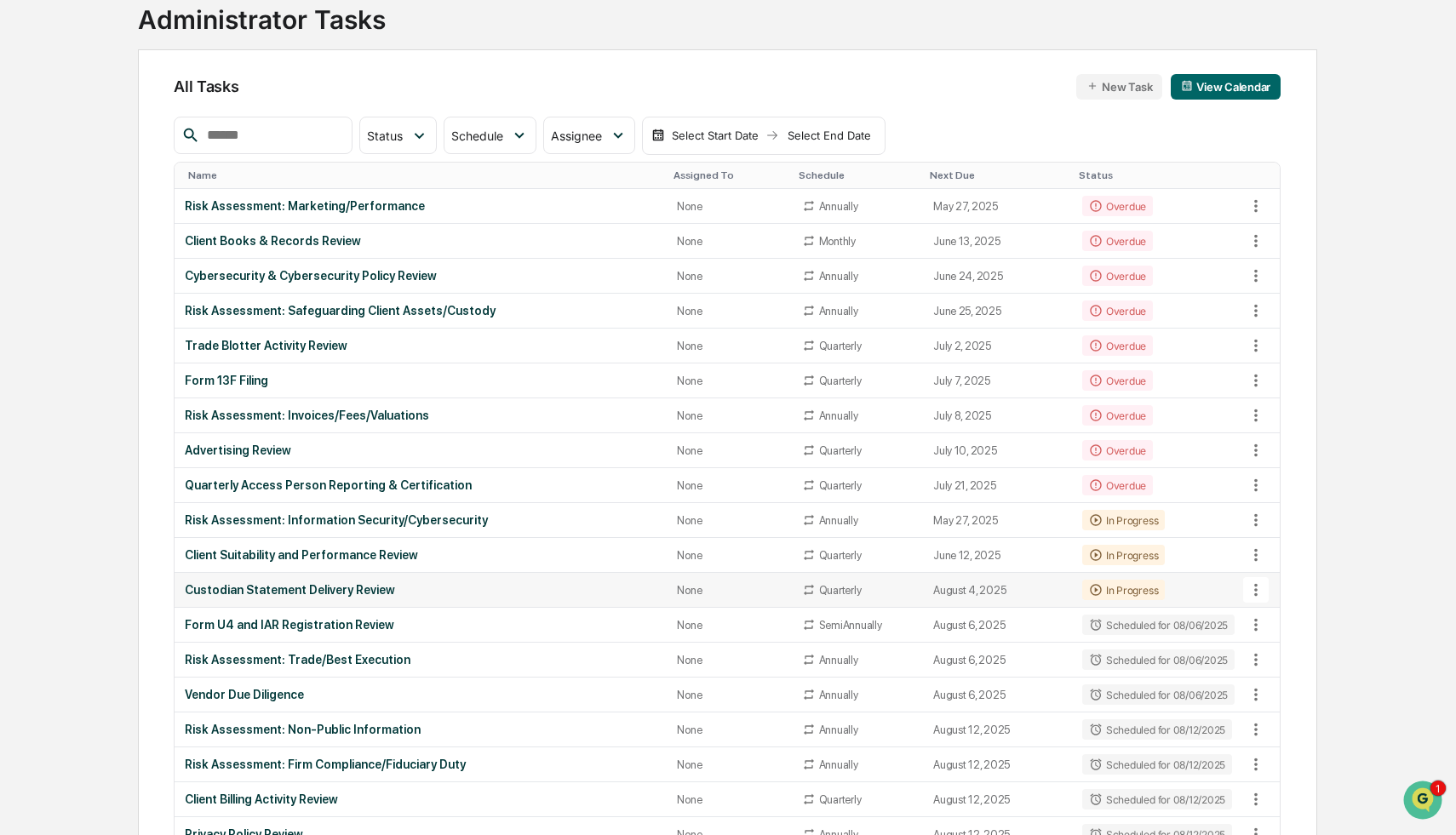 click on "Custodian Statement Delivery Review" at bounding box center (421, 590) 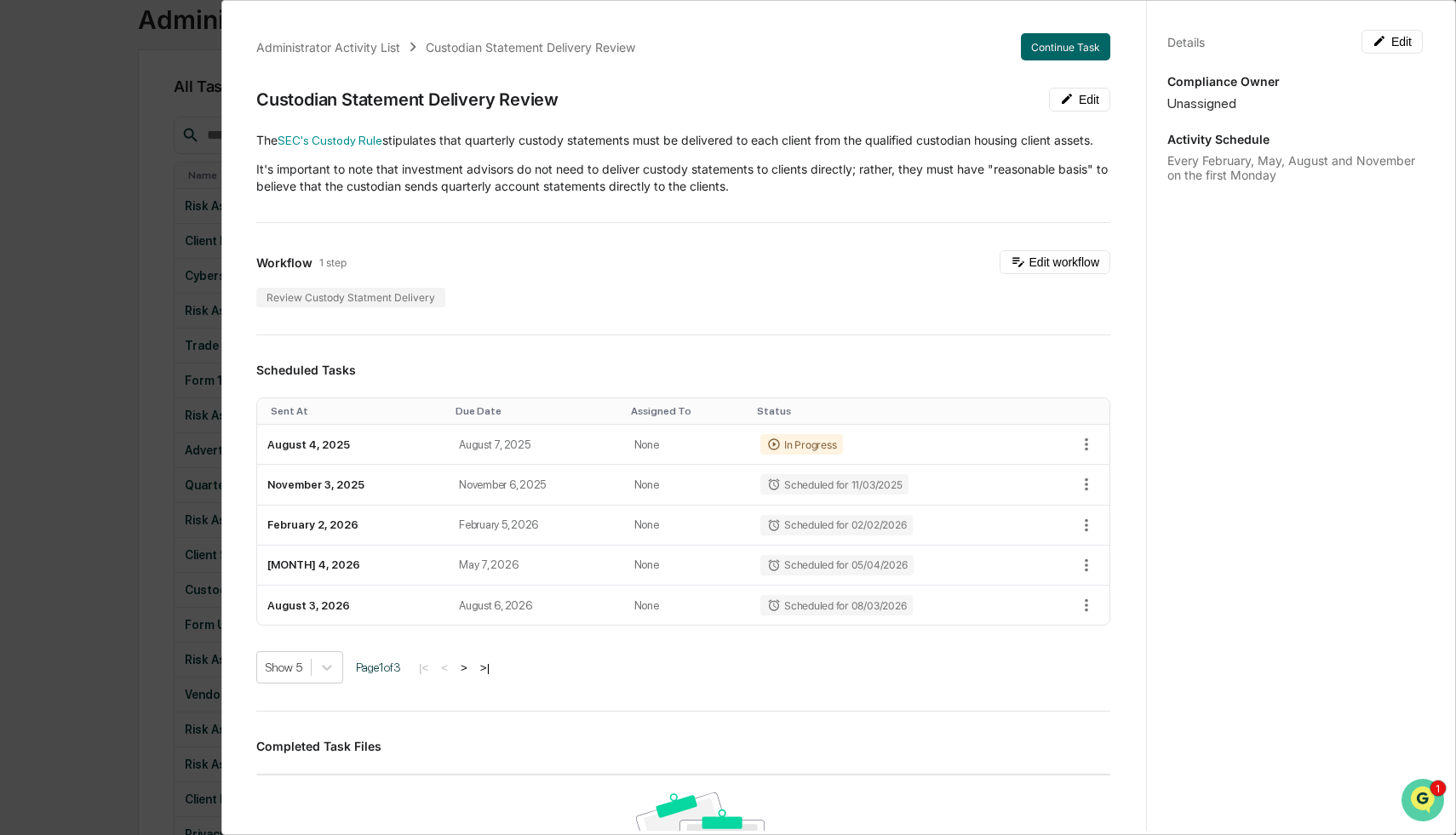 click at bounding box center [1423, 800] 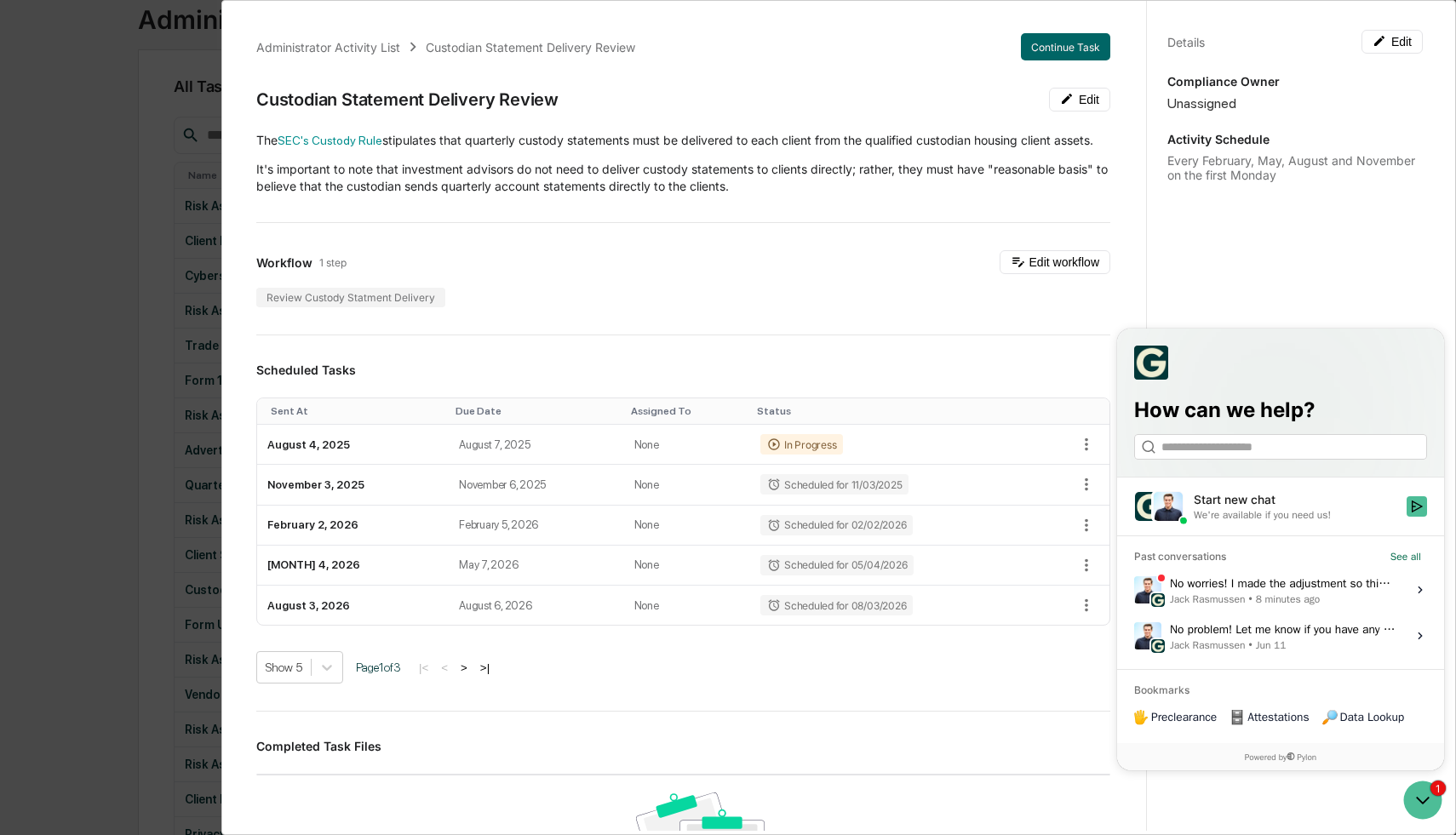 click on "8 minutes ago" at bounding box center [1288, 599] 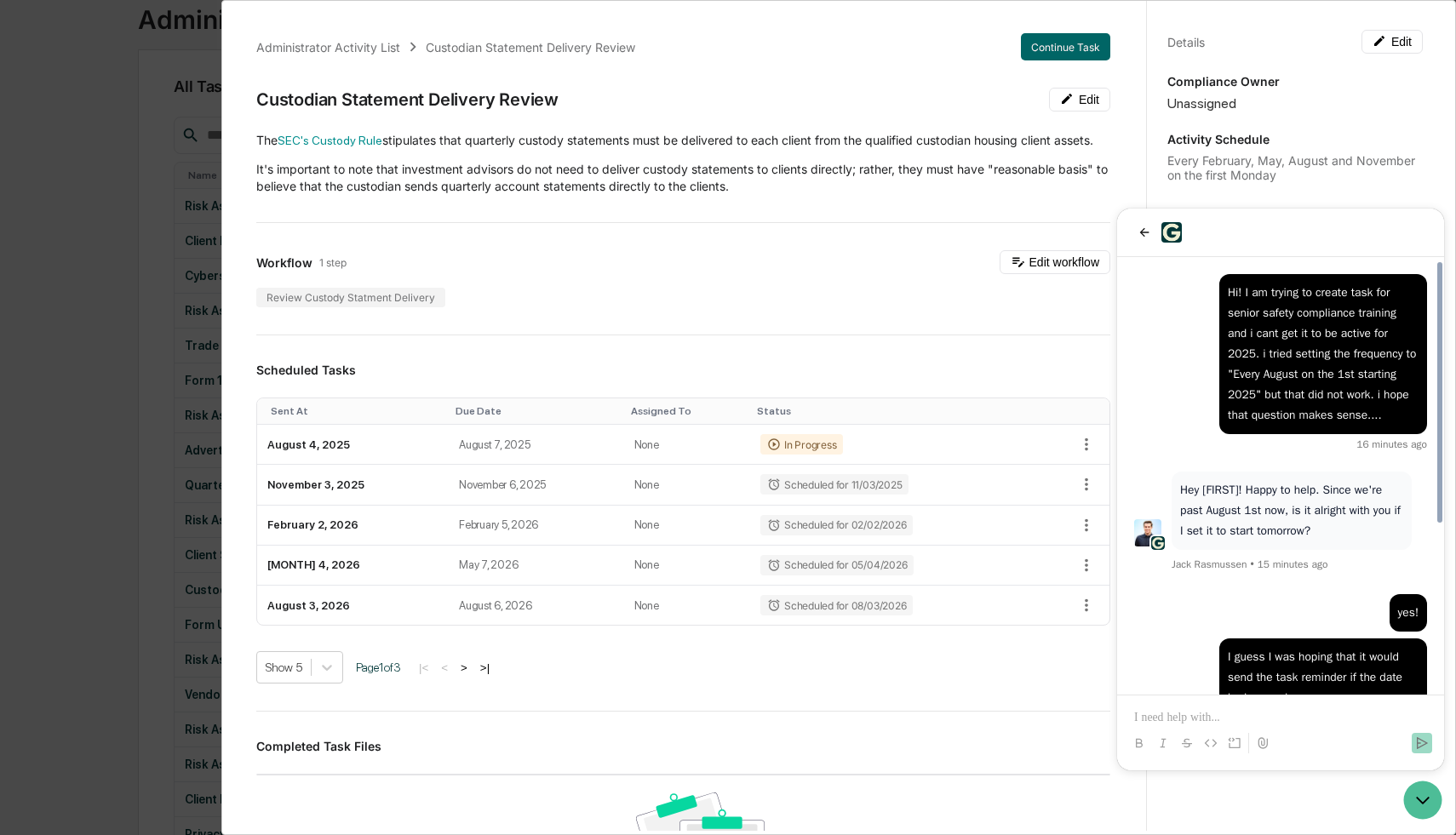 scroll, scrollTop: 281, scrollLeft: 0, axis: vertical 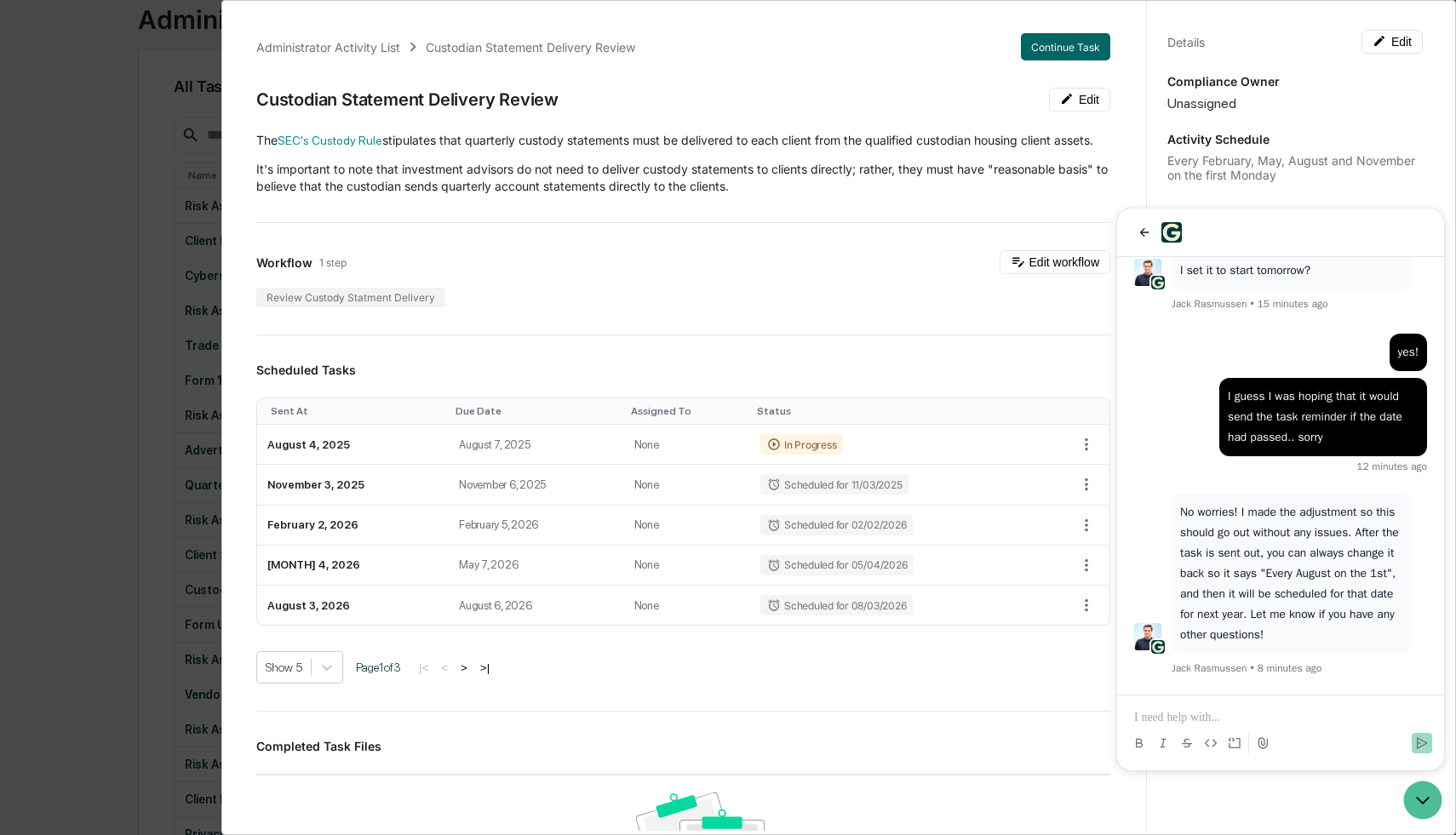click at bounding box center (1281, 718) 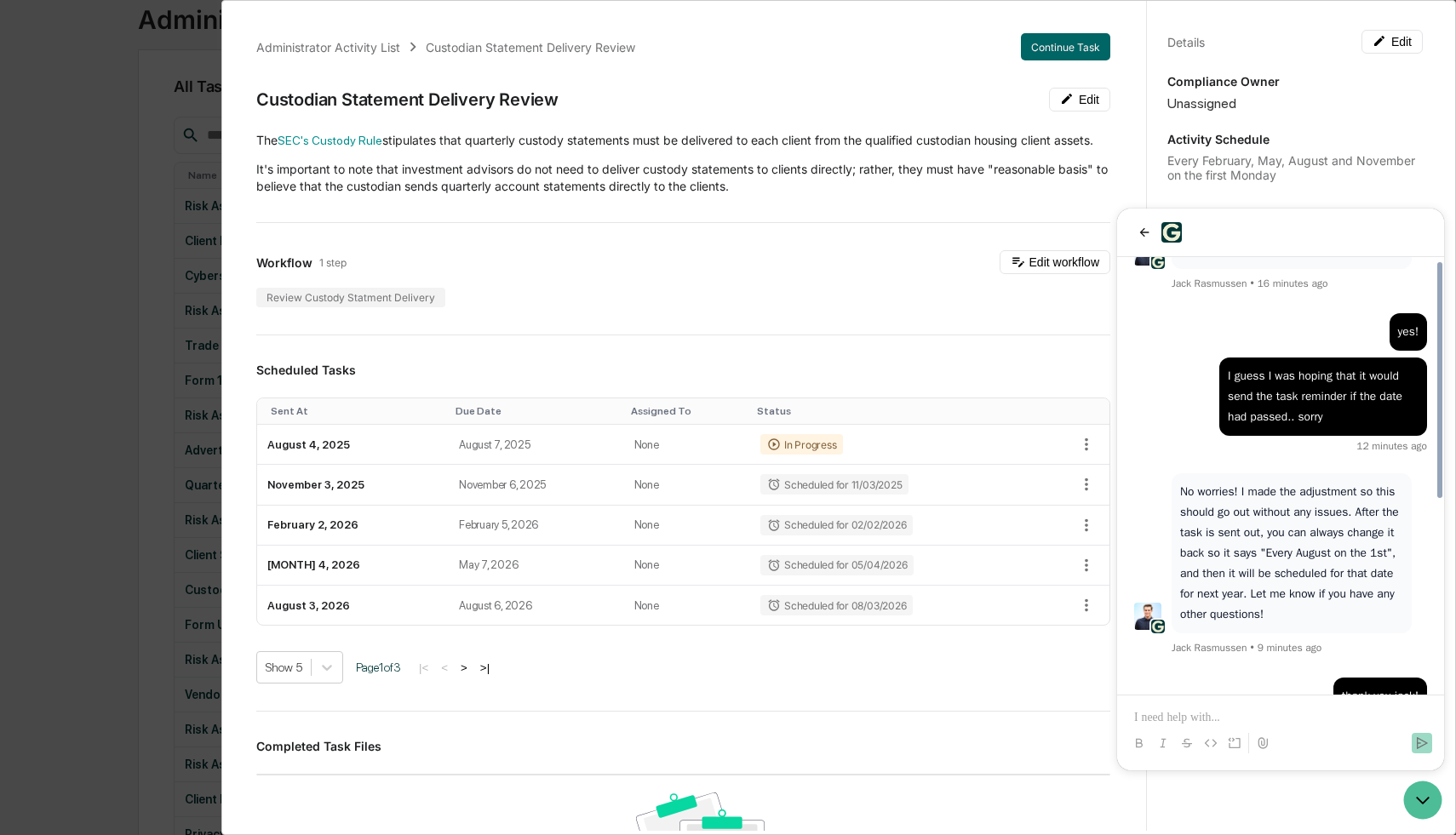 scroll, scrollTop: 356, scrollLeft: 0, axis: vertical 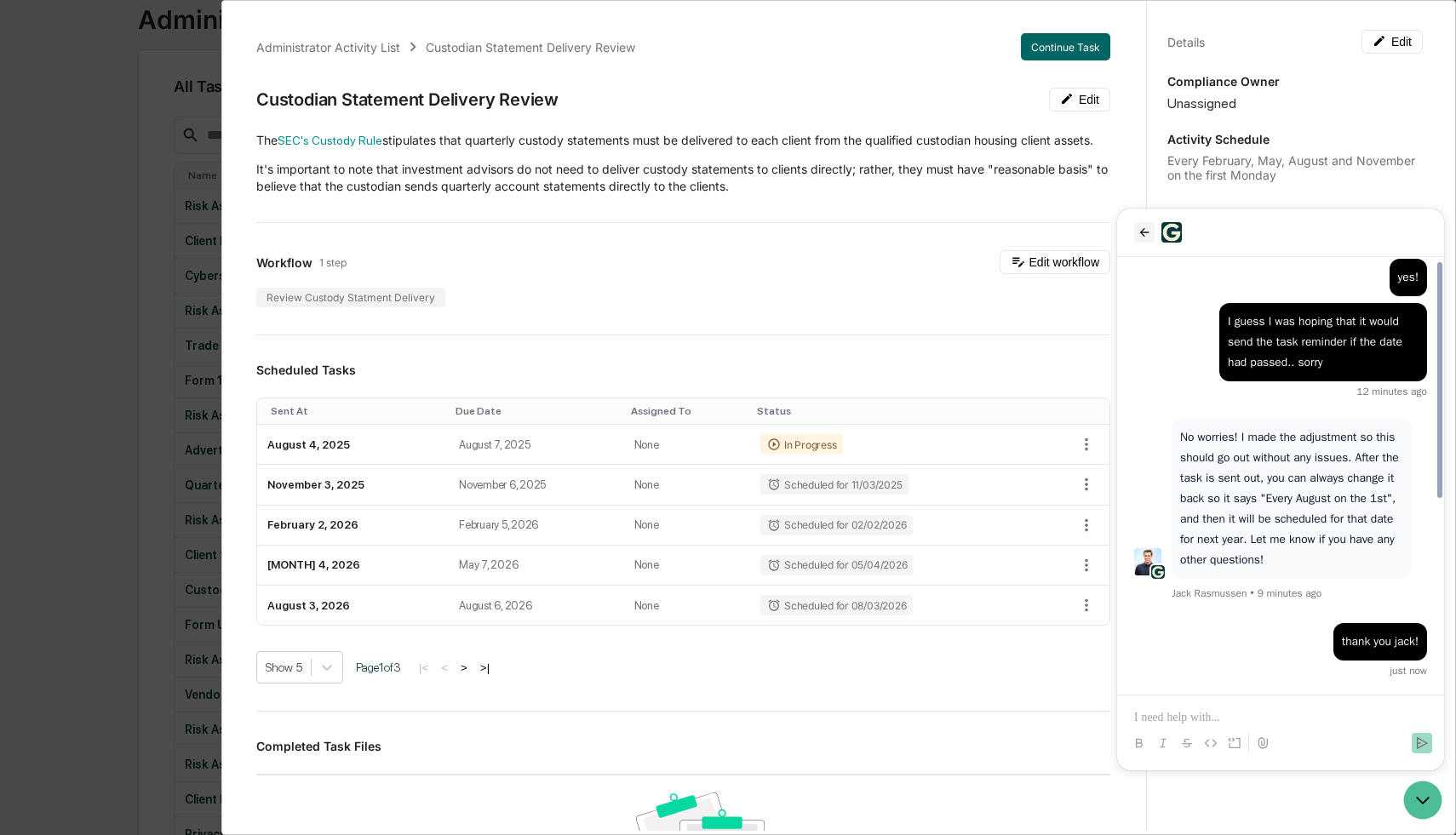 click 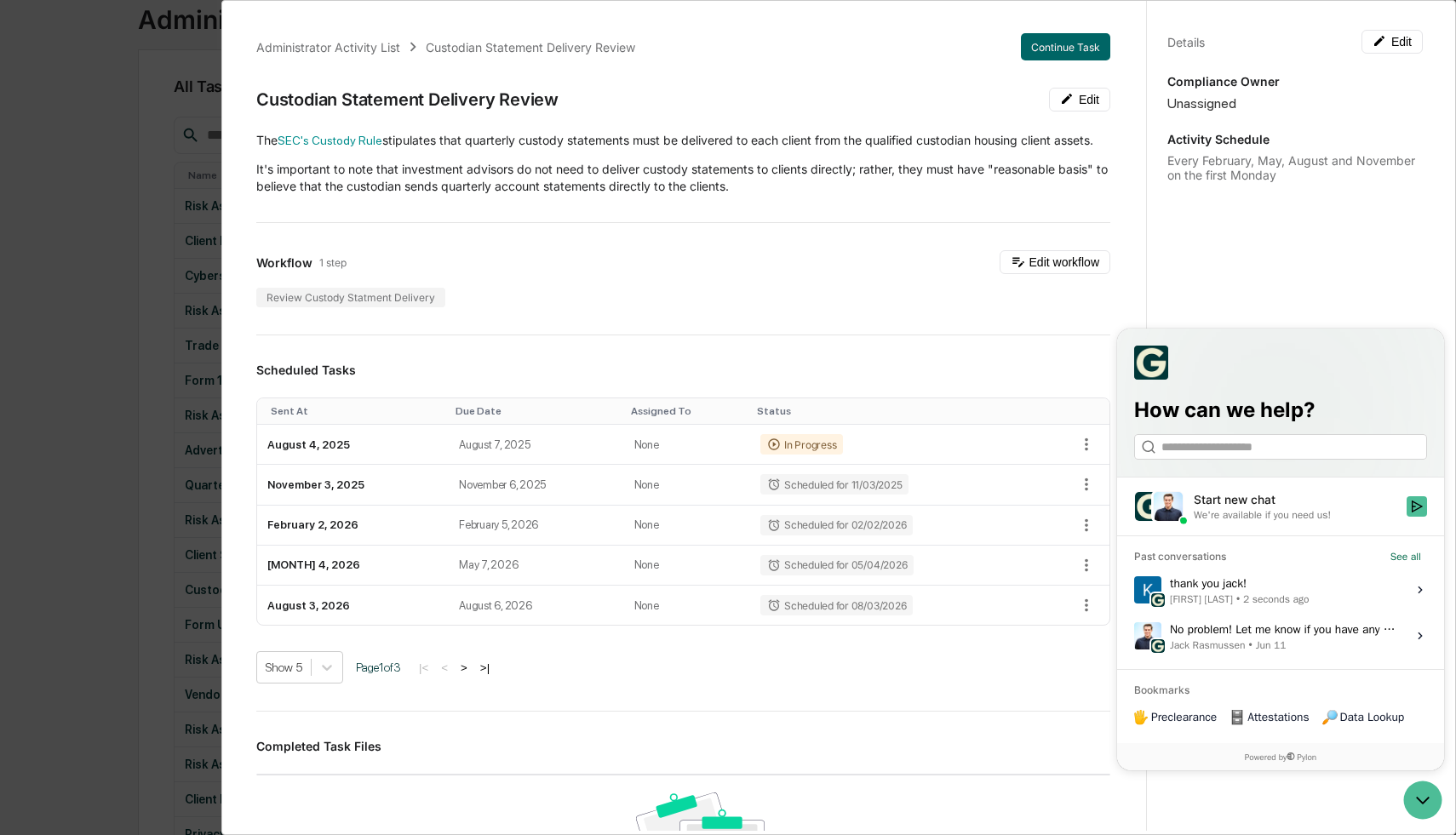 click on "Details Edit Compliance Owner Unassigned Activity Schedule Every February, May, August and November on the first Monday" at bounding box center (1294, 433) 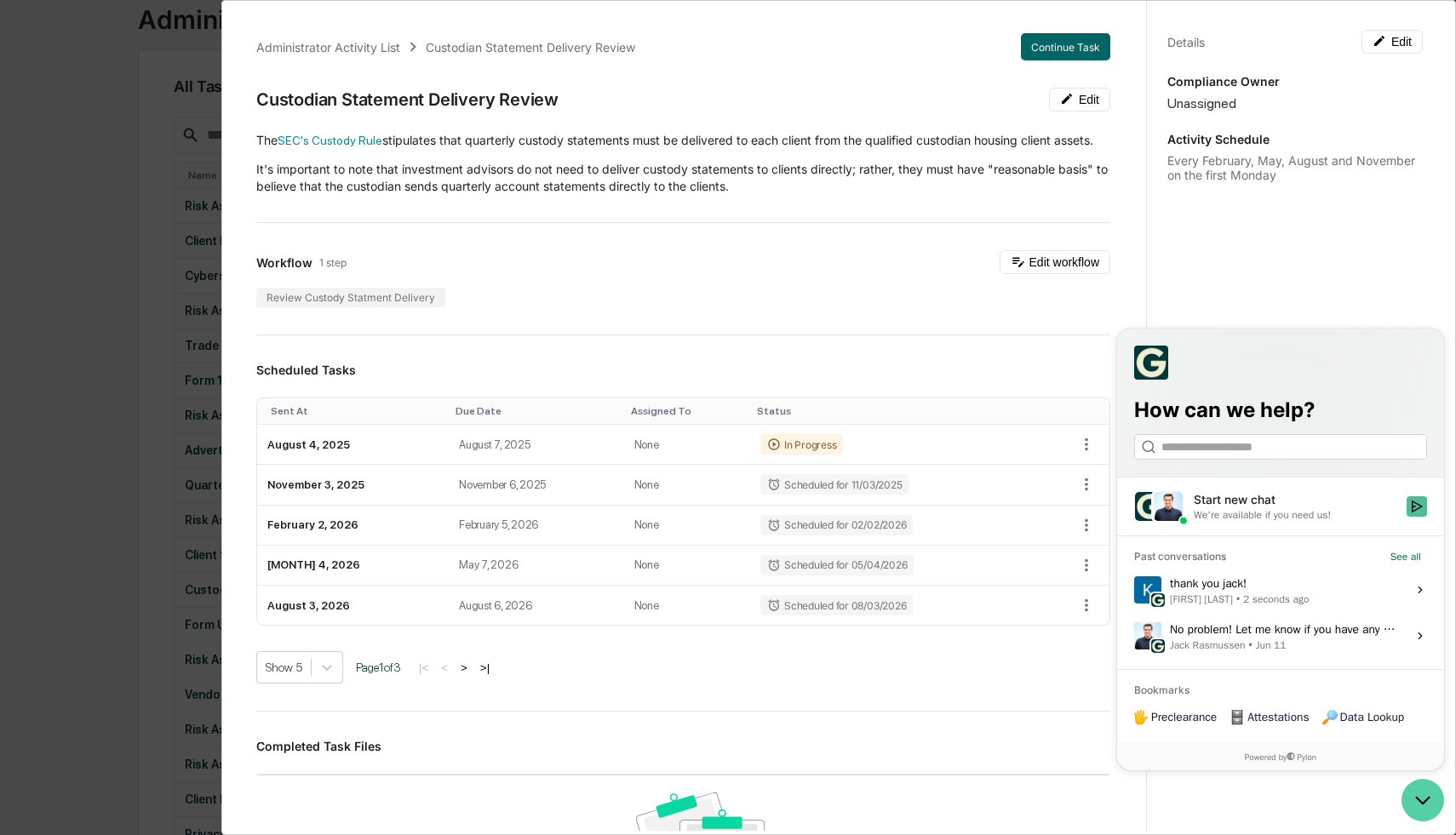 click 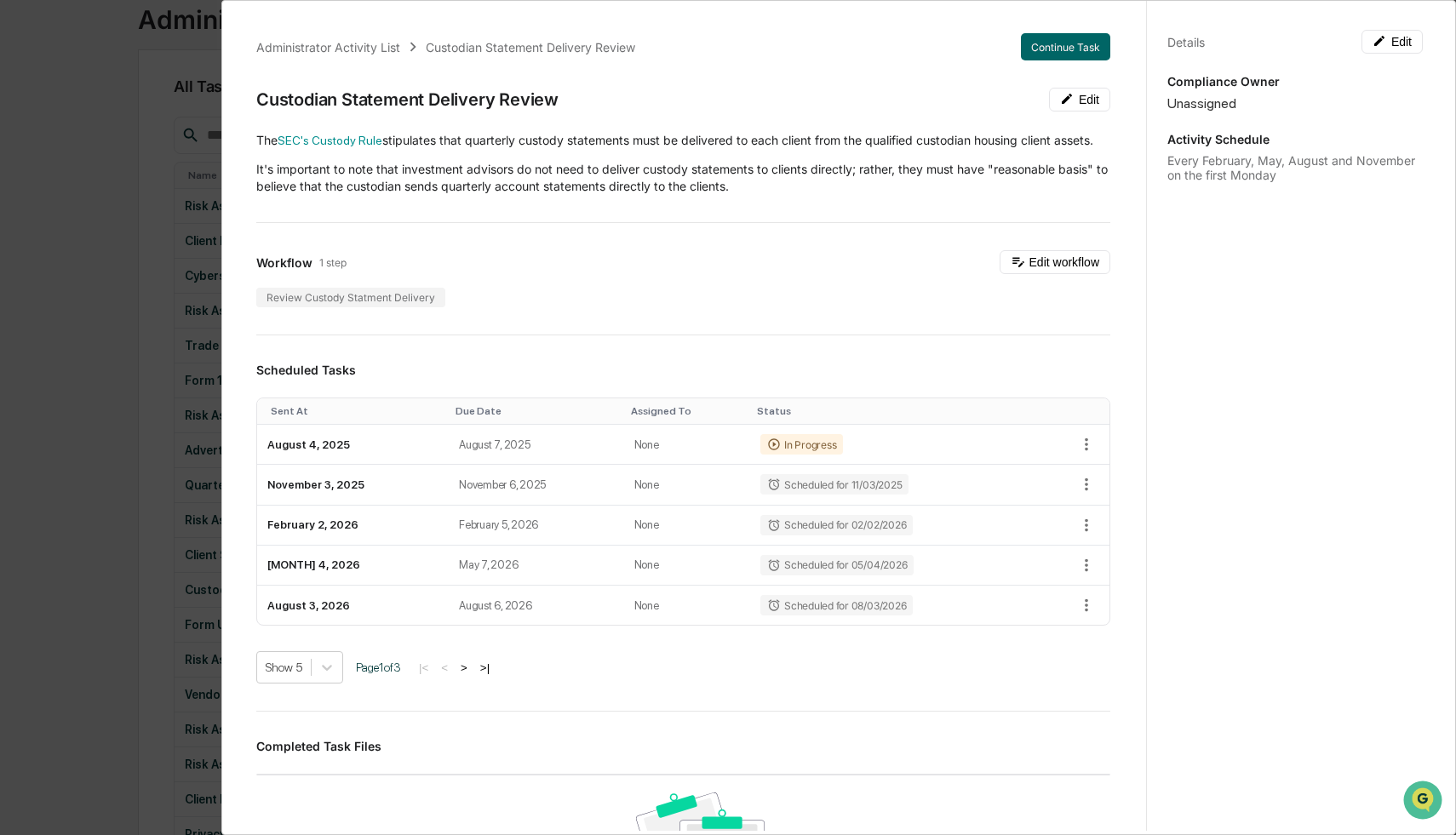 click on "Administrator Activity List Custodian Statement Delivery Review Continue Task Custodian Statement Delivery Review Edit The  SEC's Custody Rule  stipulates that quarterly custody statements must be delivered to each client from the qualified custodian housing client assets. It's important to note that investment advisors do not need to deliver custody statements to clients directly; rather, they must have "reasonable basis" to believe that the custodian sends quarterly account statements directly to the clients. Workflow 1 step Edit workflow Review Custody Statment Delivery Scheduled Tasks Sent At Due Date Assigned To Status August 4, 2025 August 7, 2025 None In Progress November 3, 2025 November 6, 2025 None Scheduled for 11/03/2025 February 2, 2026 February 5, 2026 None Scheduled for 02/02/2026 May 4, 2026 May 7, 2026 None Scheduled for 05/04/2026 August 3, 2026 August 6, 2026 None Scheduled for 08/03/2026 Show 5 Page  1  of  3   |<   <   >   >|   Completed Task Files No data to display Show 5 Page  1  of  0" at bounding box center (728, 417) 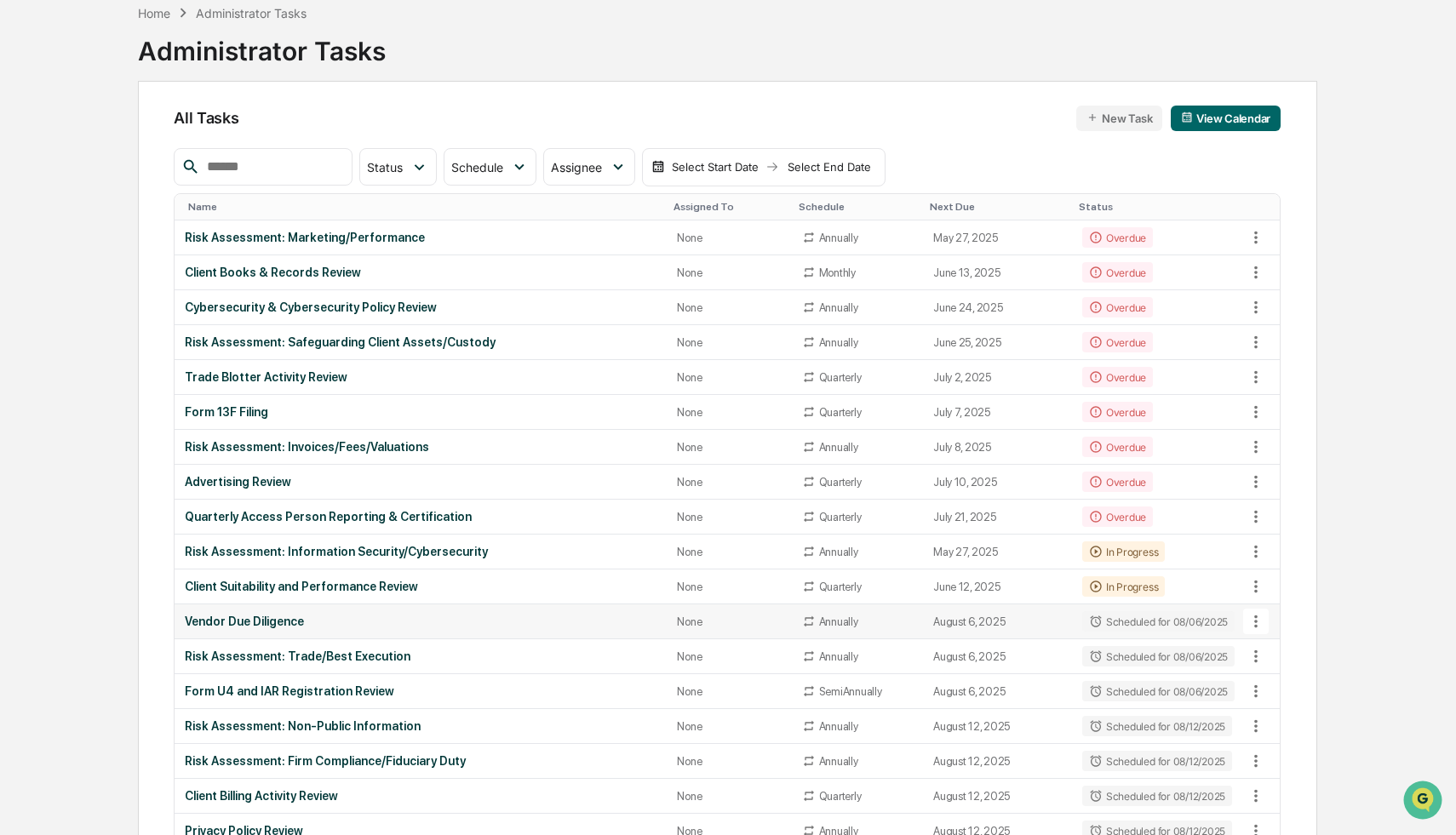 scroll, scrollTop: 0, scrollLeft: 0, axis: both 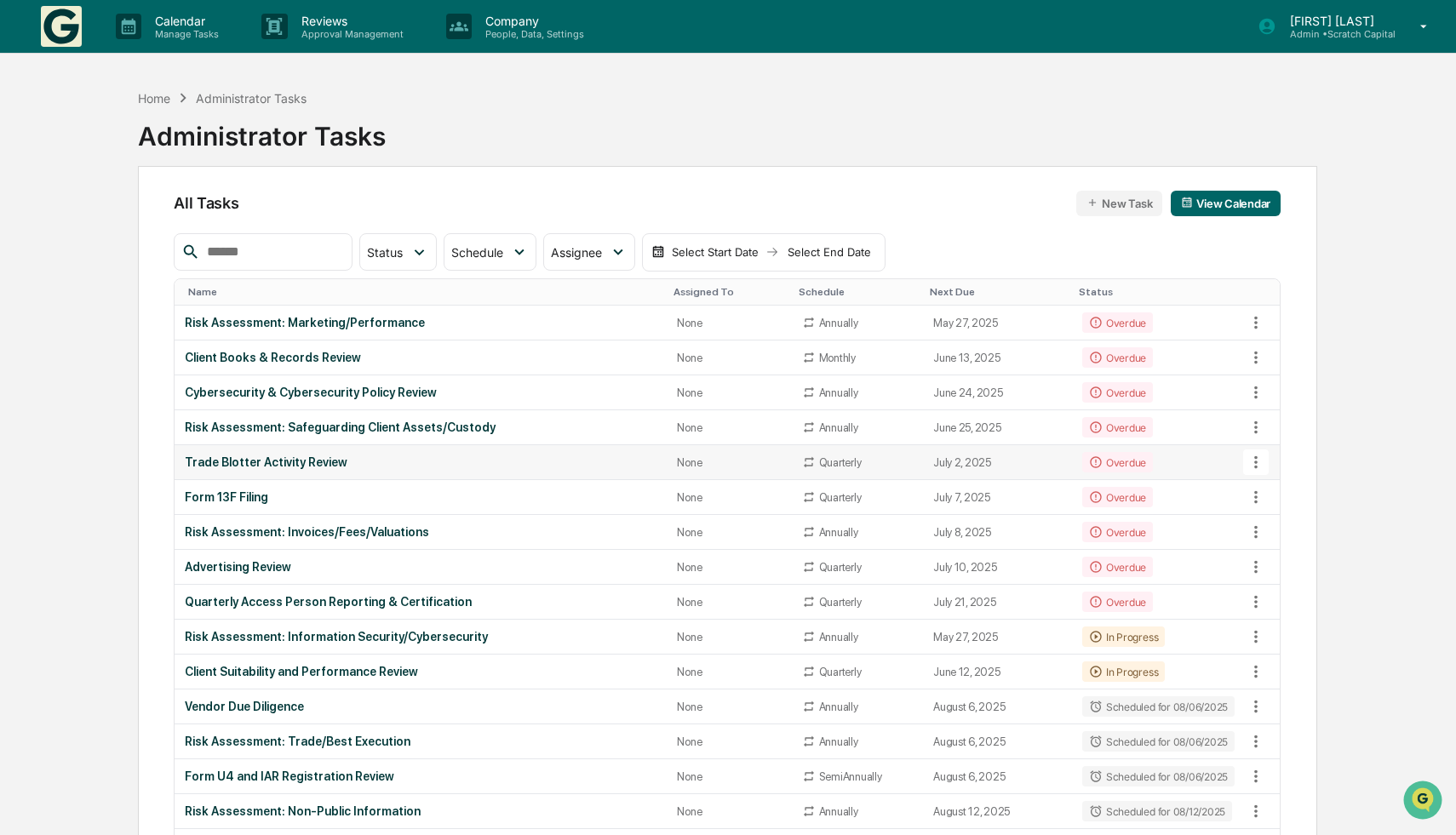 click on "Trade Blotter Activity Review" at bounding box center [421, 462] 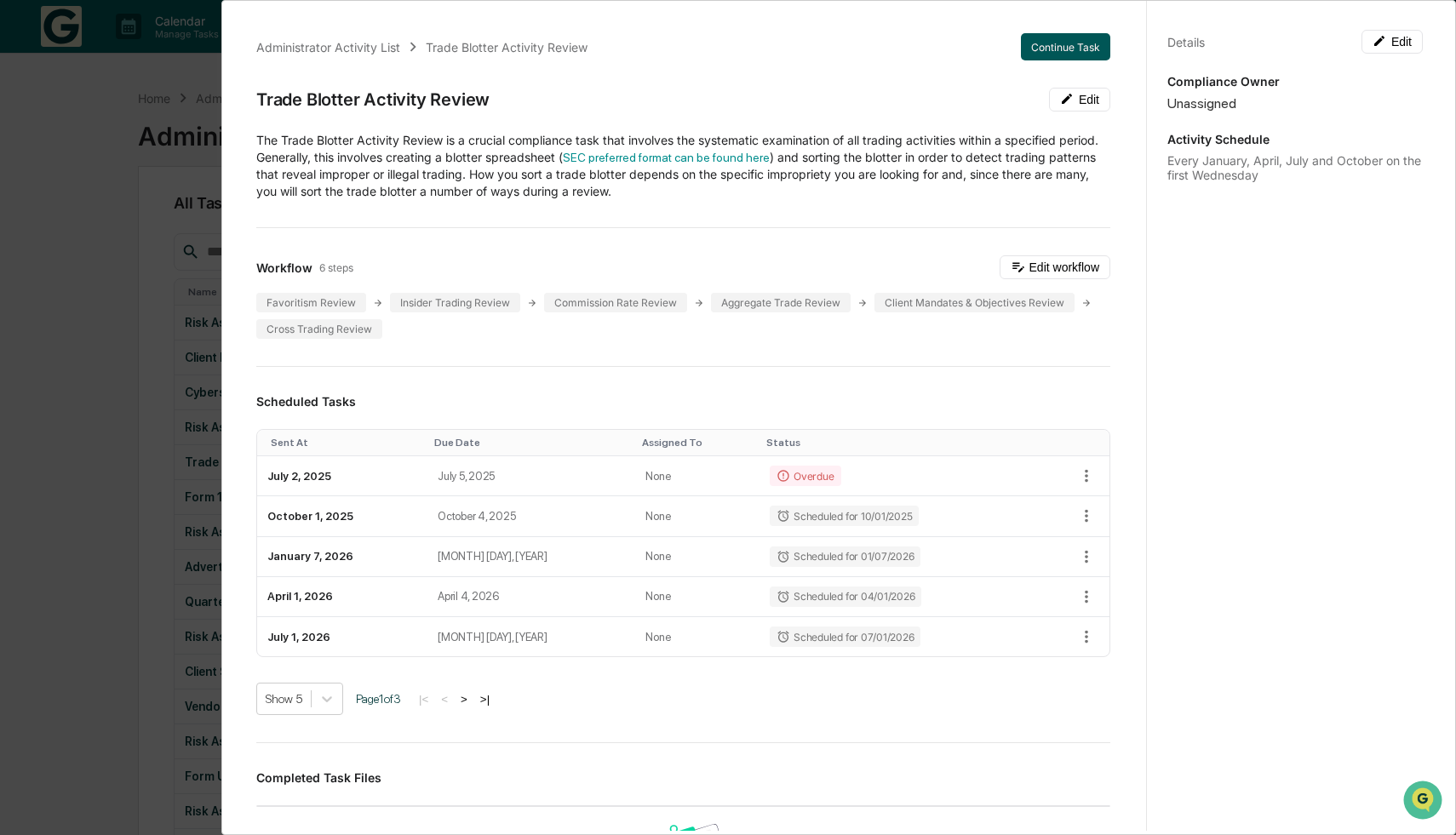 click on "Continue Task" at bounding box center (1065, 47) 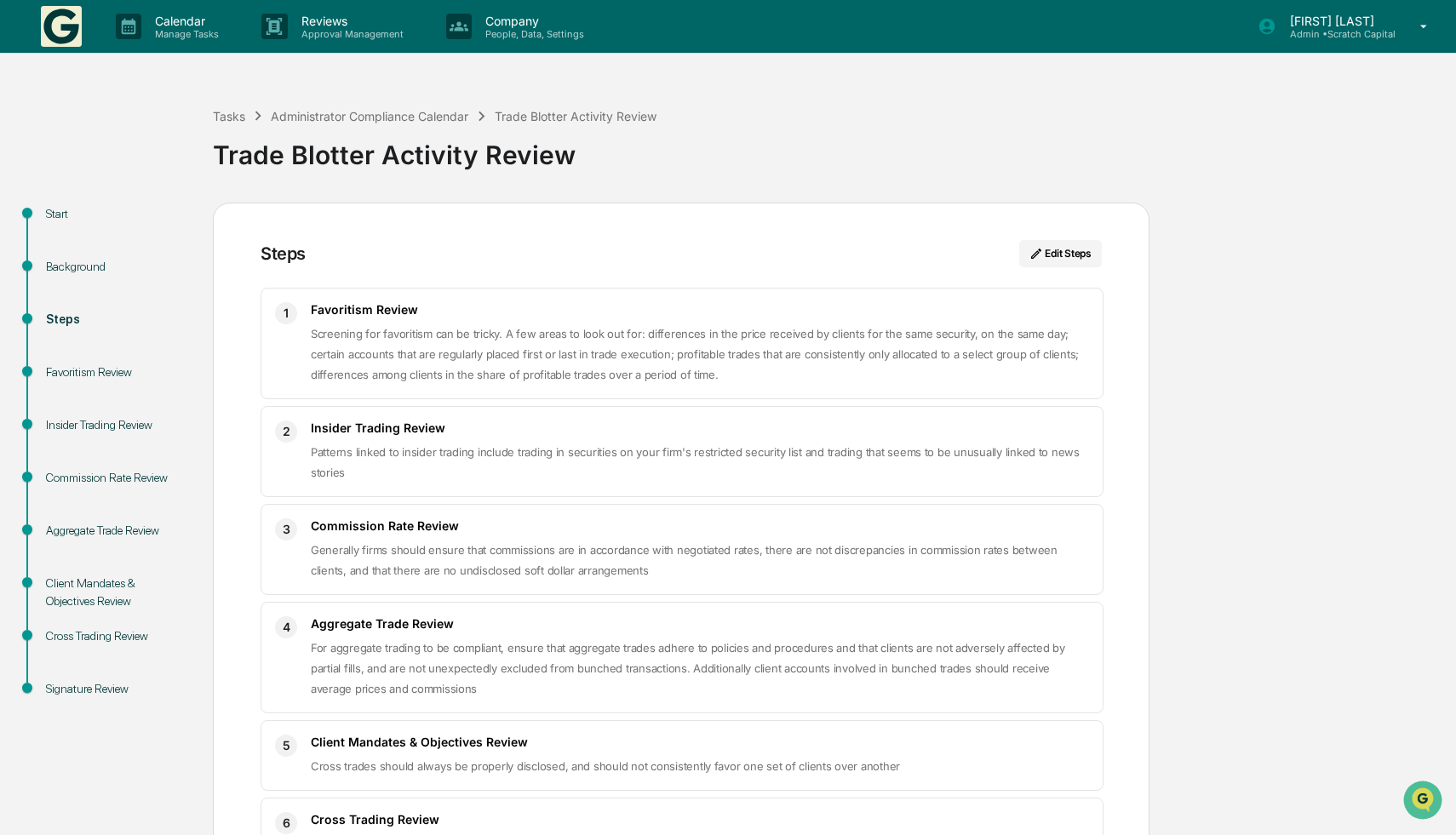 scroll, scrollTop: 145, scrollLeft: 0, axis: vertical 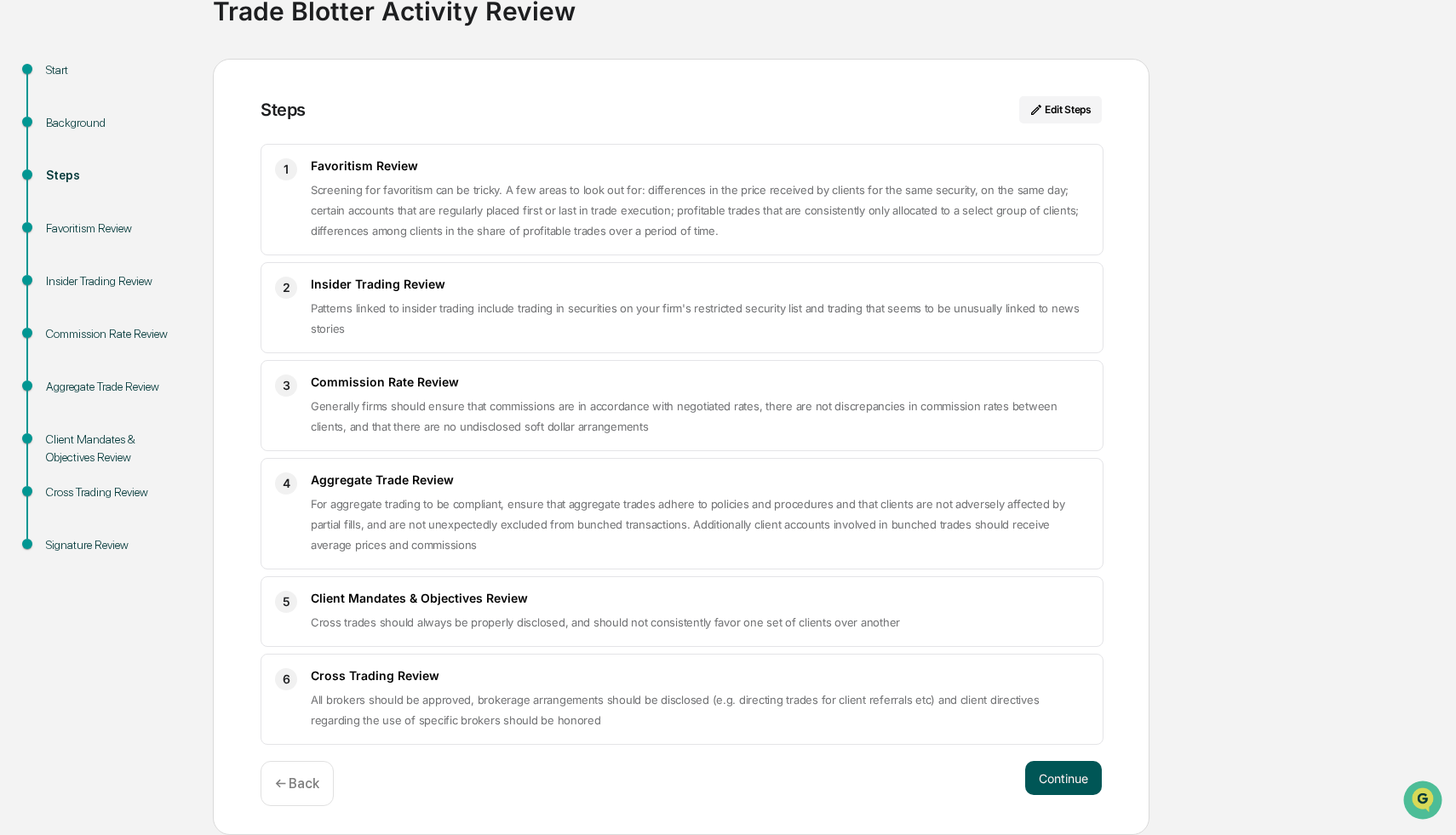 click on "Continue" at bounding box center [1063, 778] 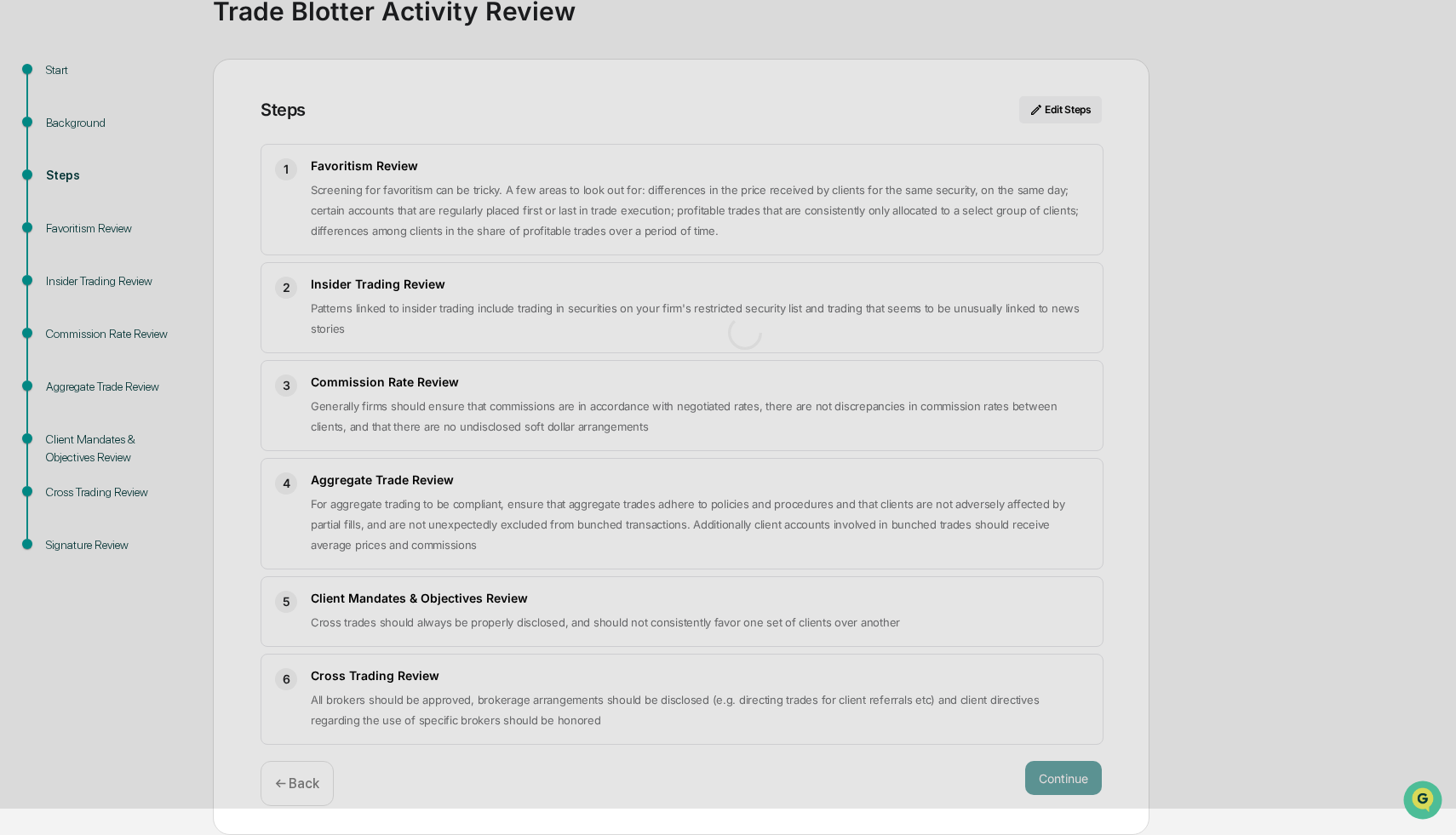 scroll, scrollTop: 14, scrollLeft: 0, axis: vertical 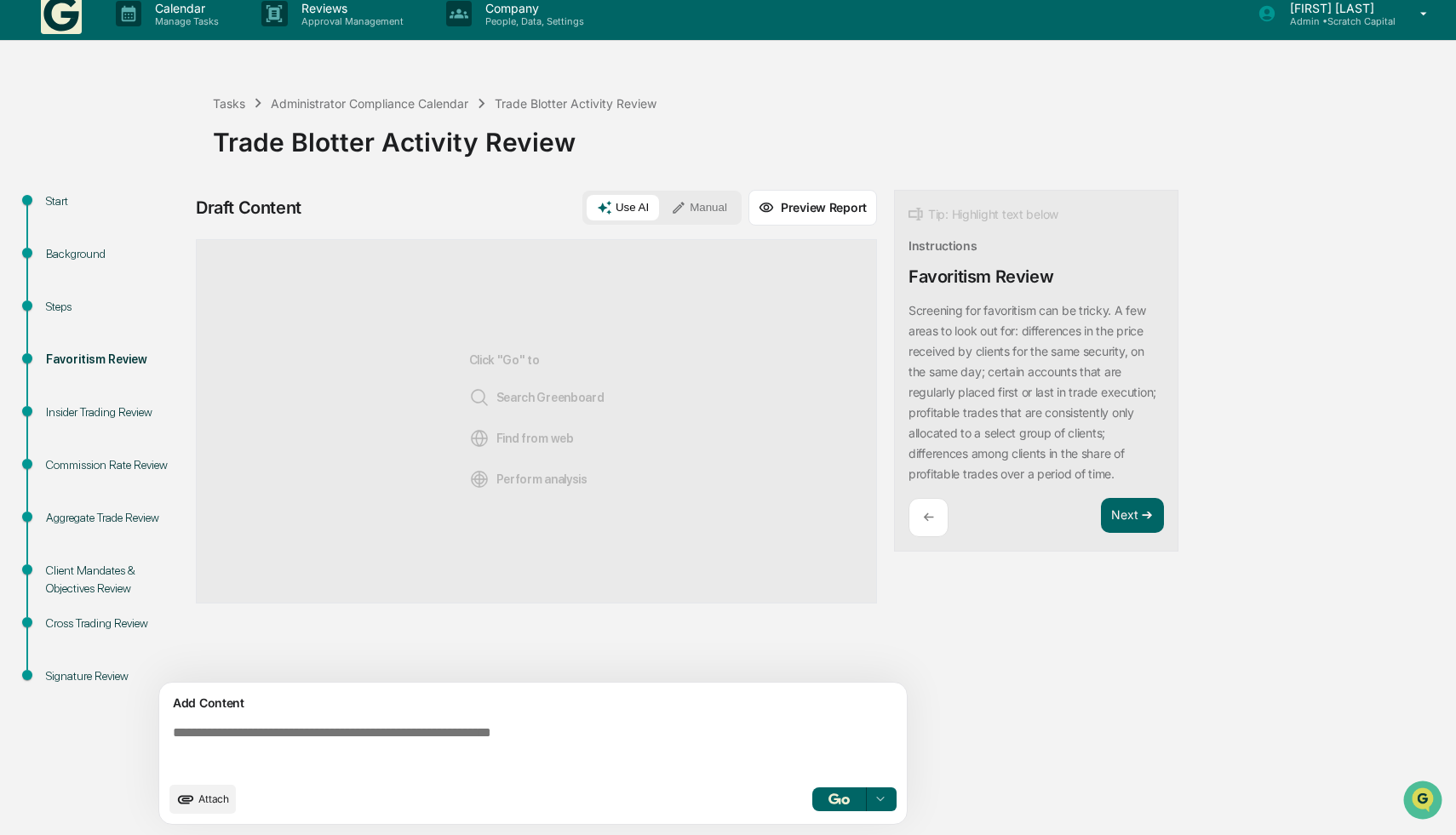 click at bounding box center (536, 749) 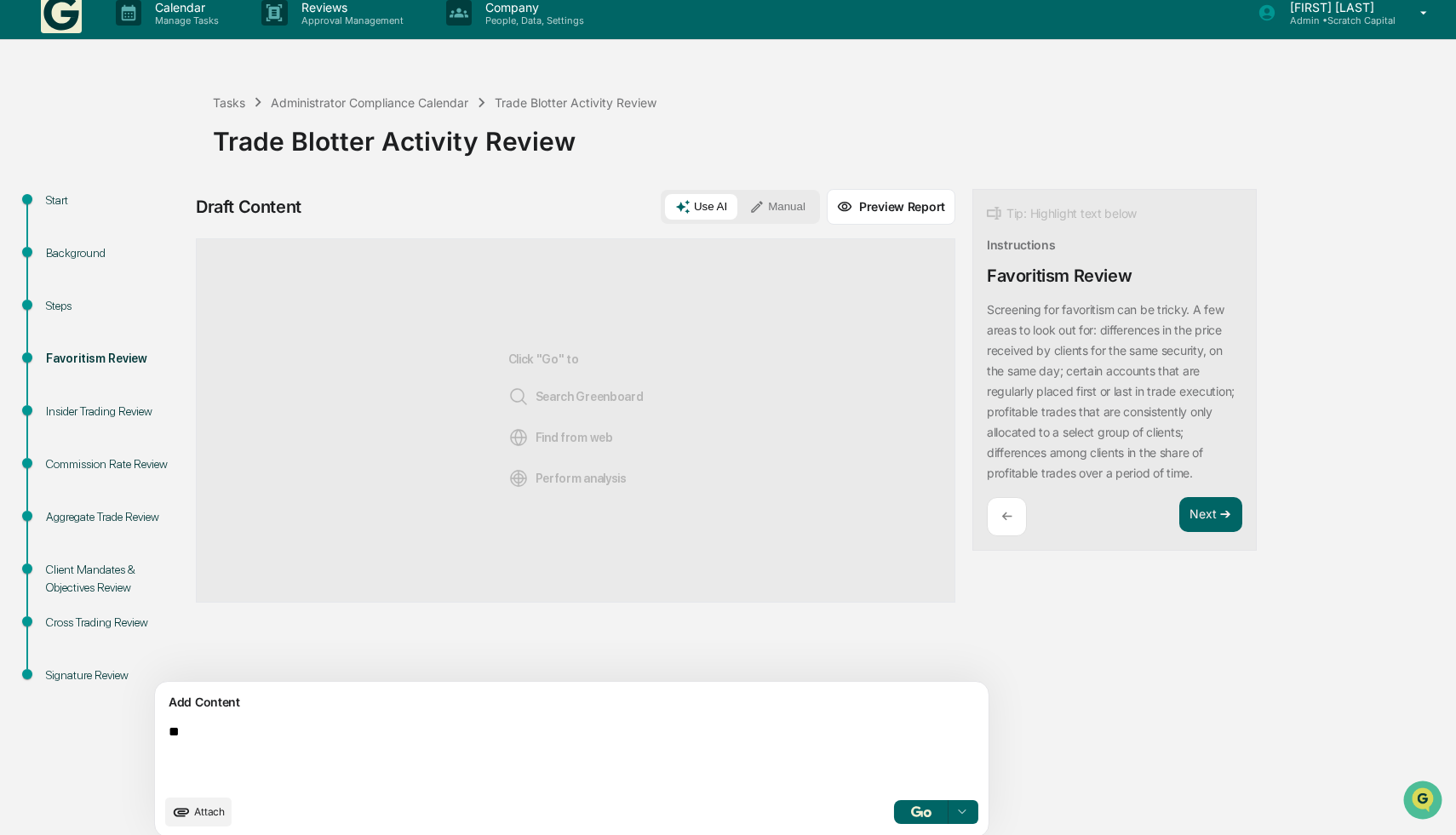 type on "*" 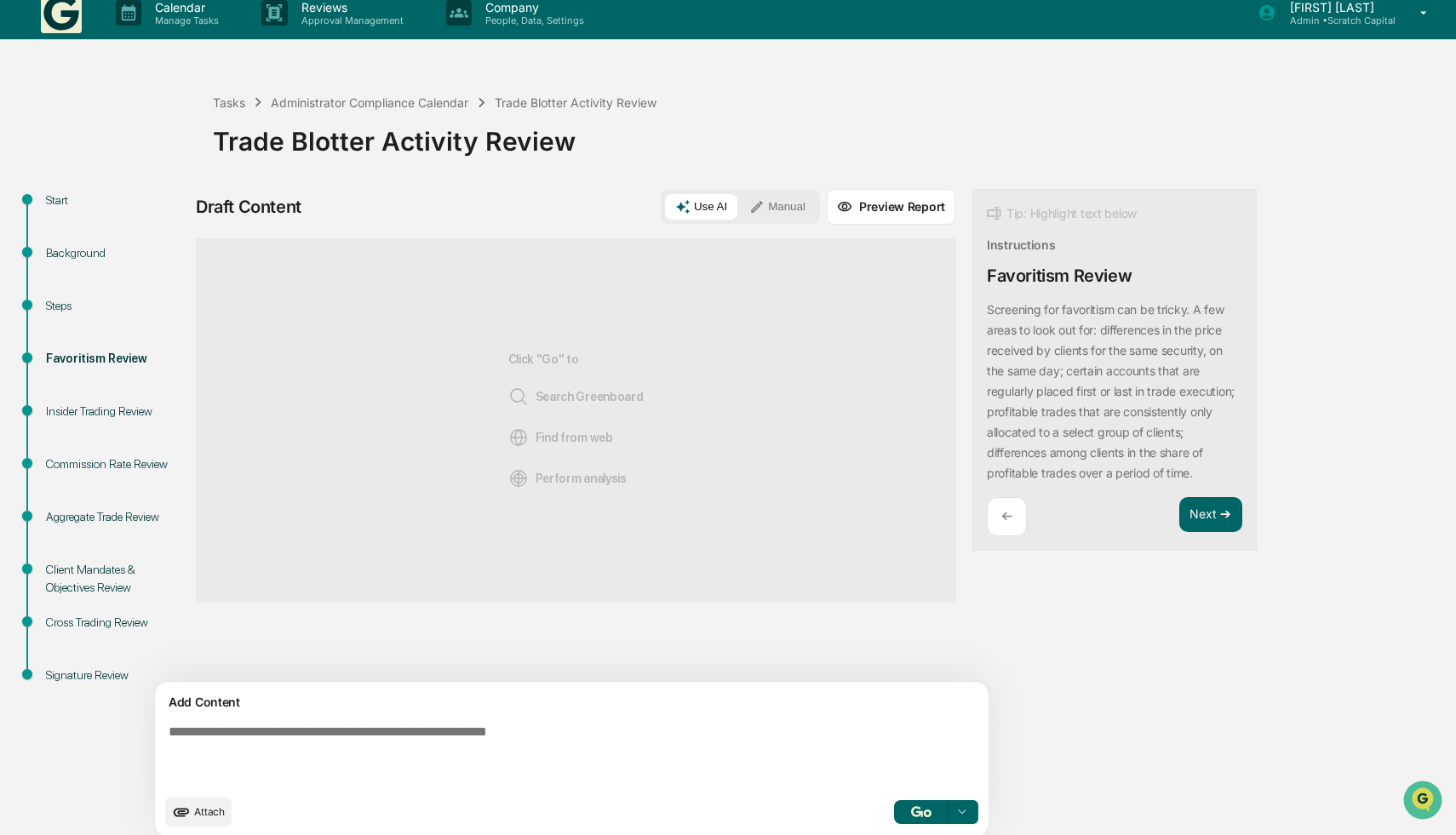 scroll, scrollTop: 27, scrollLeft: 0, axis: vertical 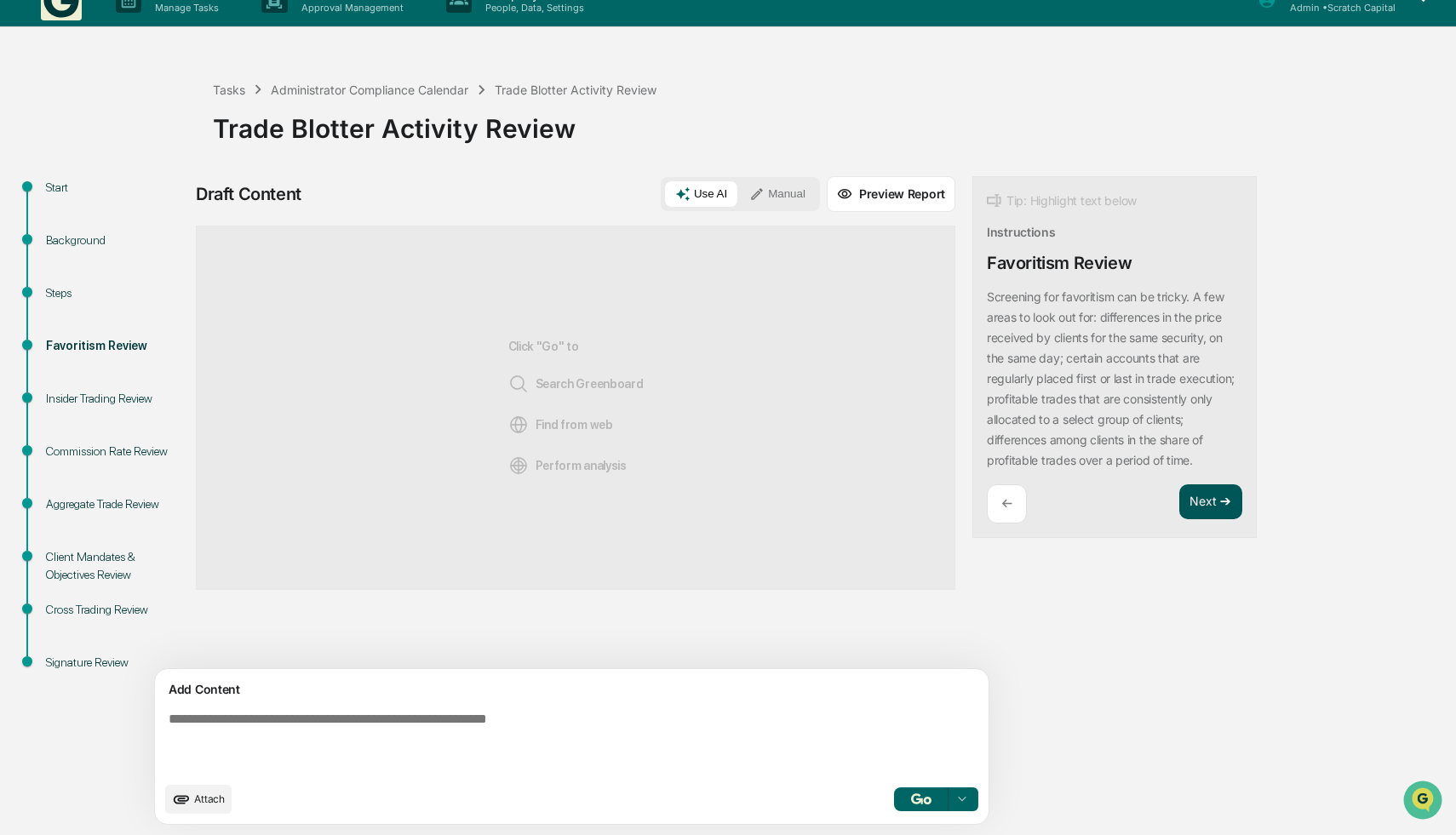 click on "Next ➔" at bounding box center [1211, 502] 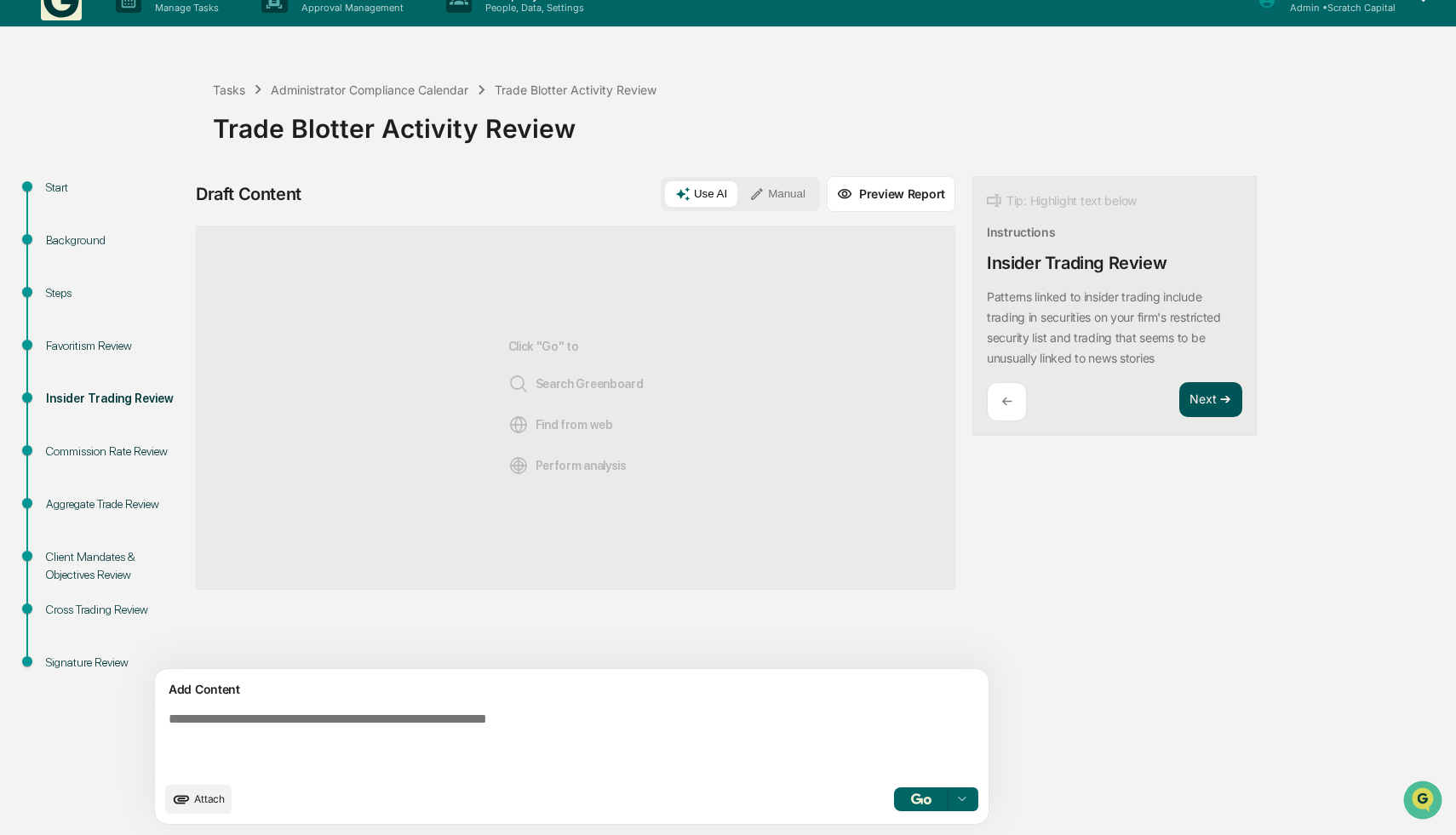 click on "Next ➔" at bounding box center (1211, 400) 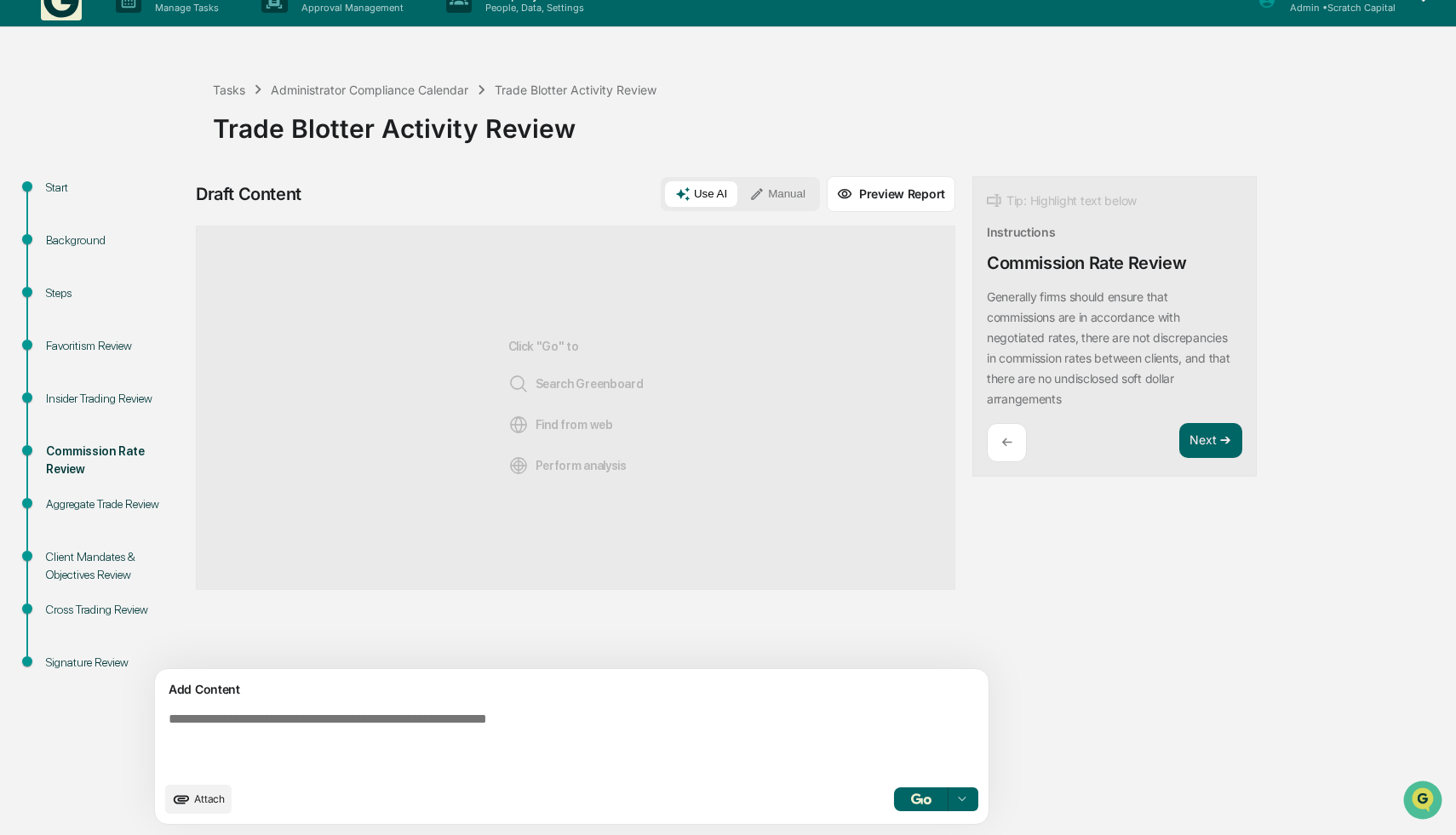 click at bounding box center [532, 742] 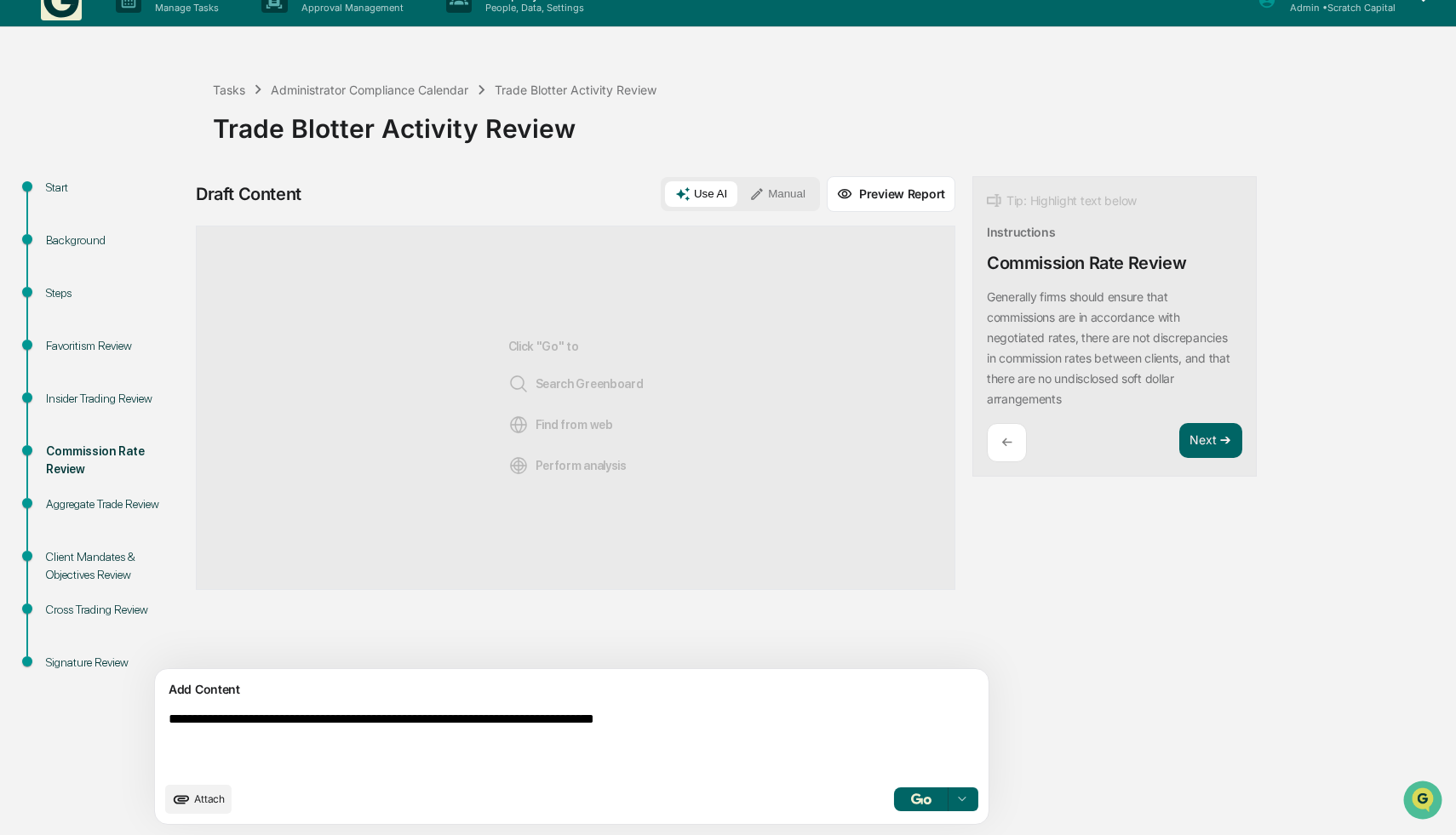 type on "**********" 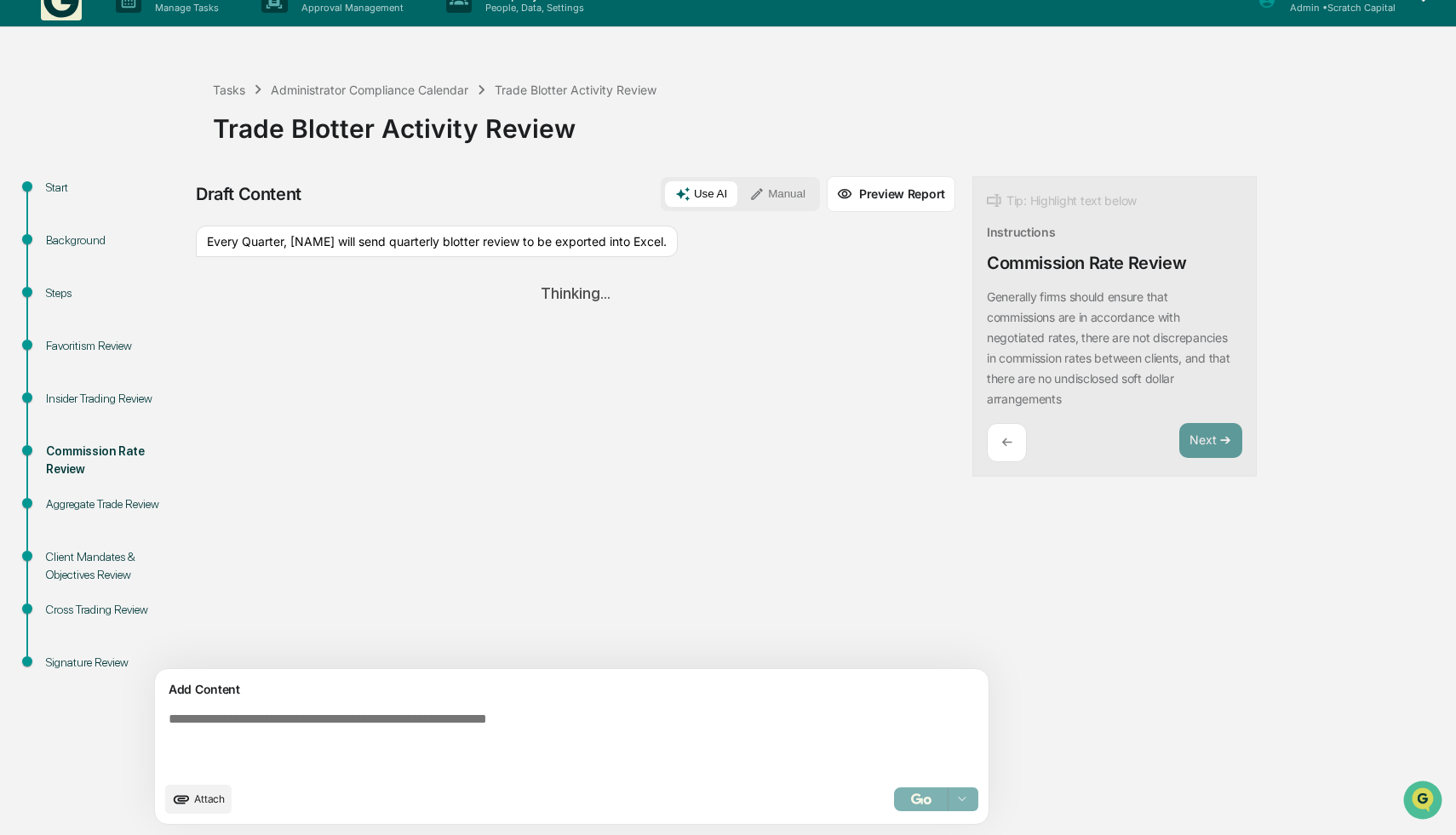 click on "Add Content Attach Select..." at bounding box center [571, 746] 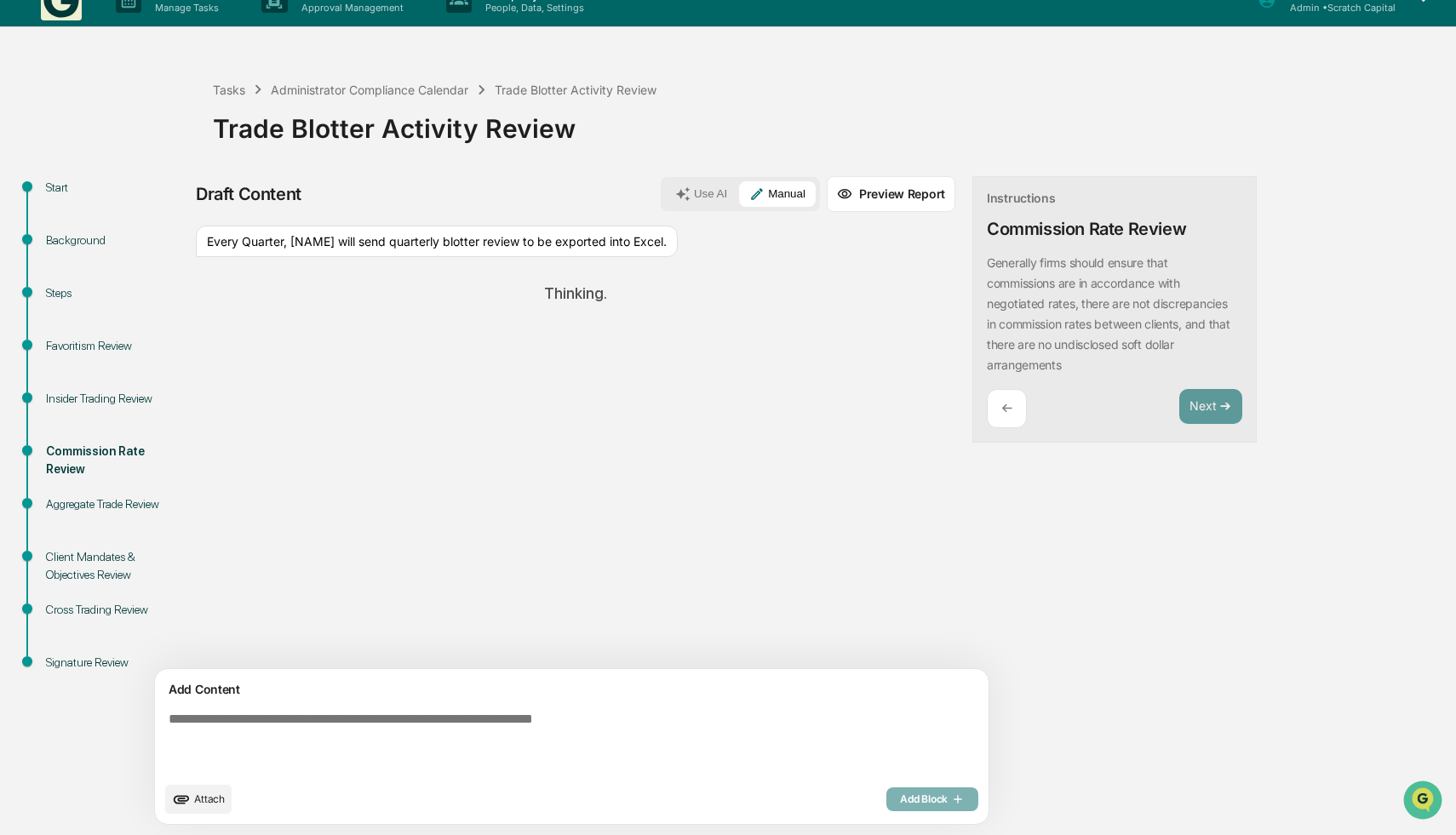click on "Attach Add Block" at bounding box center [571, 799] 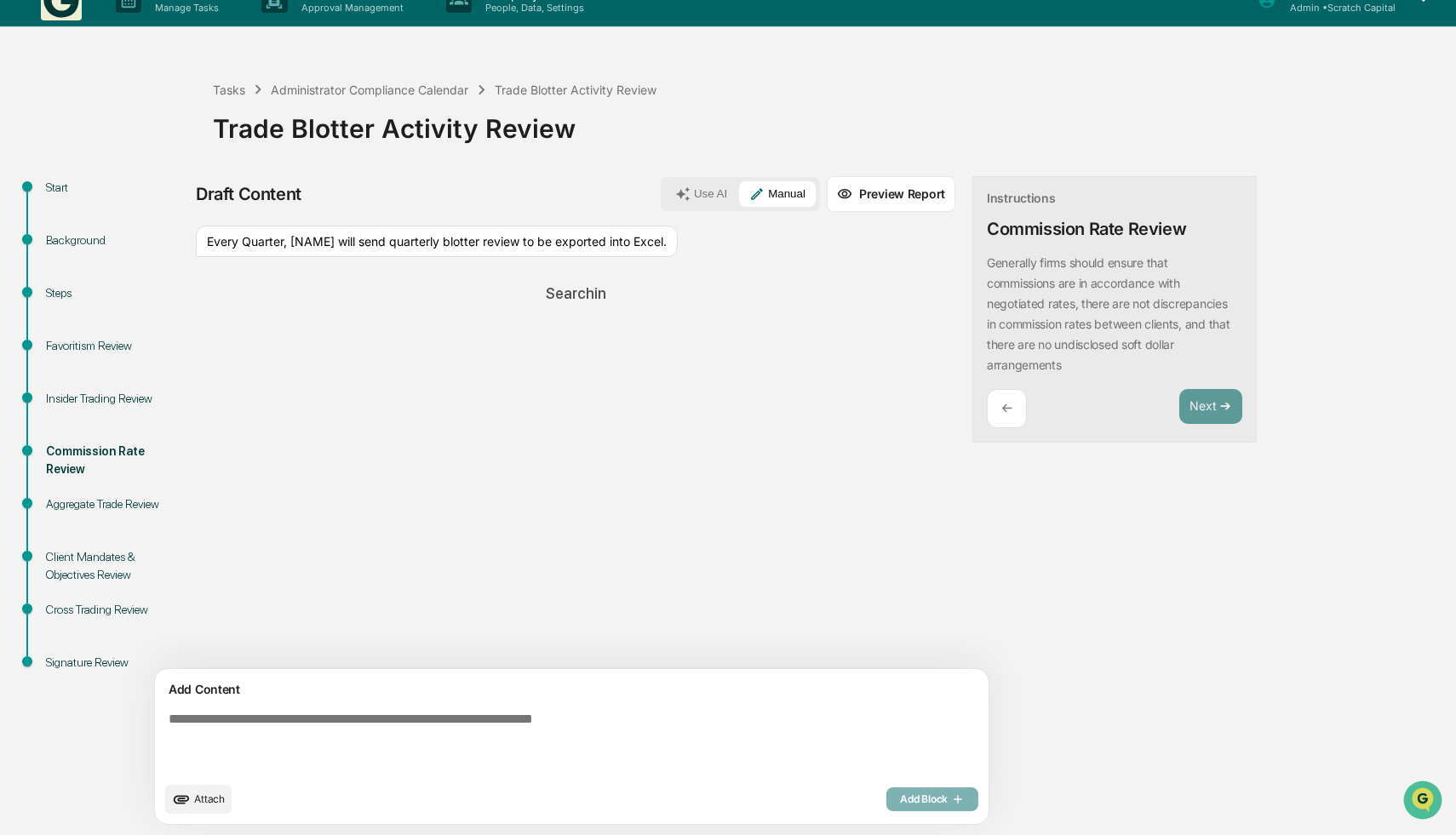 click at bounding box center [532, 742] 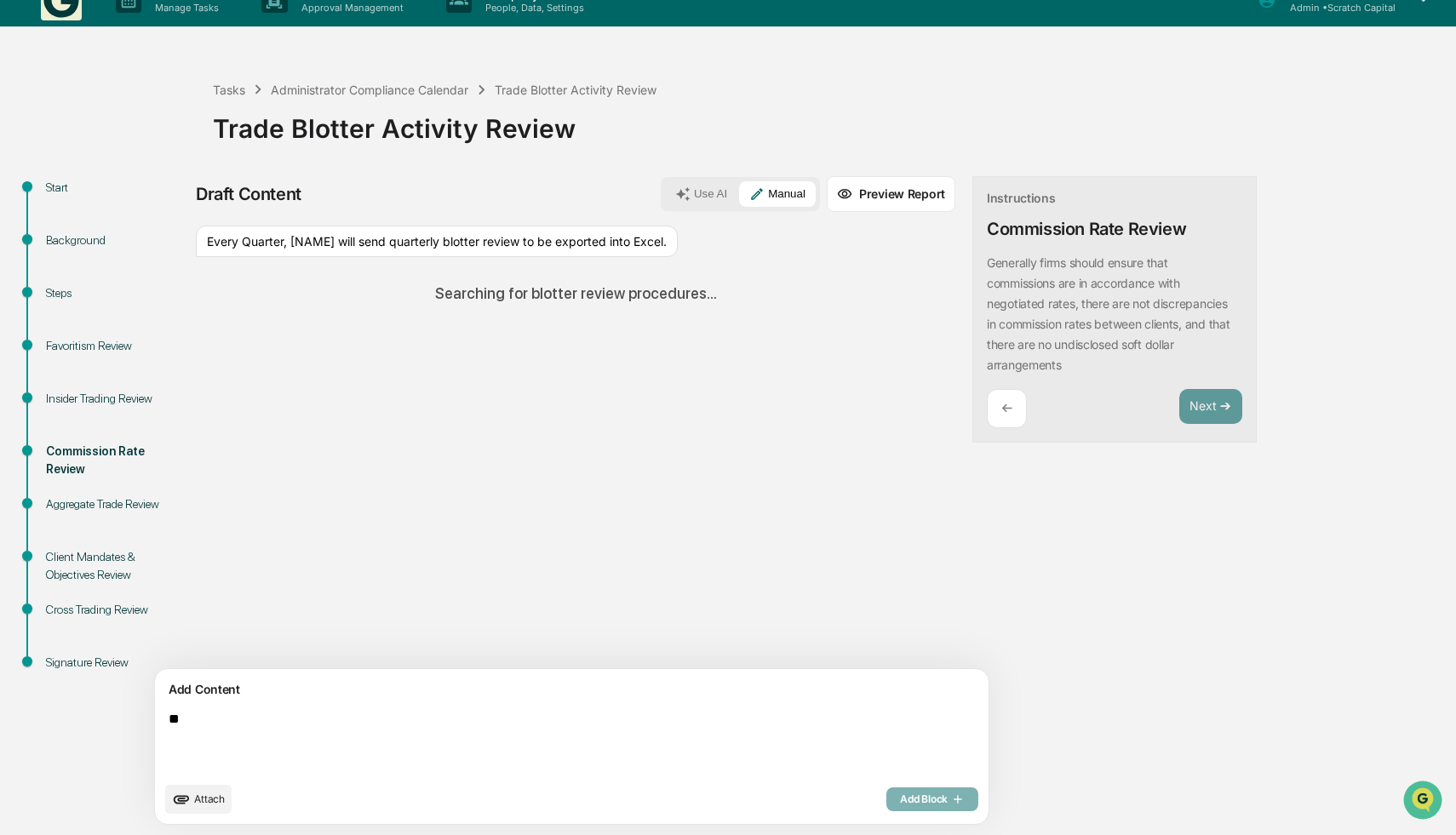 type on "*" 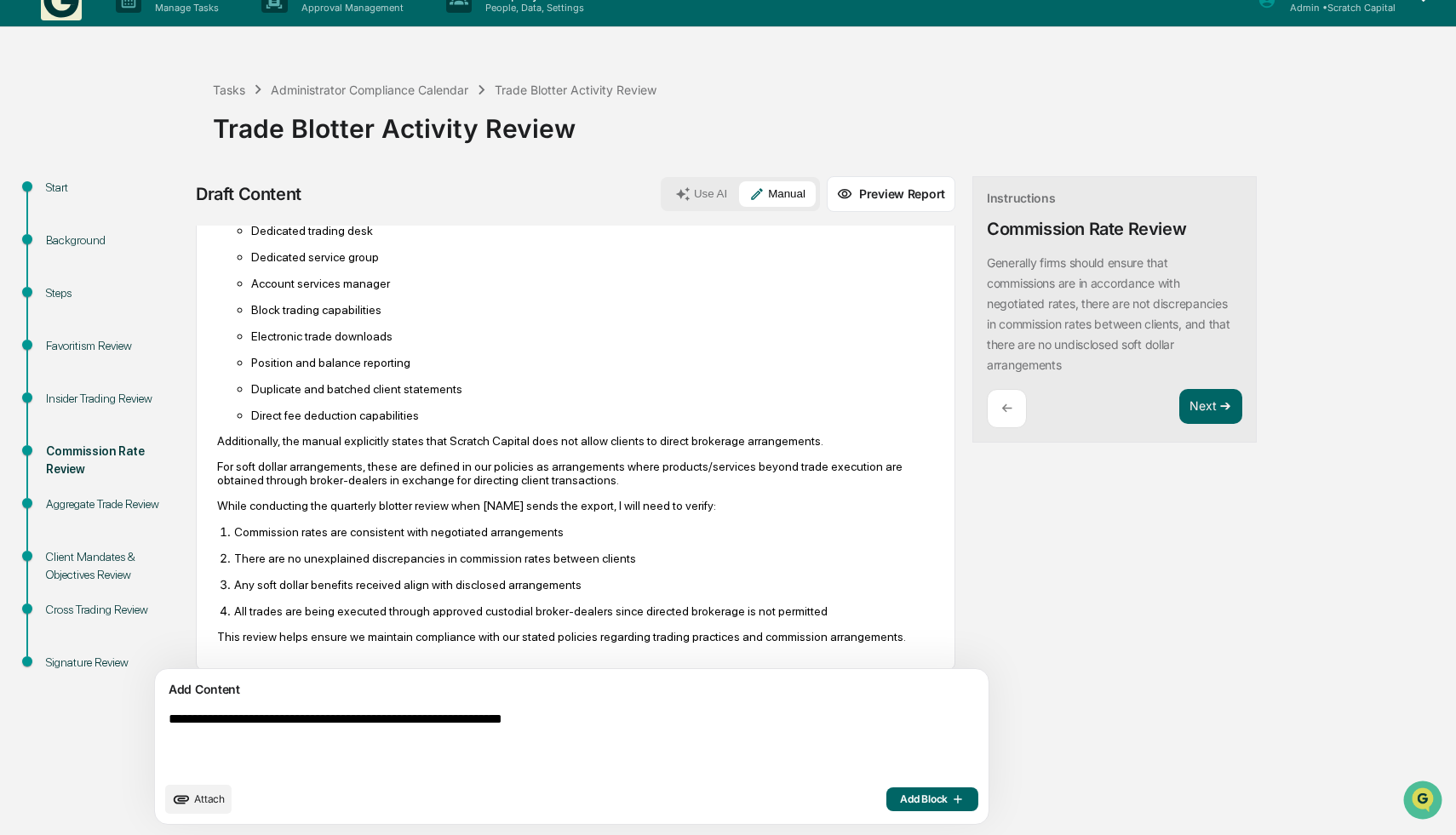 scroll, scrollTop: 253, scrollLeft: 0, axis: vertical 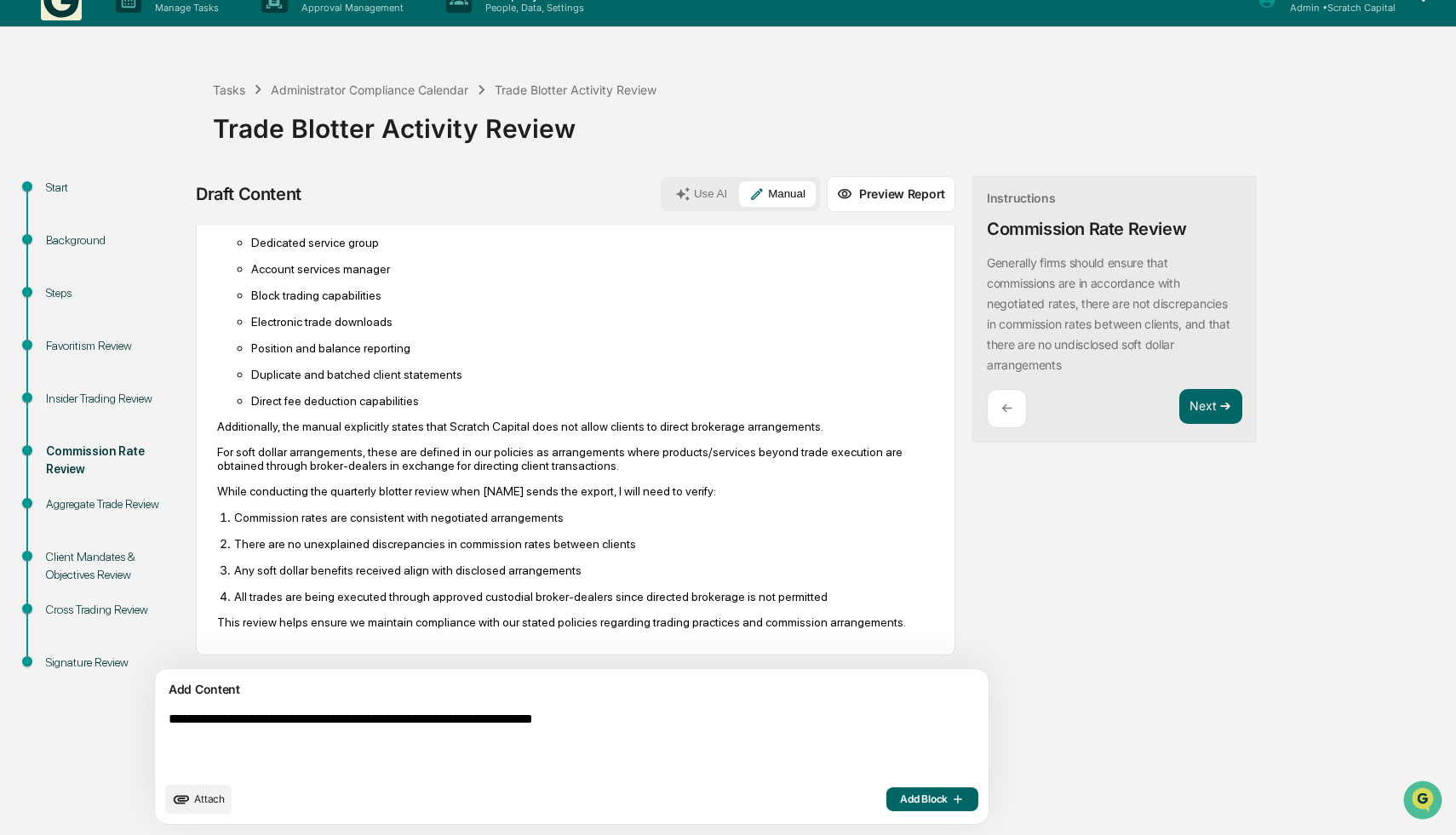 click on "**********" at bounding box center (532, 742) 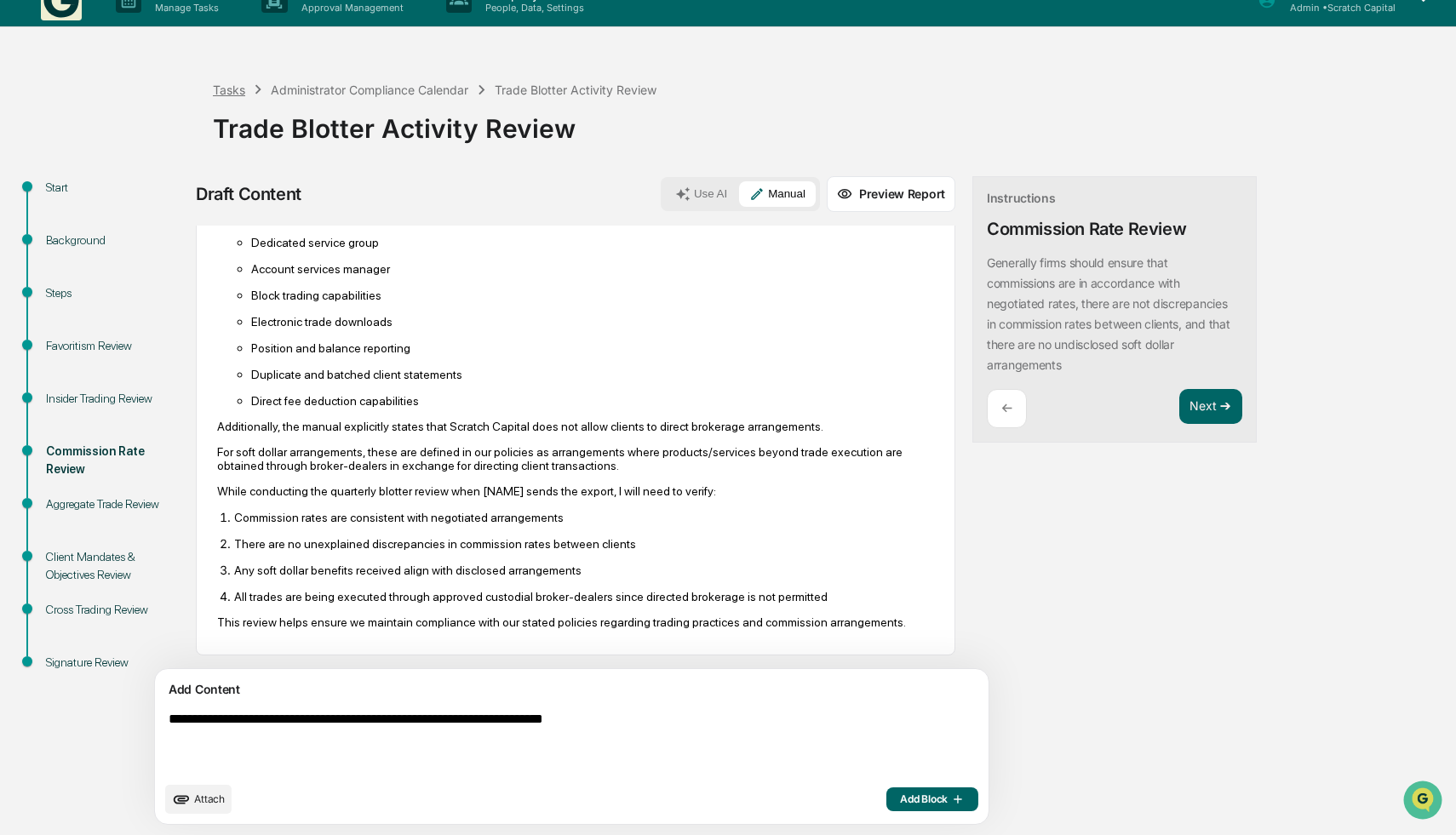 type on "**********" 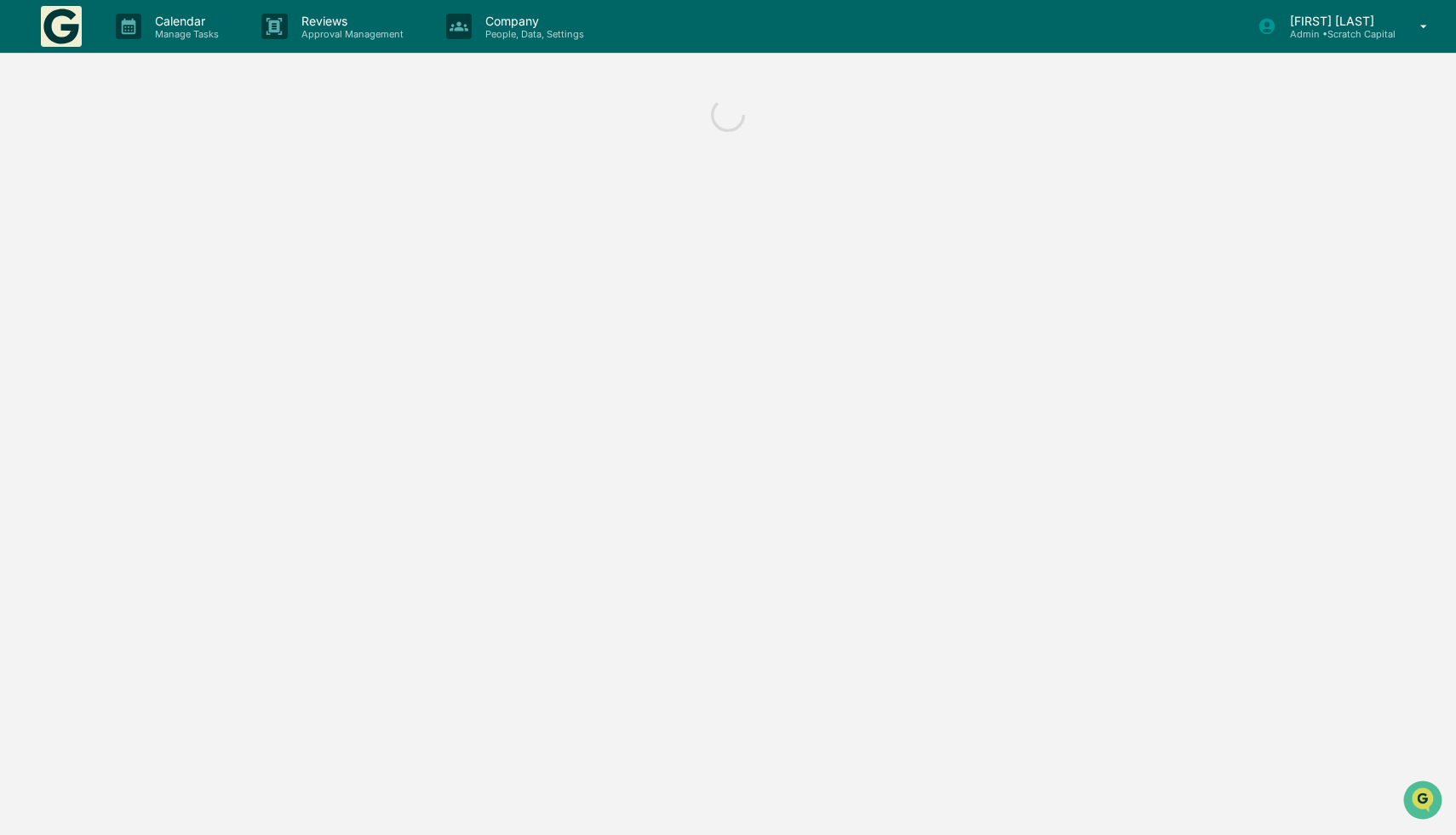 scroll, scrollTop: 0, scrollLeft: 0, axis: both 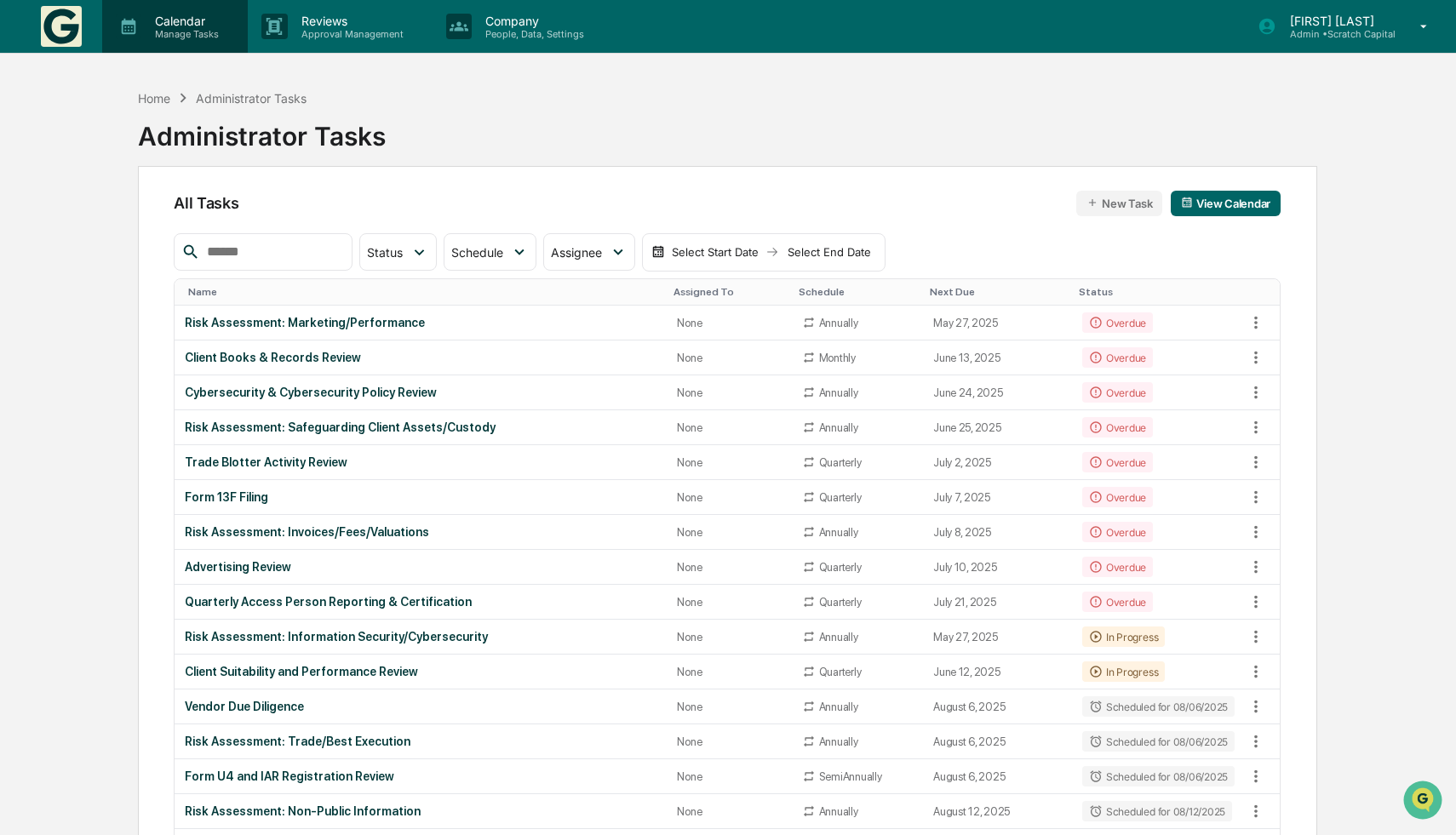 click on "Manage Tasks" at bounding box center (184, 34) 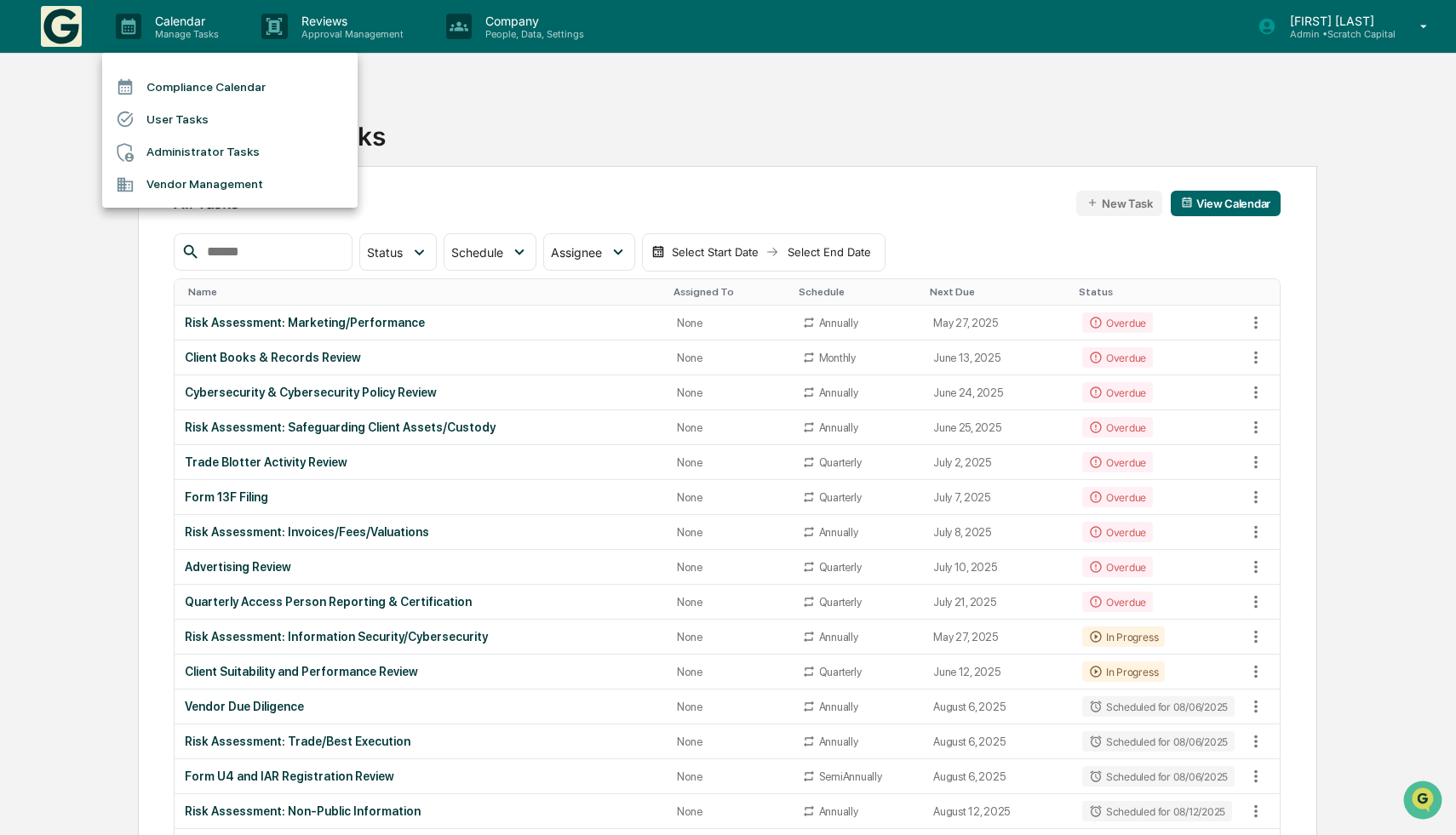 click on "Vendor Management" at bounding box center [230, 185] 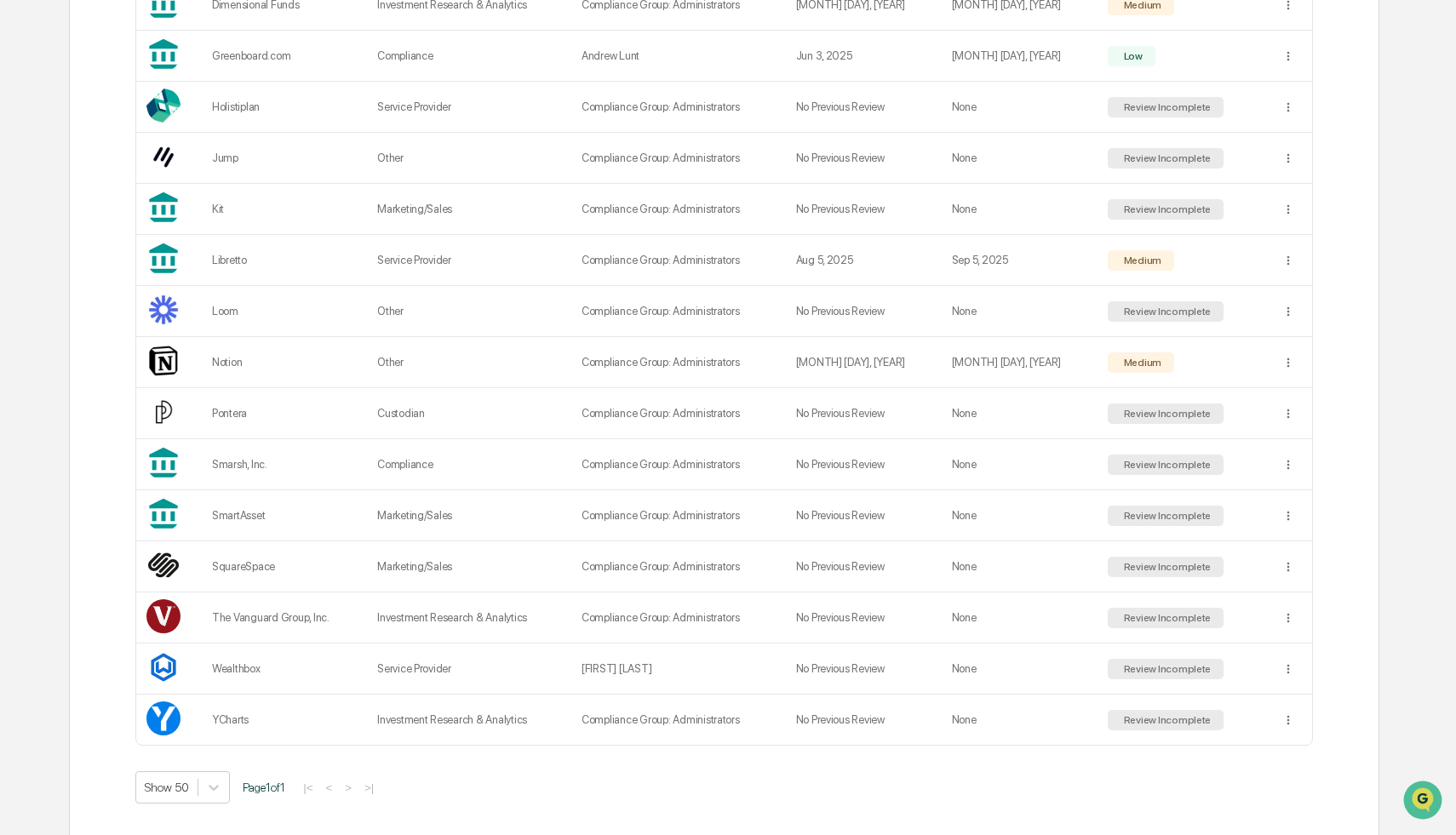 scroll, scrollTop: 0, scrollLeft: 0, axis: both 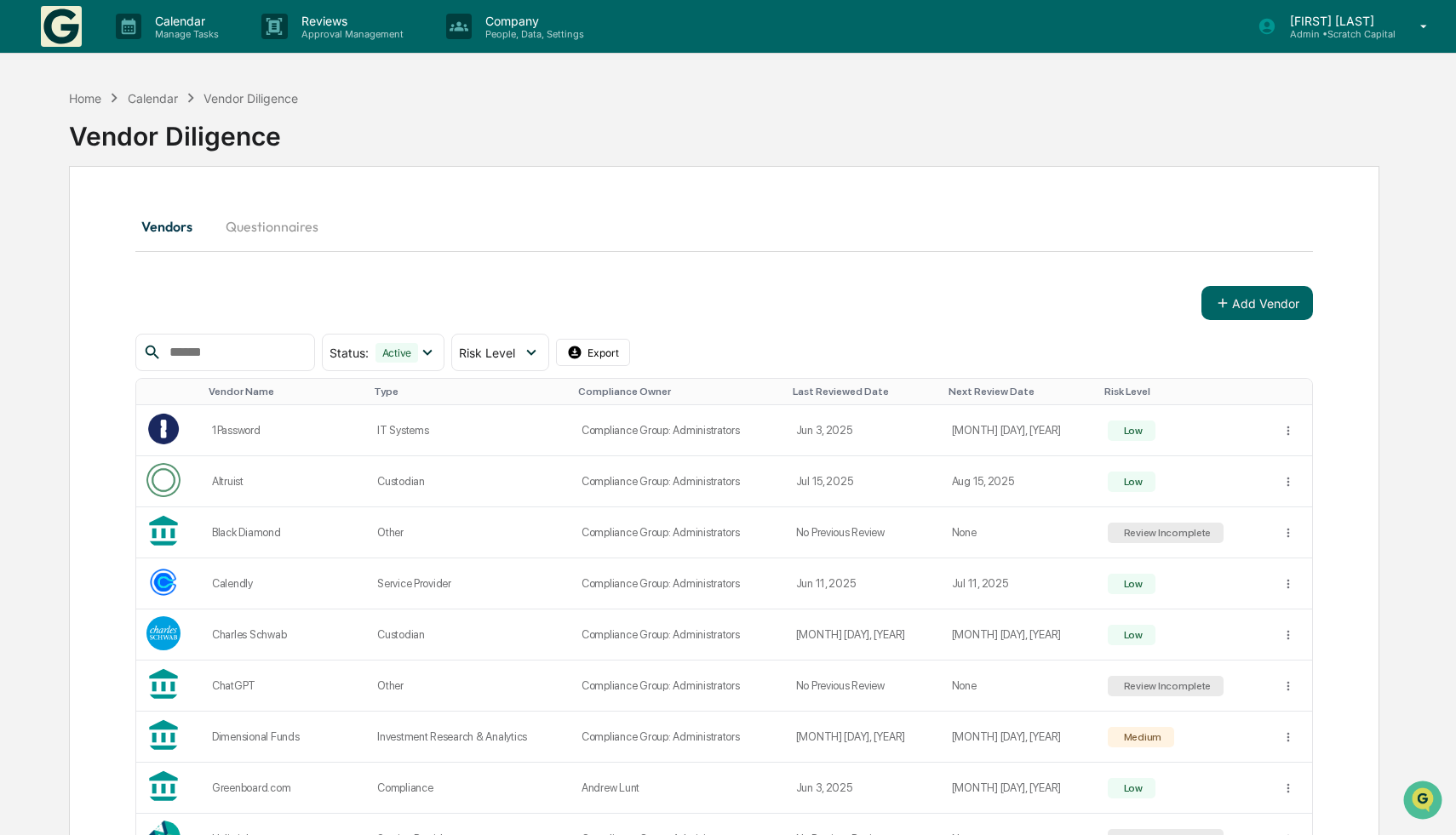 click on "Questionnaires" at bounding box center (272, 226) 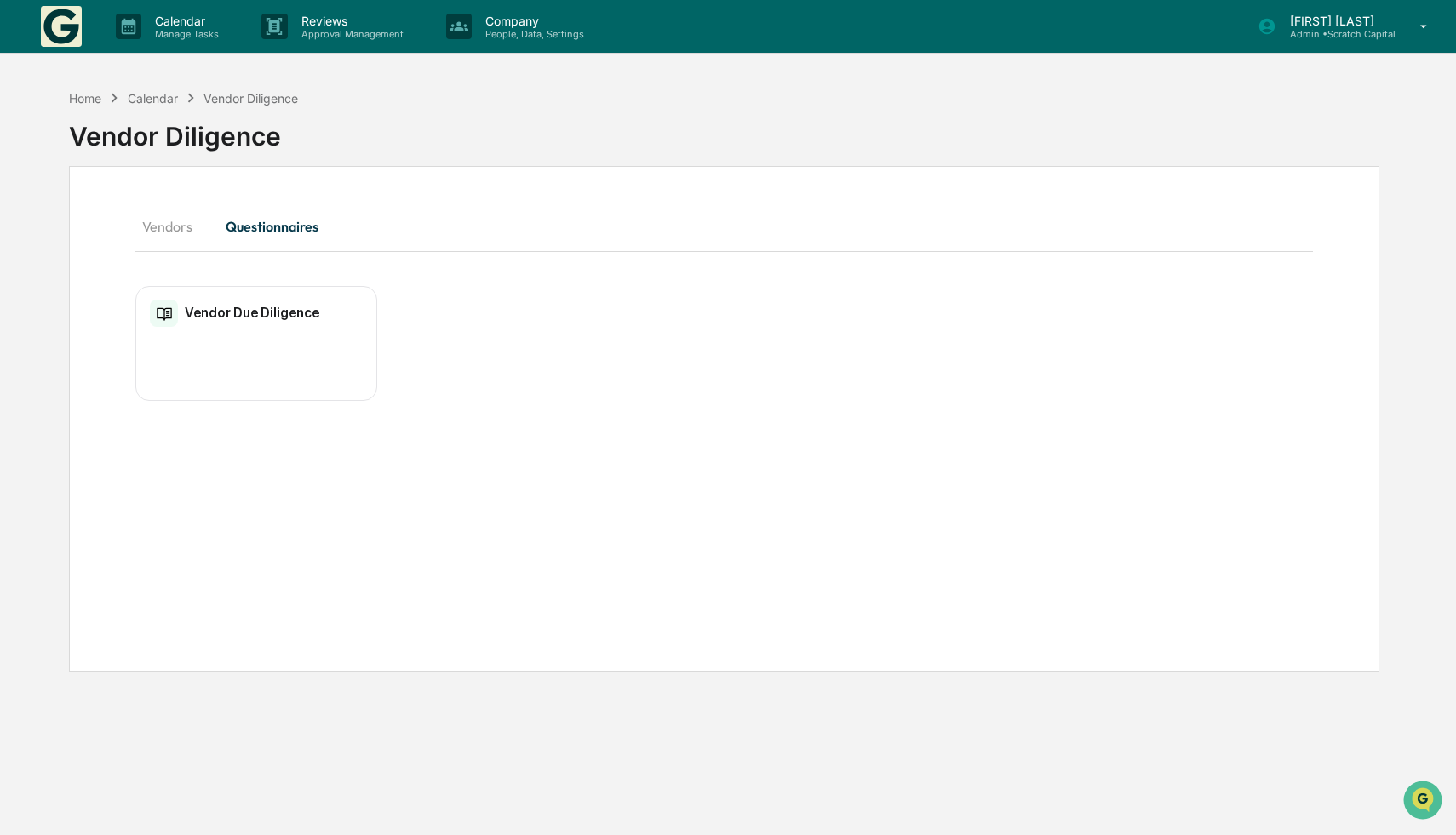 click on "Vendor Due Diligence" at bounding box center [256, 313] 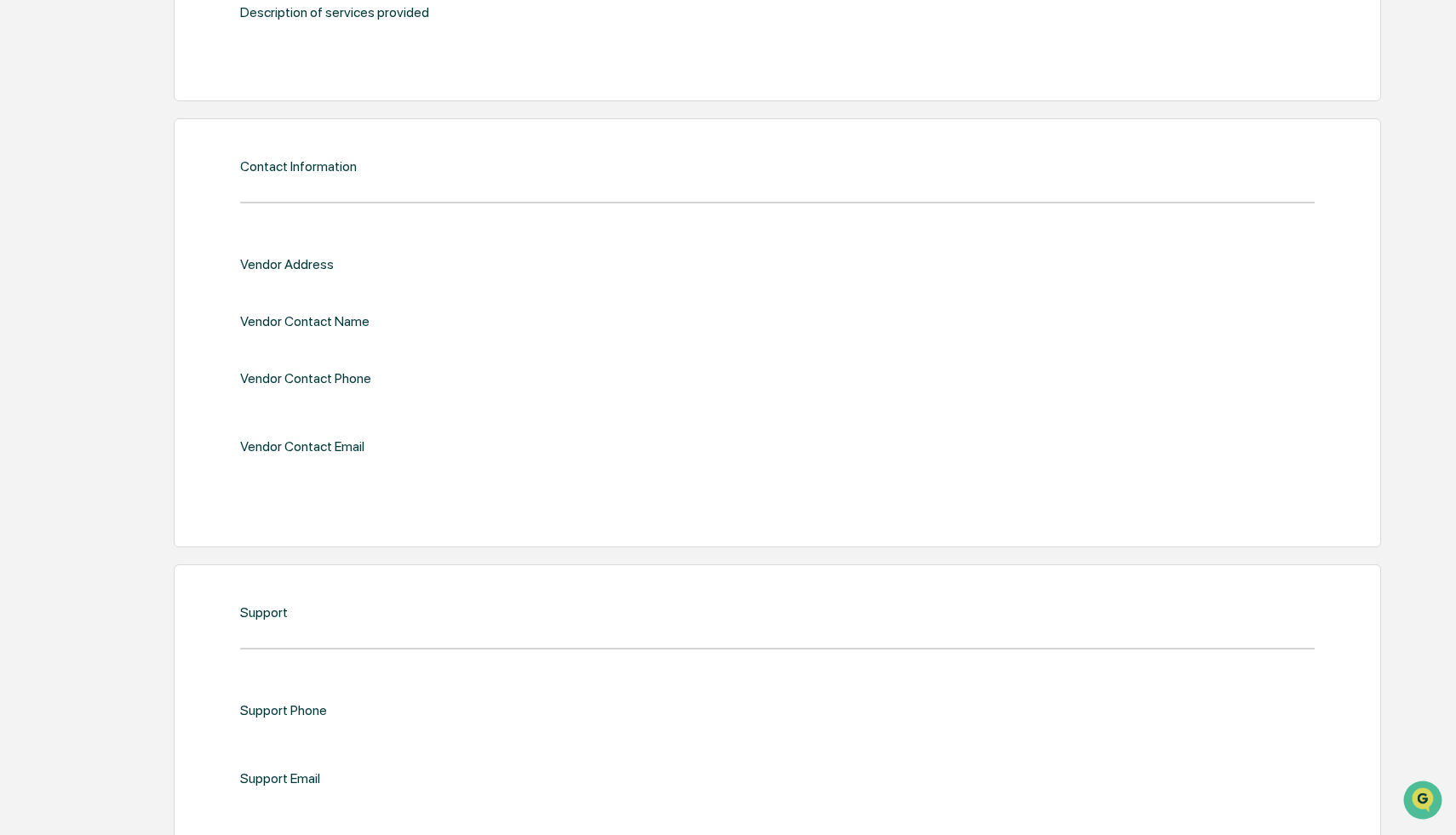scroll, scrollTop: 0, scrollLeft: 0, axis: both 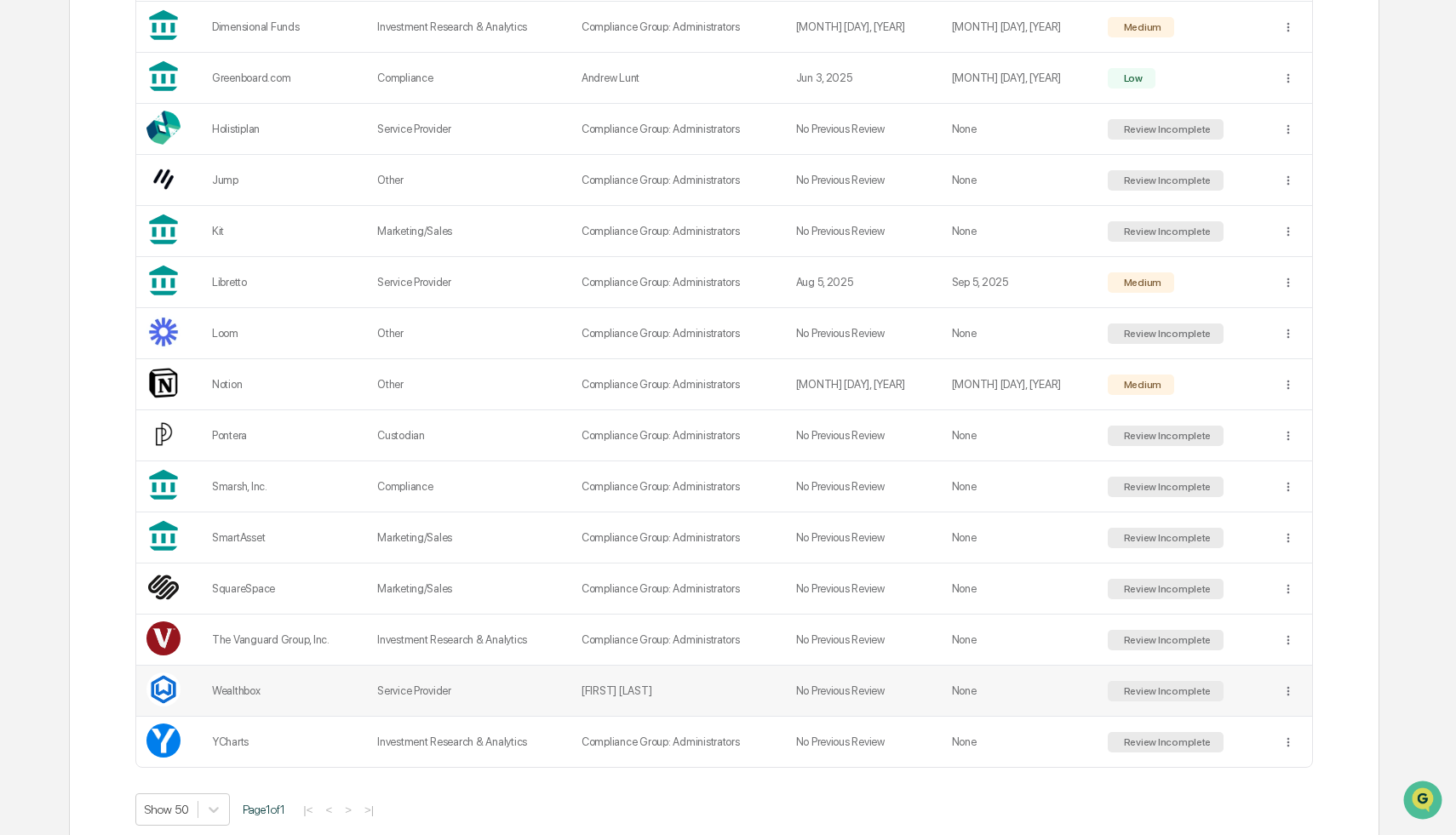 click on "Service Provider" at bounding box center (469, 691) 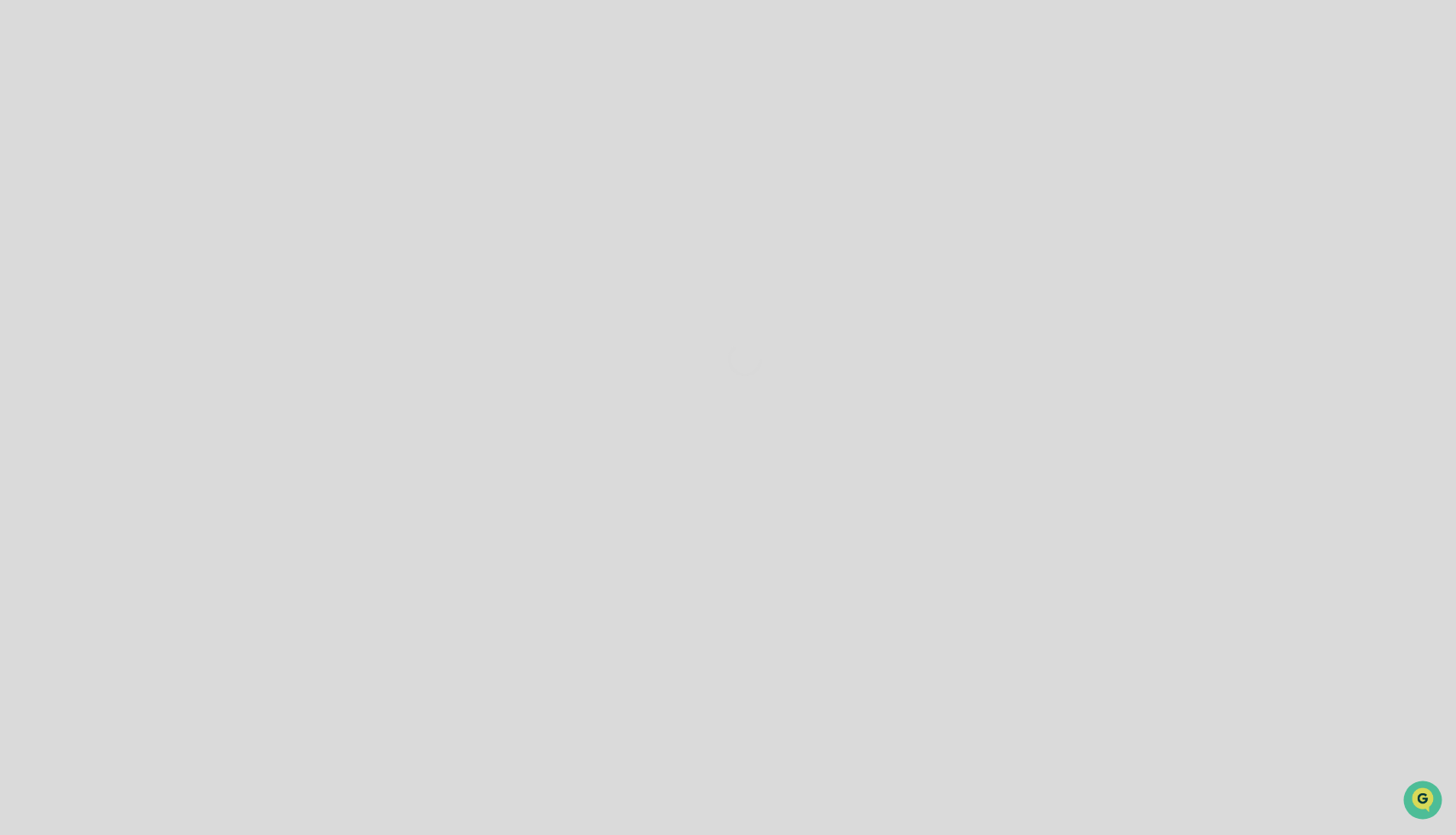 scroll, scrollTop: 0, scrollLeft: 0, axis: both 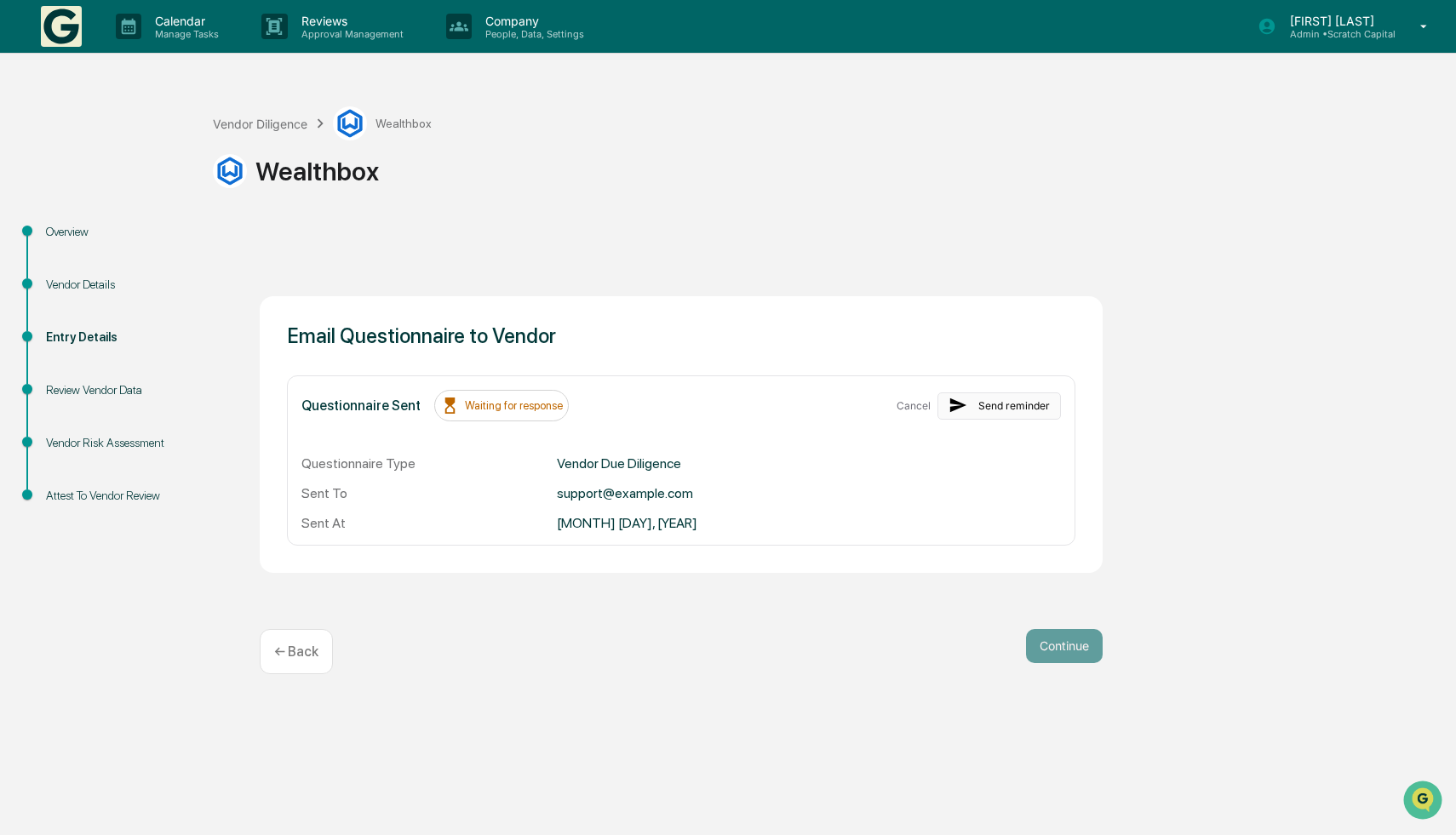 click on "Send reminder" at bounding box center (999, 406) 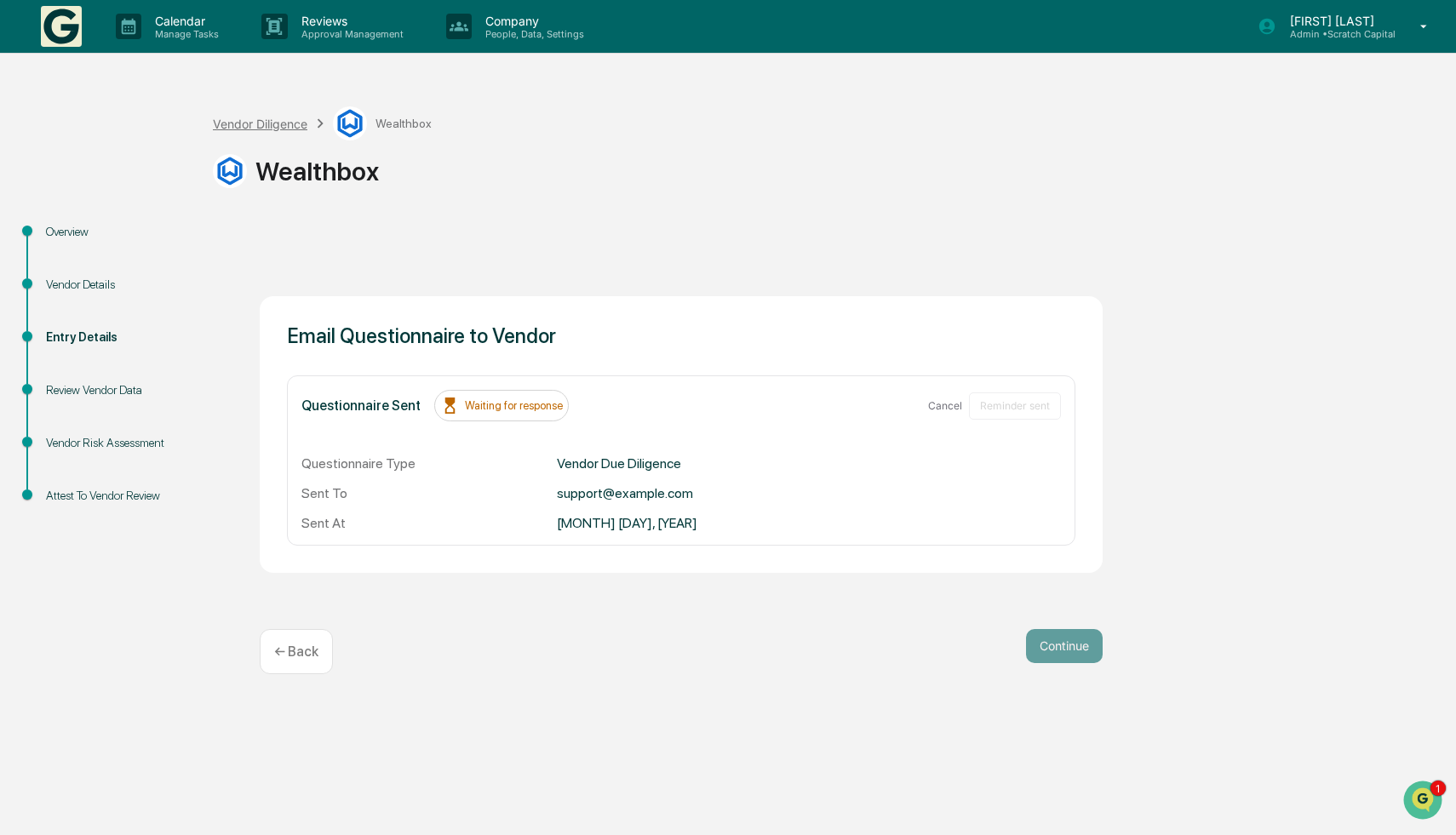 click on "Vendor Diligence" at bounding box center [260, 123] 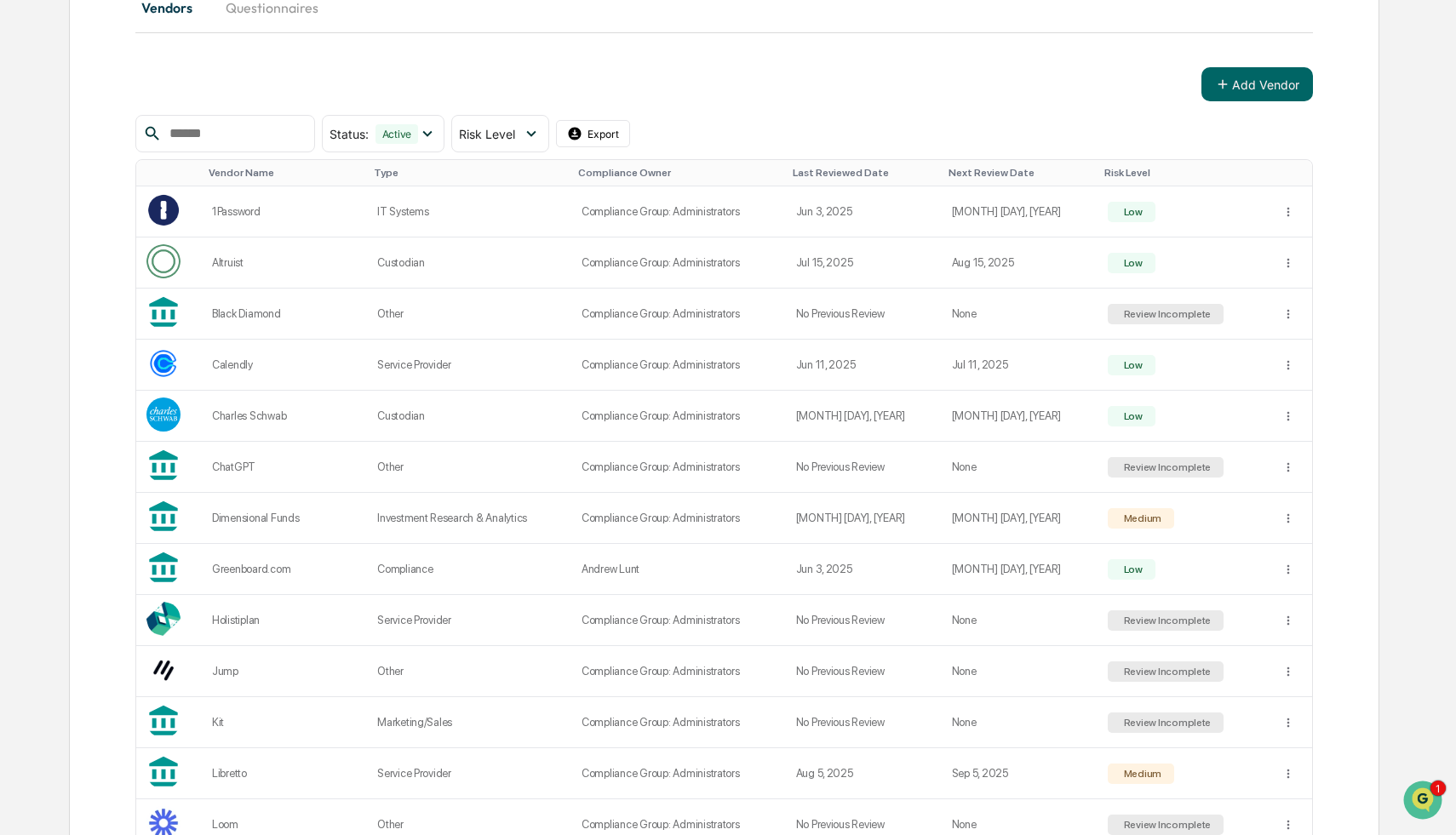 scroll, scrollTop: 0, scrollLeft: 0, axis: both 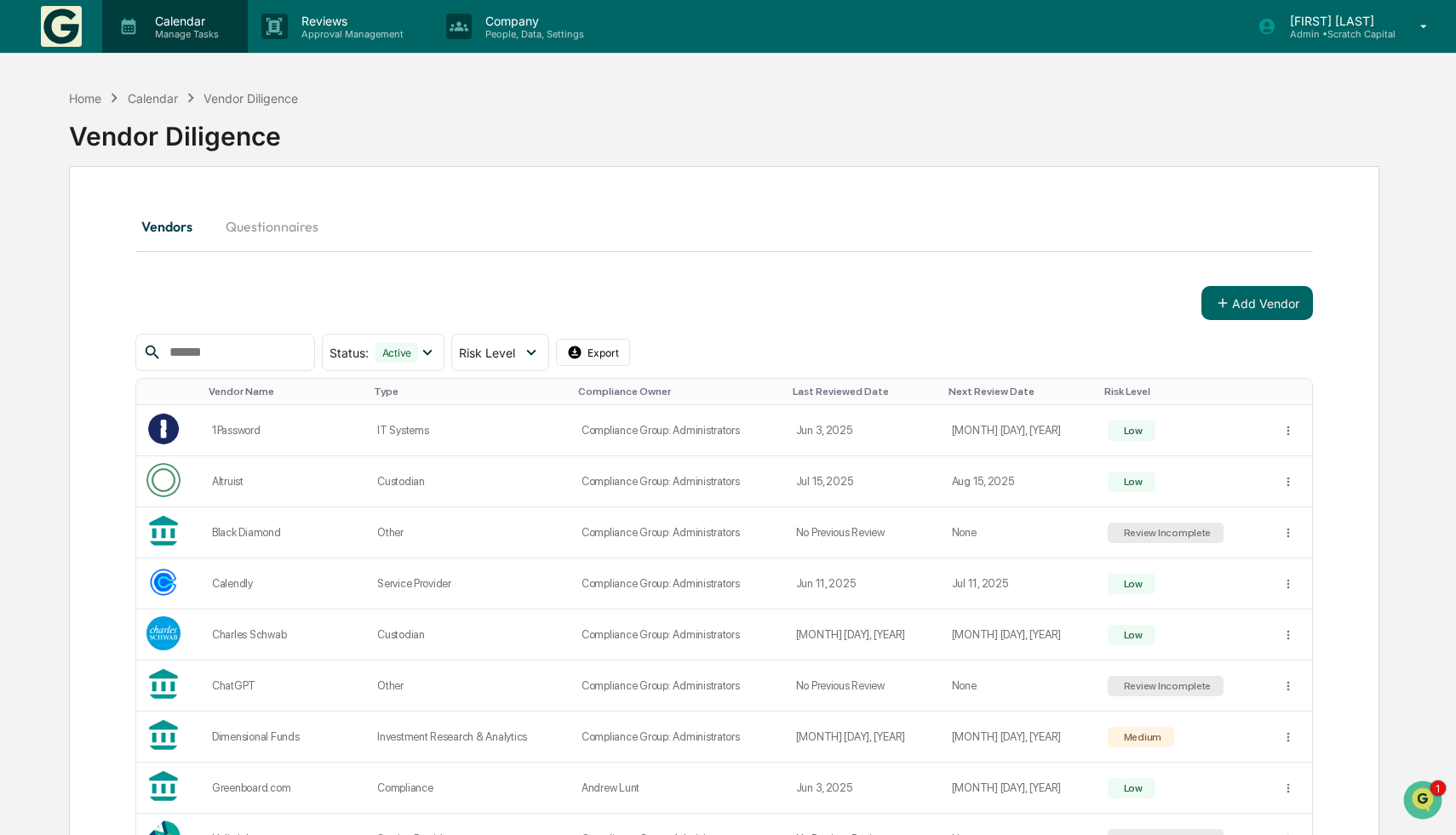 click on "Calendar" at bounding box center [184, 20] 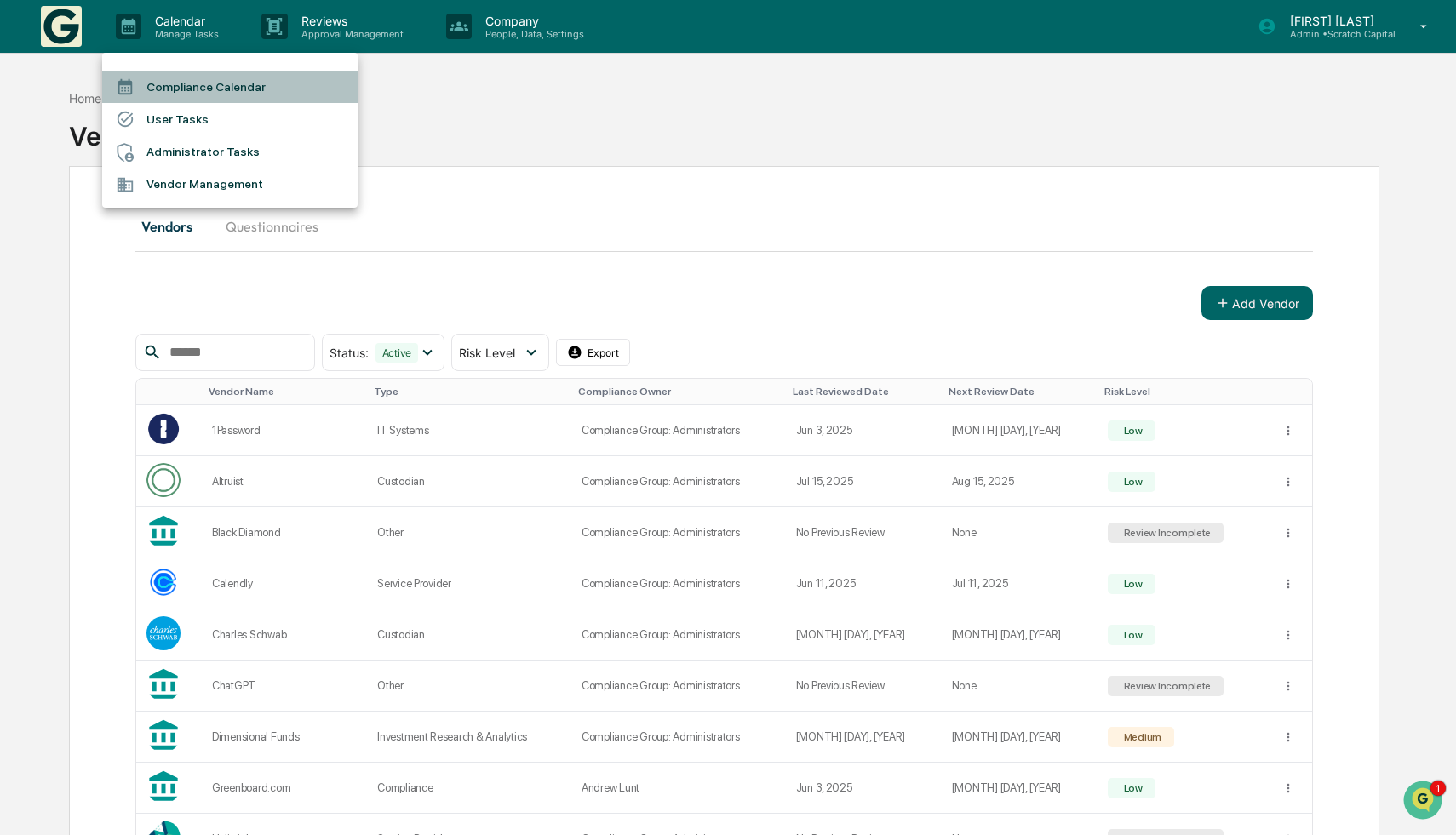 click on "Compliance Calendar" at bounding box center [230, 87] 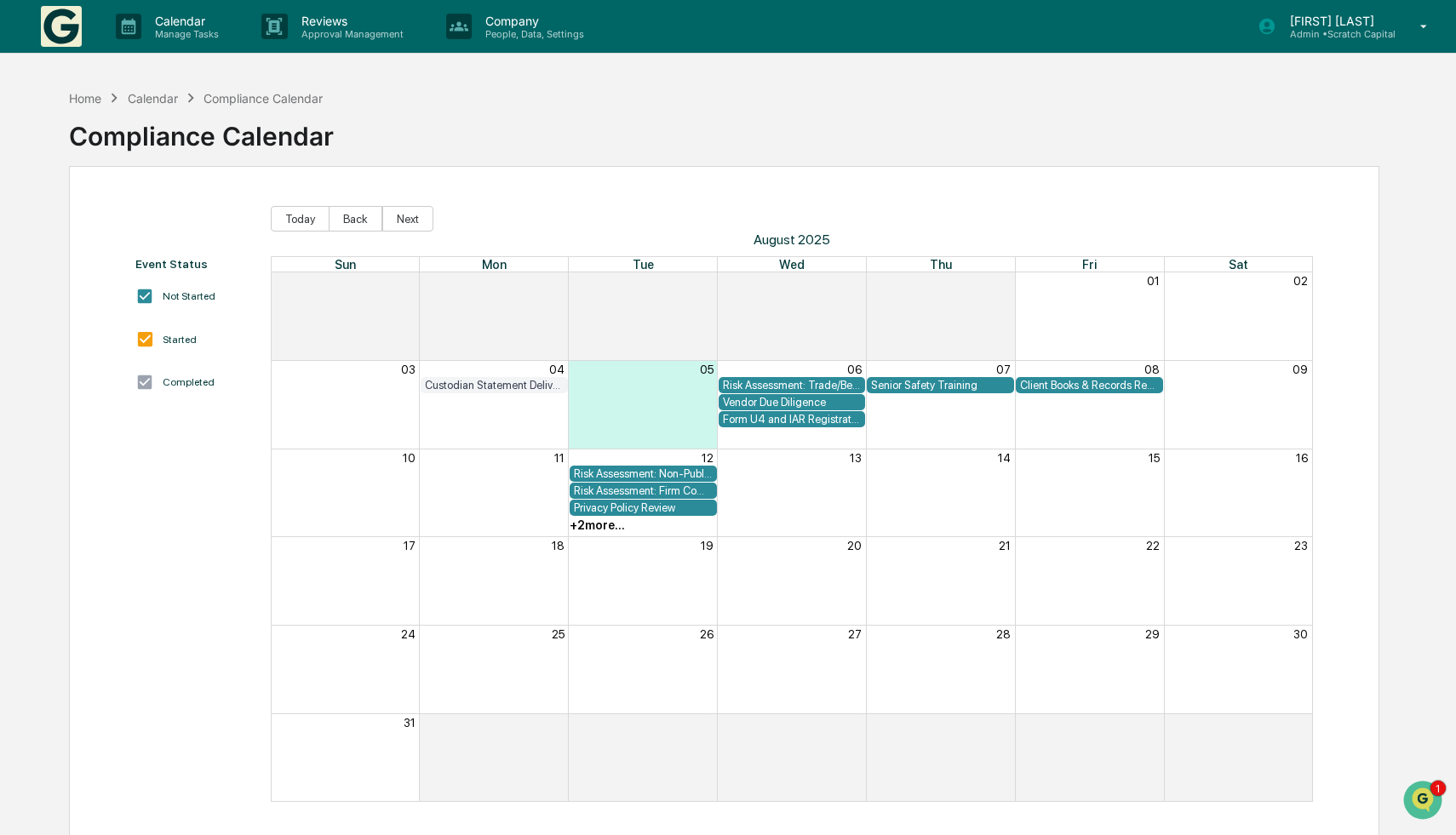 click at bounding box center (61, 26) 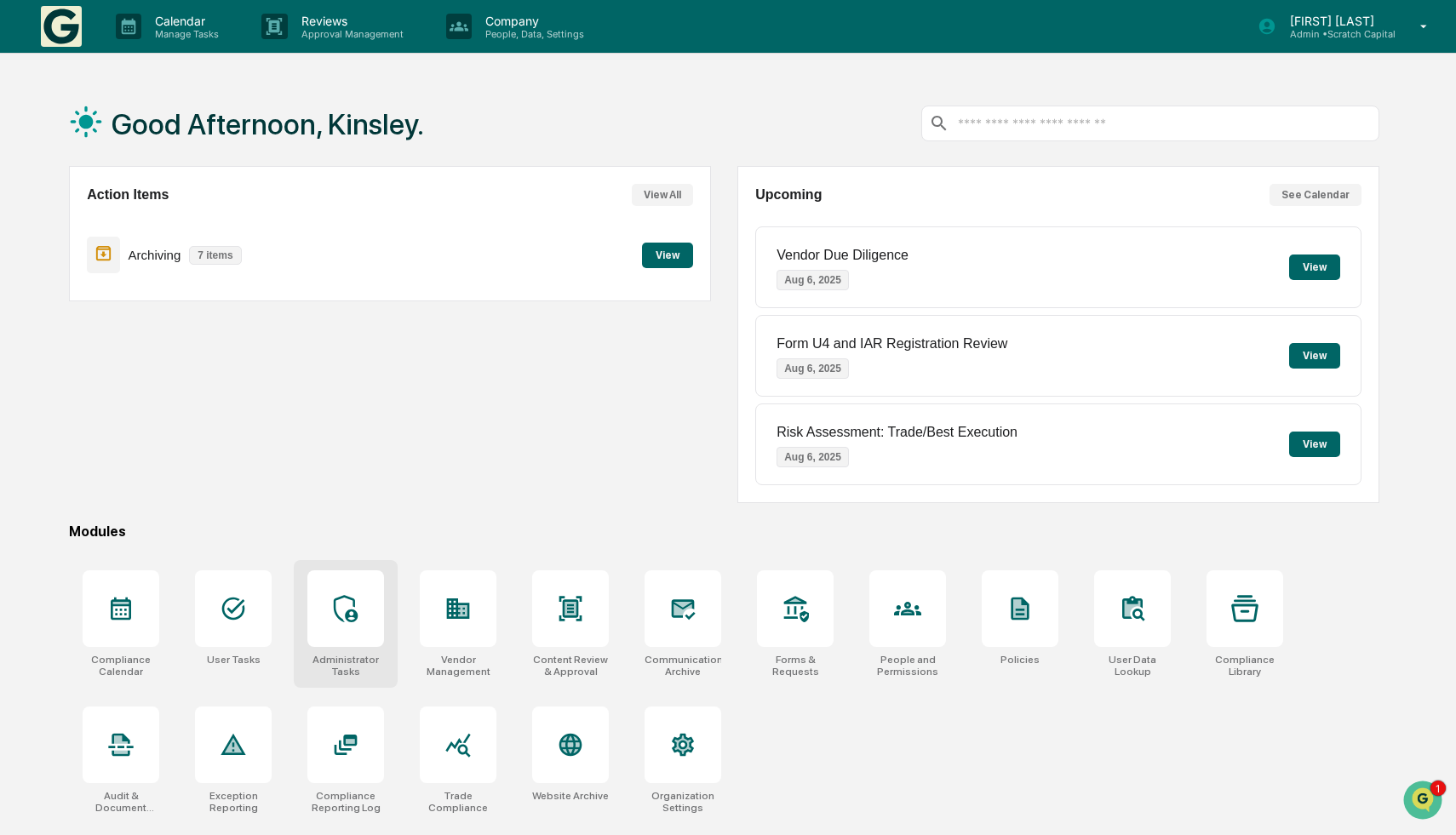 click at bounding box center (346, 609) 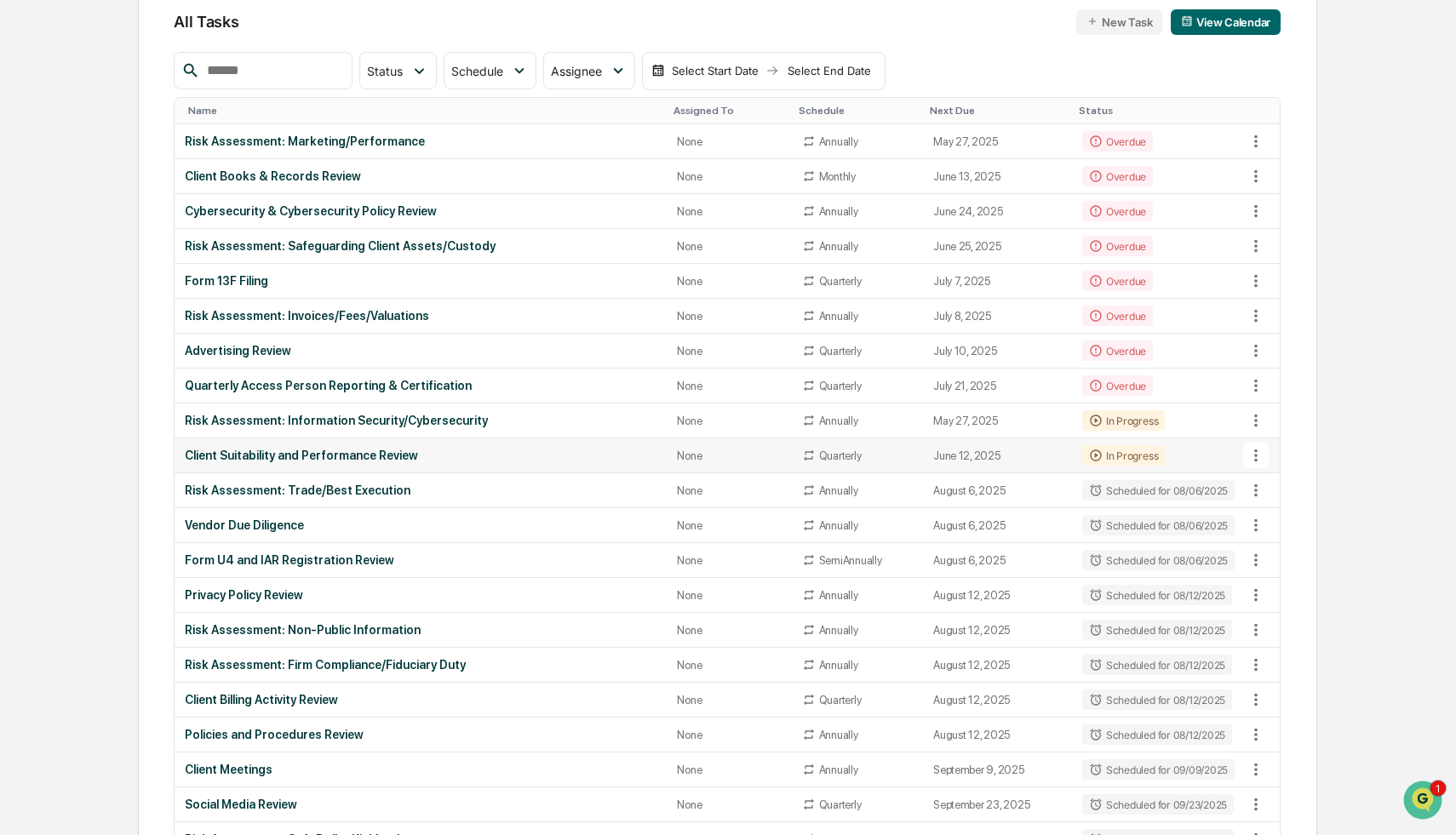 scroll, scrollTop: 183, scrollLeft: 0, axis: vertical 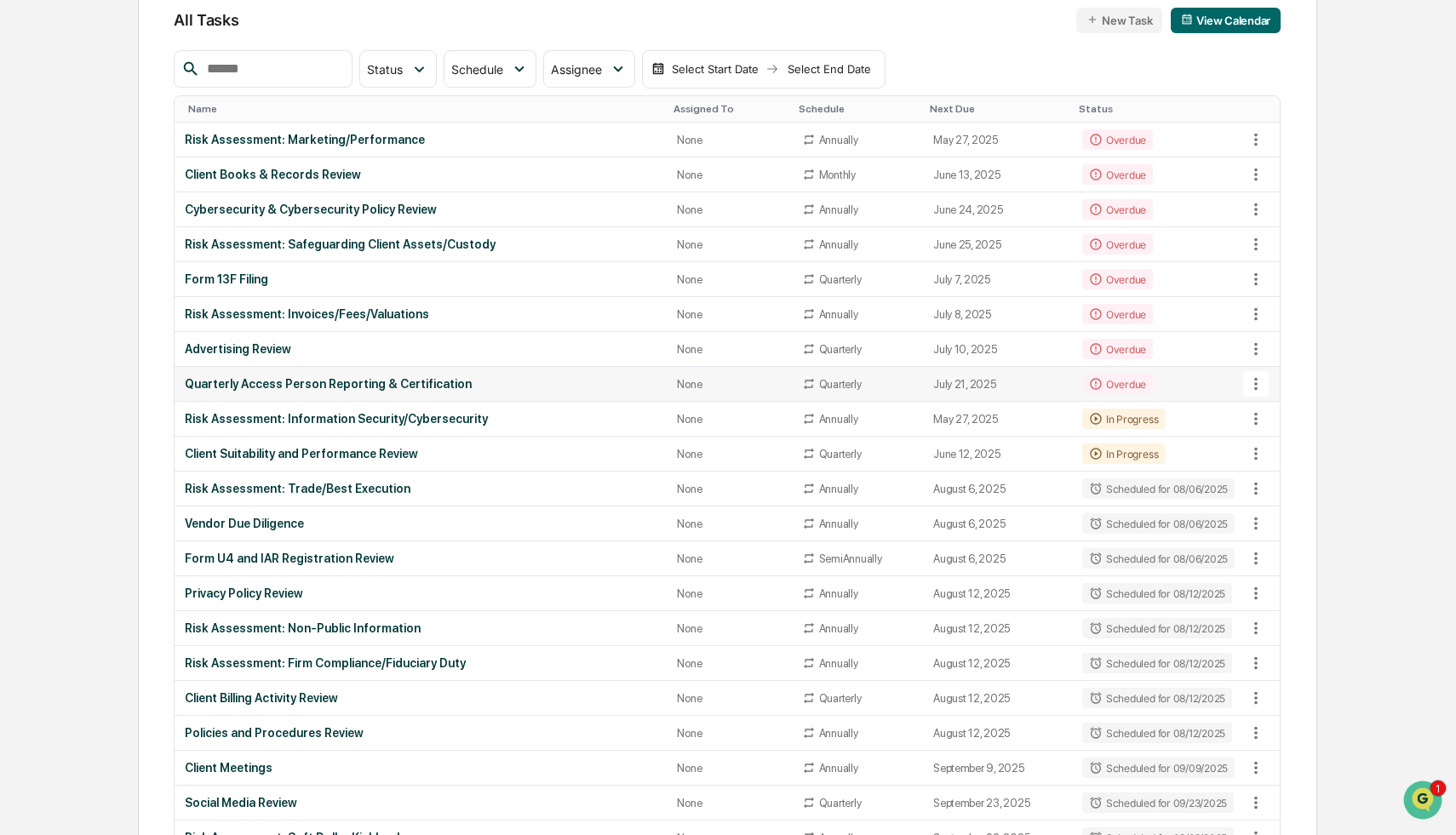 click on "Quarterly Access Person Reporting & Certification" at bounding box center [421, 384] 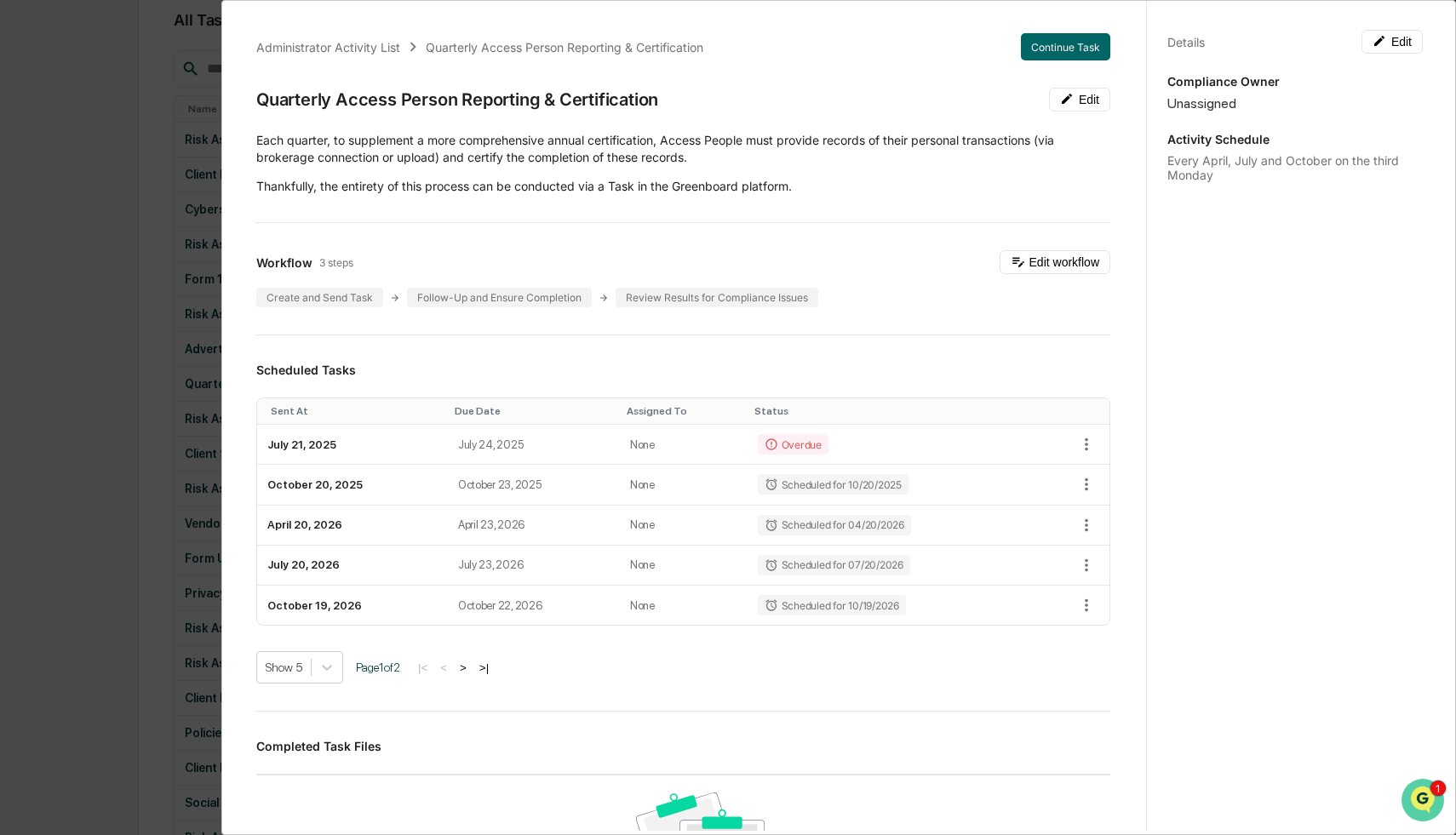 click at bounding box center [1423, 800] 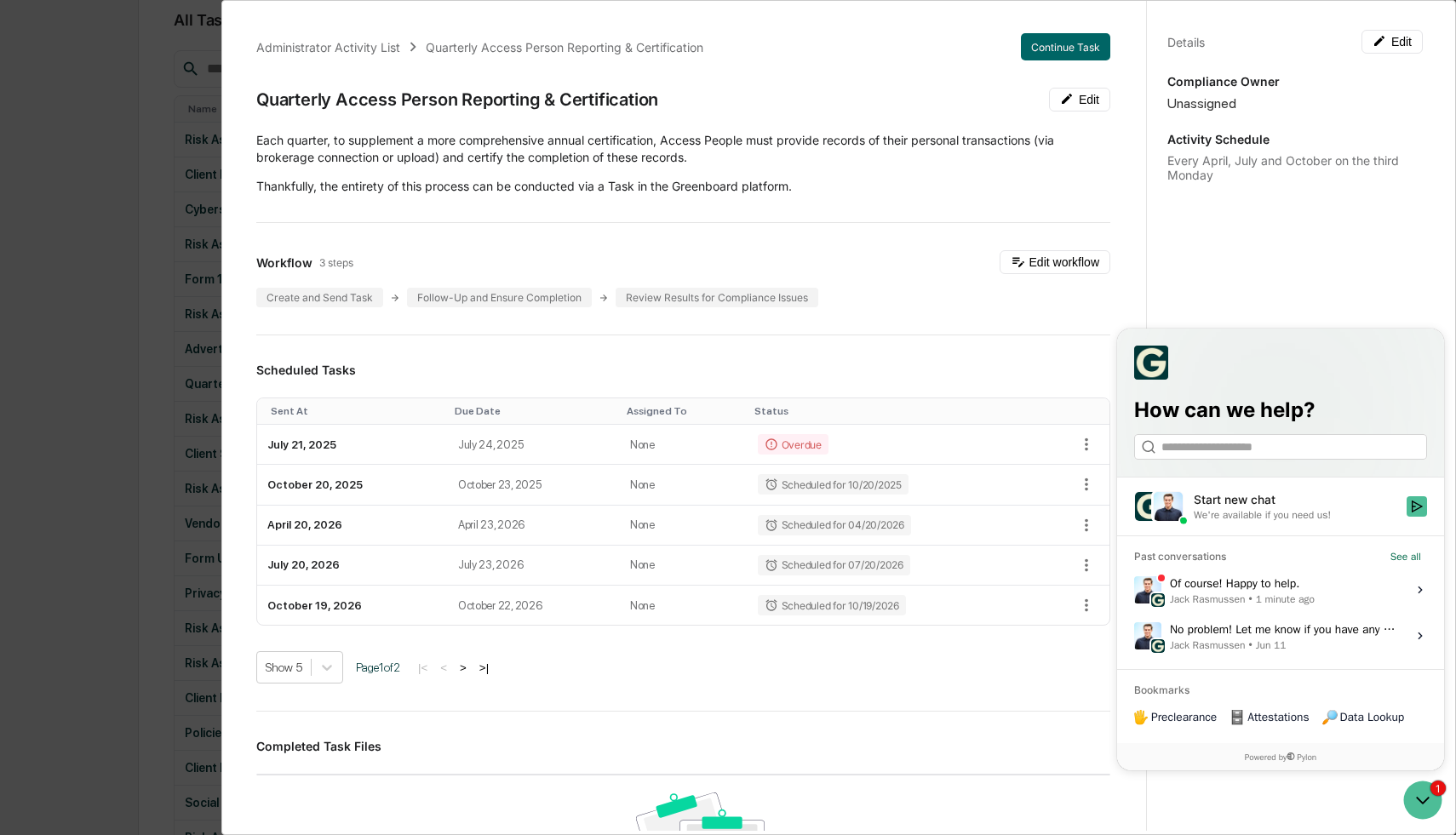 click on "Of course! Happy to help.  [FIRST] [LAST] • 1 minute ago View issue" at bounding box center (1281, 590) 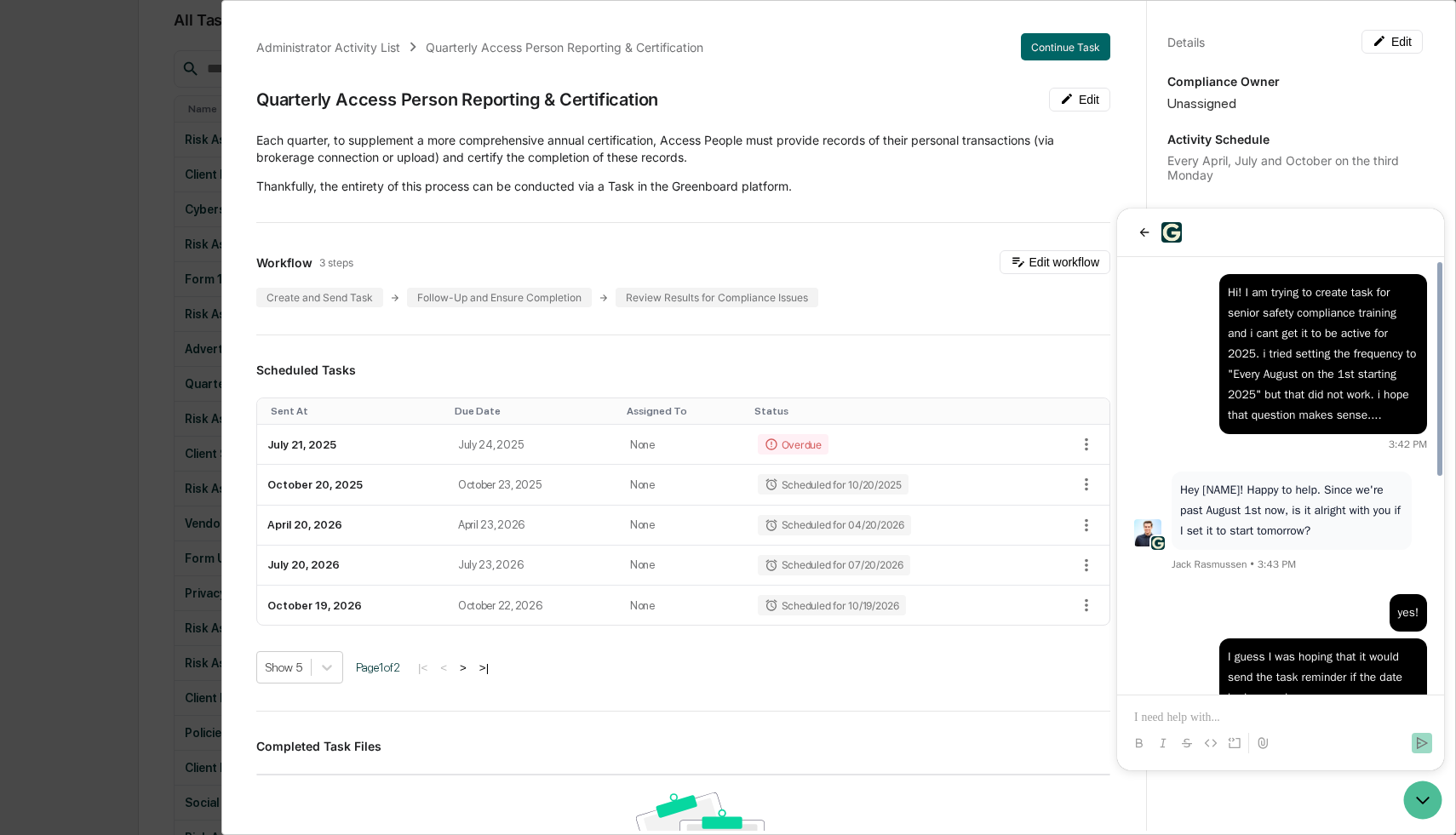 scroll, scrollTop: 438, scrollLeft: 0, axis: vertical 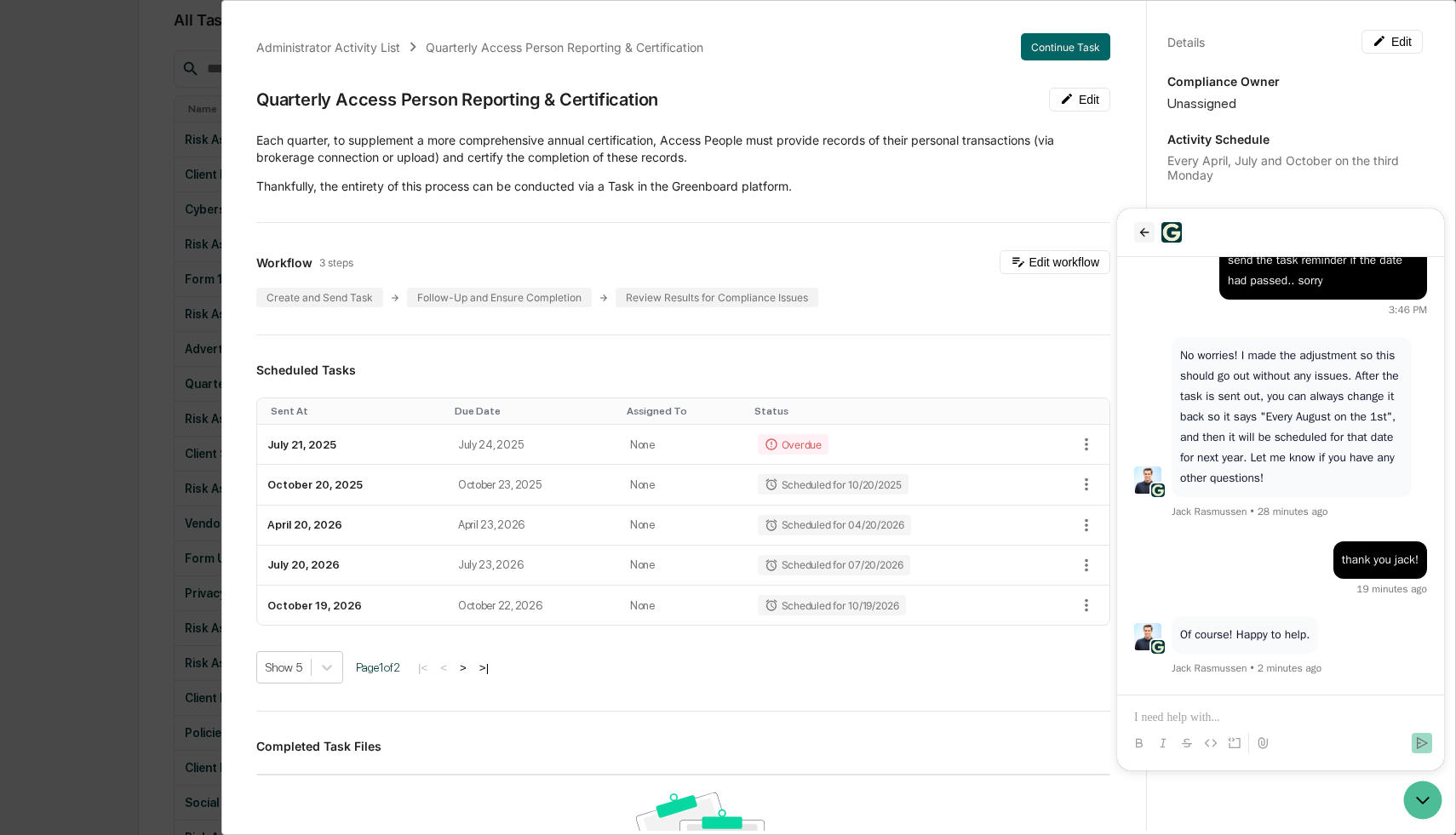 click 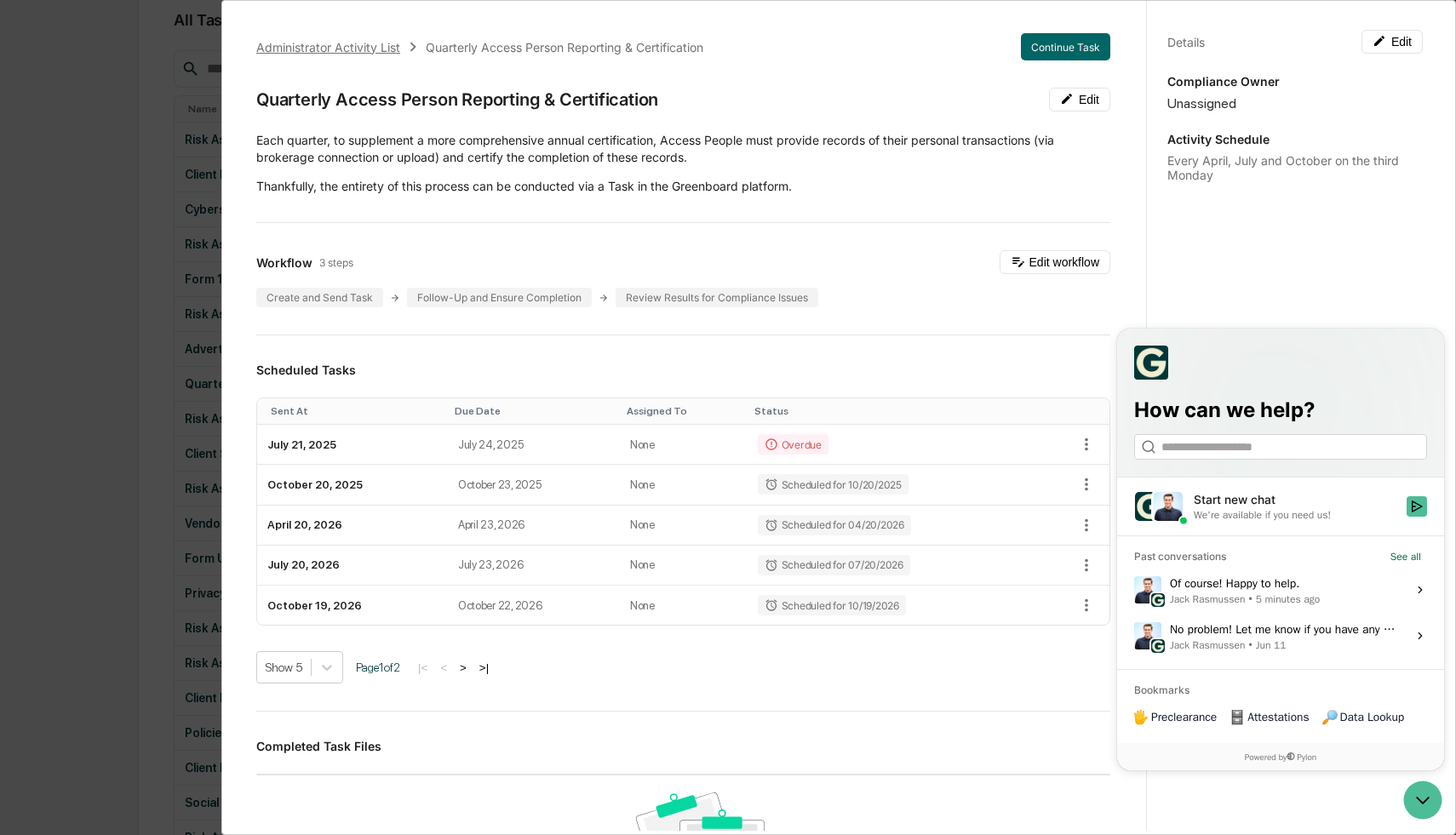 click on "Administrator Activity List" at bounding box center [328, 47] 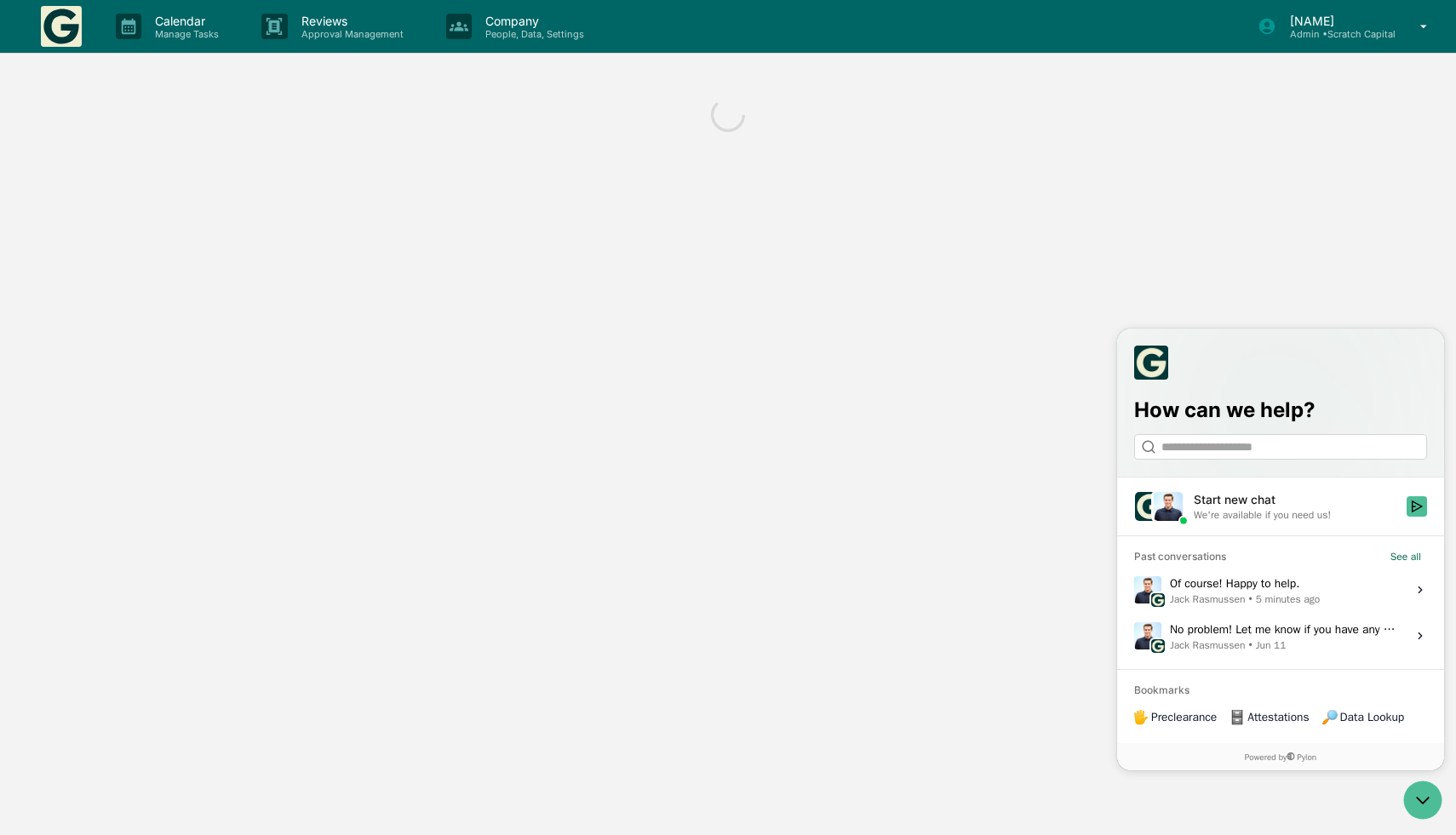 scroll, scrollTop: 0, scrollLeft: 0, axis: both 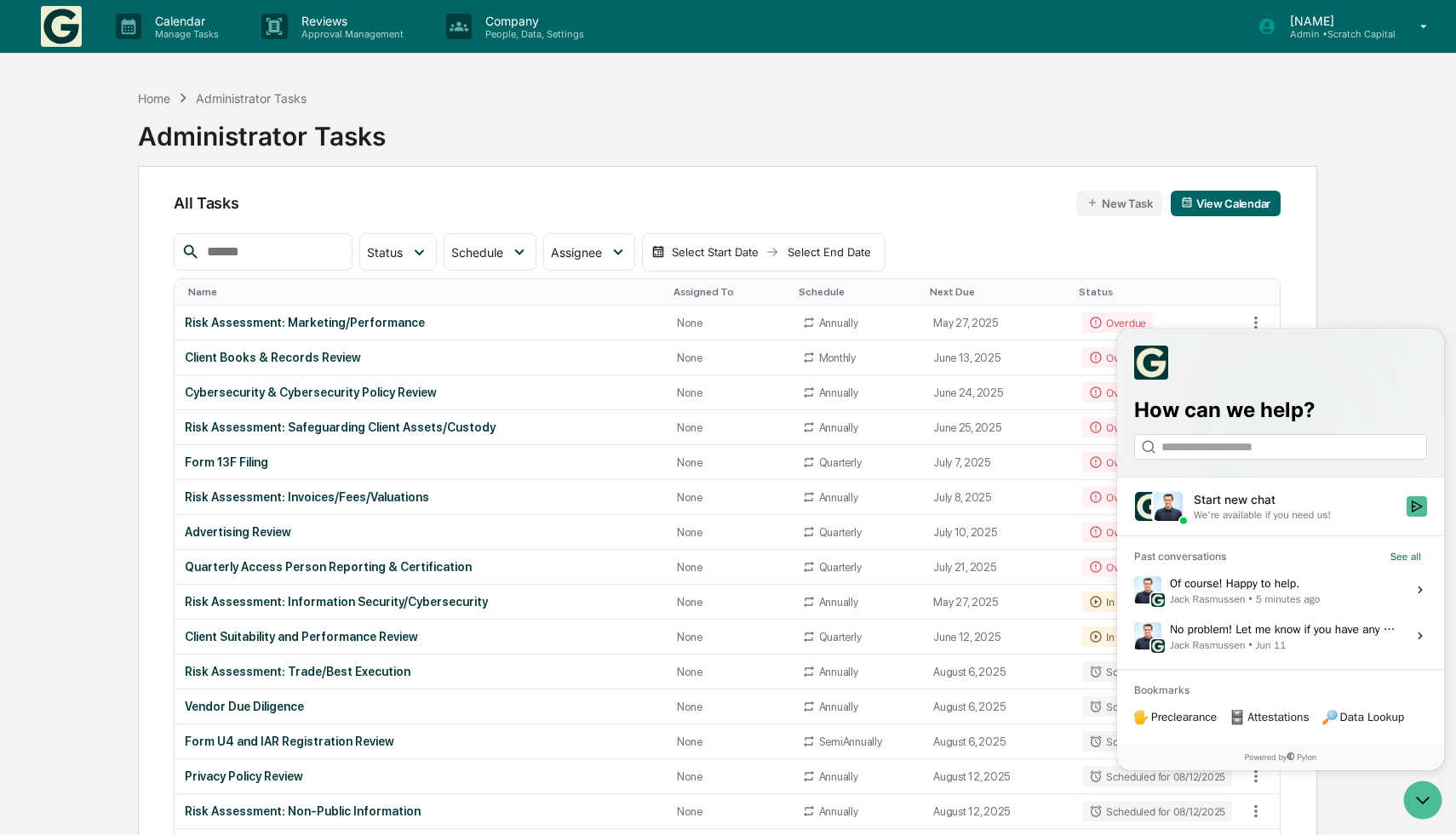 click on "Home Administrator Tasks Administrator Tasks All Tasks  New Task  View Calendar Status Select/Deselect All Done In Progress Action Required Overdue Scheduled Schedule Select/Deselect All Annually Quarterly Monthly One Time Assignee Select/Deselect All Andrew Lunt Justin Lunt Kinsley Bonfilio Compliance Group: Administrators Compliance Group: Full Access Administrators Select Start Date Select End Date Name Assigned To Schedule Next Due Status Risk Assessment: Marketing/Performance None Annually May 27, 2025 Overdue Client Books  & Records Review None Monthly June 13, 2025 Overdue Cybersecurity  & Cybersecurity Policy Review None Annually June 24, 2025 Overdue Risk Assessment: Safeguarding Client Assets/Custody None Annually June 25, 2025 Overdue Form 13F Filing None Quarterly July 7, 2025 Overdue Risk Assessment: Invoices/Fees/Valuations None Annually July 8, 2025 Overdue Advertising Review None Quarterly July 10, 2025 Overdue Quarterly Access Person Reporting  & Certification None Quarterly July 21, 2025 None 1" at bounding box center (728, 1176) 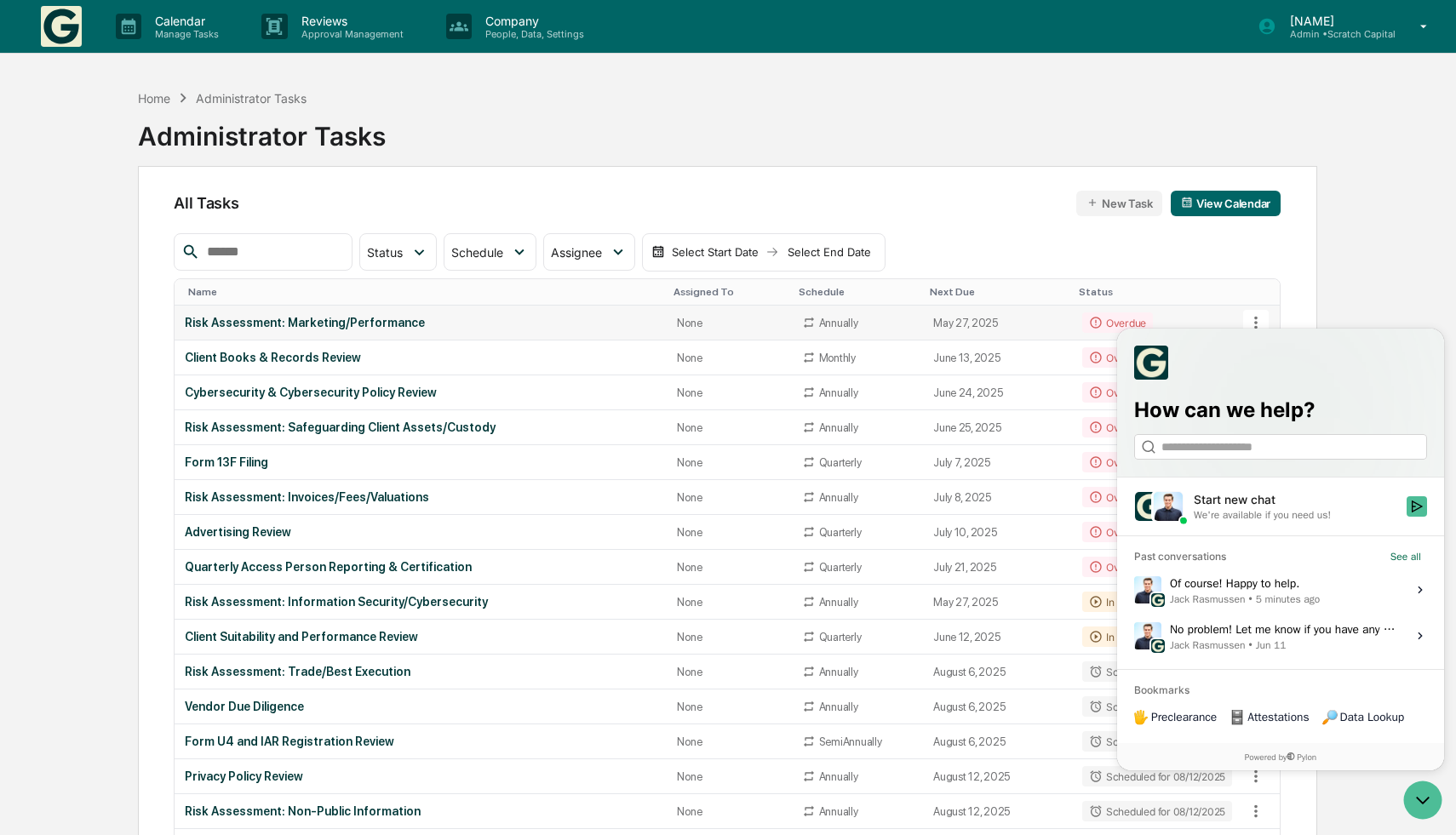 click on "Overdue" at bounding box center (1159, 323) 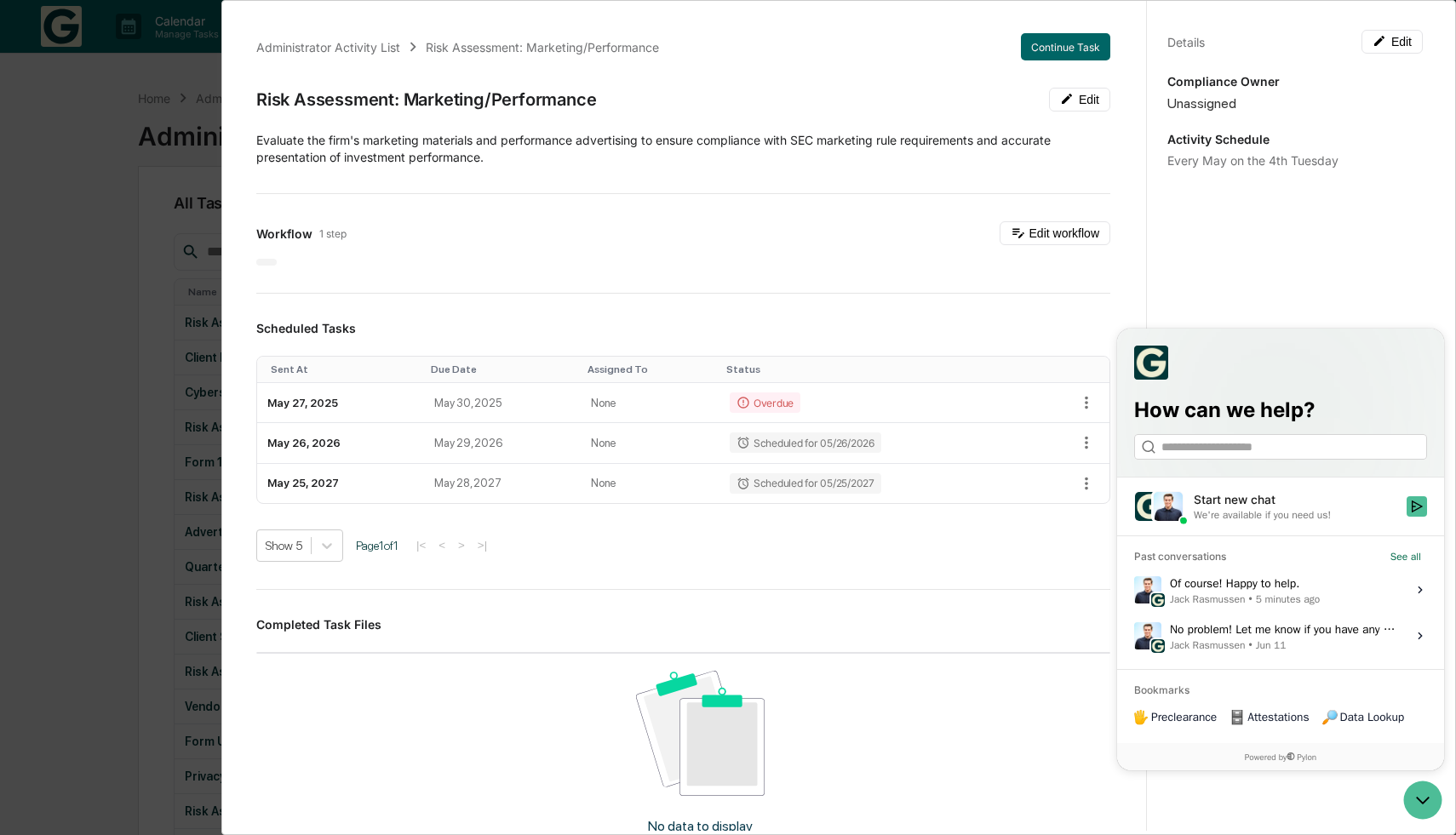 click on "Administrator Activity List Risk Assessment: Marketing/Performance Continue Task Risk Assessment: Marketing/Performance Edit Evaluate the firm's marketing materials and performance advertising to ensure compliance with SEC marketing rule requirements and accurate presentation of investment performance. Workflow 1 step Edit workflow Scheduled Tasks Sent At Due Date Assigned To Status May 27, 2025 May 30, 2025 None Overdue May 26, 2026 May 29, 2026 None Scheduled for 05/26/2026 May 25, 2027 May 28, 2027 None Scheduled for 05/25/2027 Show 5 Page  1  of  1   |<< << >> >>   Completed Task Files No data to display Show 5 Page  1  of  0   |<< << >> >>   Comments Write a comment... Write a comment... Details Edit Compliance Owner Unassigned Activity Schedule Every May on the 4th Tuesday" at bounding box center (728, 417) 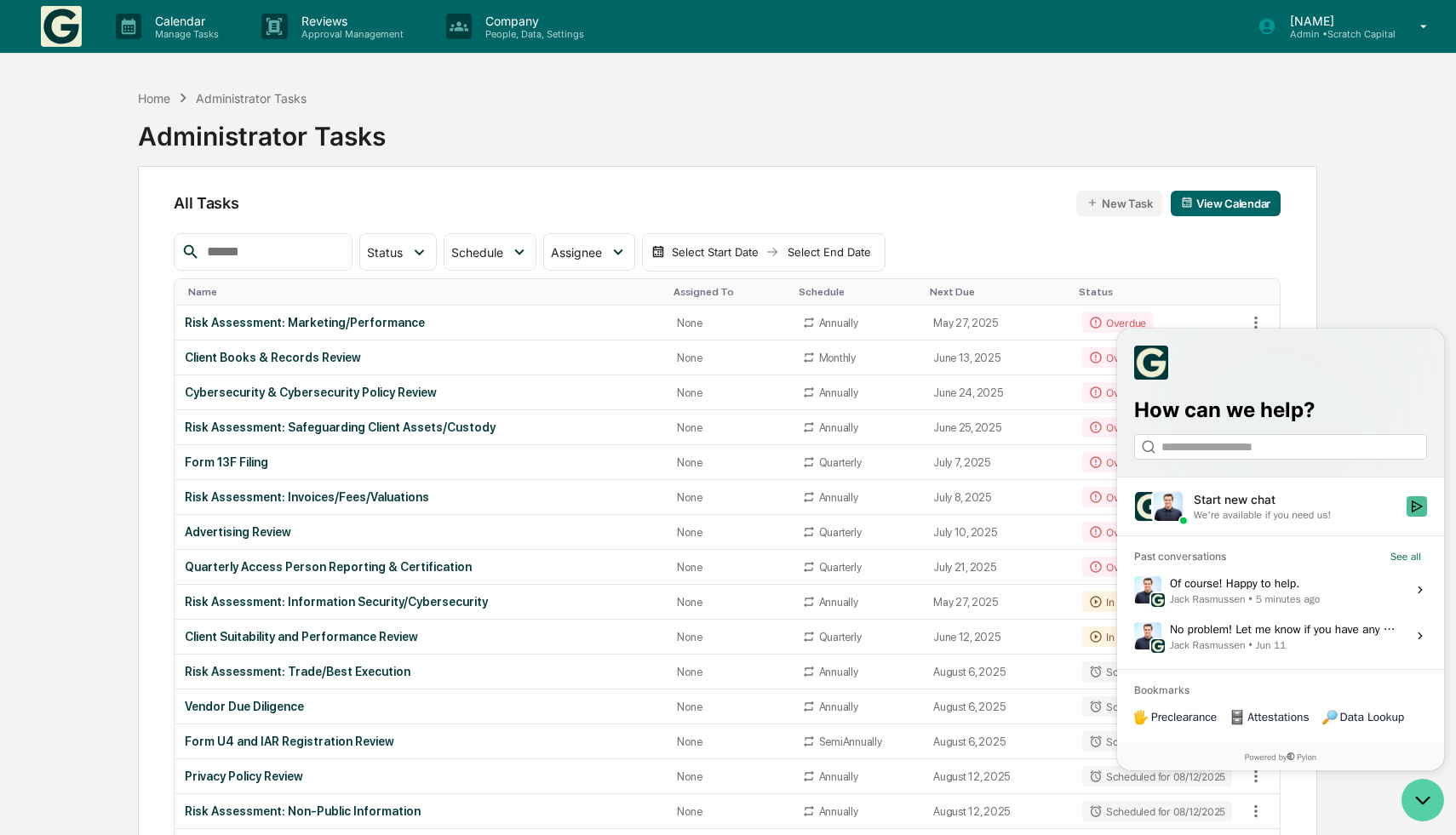 click 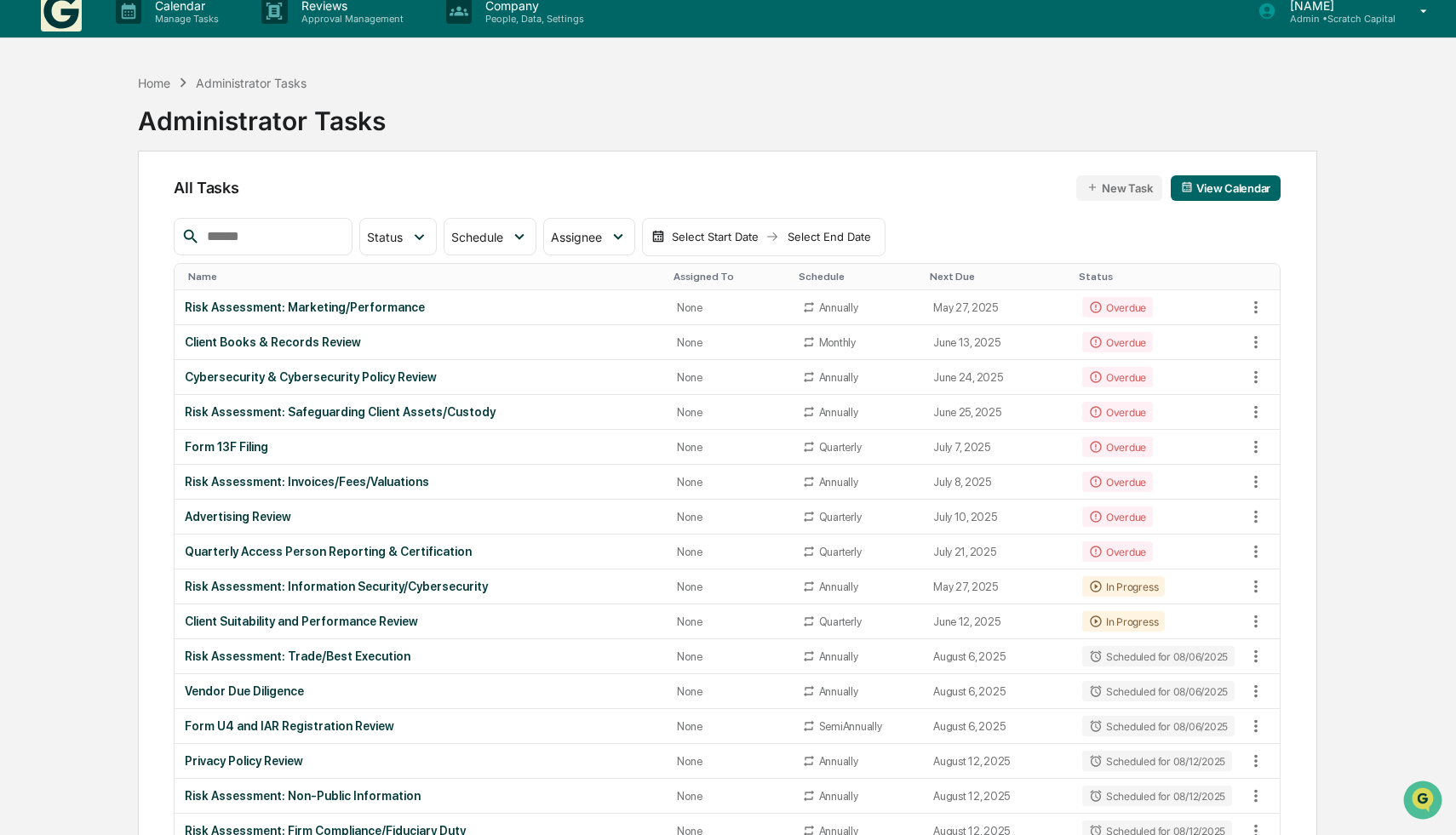 scroll, scrollTop: 0, scrollLeft: 0, axis: both 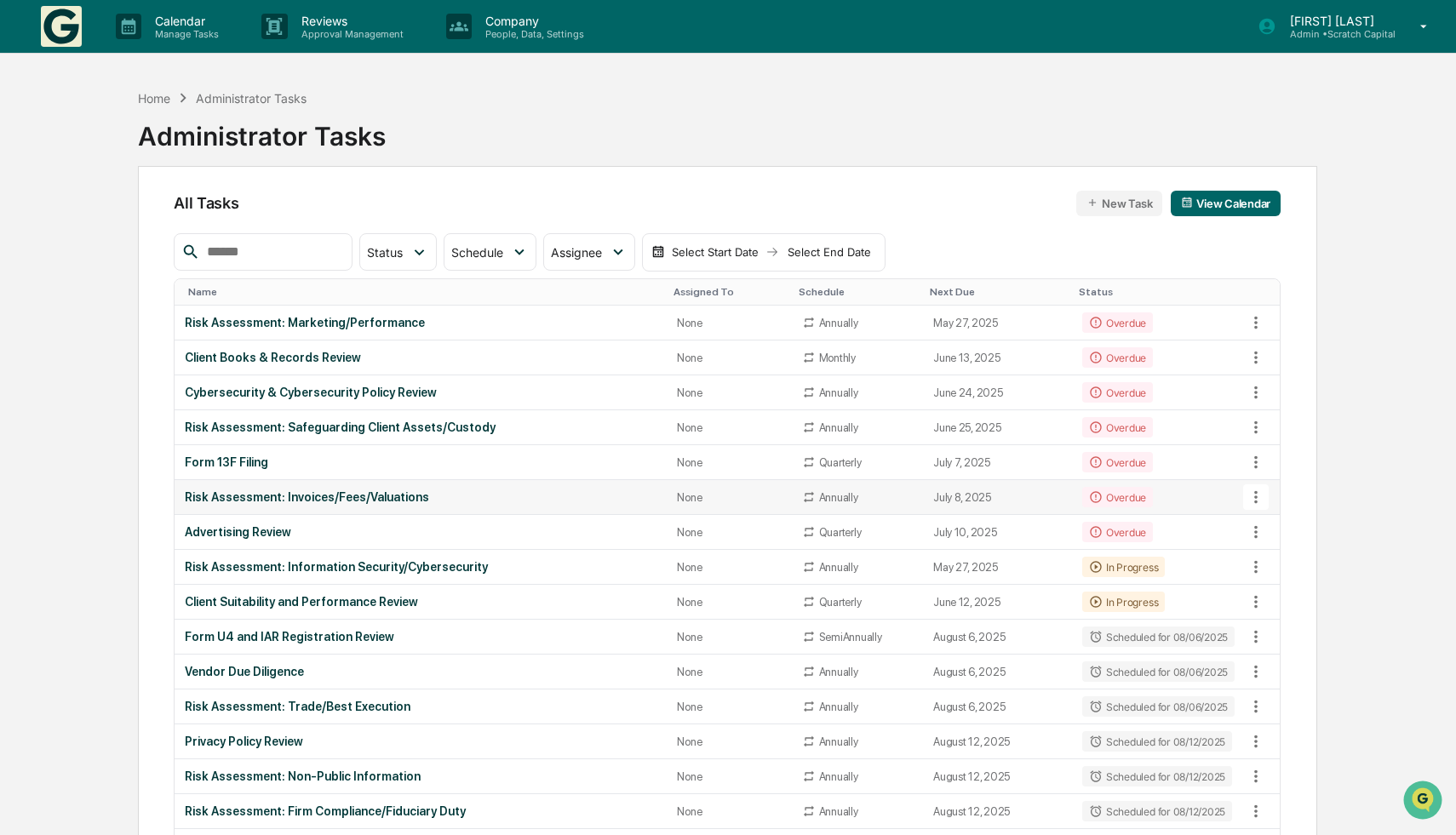click on "Risk Assessment: Invoices/Fees/Valuations" at bounding box center [421, 497] 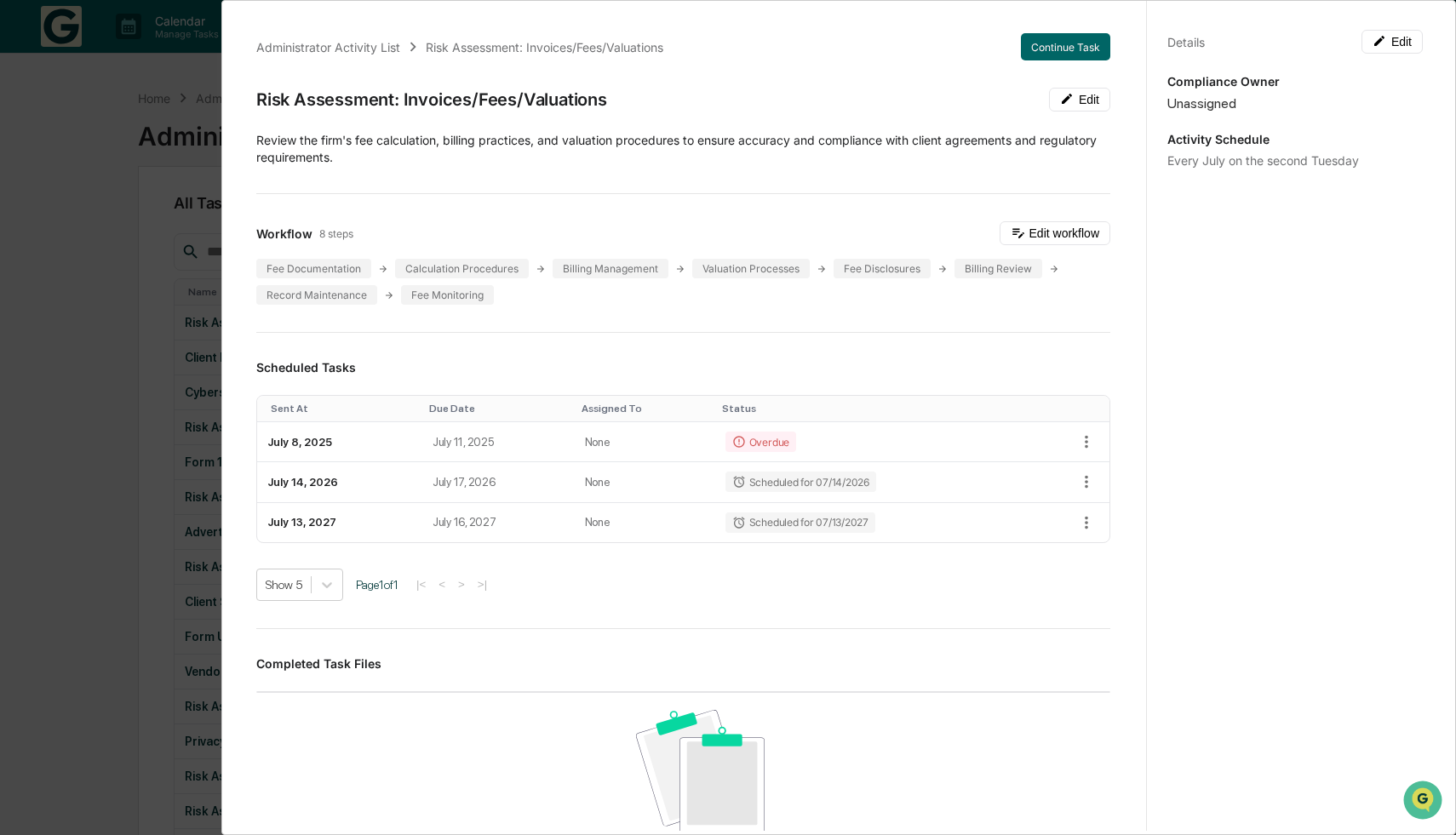 click on "Administrator Activity List Risk Assessment: Invoices/Fees/Valuations Continue Task Risk Assessment: Invoices/Fees/Valuations Edit Review the firm's fee calculation, billing practices, and valuation procedures to ensure accuracy and compliance with client agreements and regulatory requirements. Workflow 8 steps Edit workflow Fee Documentation Calculation Procedures Billing Management Valuation Processes Fee Disclosures Billing Review Record Maintenance Fee Monitoring Scheduled Tasks Sent At Due Date Assigned To Status July 8, 2025 July 11, 2025 None Overdue July 14, 2026 July 17, 2026 None Scheduled for 07/14/2026 July 13, 2027 July 16, 2027 None Scheduled for 07/13/2027 Show 5 Page  1  of  1   |<   <   >   >|   Completed Task Files No data to display Show 5 Page  1  of  0   |<   <   >   >|   Comments Write a comment... Write a comment... Details Edit Compliance Owner Unassigned Activity Schedule Every July on the second Tuesday" at bounding box center [728, 417] 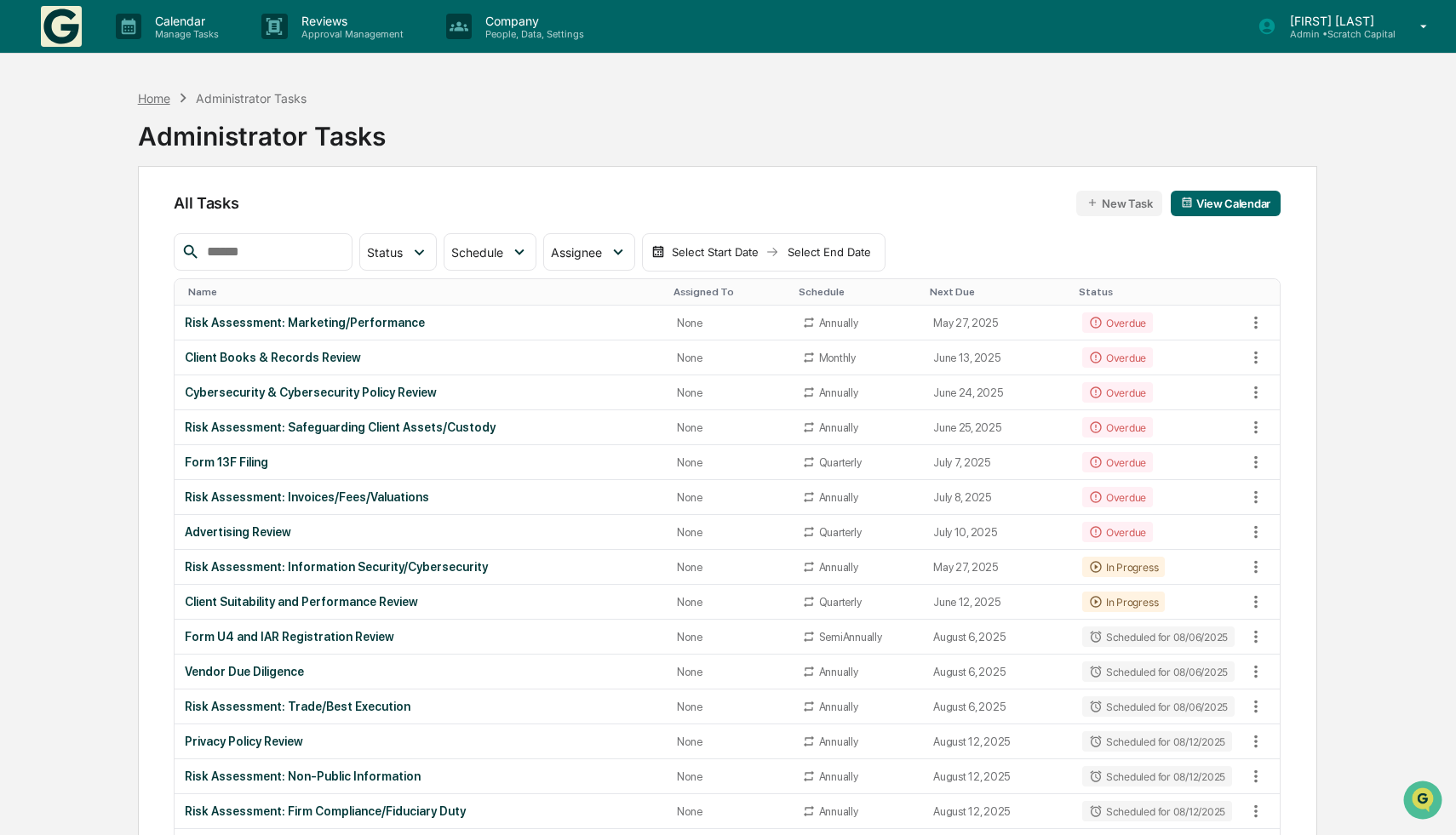 click on "Home" at bounding box center (154, 98) 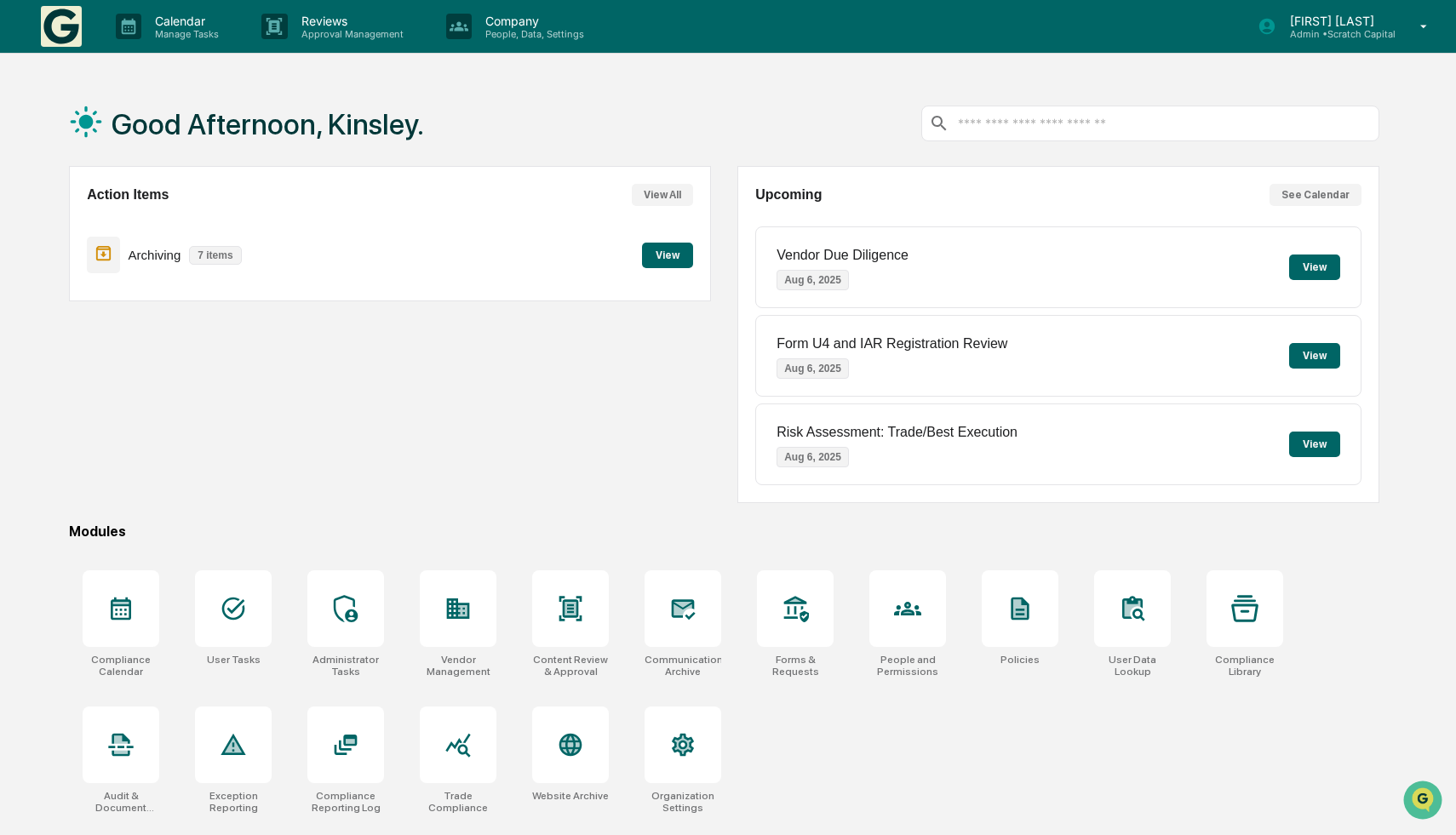 click on "View" at bounding box center [668, 255] 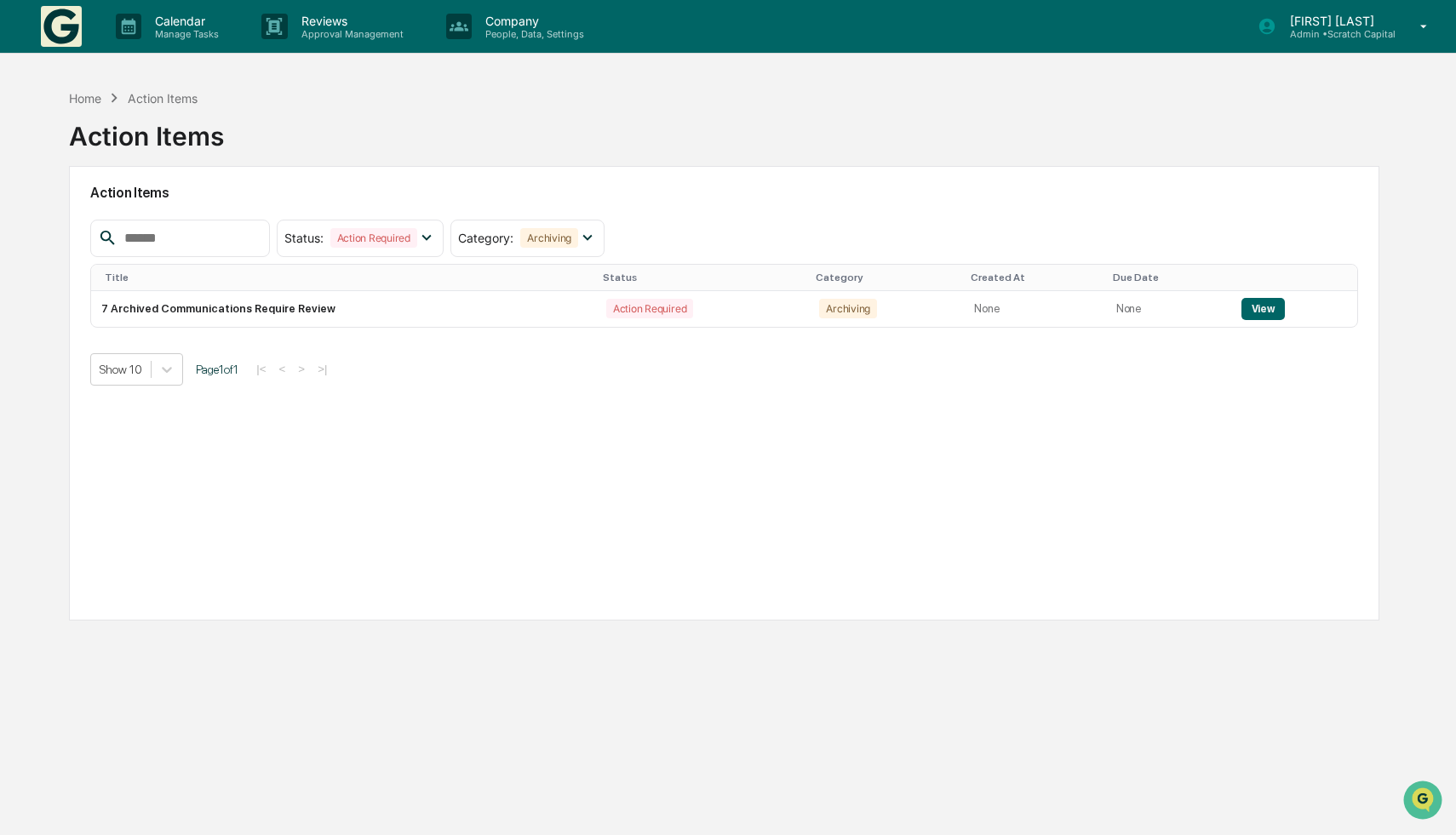 click at bounding box center (61, 26) 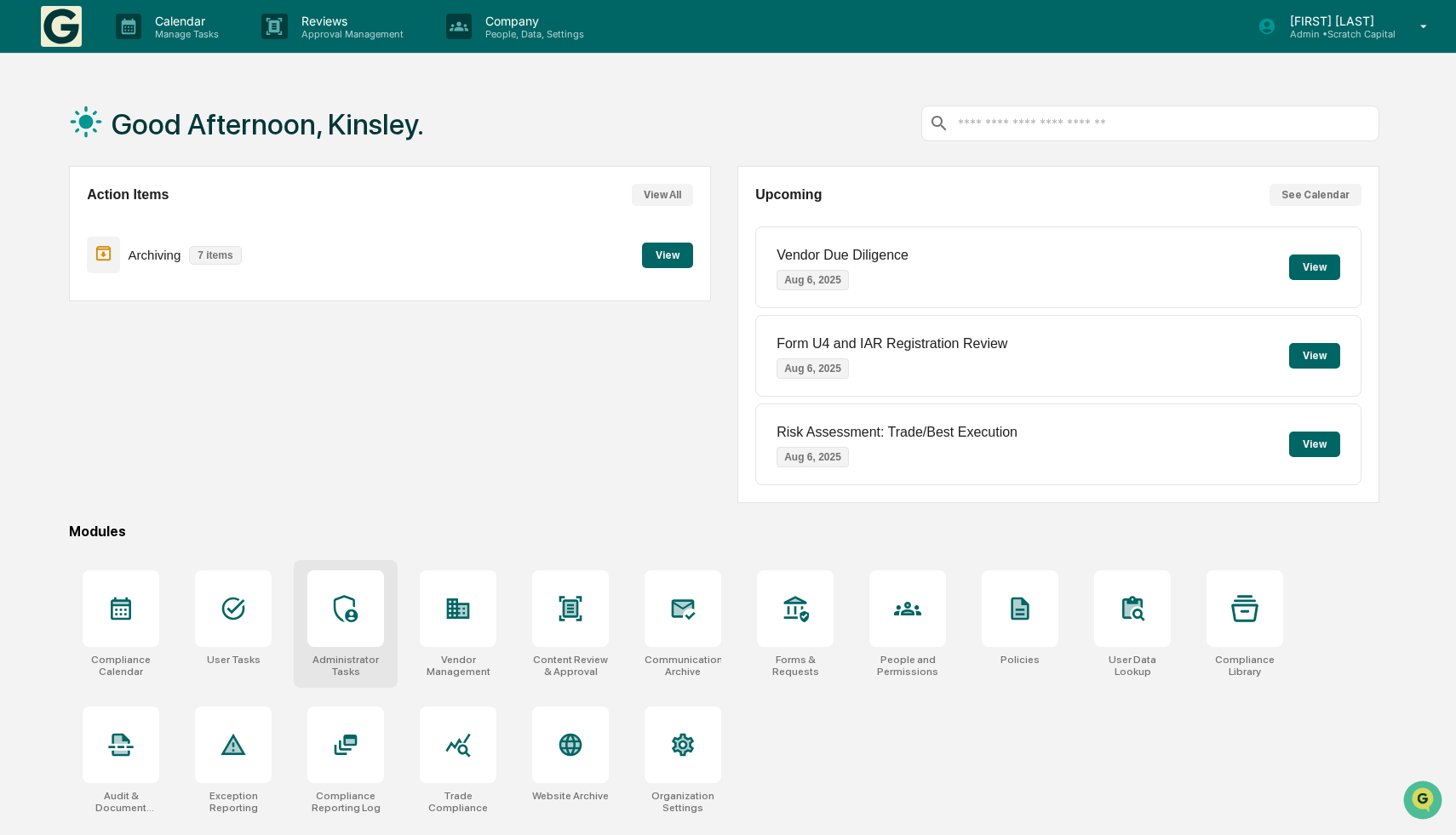 click 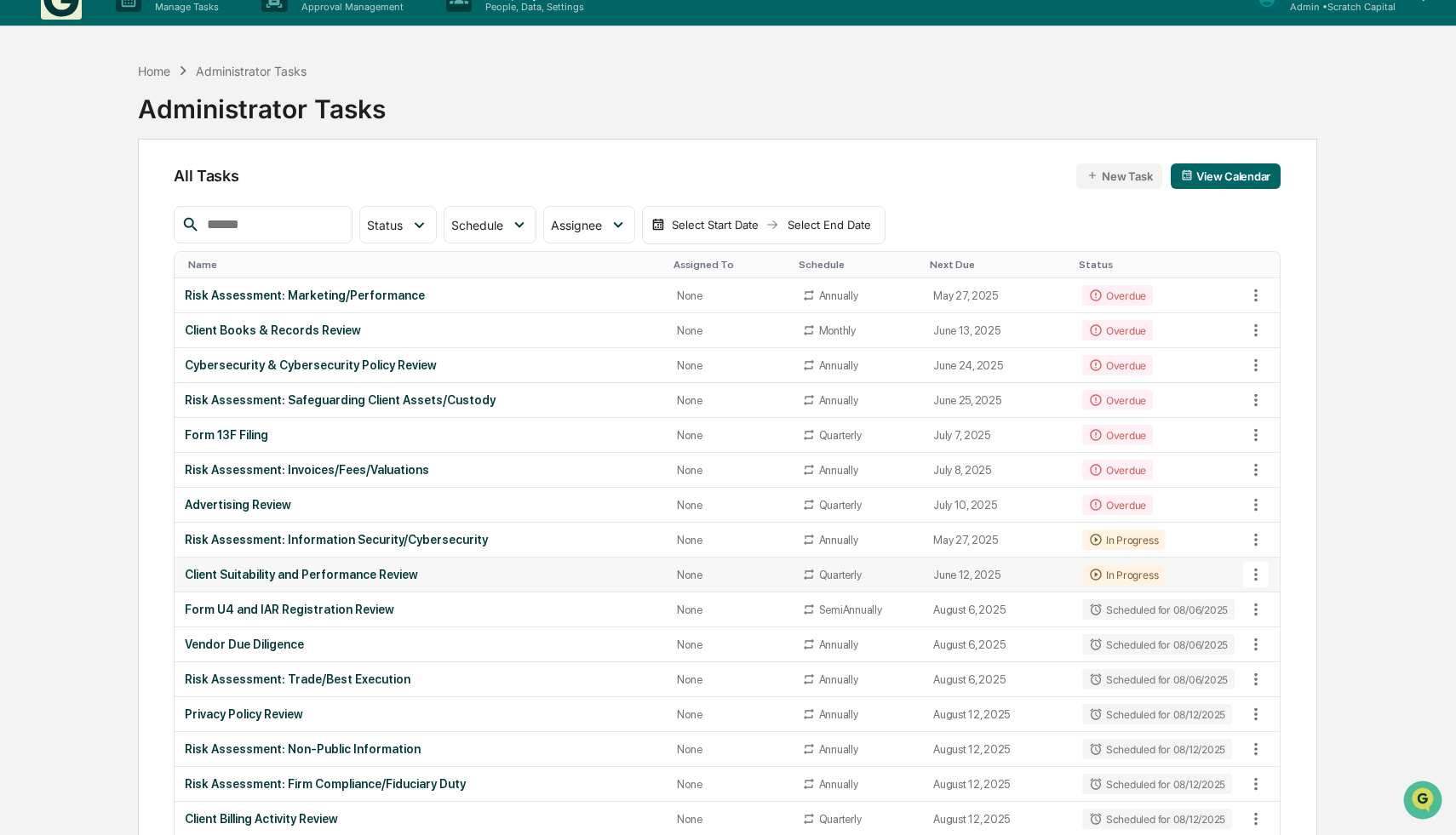 scroll, scrollTop: 0, scrollLeft: 0, axis: both 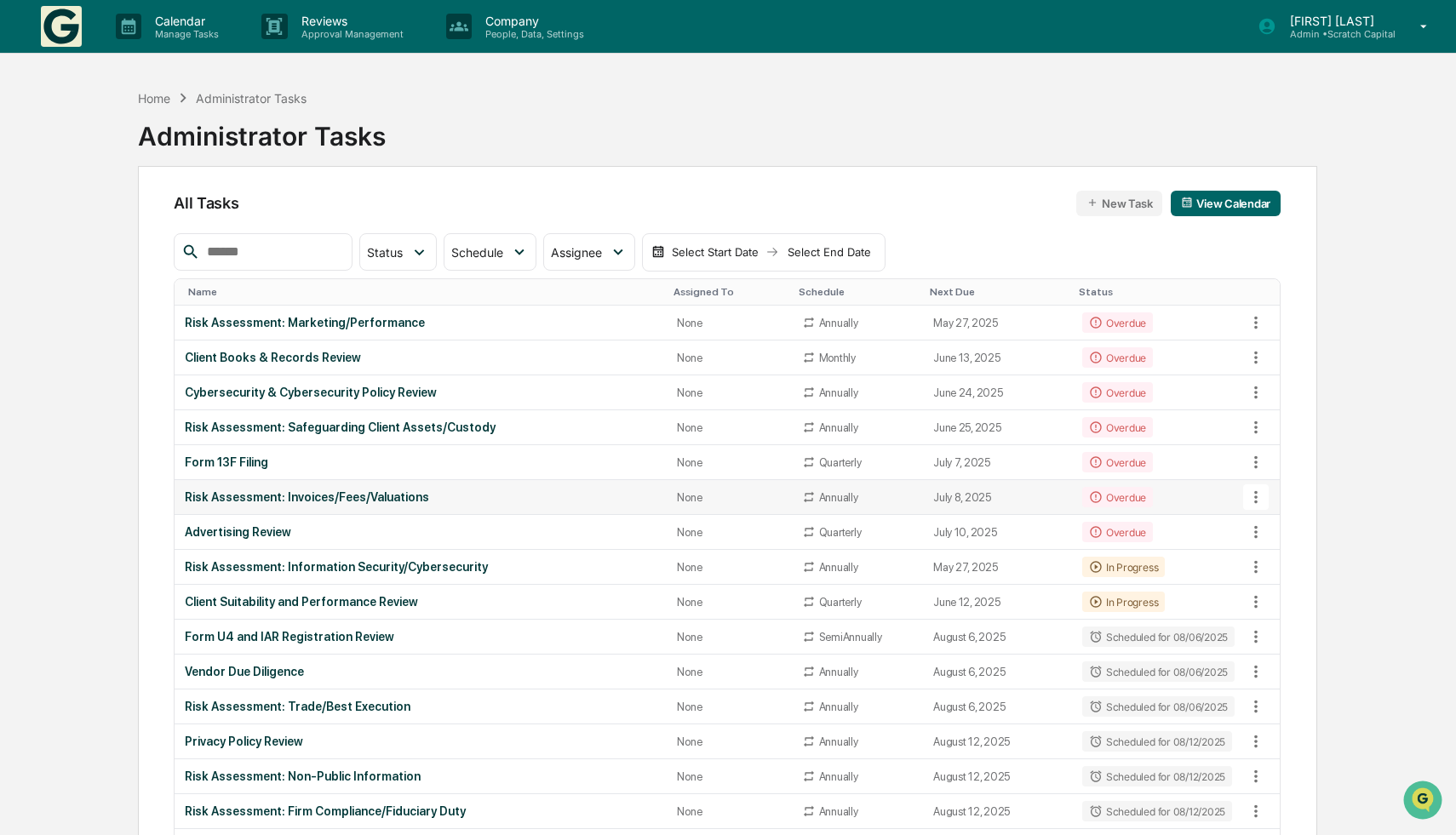 click on "Risk Assessment: Invoices/Fees/Valuations" at bounding box center (421, 497) 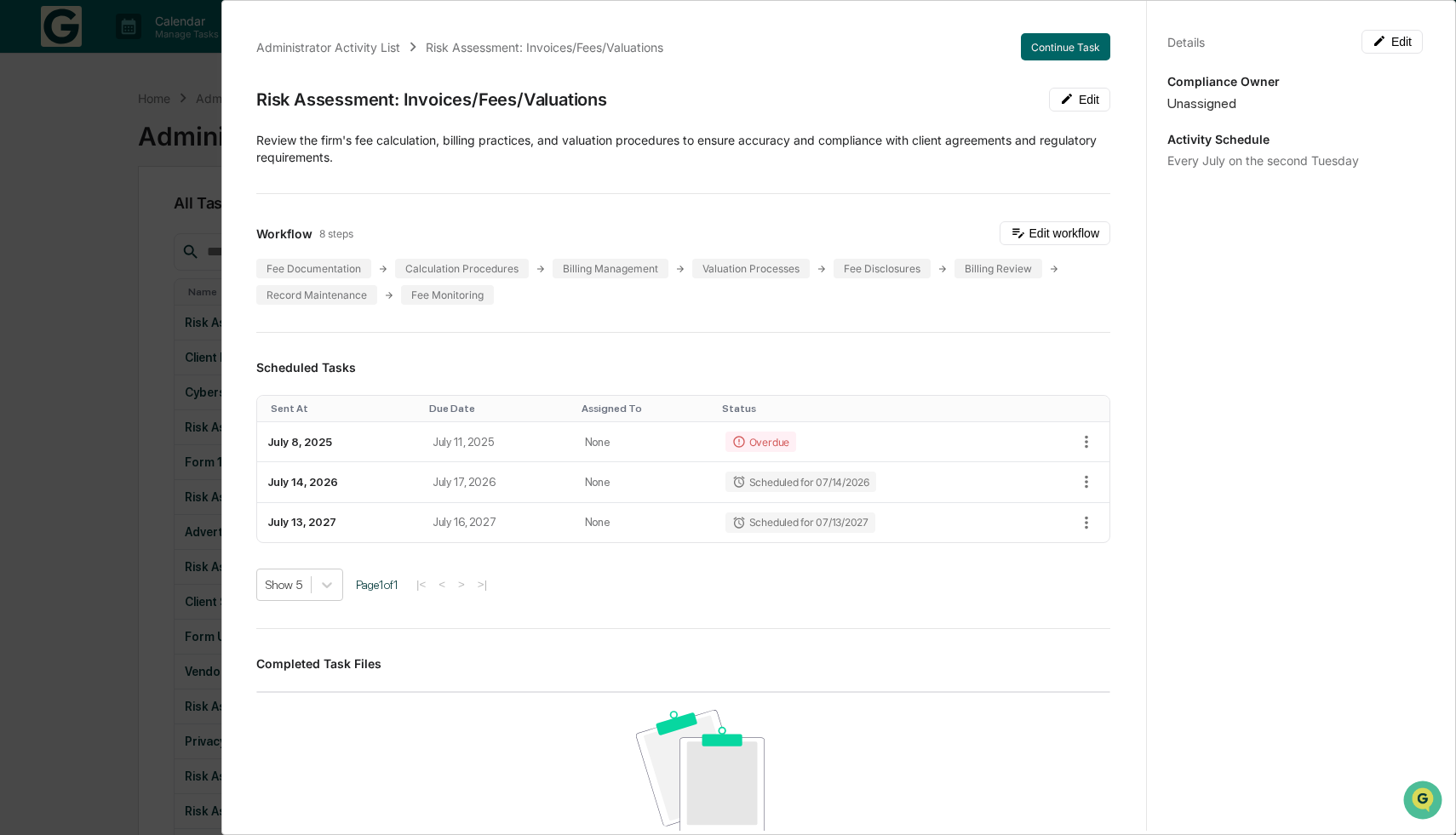 click on "Details Edit Compliance Owner Unassigned Activity Schedule Every July on the second Tuesday" at bounding box center (1294, 433) 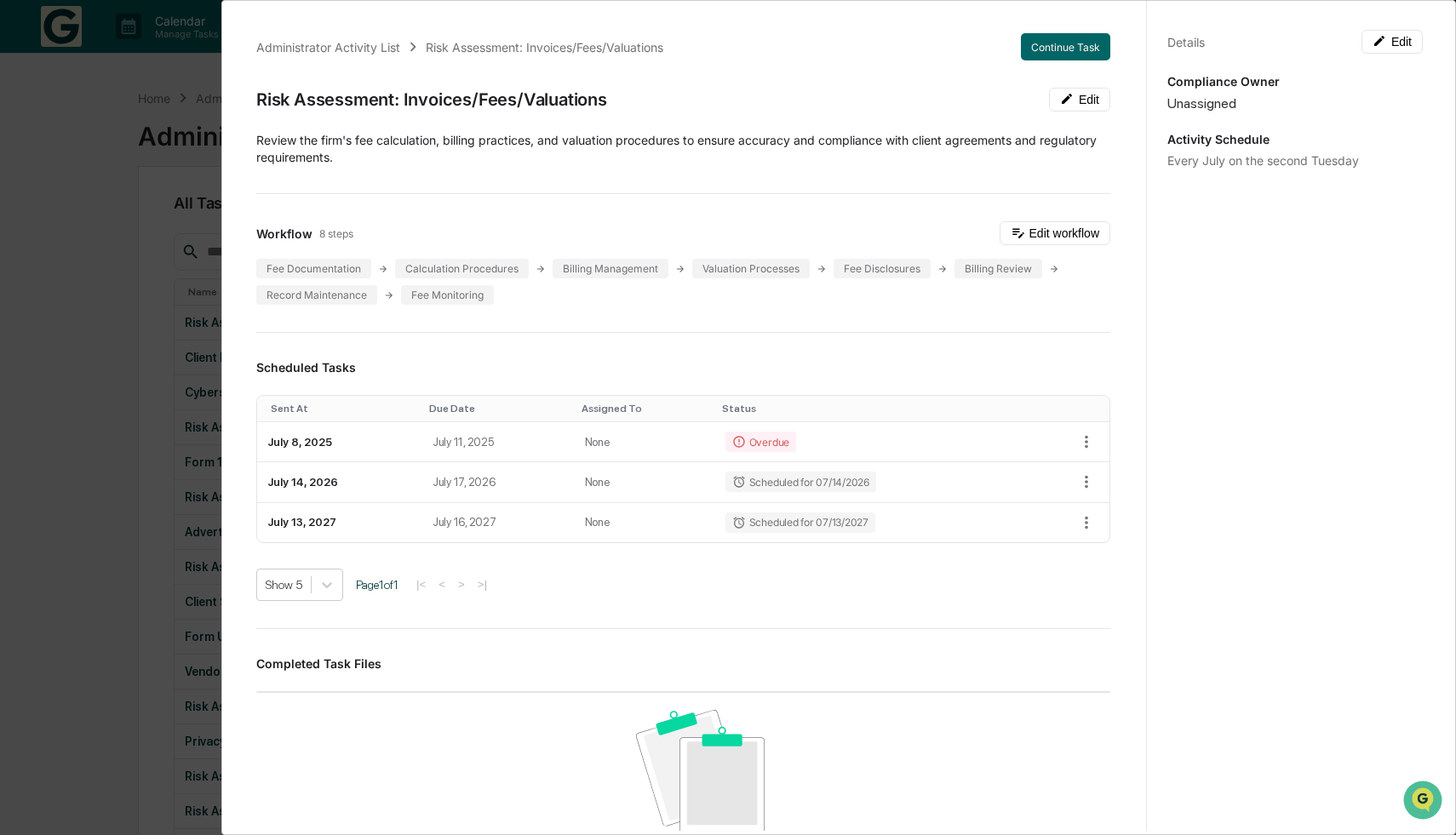 click on "Details Edit Compliance Owner Unassigned Activity Schedule Every July on the second Tuesday" at bounding box center [1294, 433] 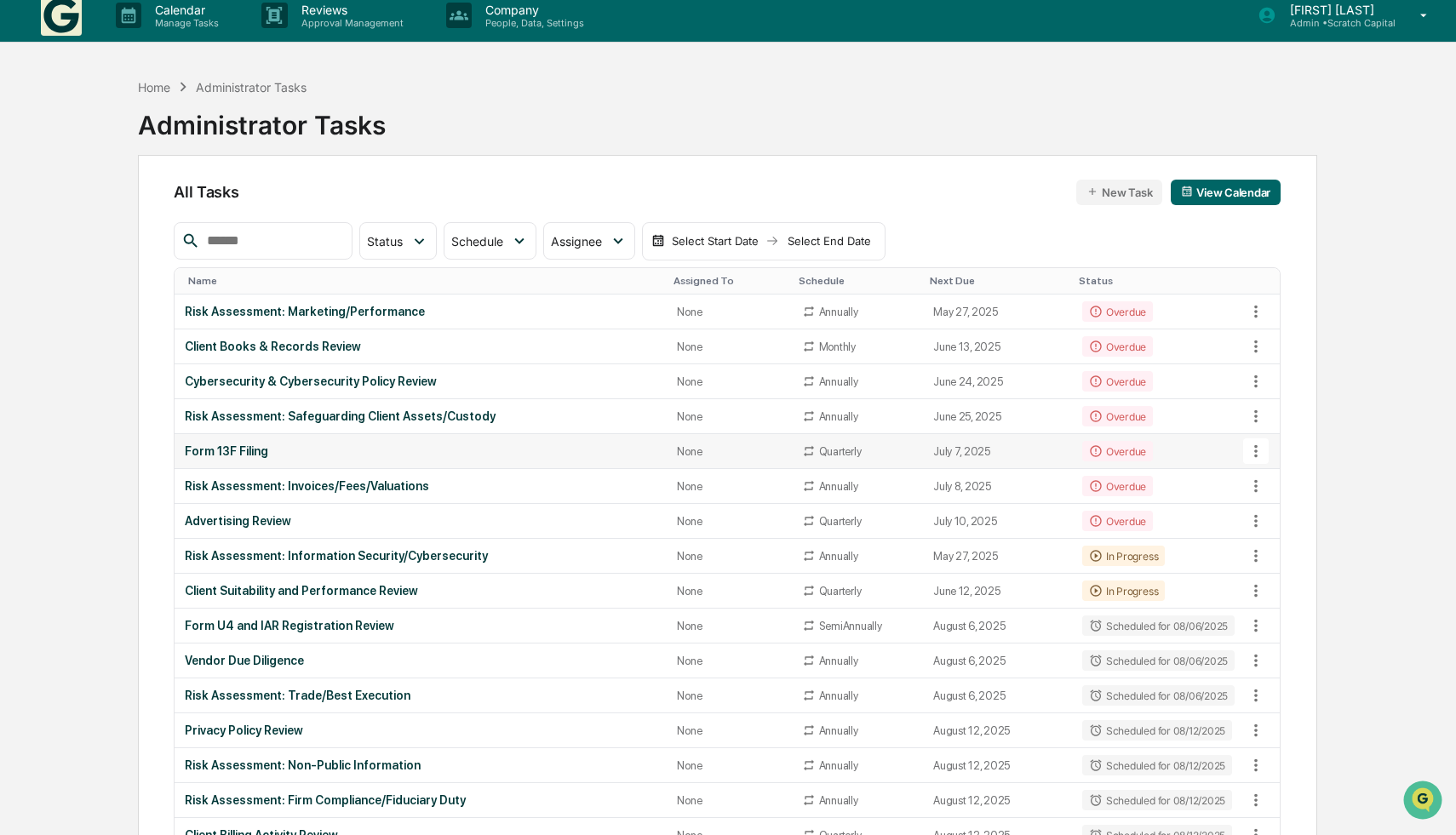 scroll, scrollTop: 0, scrollLeft: 0, axis: both 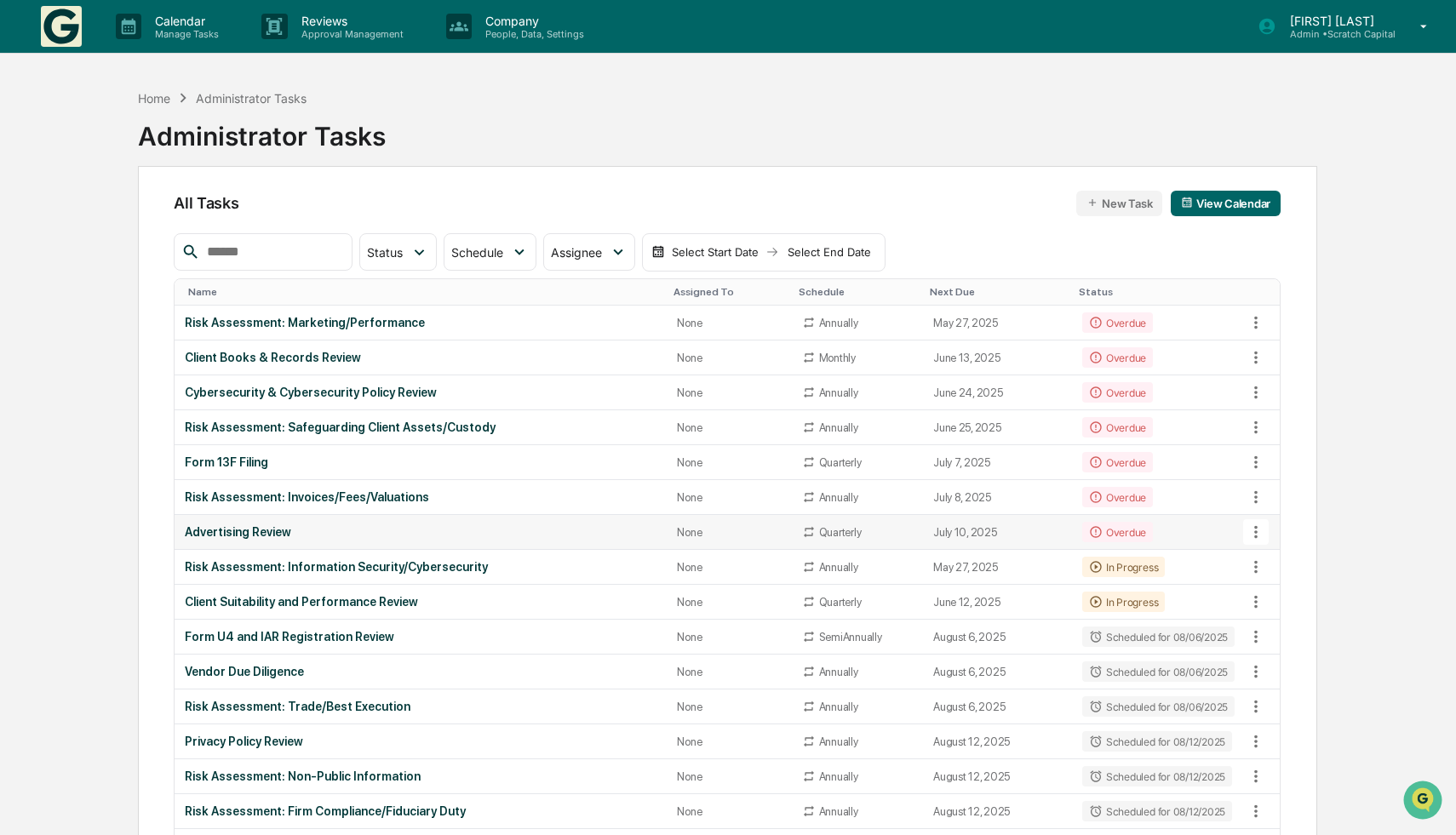 click on "Advertising Review" at bounding box center [421, 532] 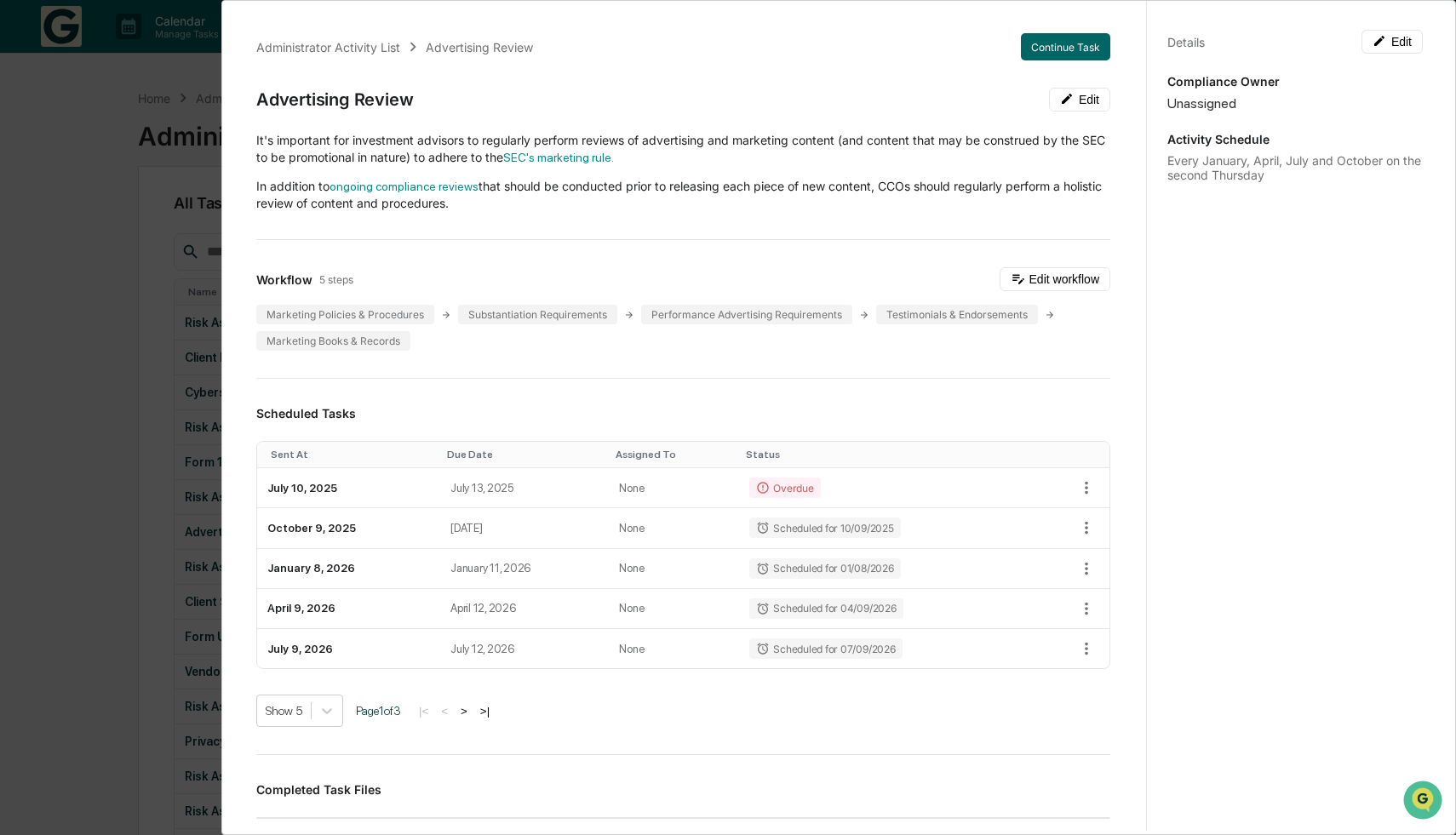 click on "Administrator Activity List Advertising Review Continue Task Advertising Review Edit It's important for investment advisors to regularly perform reviews of advertising and marketing content (and content that may be construed by the SEC to be promotional in nature) to adhere to the SEC's marketing rule. In addition to ongoing compliance reviews that should be conducted prior to releasing each piece of new content, CCOs should regularly perform a holistic review of content and procedures. Workflow 5 steps Edit workflow Marketing Policies & Procedures Substantiation Requirements Performance Advertising Requirements Testimonials & Endorsements Marketing Books & Records Scheduled Tasks Sent At Due Date Assigned To Status [MONTH] [DAY], [YEAR] [MONTH] [DAY], [YEAR] None Overdue [MONTH] [DAY], [YEAR] [MONTH] [DAY], [YEAR] None Scheduled for [DATE] [MONTH] [DAY], [YEAR] [MONTH] [DAY], [YEAR] None Scheduled for [DATE] [MONTH] [DAY], [YEAR] [MONTH] [DAY], [YEAR] None Scheduled for [DATE] [MONTH] [DAY], [YEAR] [MONTH] [DAY], [YEAR] None Scheduled for [DATE] Show 5 Page" at bounding box center [728, 417] 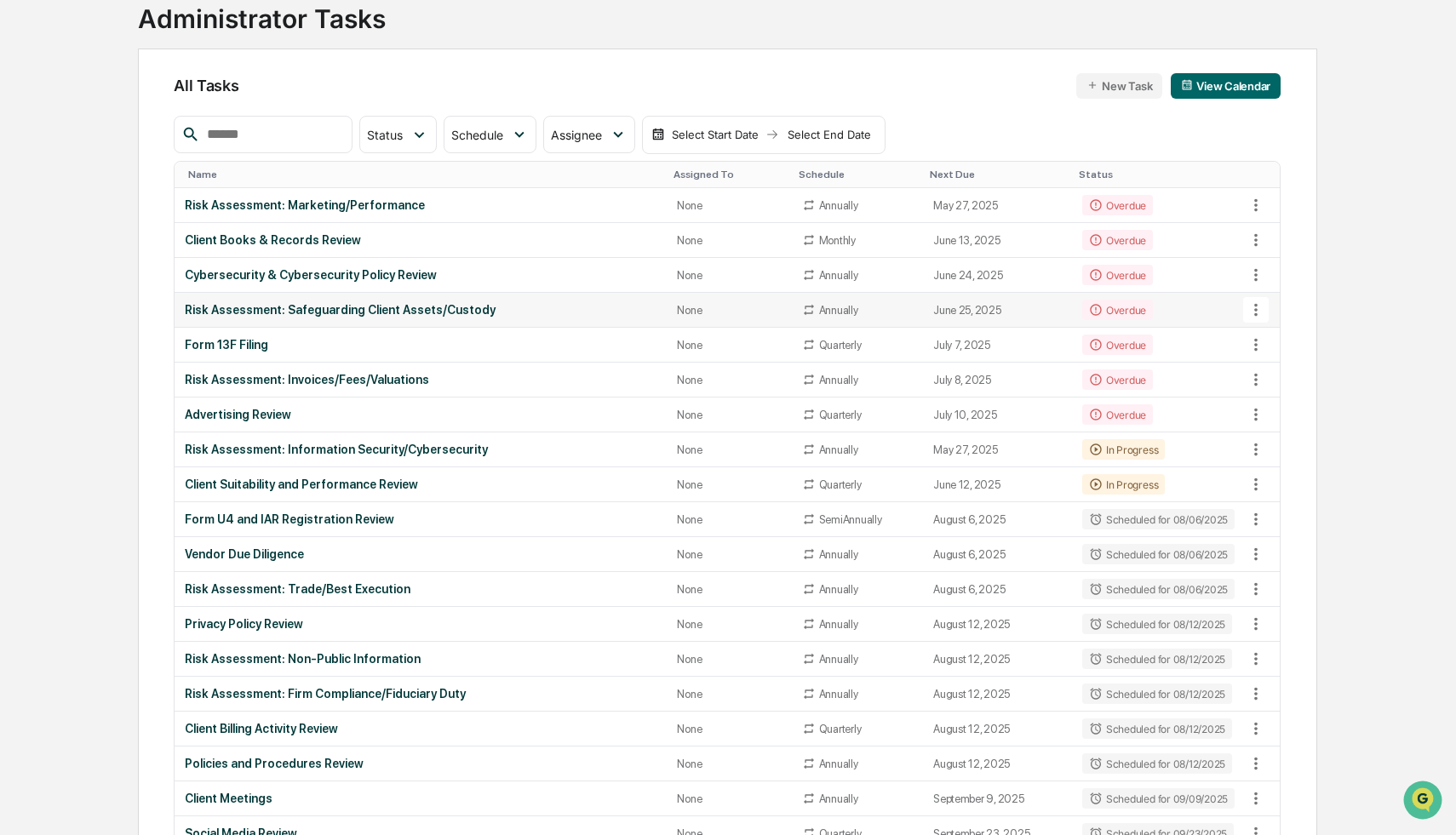 scroll, scrollTop: 117, scrollLeft: 0, axis: vertical 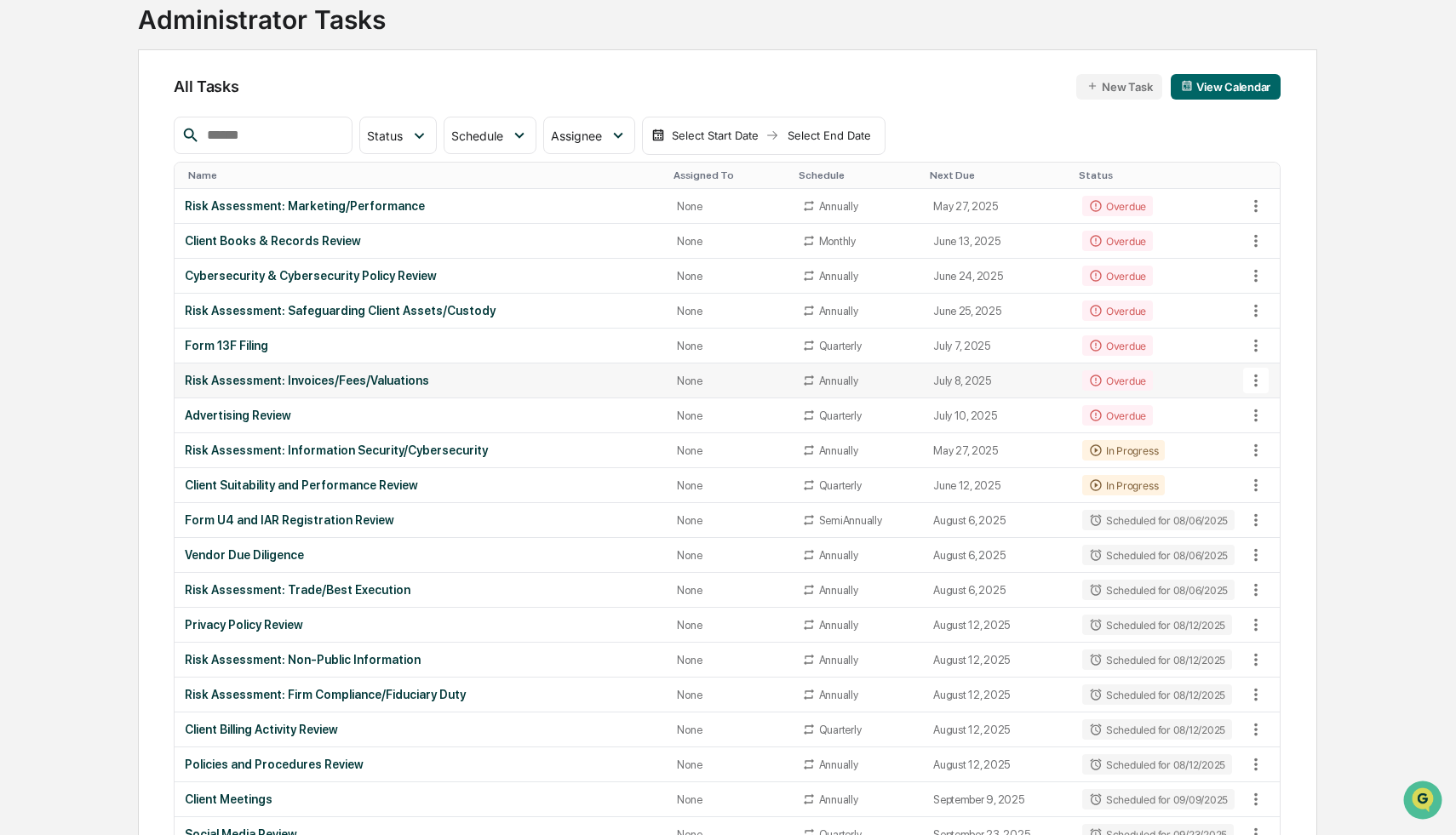 click on "Risk Assessment: Invoices/Fees/Valuations" at bounding box center (421, 380) 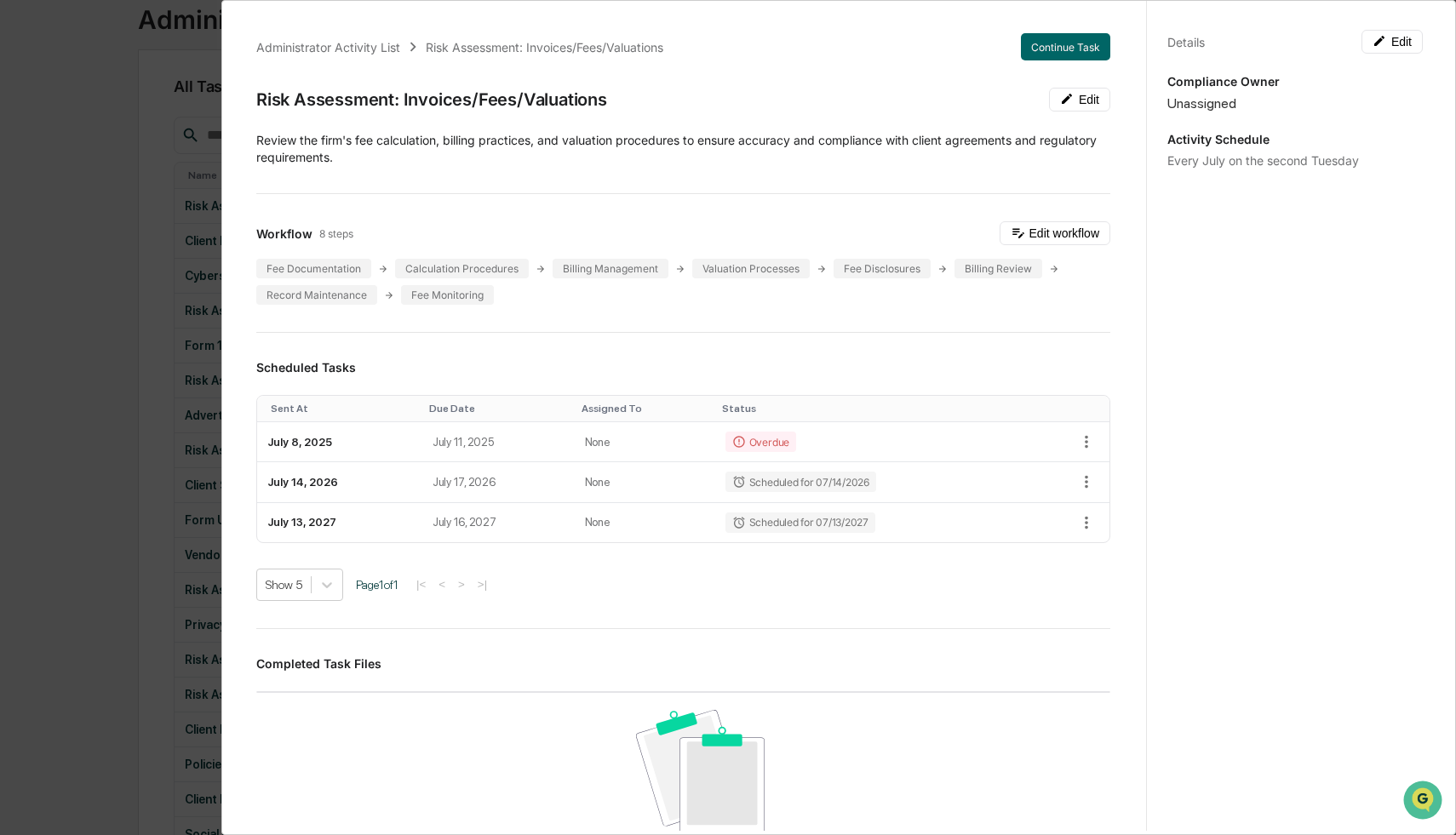 click on "Administrator Activity List Risk Assessment: Invoices/Fees/Valuations Continue Task Risk Assessment: Invoices/Fees/Valuations Edit Review the firm's fee calculation, billing practices, and valuation procedures to ensure accuracy and compliance with client agreements and regulatory requirements. Workflow 8 steps Edit workflow Fee Documentation Calculation Procedures Billing Management Valuation Processes Fee Disclosures Billing Review Record Maintenance Fee Monitoring Scheduled Tasks Sent At Due Date Assigned To Status July 8, 2025 July 11, 2025 None Overdue July 14, 2026 July 17, 2026 None Scheduled for 07/14/2026 July 13, 2027 July 16, 2027 None Scheduled for 07/13/2027 Show 5 Page  1  of  1   |<   <   >   >|   Completed Task Files No data to display Show 5 Page  1  of  0   |<   <   >   >|   Comments Write a comment... Write a comment... Details Edit Compliance Owner Unassigned Activity Schedule Every July on the second Tuesday" at bounding box center [728, 417] 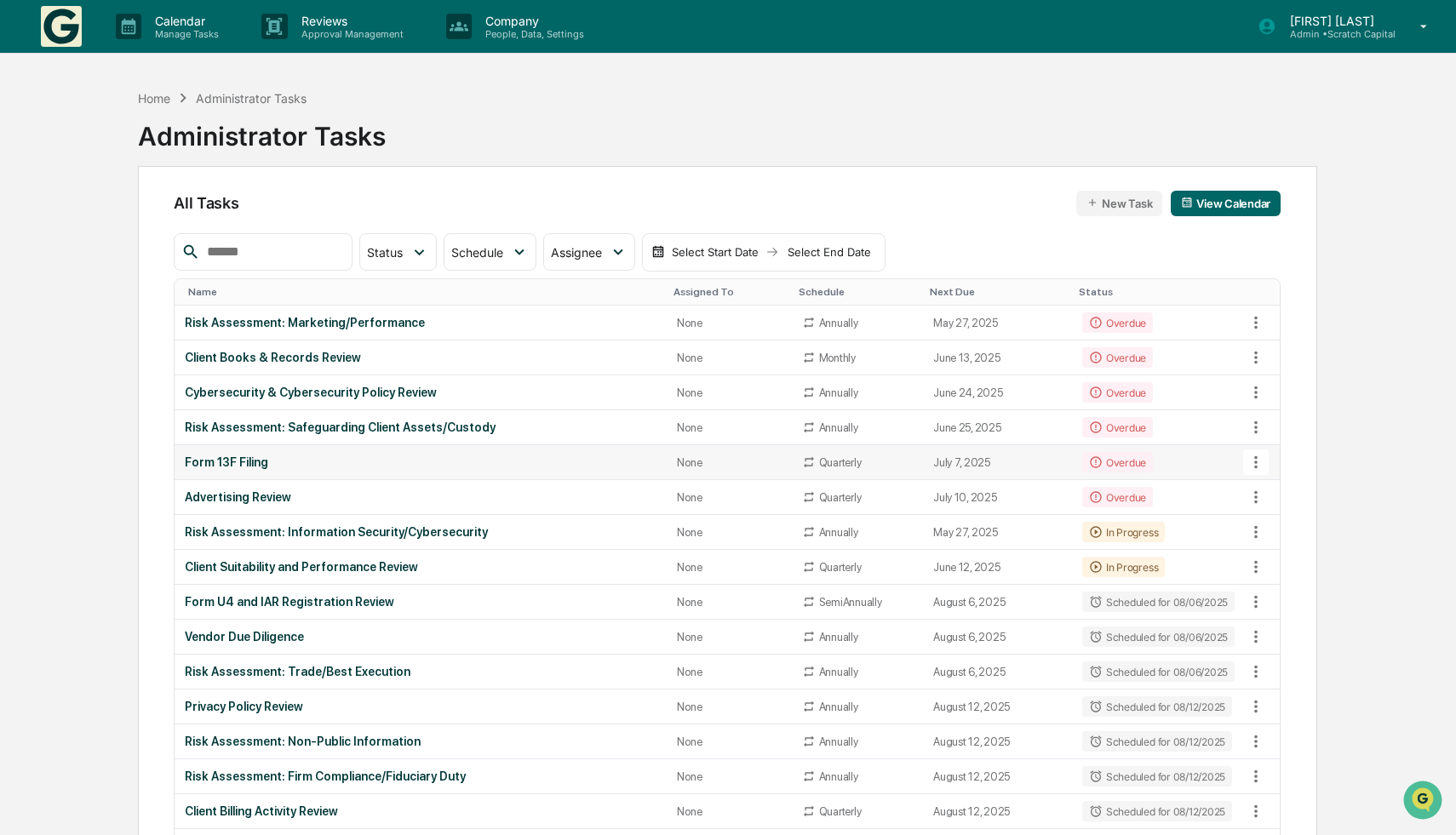scroll, scrollTop: 0, scrollLeft: 0, axis: both 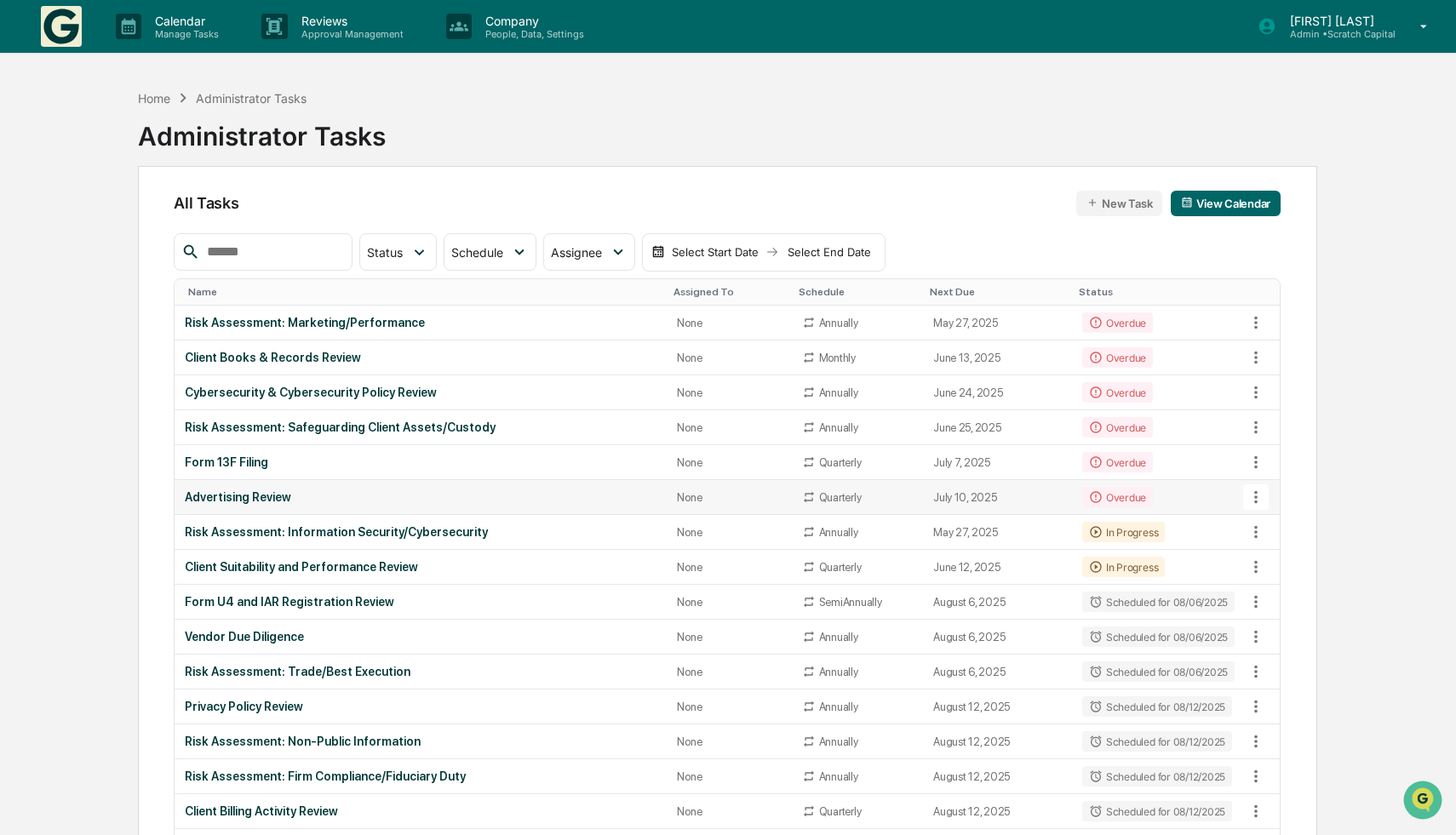 click on "Advertising Review" at bounding box center [421, 497] 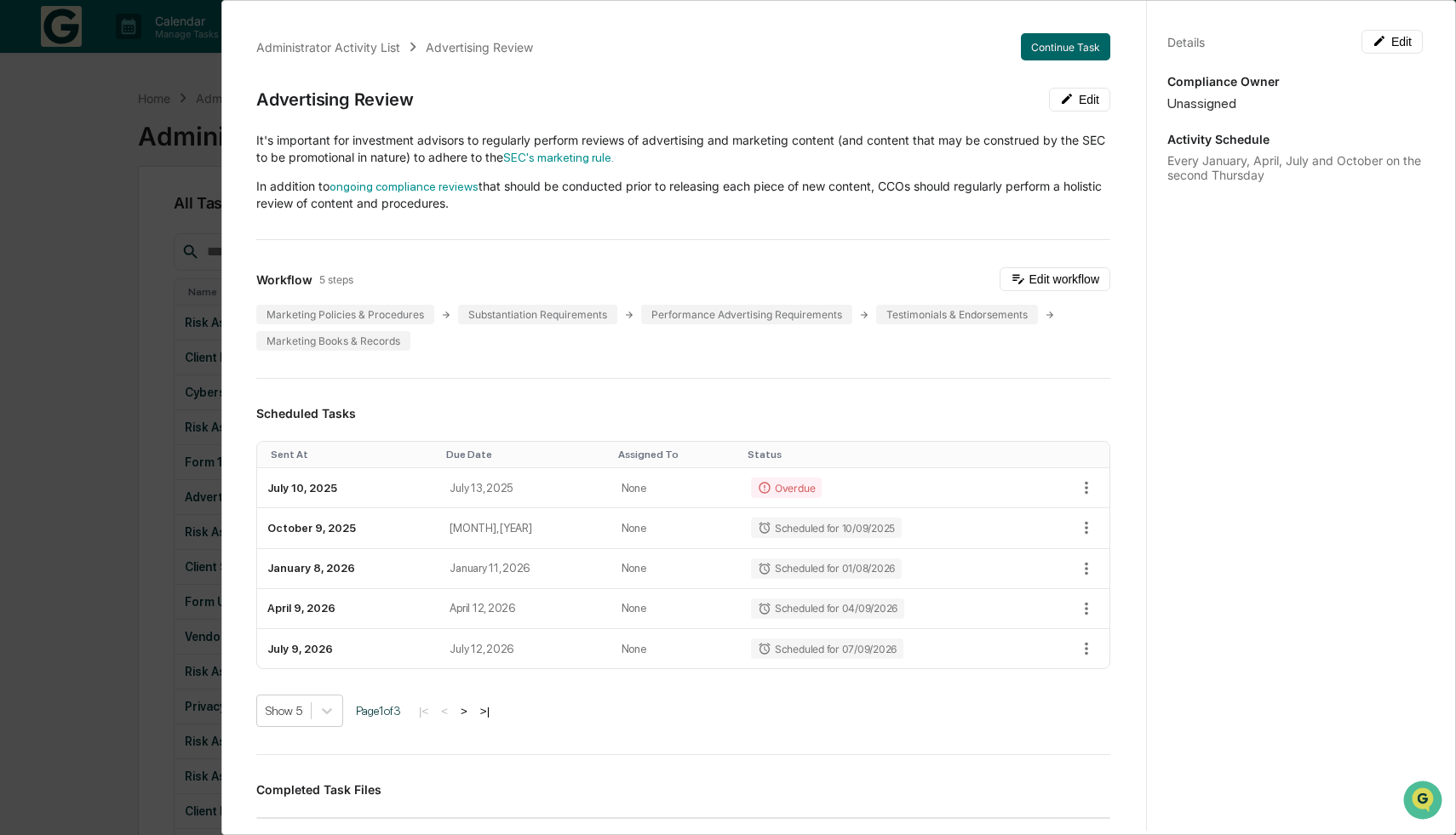 click on "Administrator Activity List Advertising Review Continue Task Advertising Review Edit It's important for investment advisors to regularly perform reviews of advertising and marketing content (and content that may be construed by the SEC to be promotional in nature) to adhere to the SEC's marketing rule. In addition to ongoing compliance reviews that should be conducted prior to releasing each piece of new content, CCOs should regularly perform a holistic review of content and procedures. Workflow 5 steps Edit workflow Marketing Policies & Procedures Substantiation Requirements Performance Advertising Requirements Testimonials & Endorsements Marketing Books & Records Scheduled Tasks Sent At Due Date Assigned To Status [MONTH] [DAY], [YEAR] [MONTH] [DAY], [YEAR] None Overdue [MONTH] [DAY], [YEAR] [MONTH] [DAY], [YEAR] None Scheduled for [DATE] [MONTH] [DAY], [YEAR] [MONTH] [DAY], [YEAR] None Scheduled for [DATE] [MONTH] [DAY], [YEAR] [MONTH] [DAY], [YEAR] None Scheduled for [DATE] [MONTH] [DAY], [YEAR] [MONTH] [DAY], [YEAR] None Scheduled for [DATE] Show 5 Page" at bounding box center [728, 417] 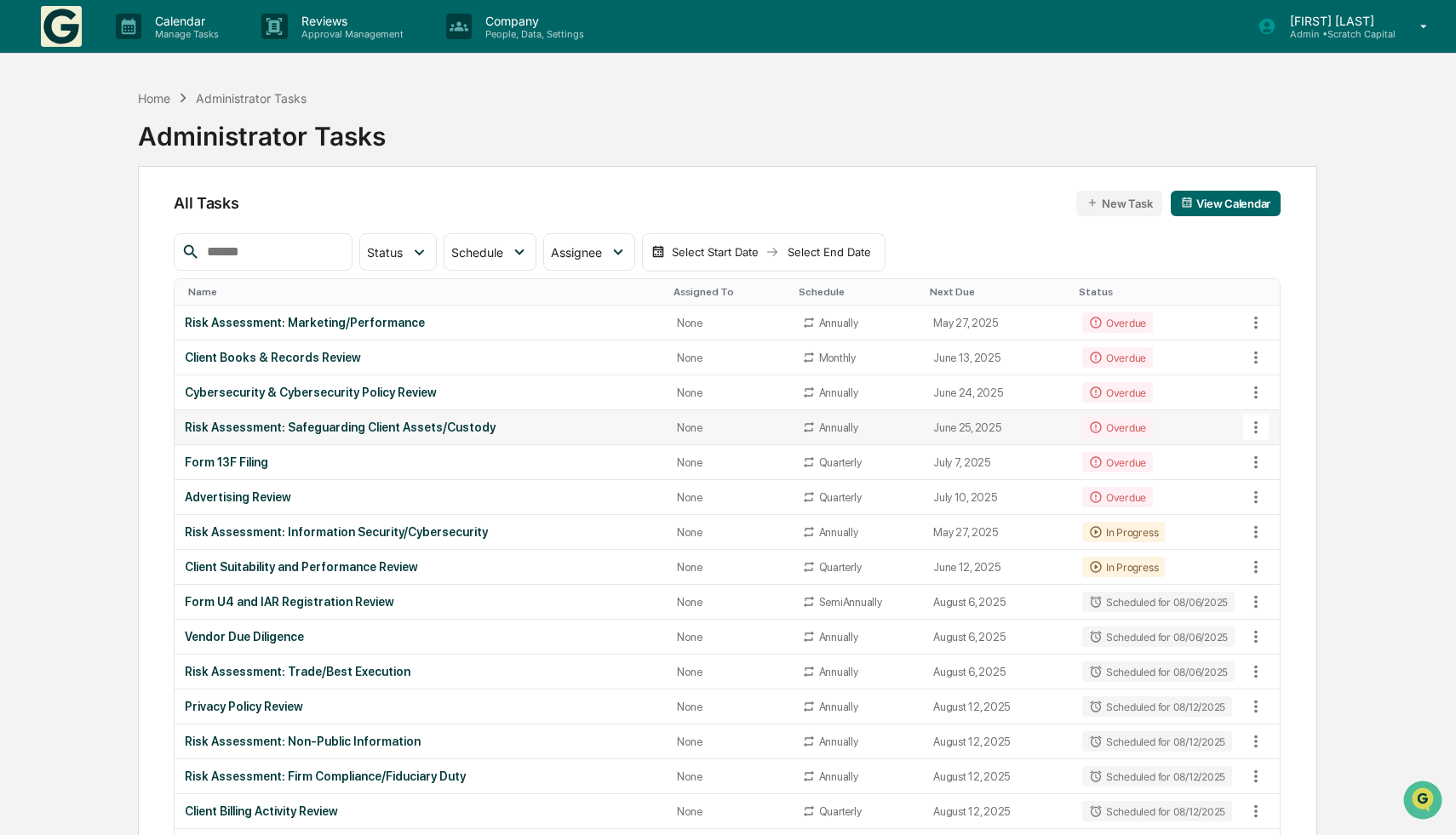 click on "Risk Assessment: Safeguarding Client Assets/Custody" at bounding box center [421, 427] 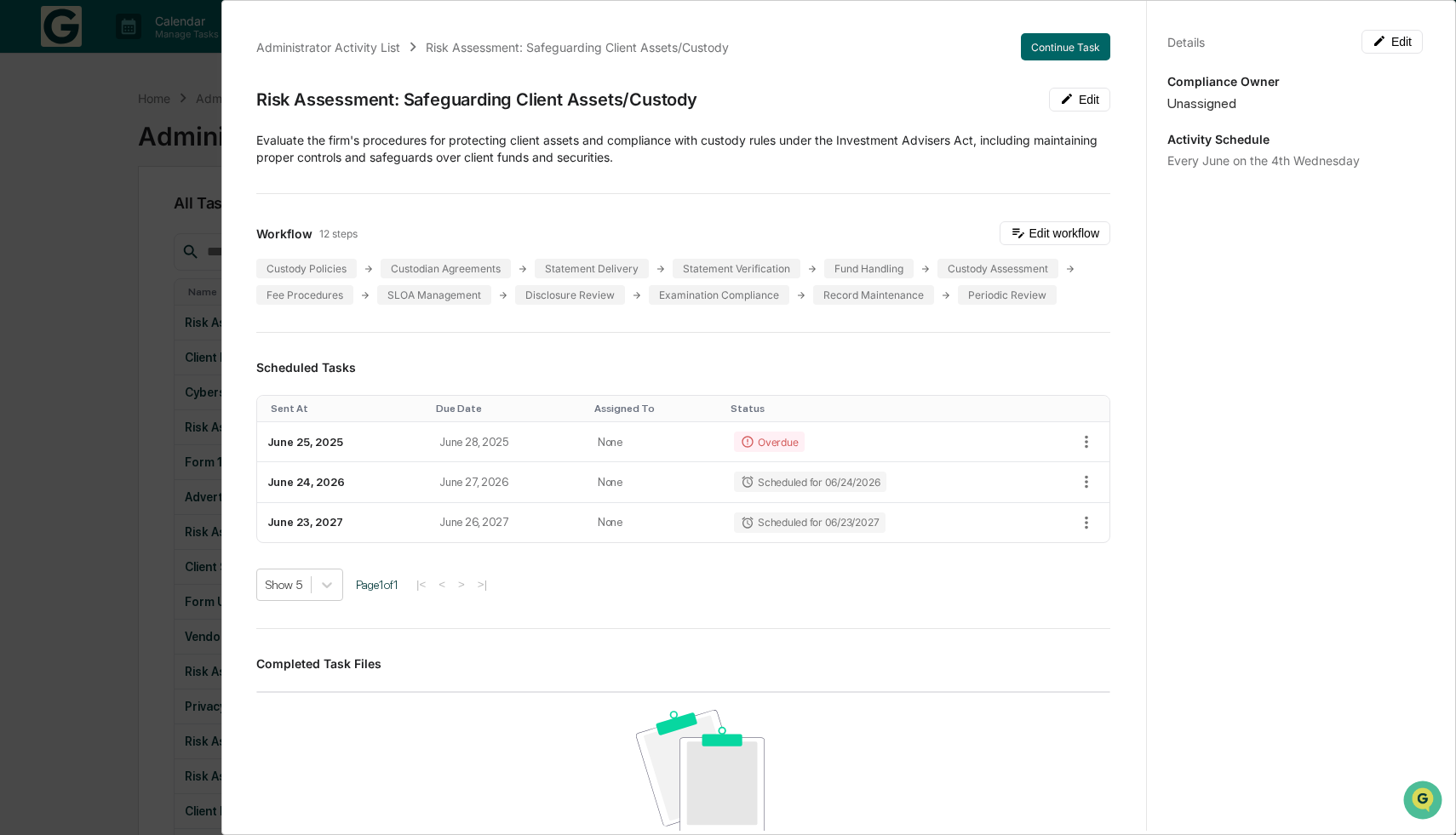click on "Administrator Activity List Risk Assessment: Safeguarding Client Assets/Custody Continue Task Risk Assessment: Safeguarding Client Assets/Custody Edit Evaluate the firm's procedures for protecting client assets and compliance with custody rules under the Investment Advisers Act, including maintaining proper controls and safeguards over client funds and securities. Workflow 12 steps Edit workflow Custody Policies Custodian Agreements Statement Delivery Statement Verification Fund Handling Custody Assessment Fee Procedures SLOA Management Disclosure Review Examination Compliance Record Maintenance Periodic Review Scheduled Tasks Sent At Due Date Assigned To Status [MONTH] [DAY], [YEAR] [MONTH] [DAY], [YEAR] None Overdue [MONTH] [DAY], [YEAR] [MONTH] [DAY], [YEAR] None Scheduled for [DATE] [MONTH] [DAY], [YEAR] [MONTH] [DAY], [YEAR] None Scheduled for [DATE] Show 5 Page 1 of 1 << << > >>>> Completed Task Files No data to display Show 5 Page 1 of 0 << << > >>>> Comments Write a comment... Write a comment... Details Edit Unassigned" at bounding box center [728, 417] 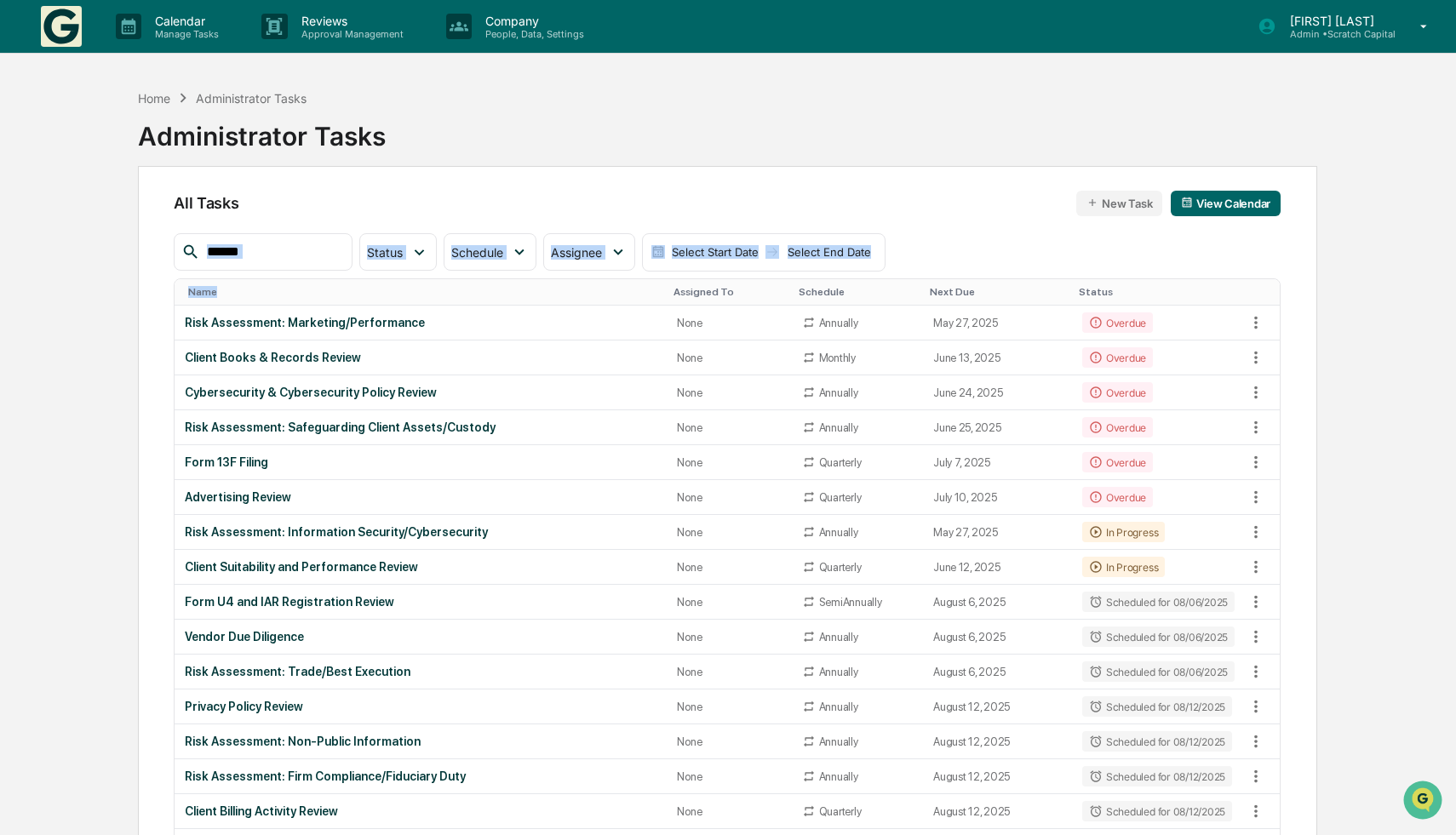 click on "Calendar Manage Tasks Reviews Approval Management Company People, Data, Settings [FIRST] [LAST] Admin • Scratch Capital Home Administrator Tasks Administrator Tasks All Tasks New Task View Calendar Status Select/Deselect All Done In Progress Action Required Overdue Scheduled Schedule Select/Deselect All Annually Quarterly Monthly One Time Assignee Select/Deselect All [FIRST] [LAST] [FIRST] [LAST] [FIRST] [LAST] Compliance Group: Administrators Compliance Group: Full Access Administrators Select Start Date Select End Date Name Assigned To Schedule Next Due Status Risk Assessment: Marketing/Performance None Annually [MONTH] [DAY], [YEAR] Overdue Client Books & Records Review None Monthly [MONTH] [DAY], [YEAR] Overdue Cybersecurity & Cybersecurity Policy Review None Annually [MONTH] [DAY], [YEAR] Overdue Risk Assessment: Safeguarding Client Assets/Custody None Annually [MONTH] [DAY], [YEAR] Overdue Form 13F Filing None Quarterly [MONTH] [DAY], [YEAR] Overdue Advertising Review None Quarterly [MONTH] [DAY], [YEAR] Overdue None Annually [MONTH] [DAY], [YEAR] None None" at bounding box center (728, 1136) 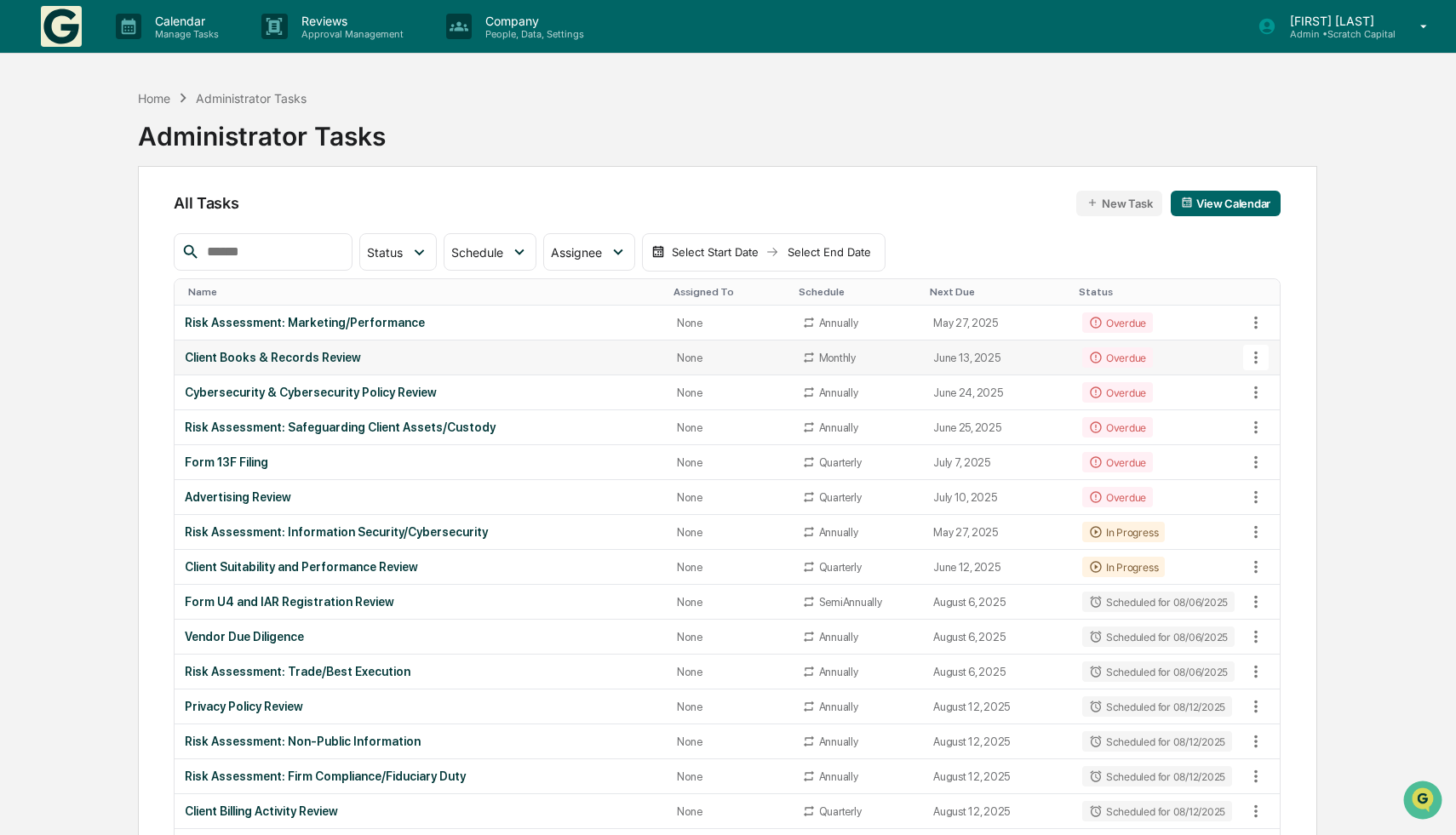click on "Client Books & Records Review" at bounding box center [421, 357] 